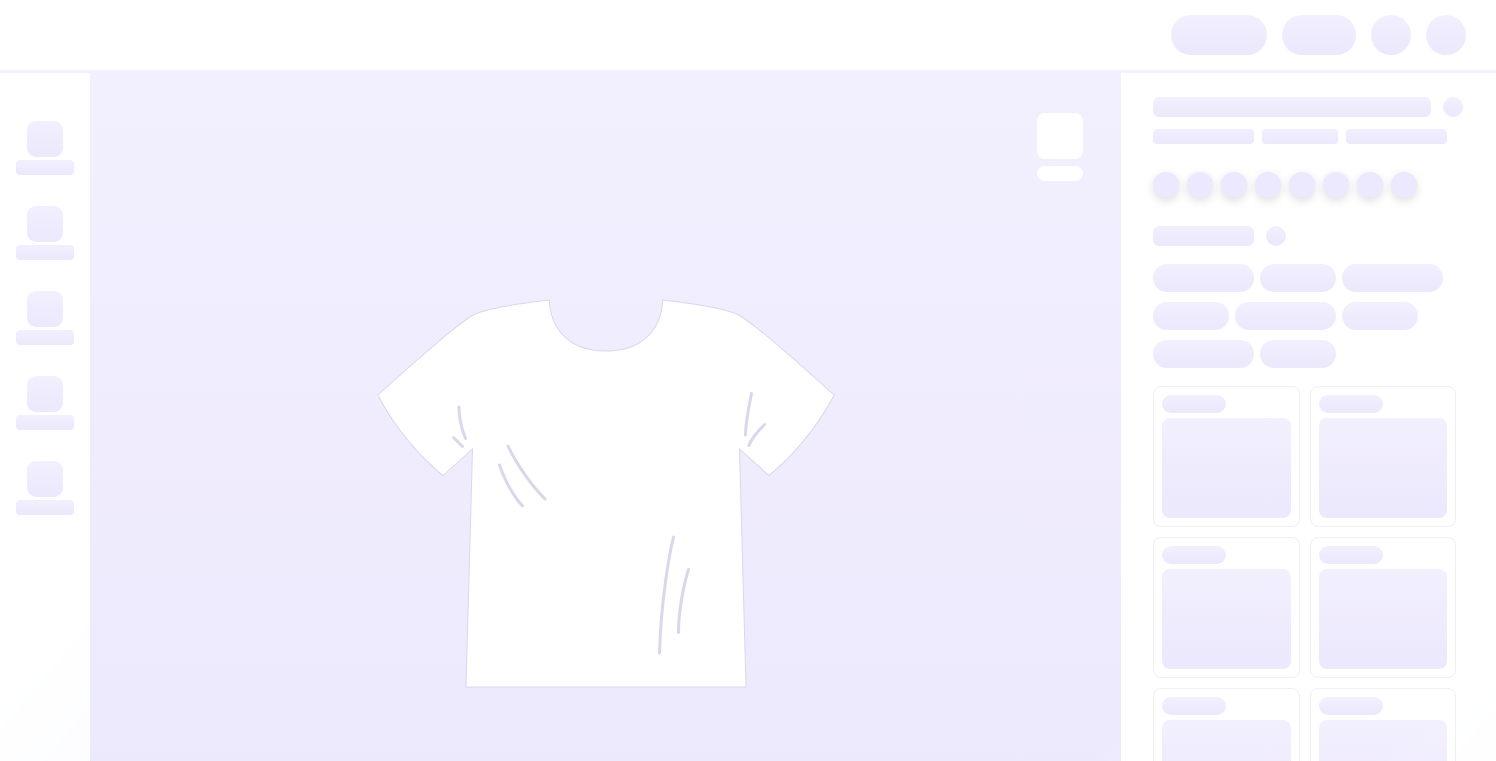 scroll, scrollTop: 0, scrollLeft: 0, axis: both 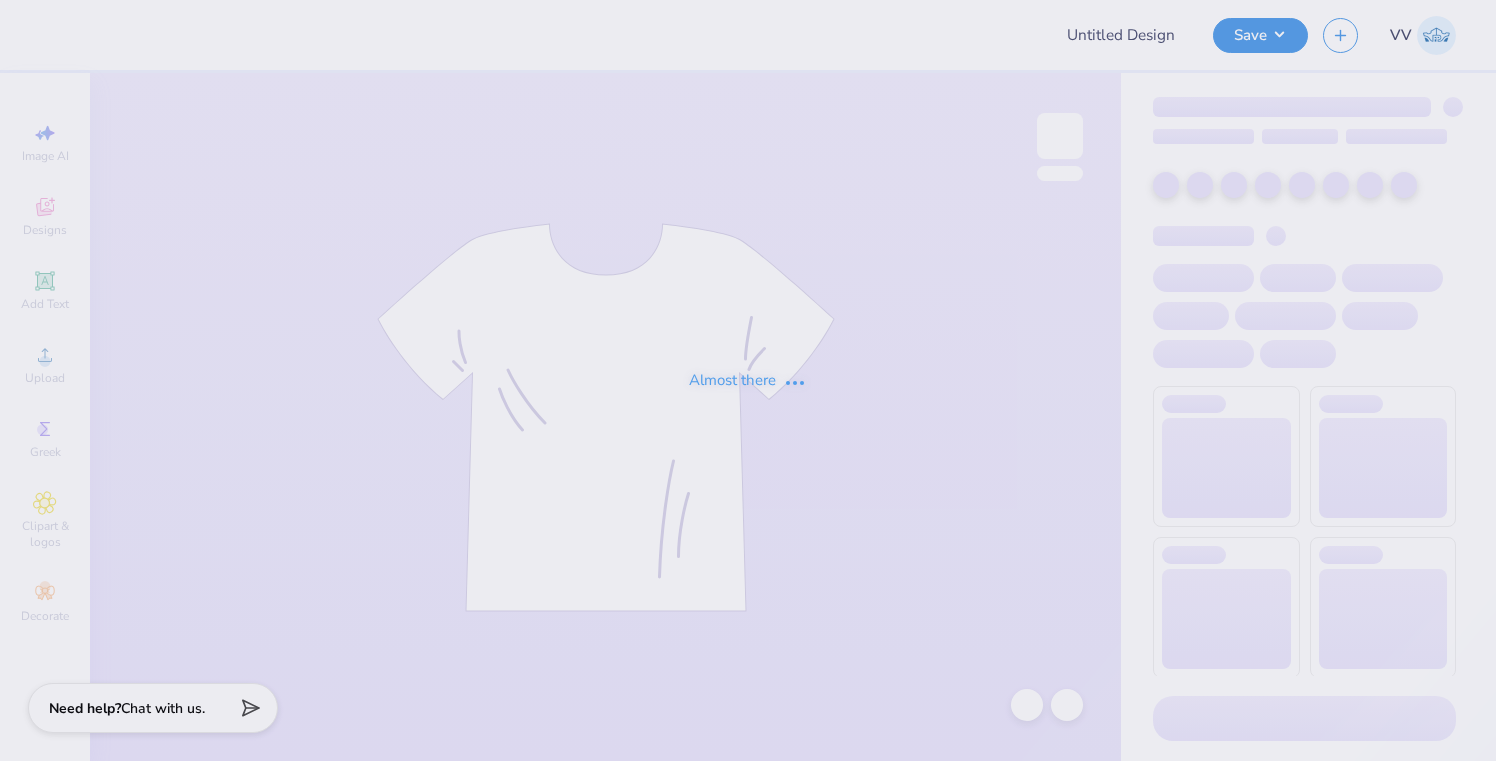 type on "Leopard Hoodie Set" 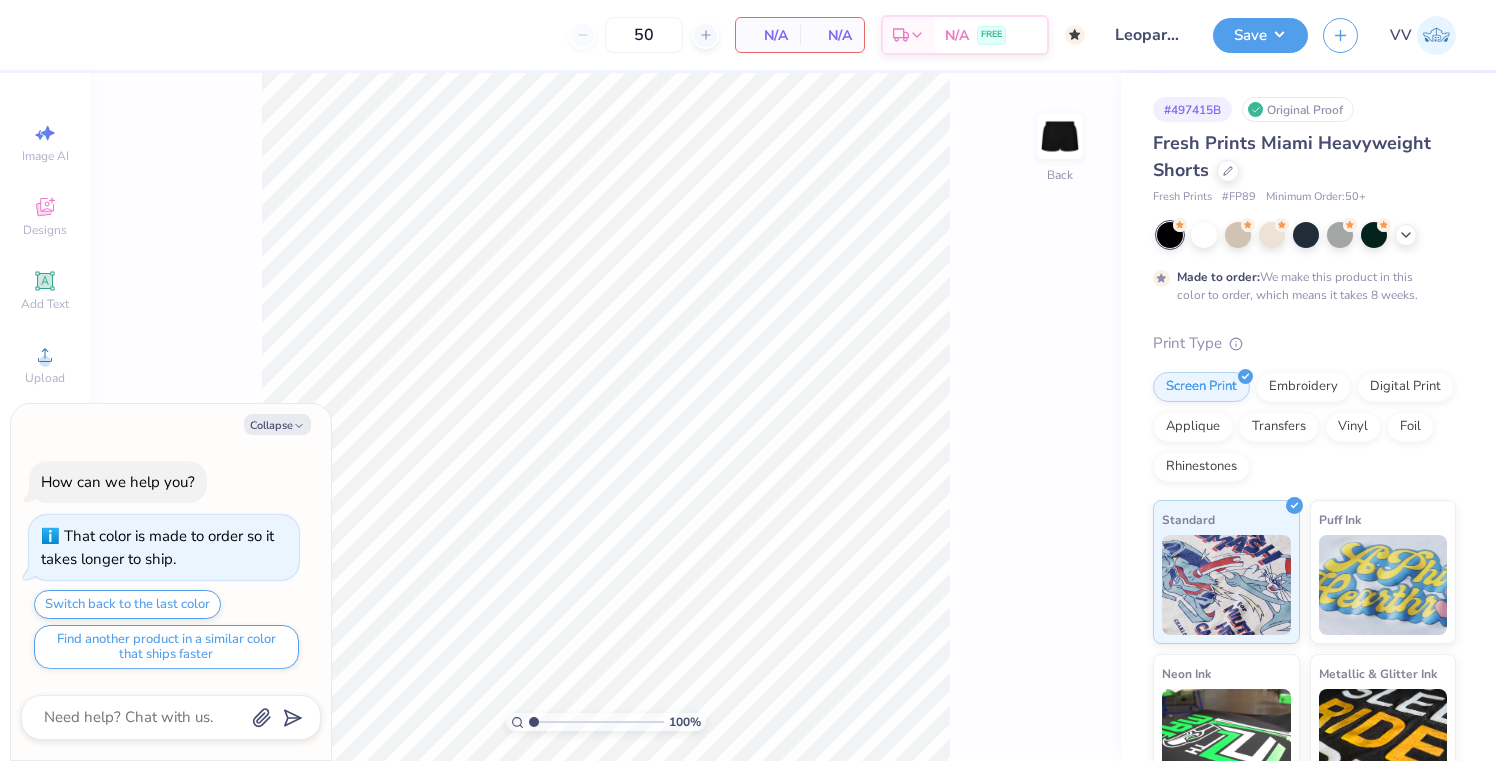 drag, startPoint x: 265, startPoint y: 420, endPoint x: 323, endPoint y: 417, distance: 58.077534 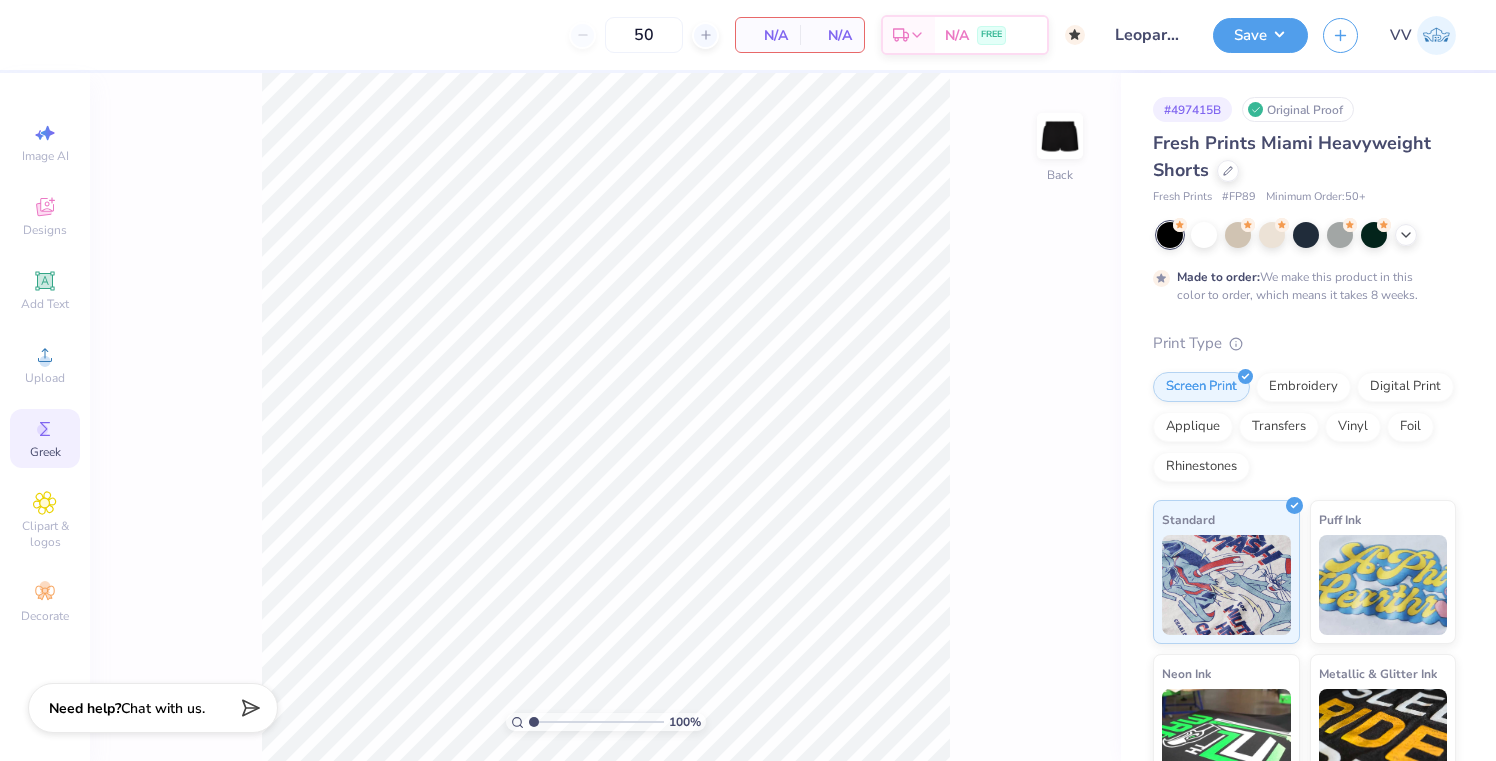 click 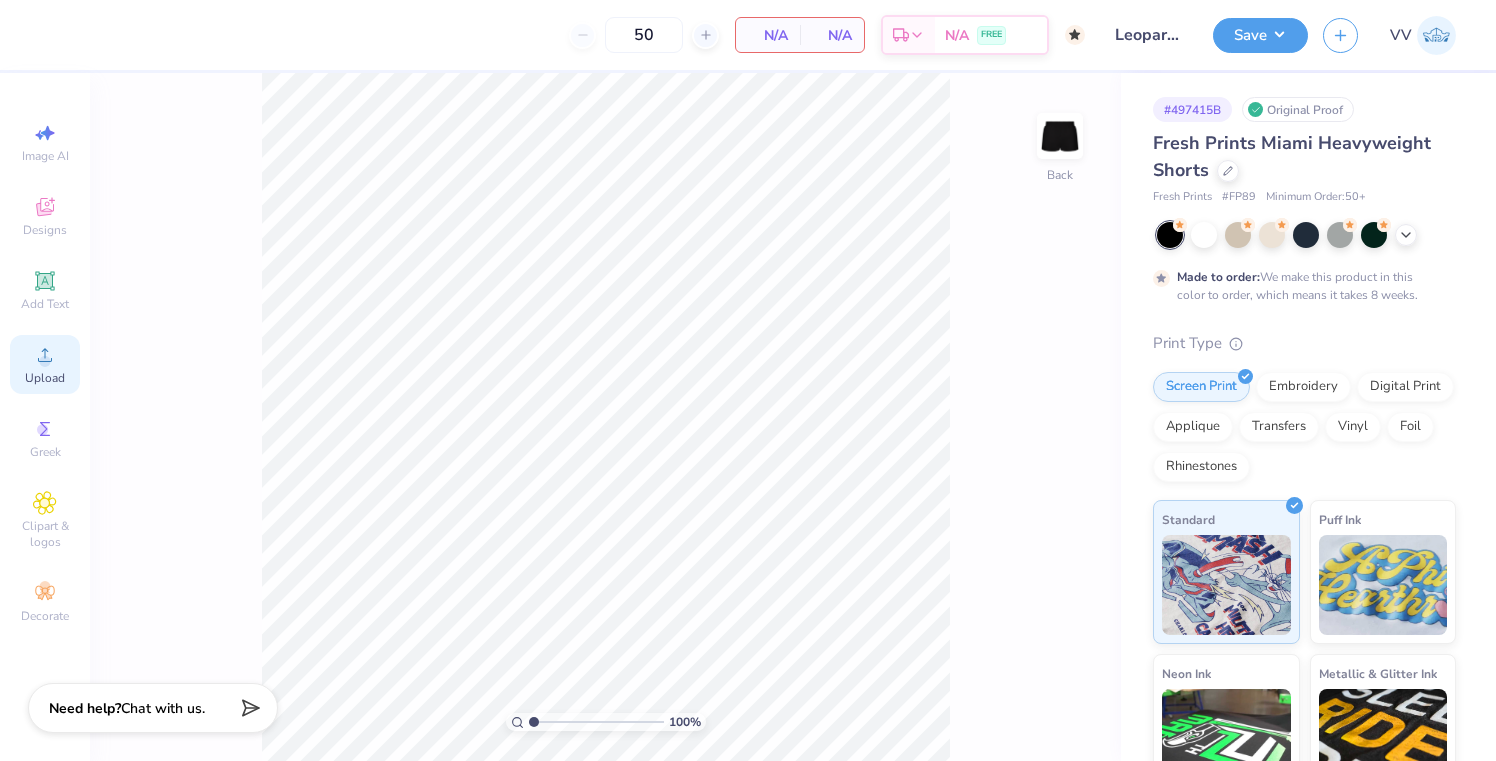 click 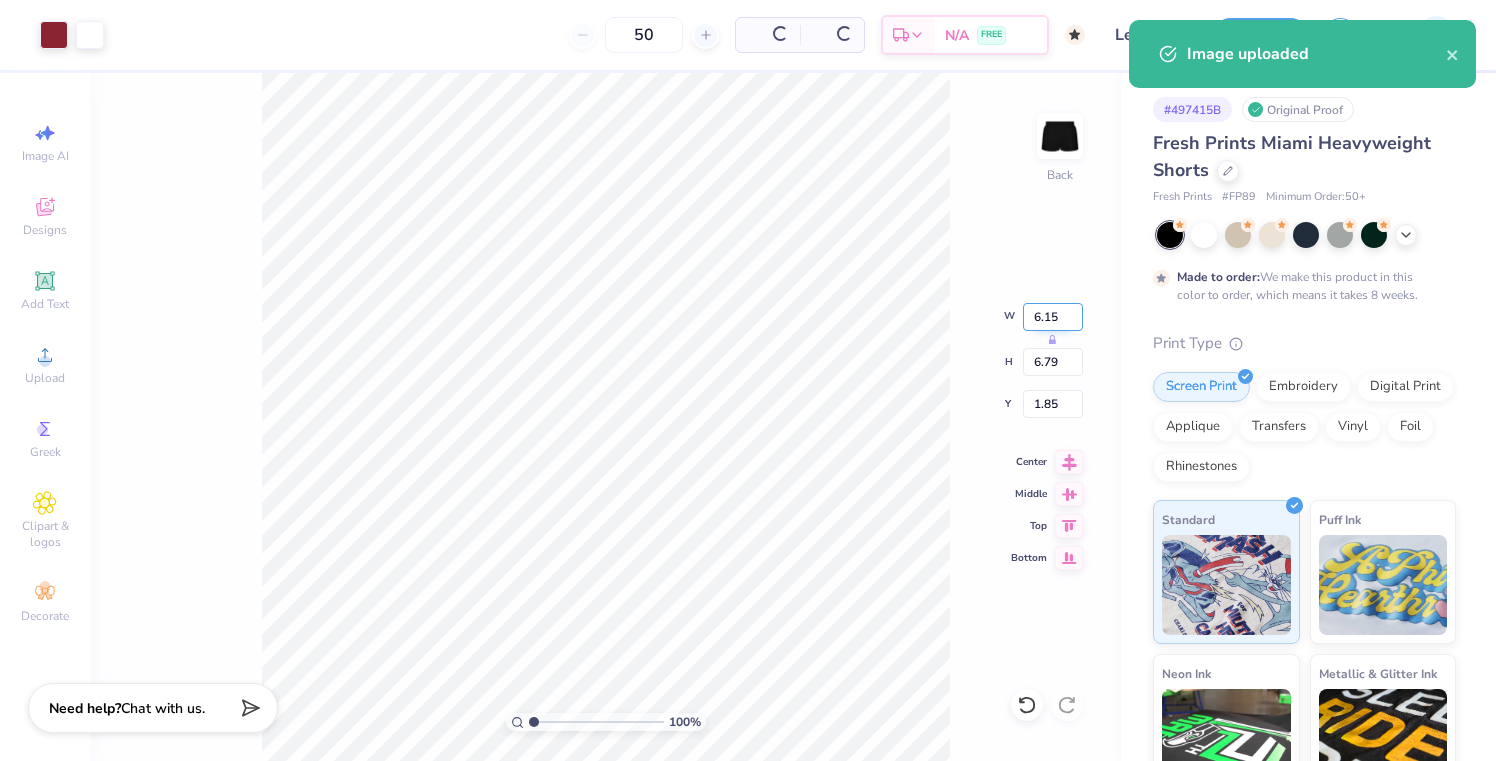 click on "6.15" at bounding box center [1053, 317] 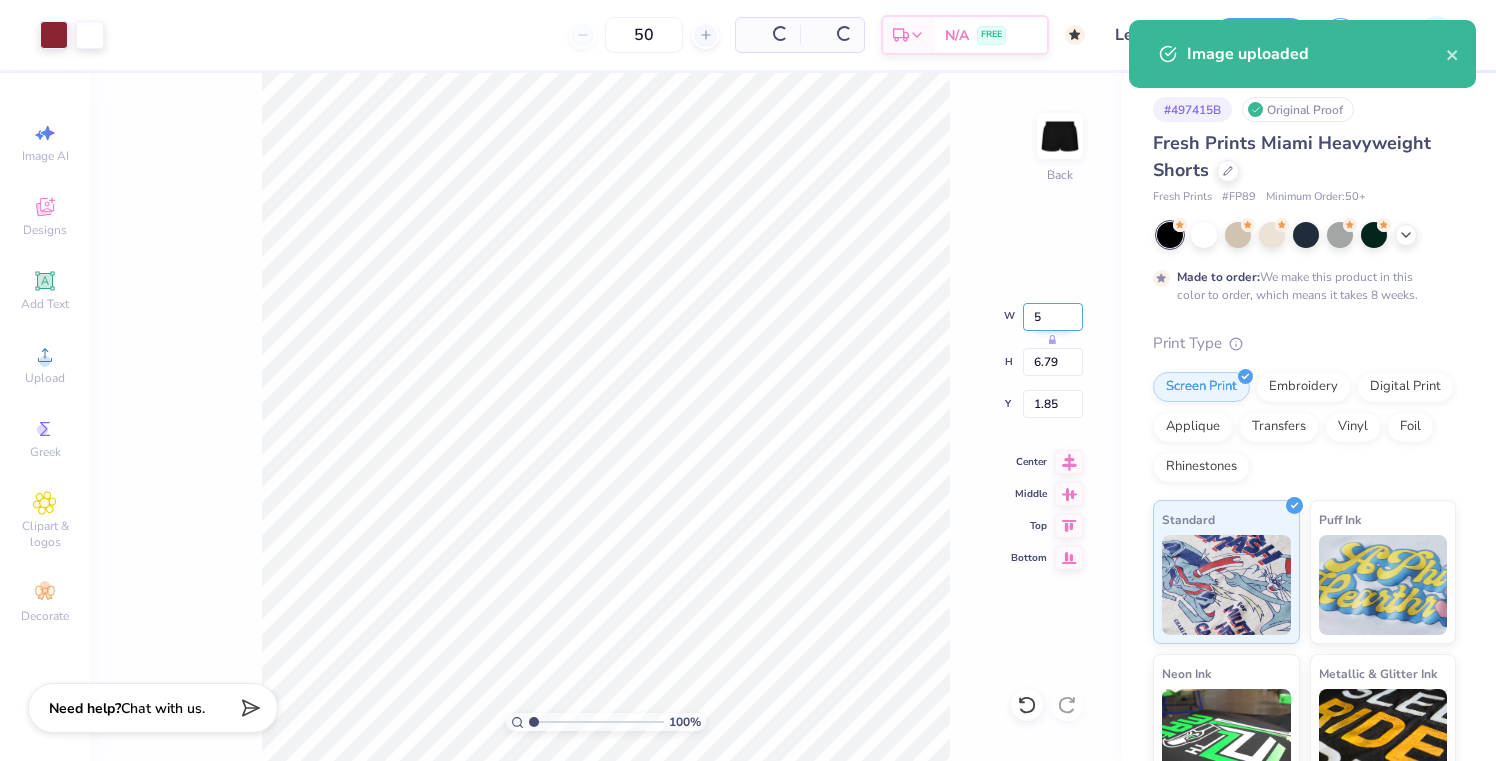 type on "5.00" 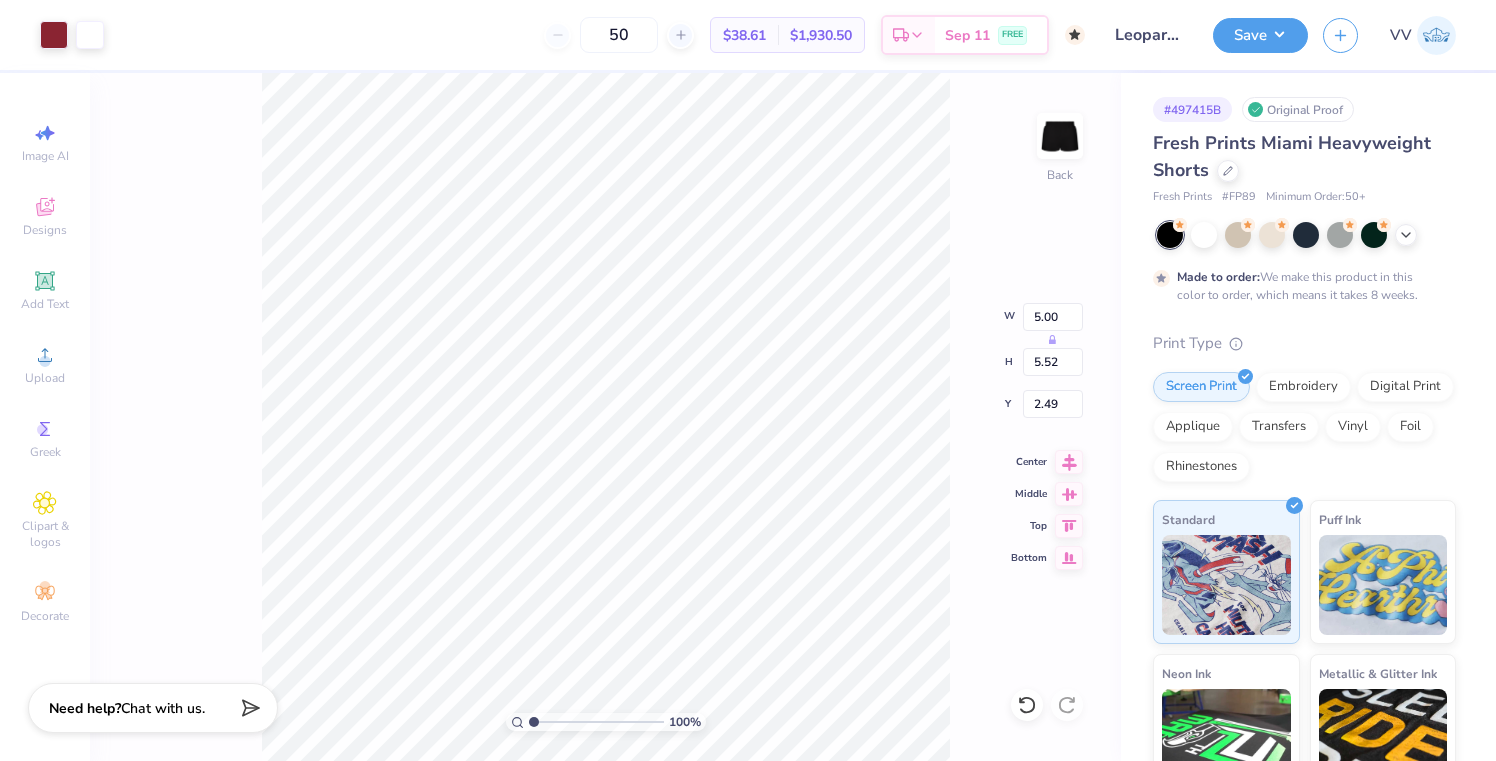 type on "4.21" 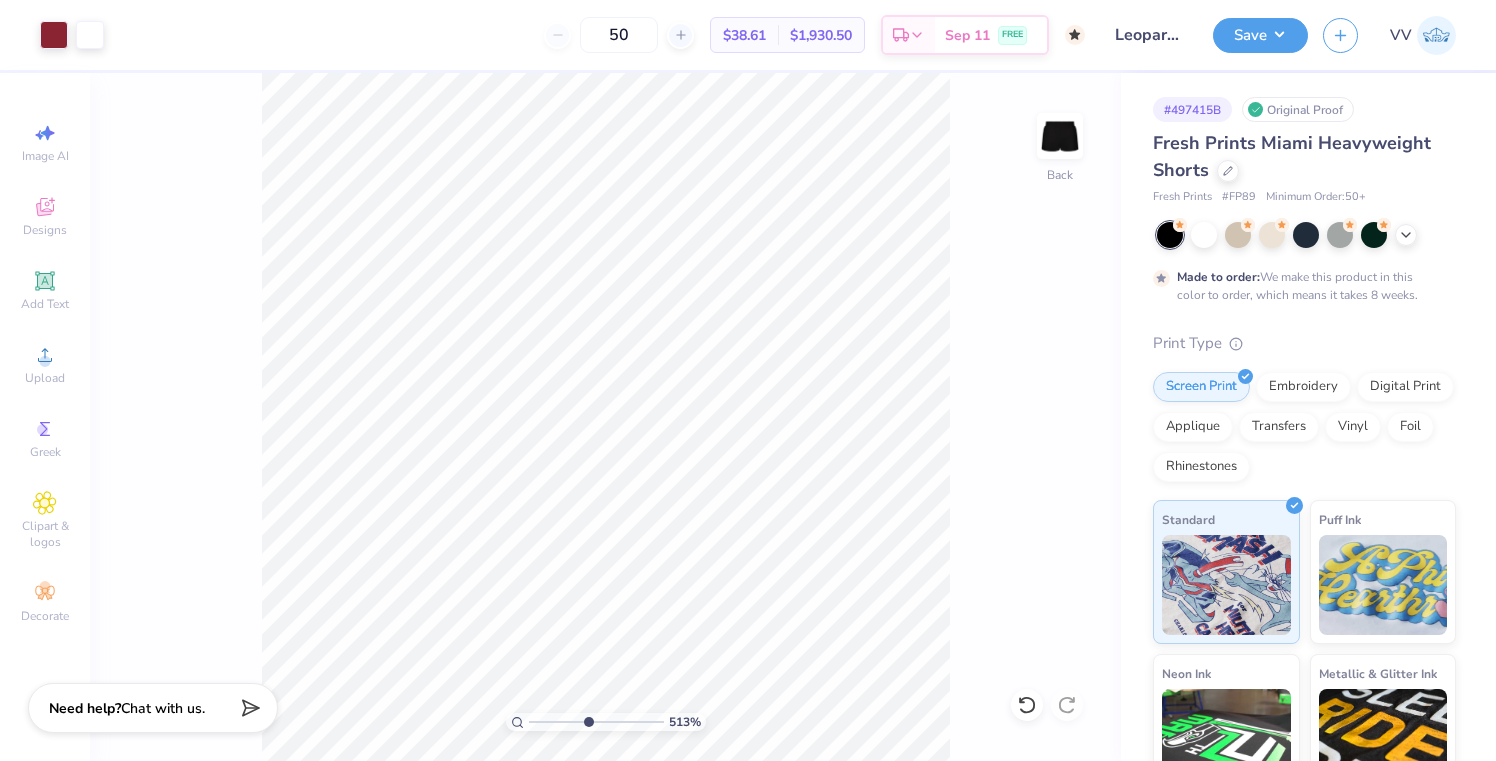 type on "4.99" 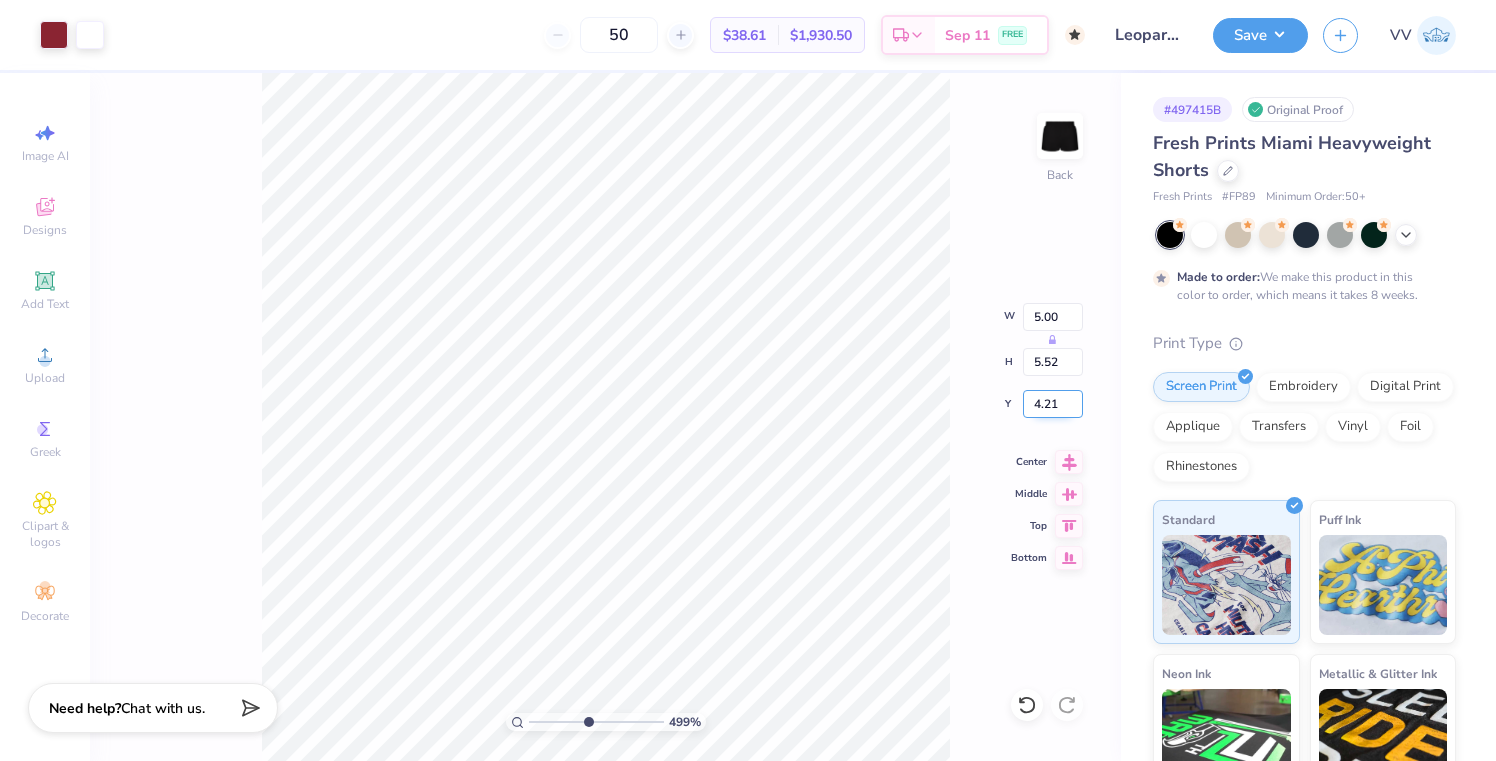 click on "4.21" at bounding box center (1053, 404) 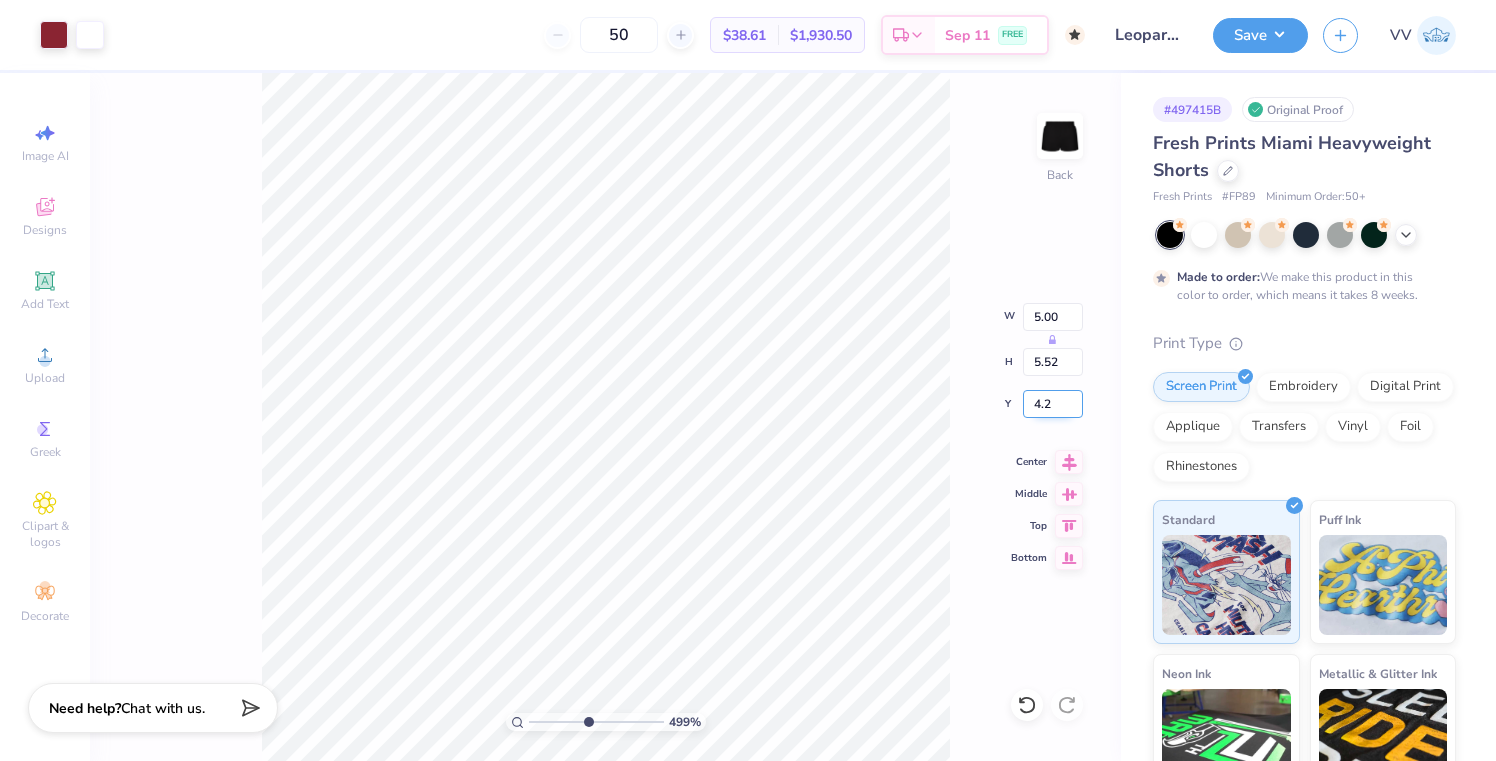 type on "4.20" 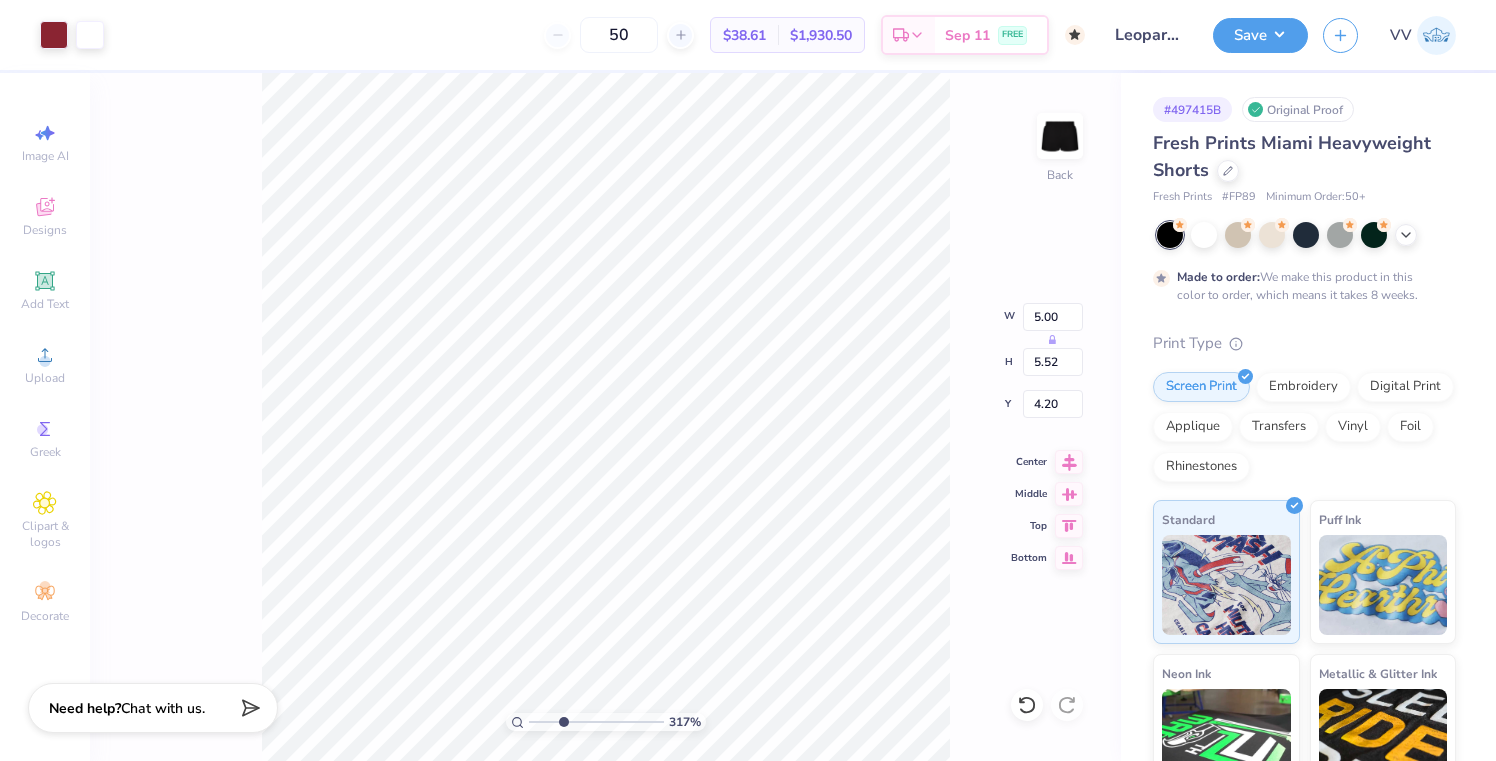 drag, startPoint x: 587, startPoint y: 722, endPoint x: 568, endPoint y: 721, distance: 19.026299 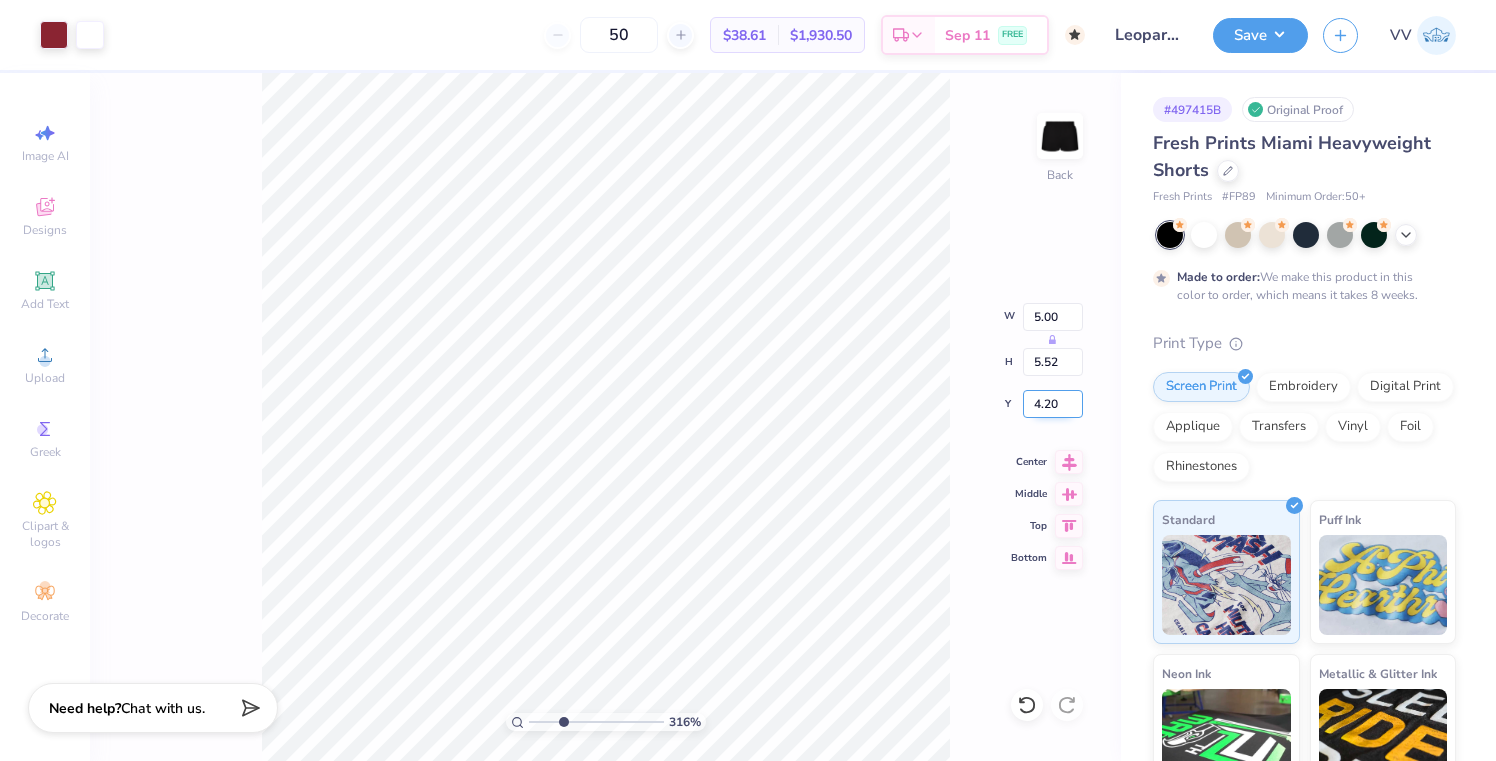 click on "4.20" at bounding box center (1053, 404) 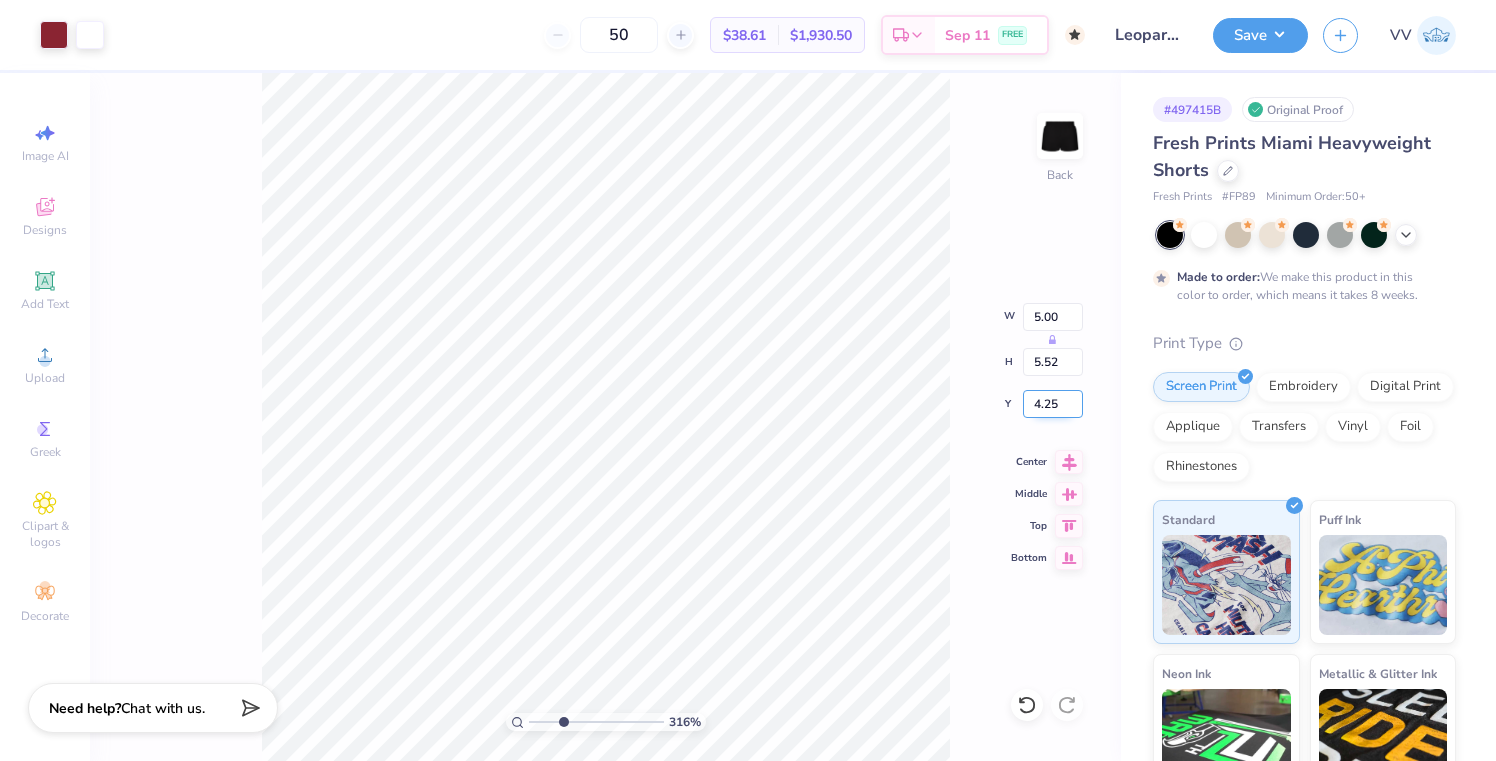 type on "4.25" 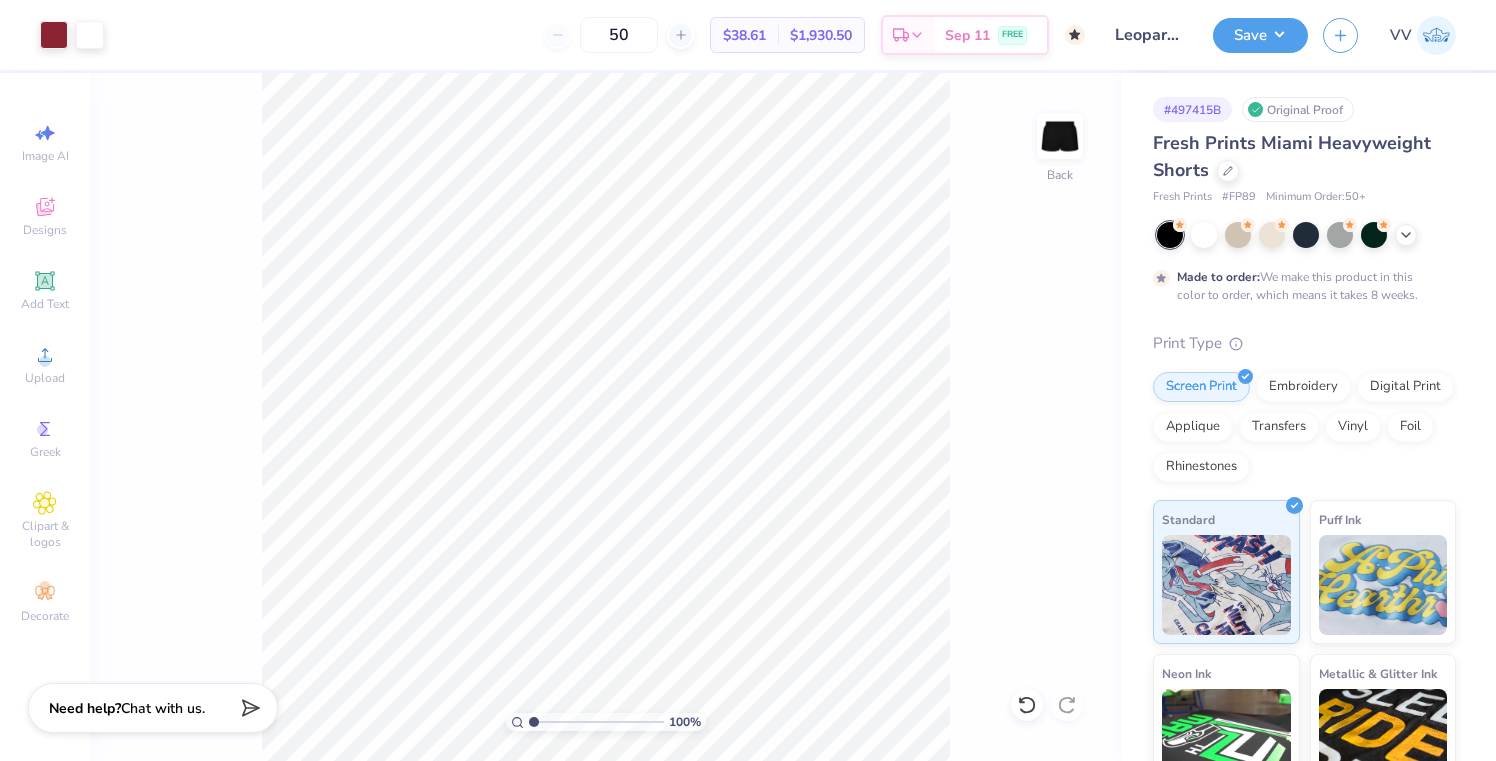 drag, startPoint x: 523, startPoint y: 722, endPoint x: 479, endPoint y: 725, distance: 44.102154 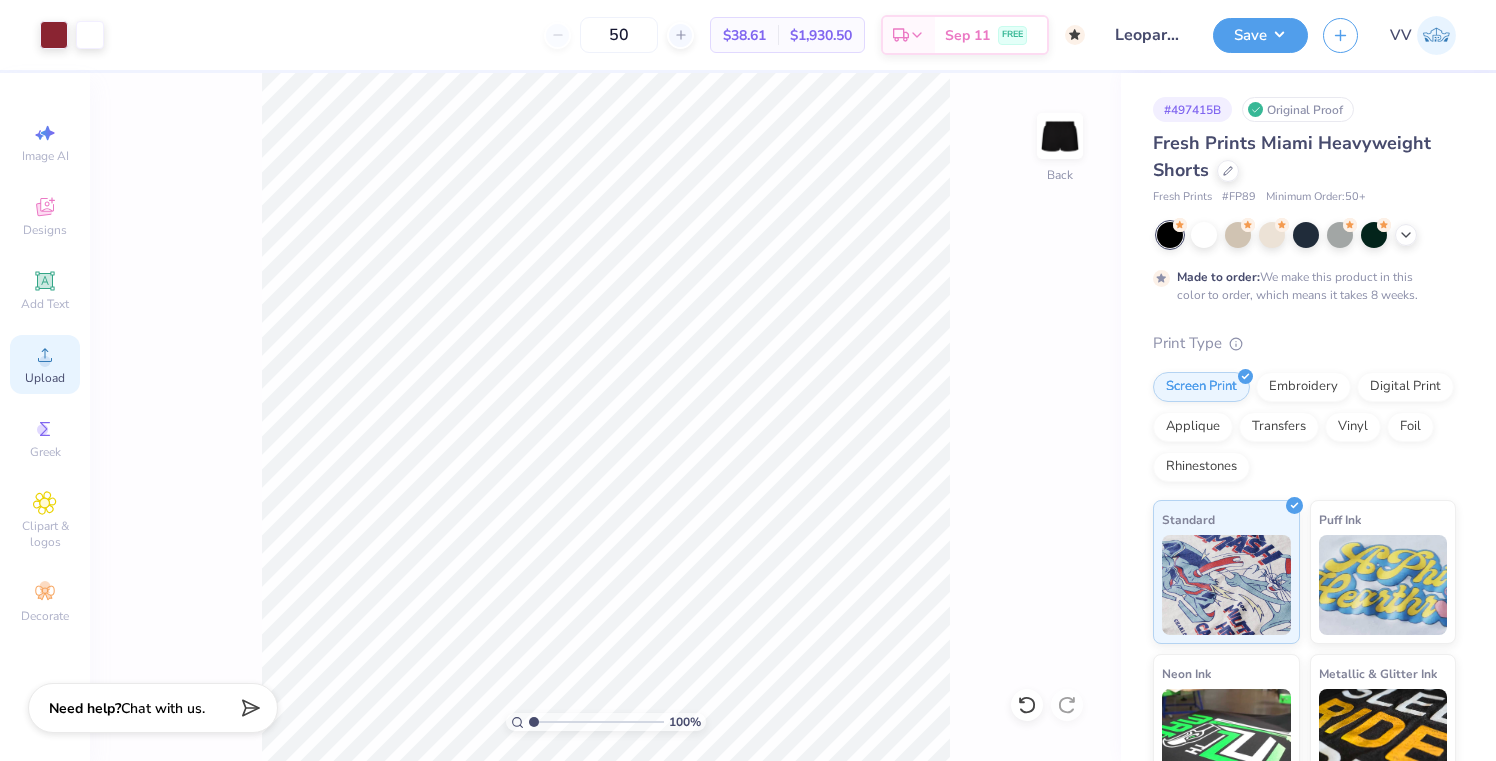 click on "Upload" at bounding box center [45, 364] 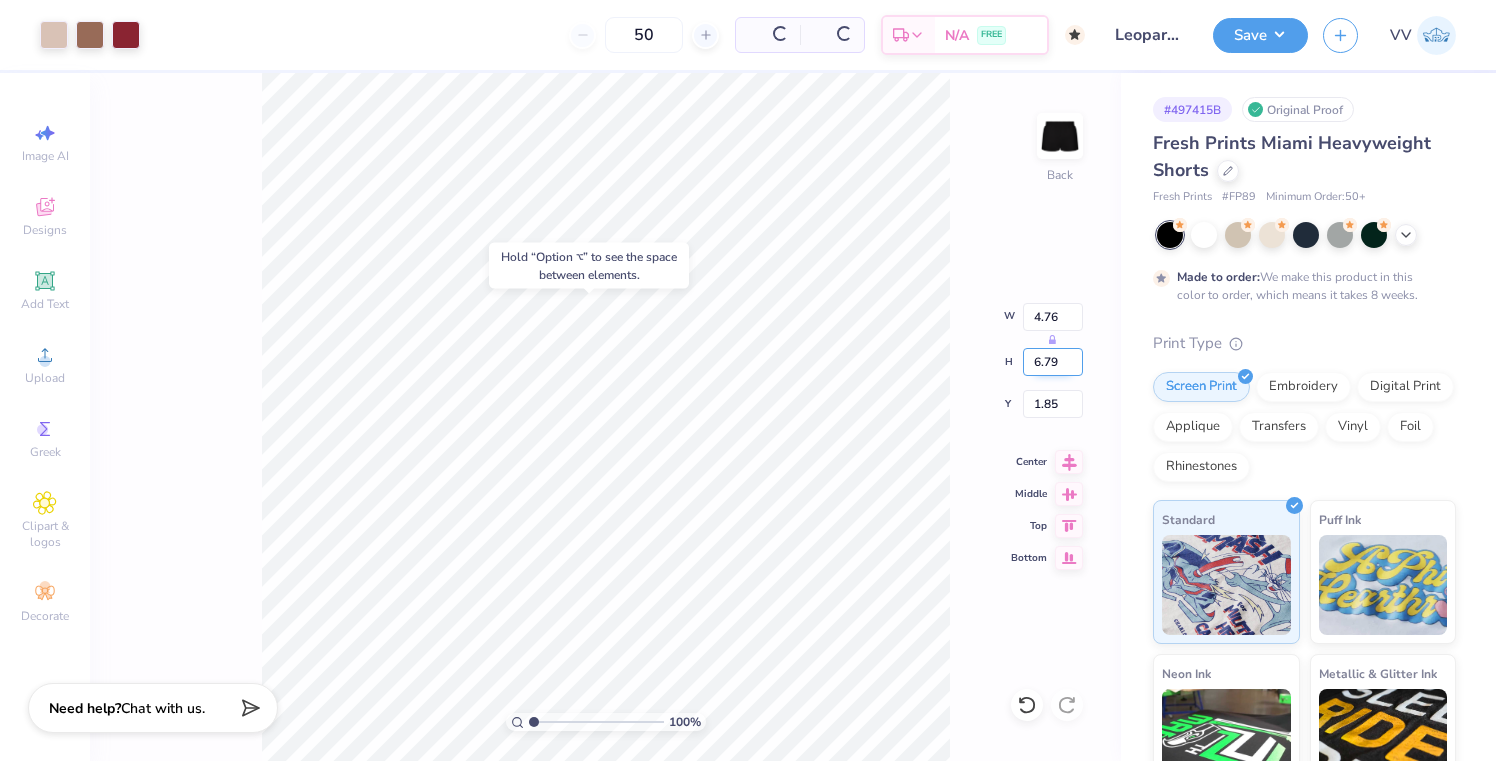 click on "6.79" at bounding box center [1053, 362] 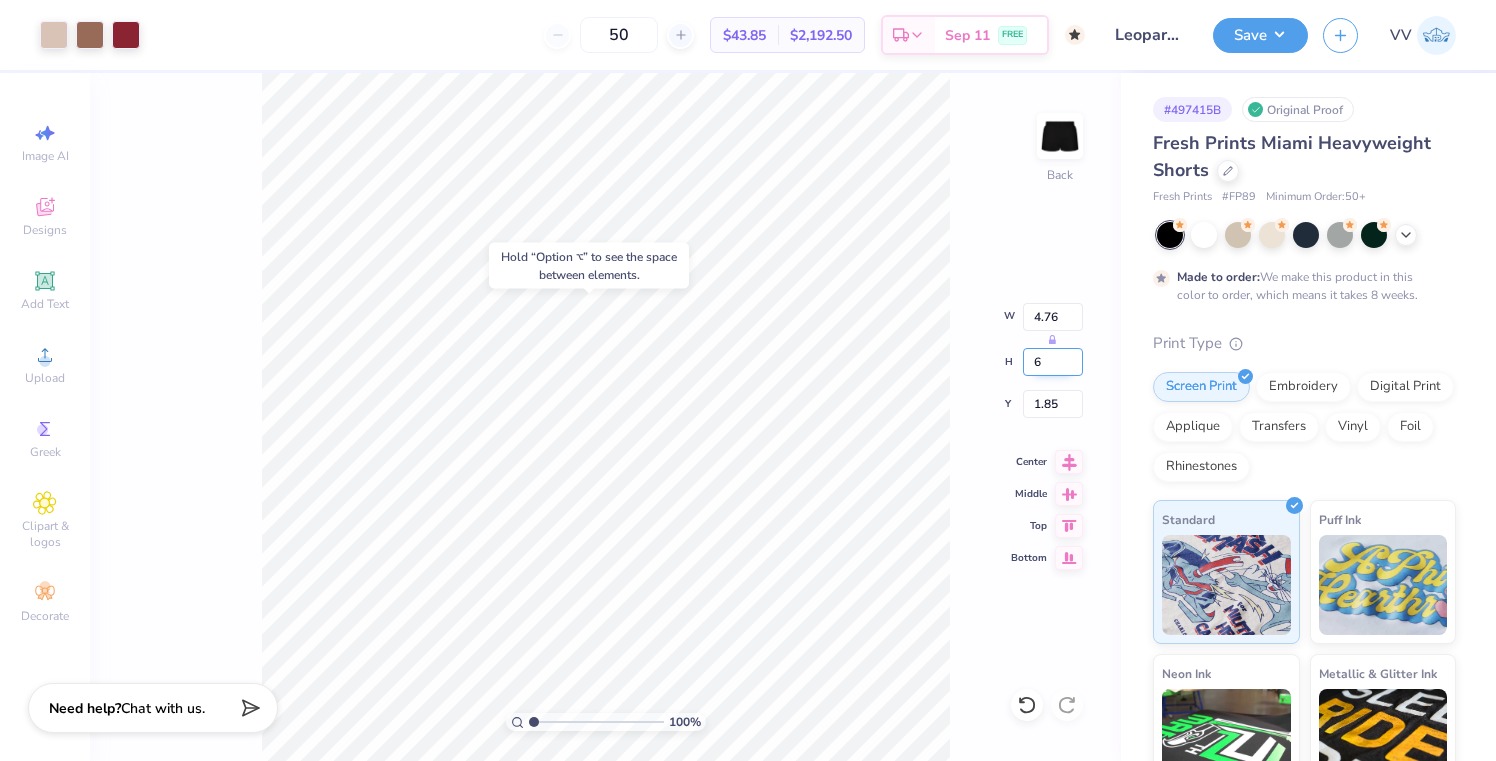 type on "6" 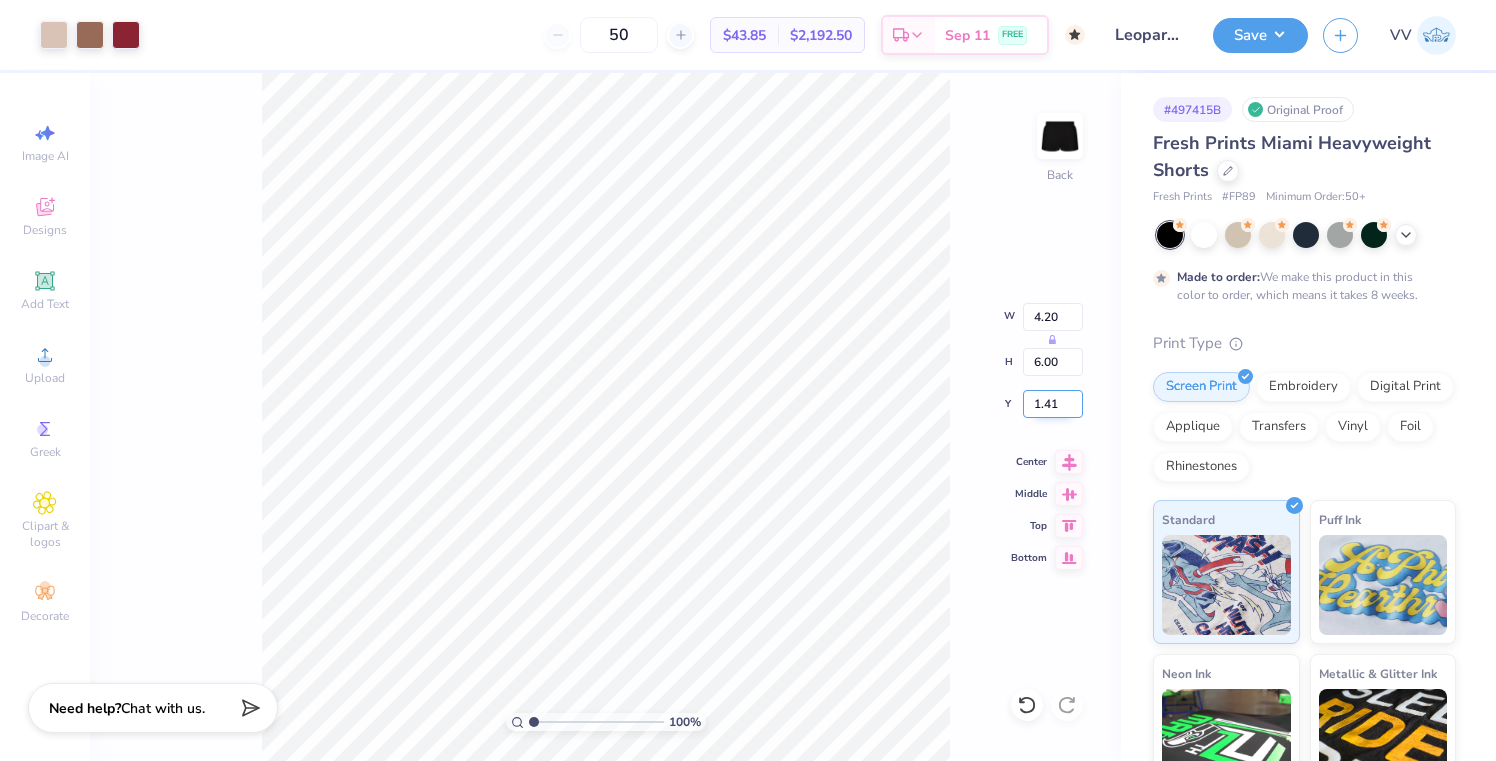 click on "1.41" at bounding box center (1053, 404) 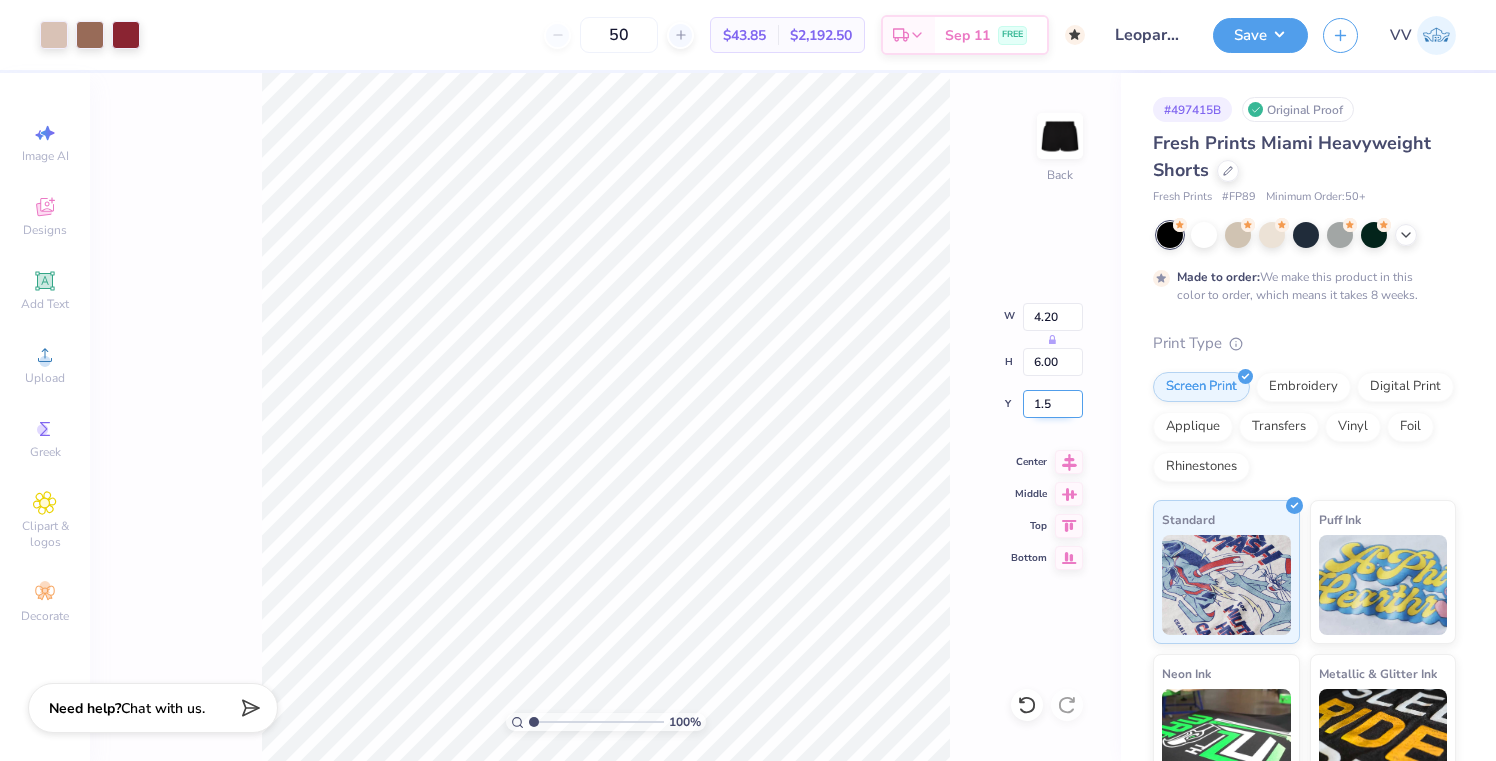 type on "1.50" 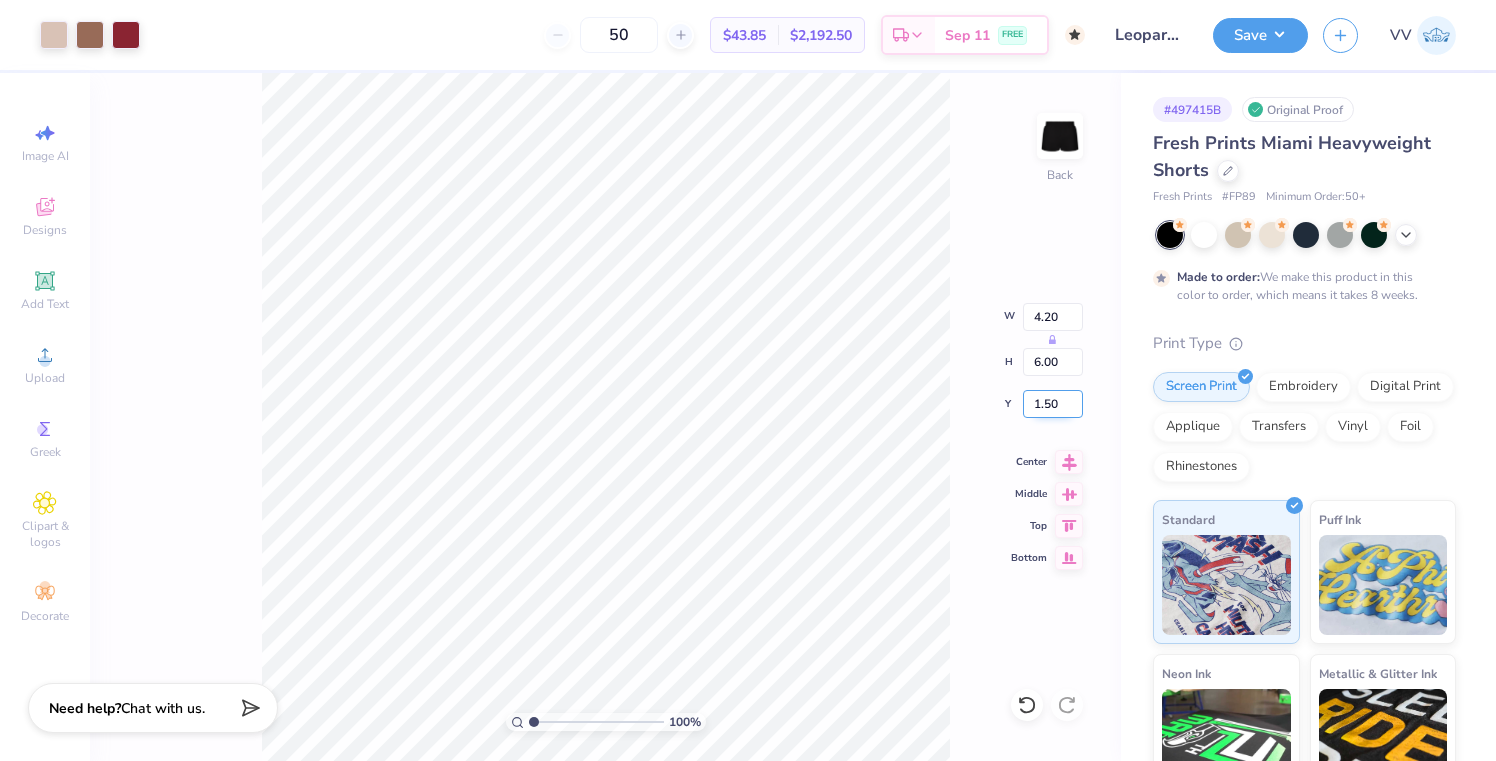 click on "1.50" at bounding box center [1053, 404] 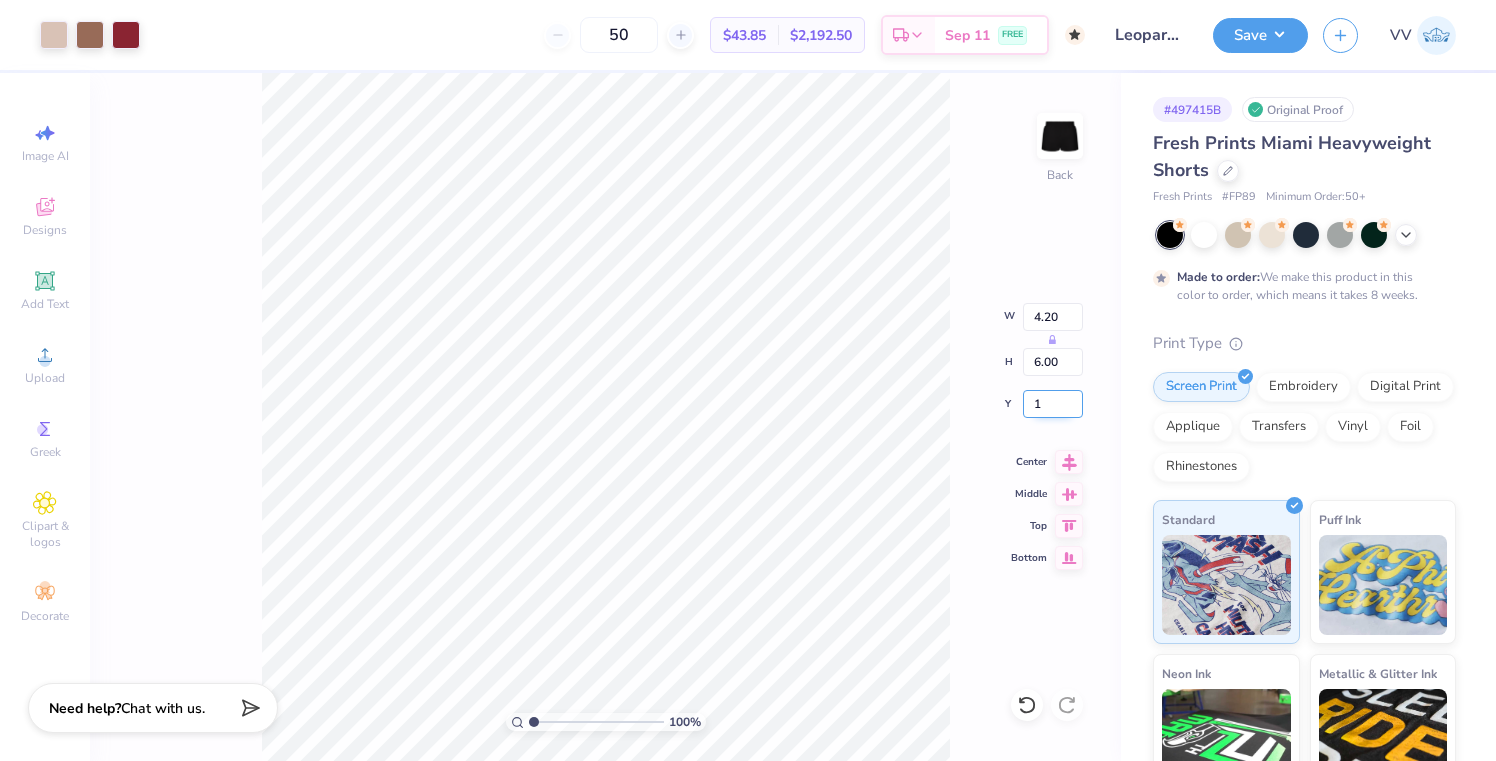 type on "1.00" 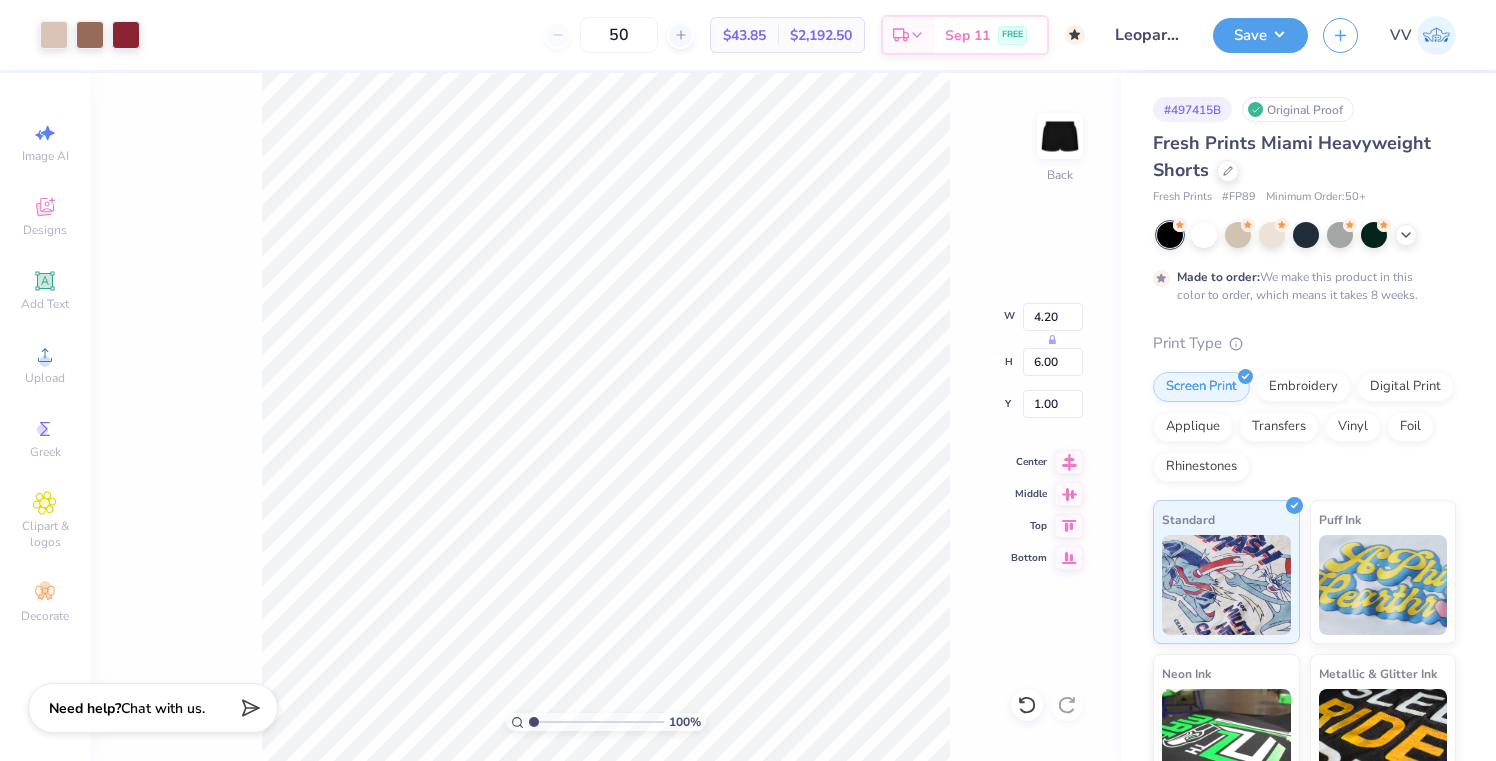 click on "Save" at bounding box center [1260, 35] 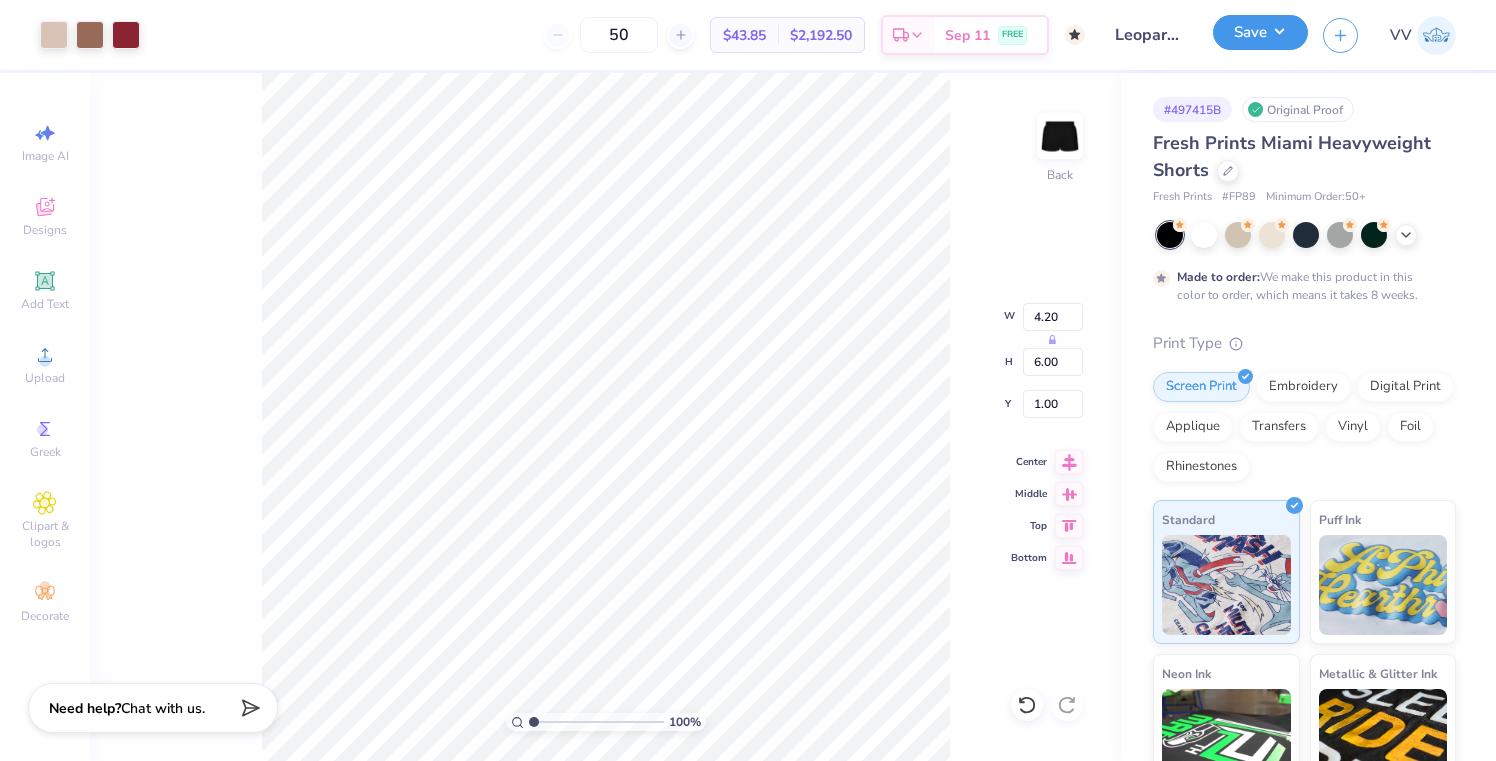 click on "Save" at bounding box center [1260, 32] 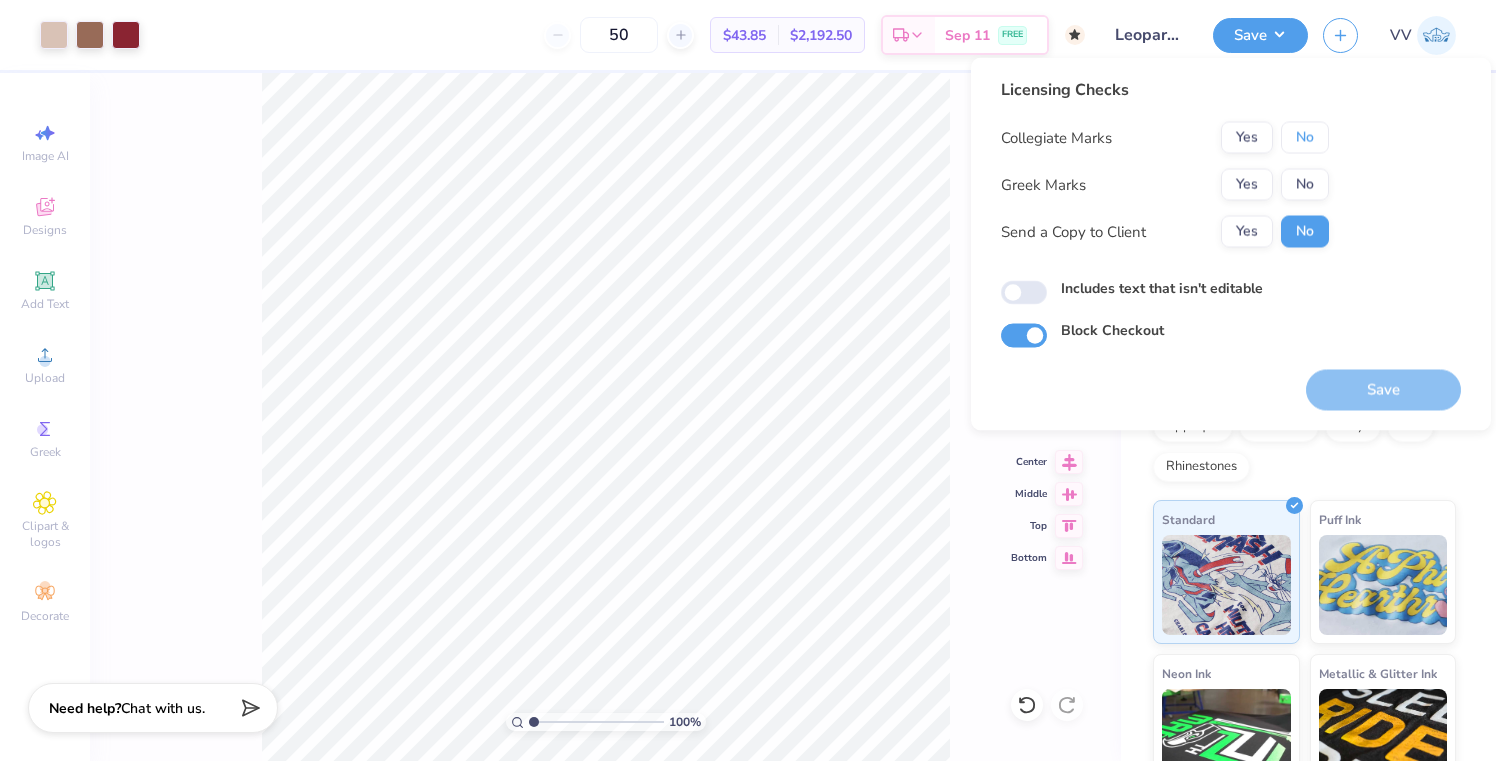 drag, startPoint x: 1308, startPoint y: 138, endPoint x: 1279, endPoint y: 160, distance: 36.40055 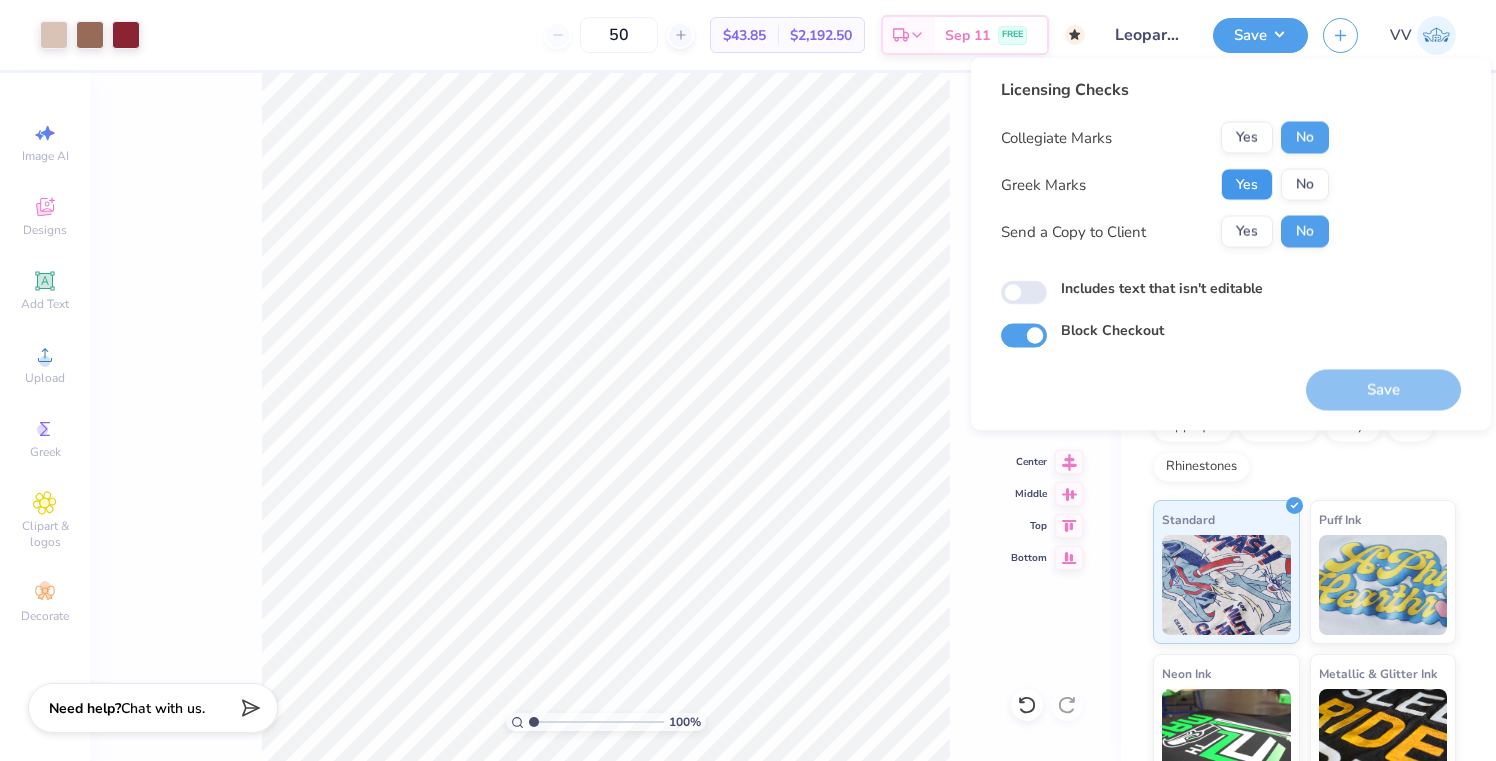 click on "Yes" at bounding box center [1247, 185] 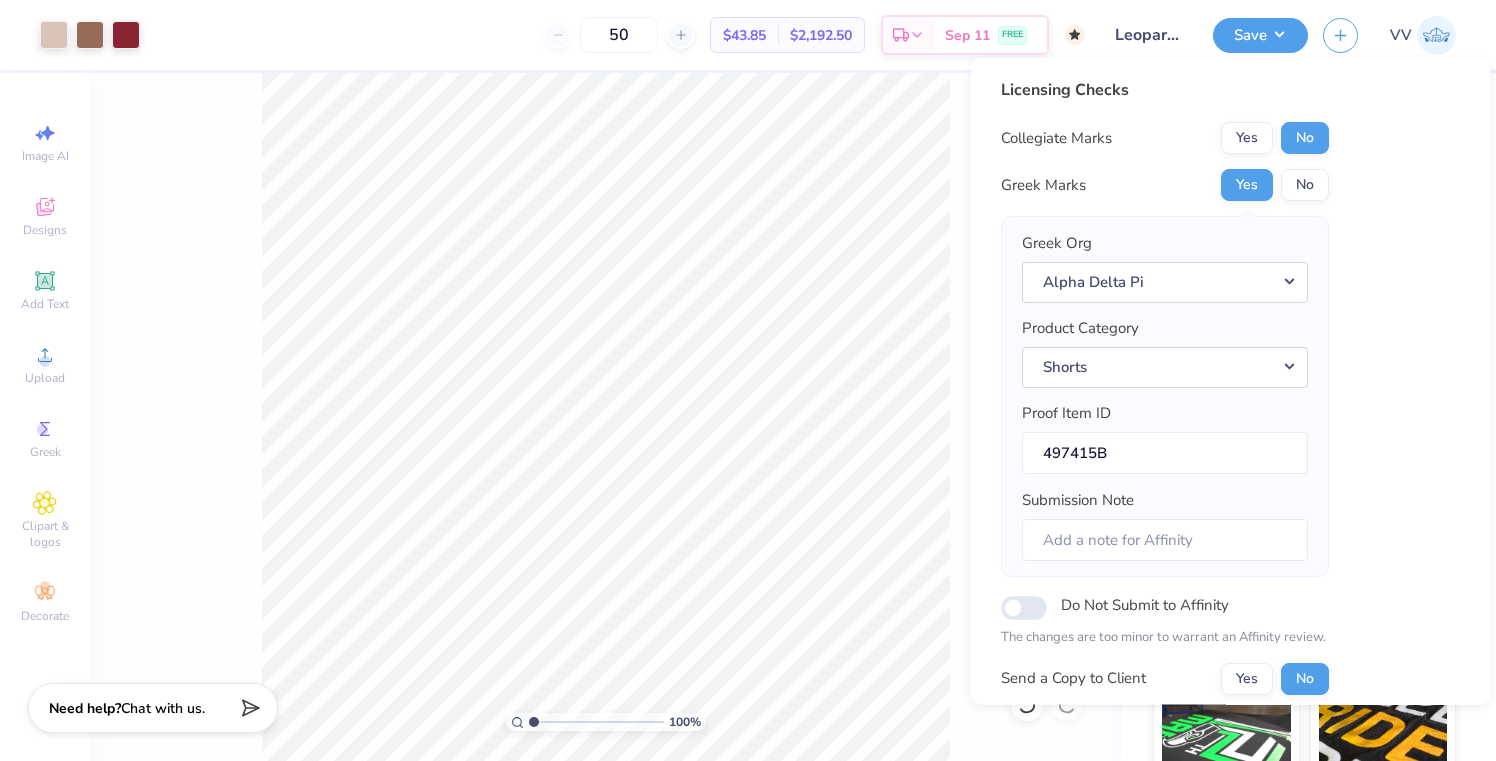 scroll, scrollTop: 153, scrollLeft: 0, axis: vertical 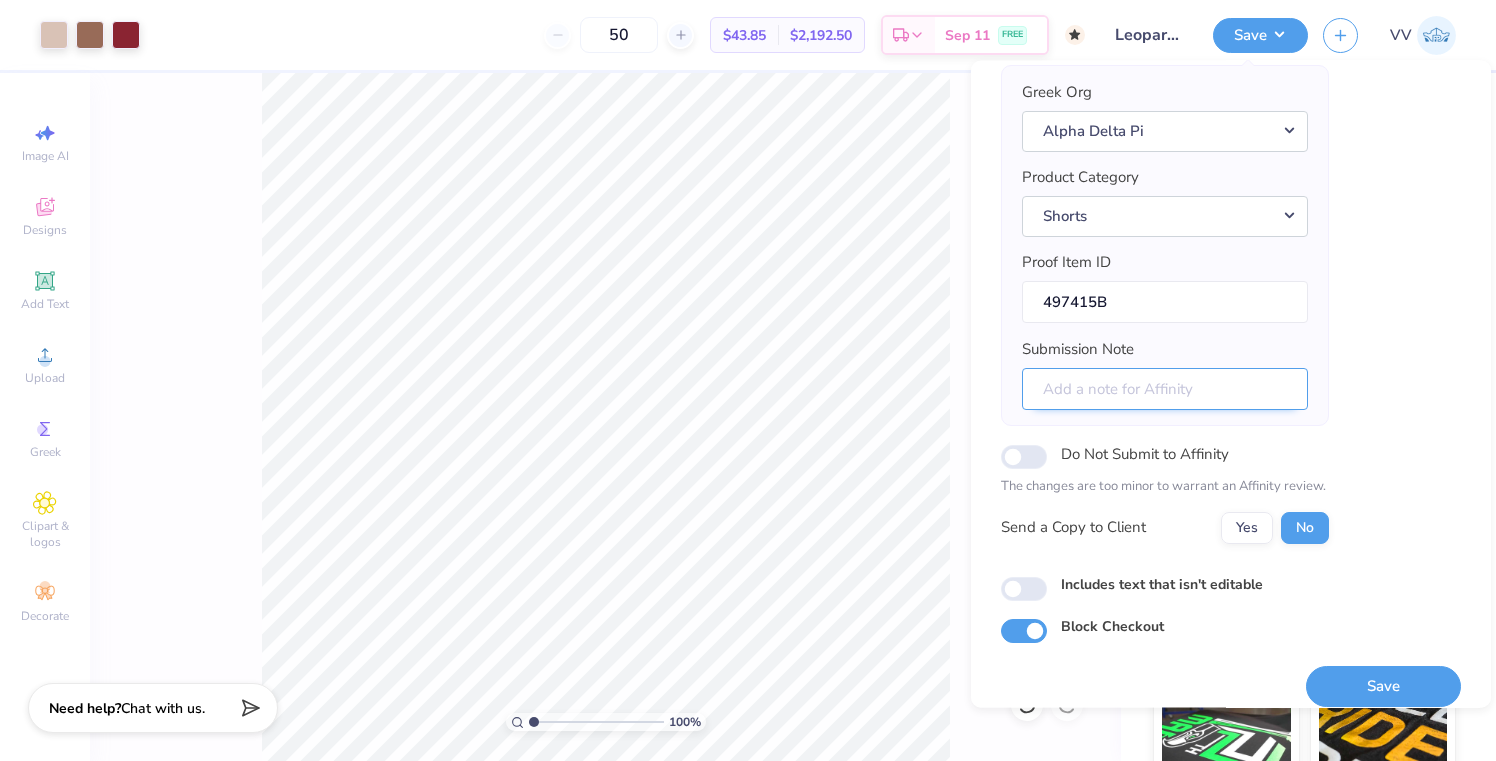 click on "Submission Note" at bounding box center (1165, 389) 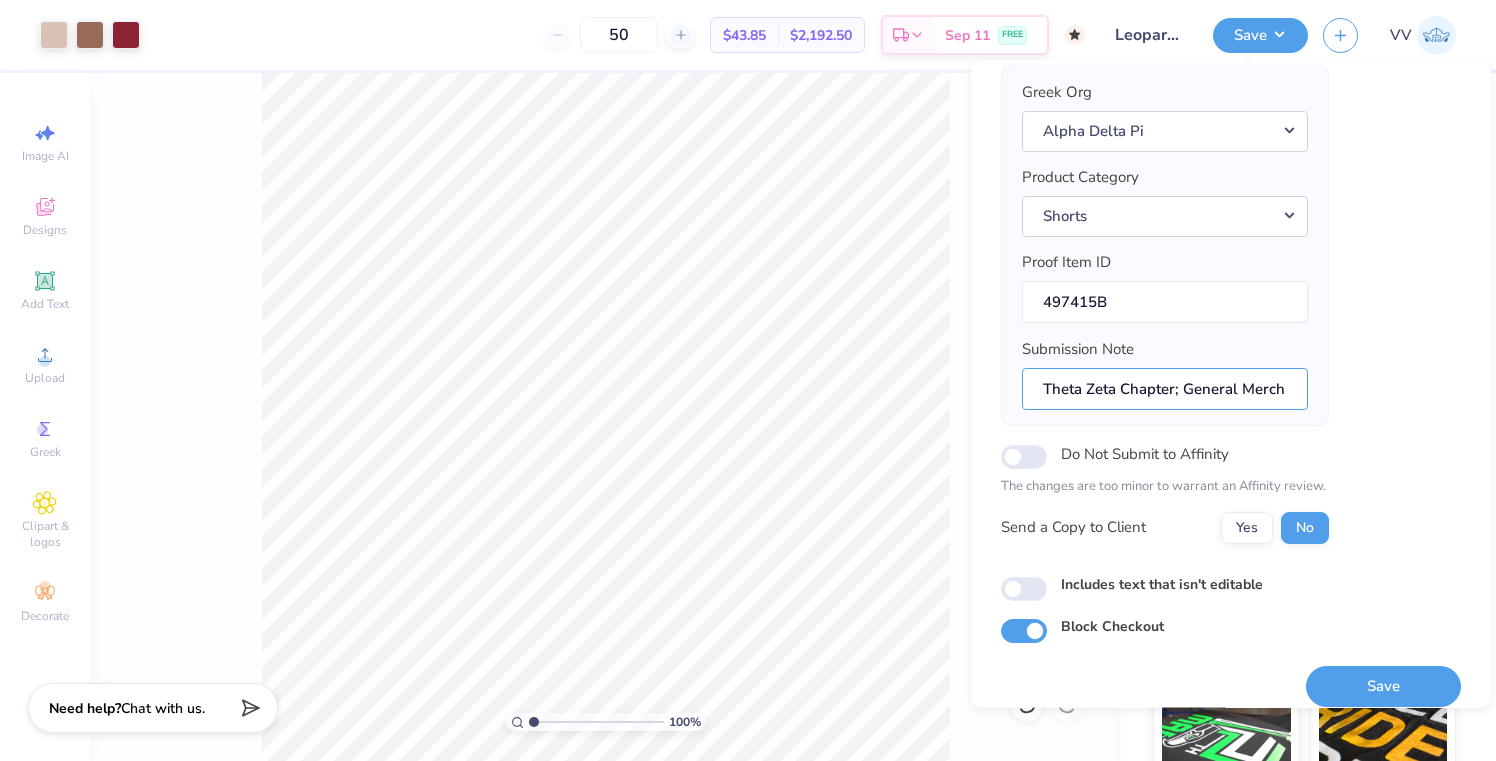 type on "Theta Zeta Chapter; General Merch" 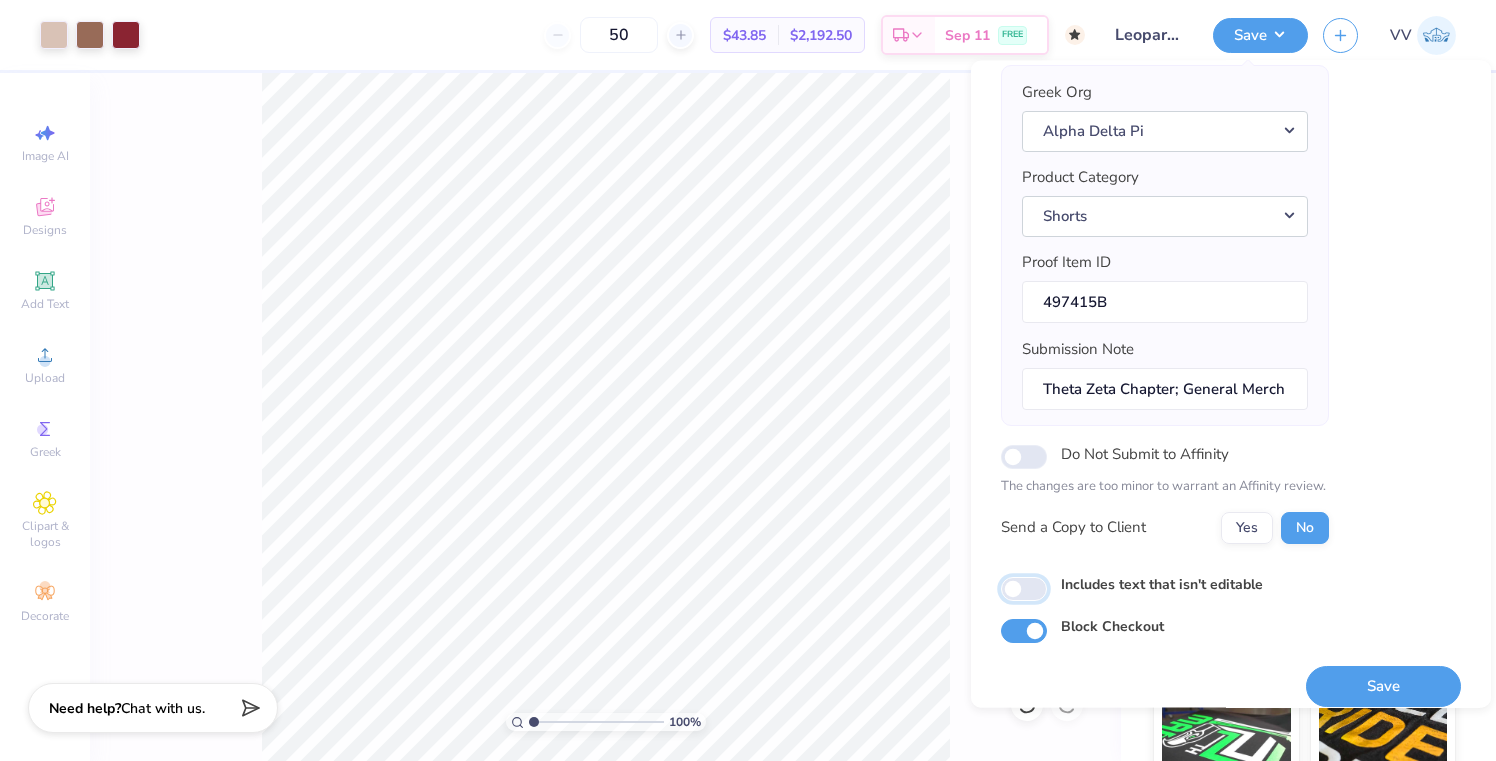 click on "Includes text that isn't editable" at bounding box center [1024, 589] 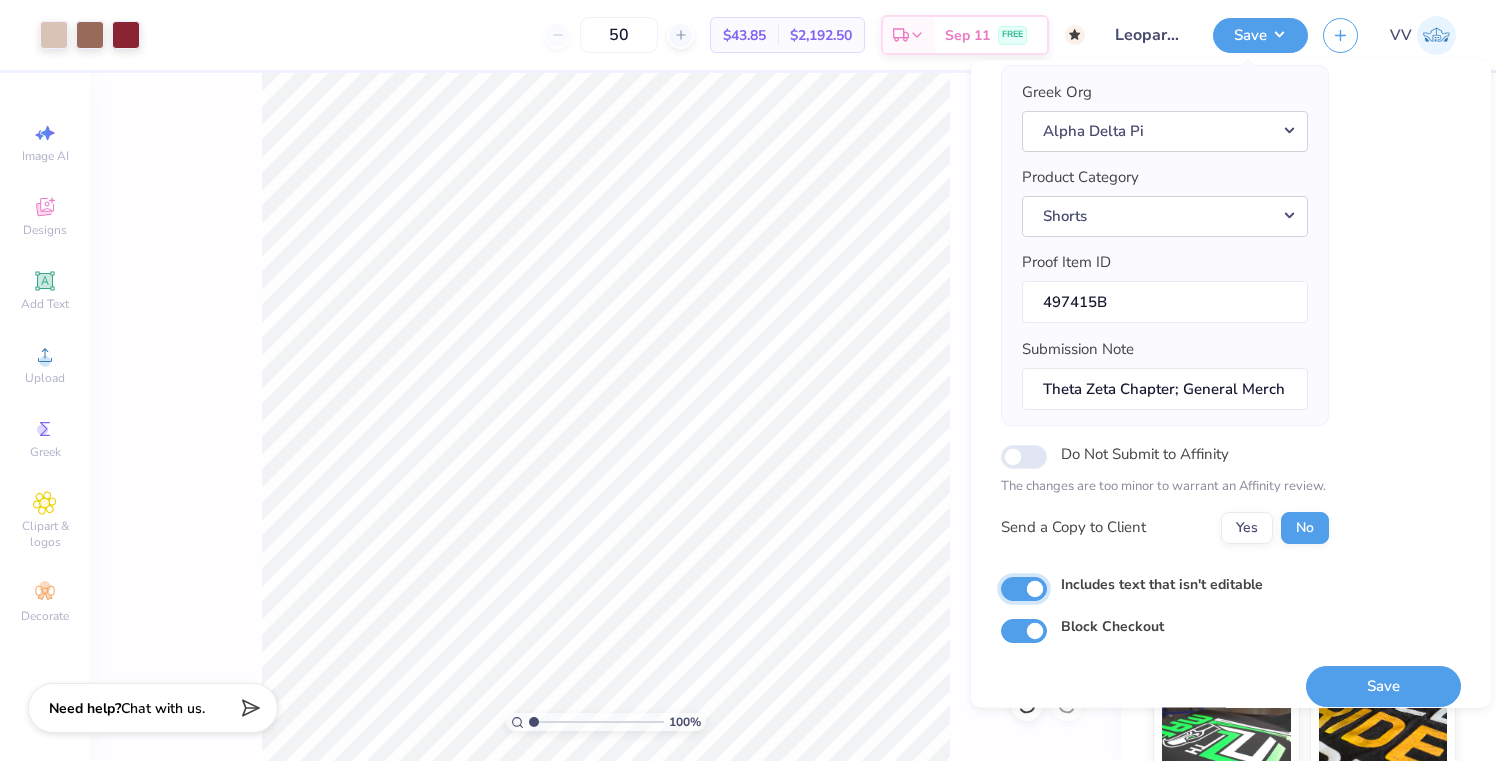 checkbox on "true" 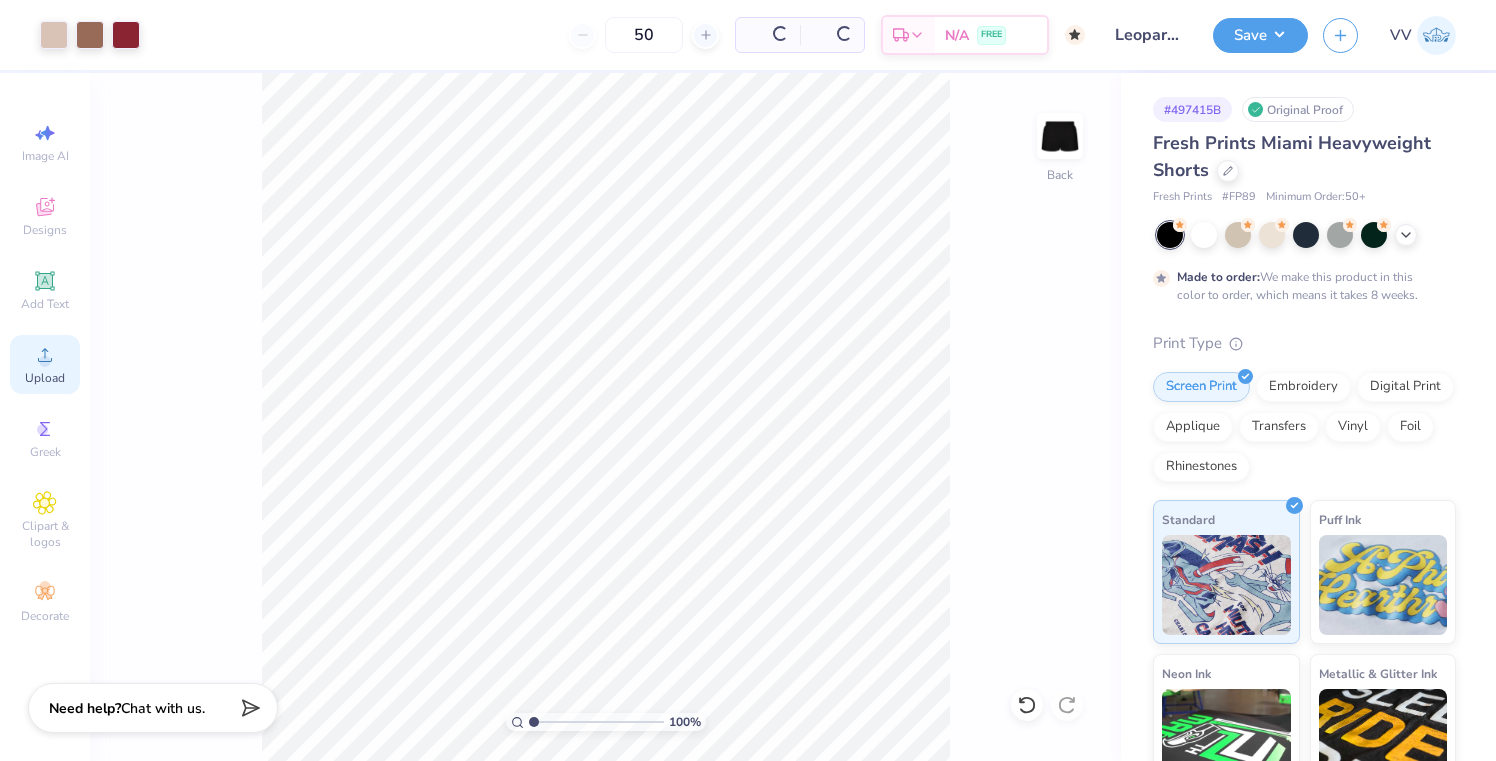 click 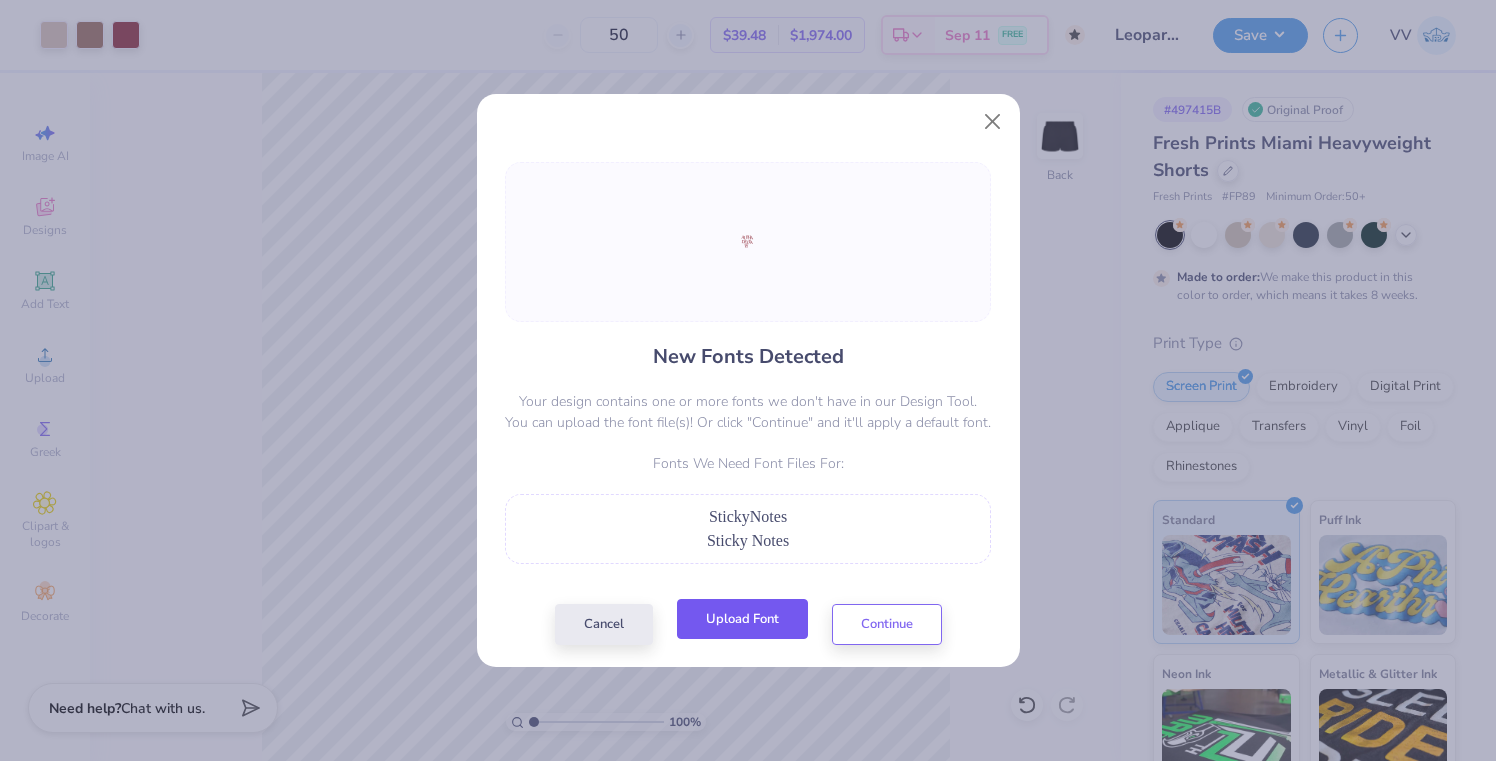 click on "Upload Font" at bounding box center (742, 619) 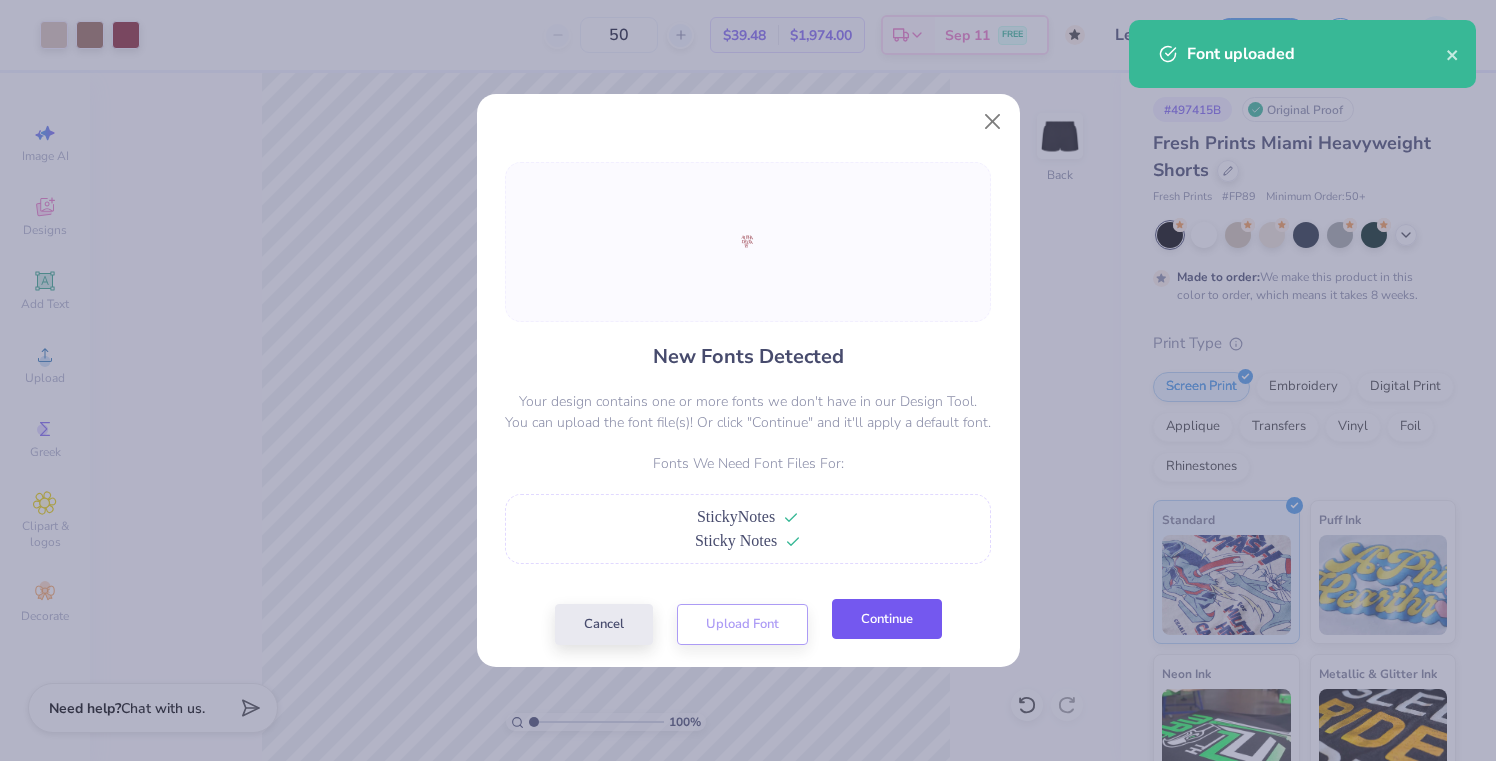 click on "Continue" at bounding box center (887, 619) 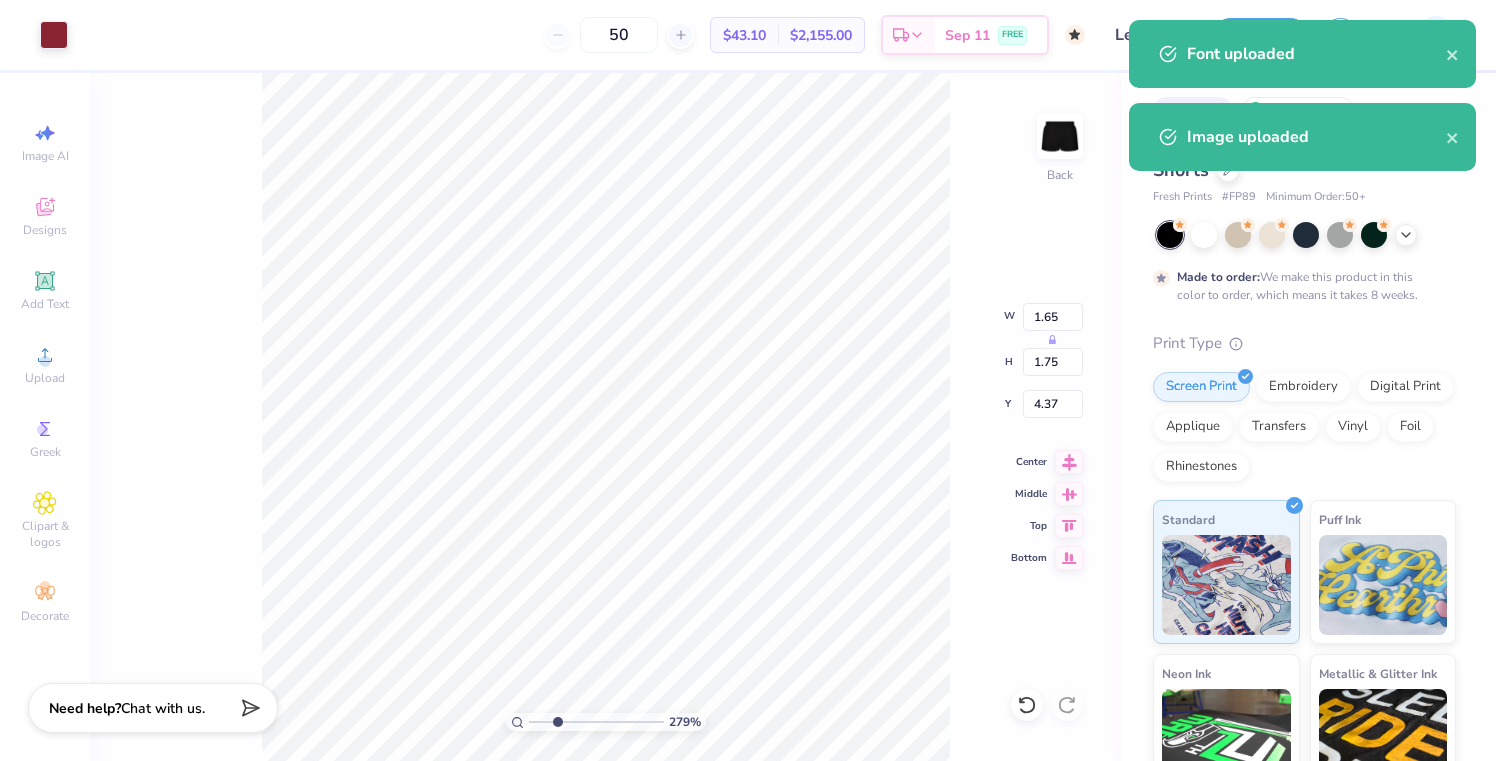 drag, startPoint x: 546, startPoint y: 721, endPoint x: 568, endPoint y: 713, distance: 23.409399 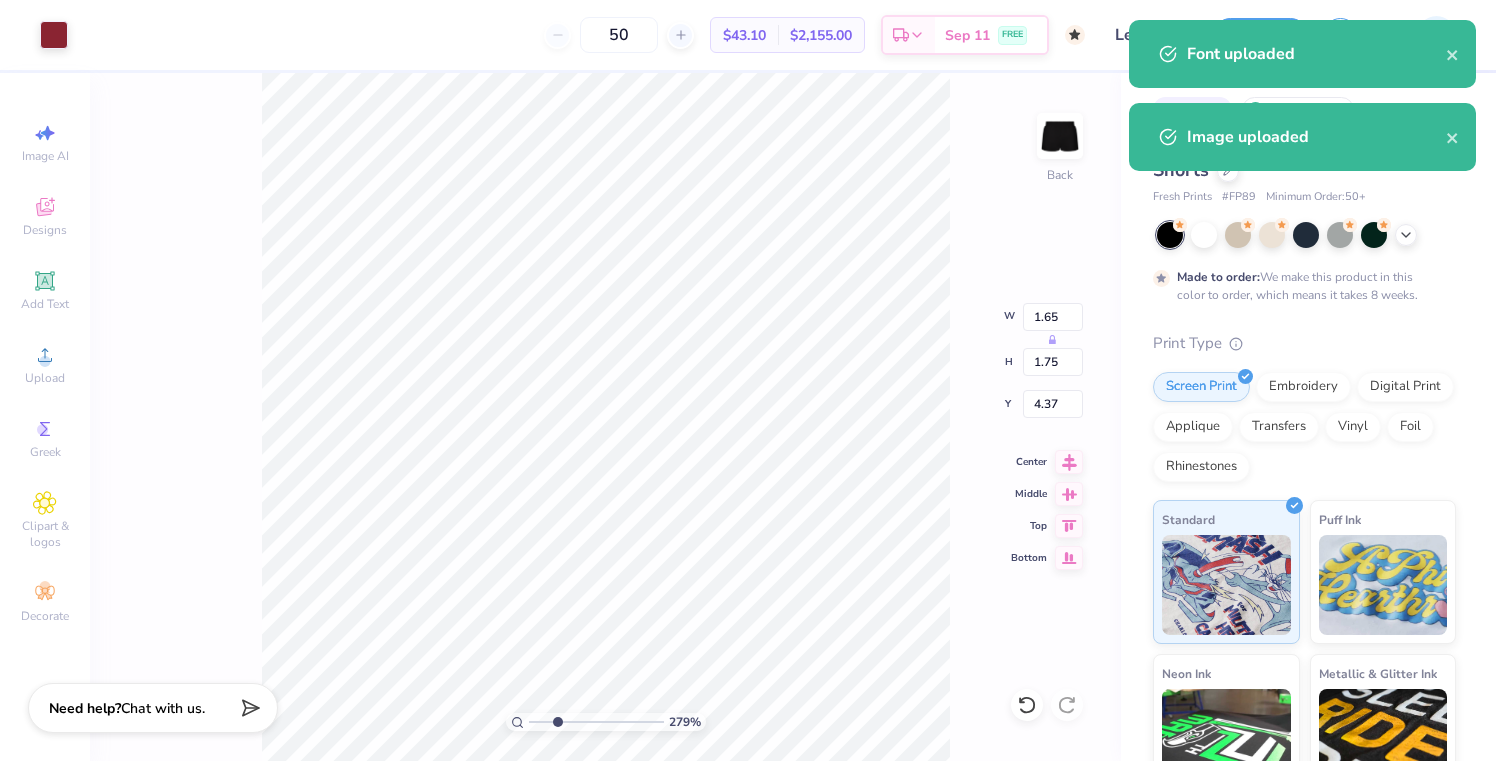 click at bounding box center [596, 722] 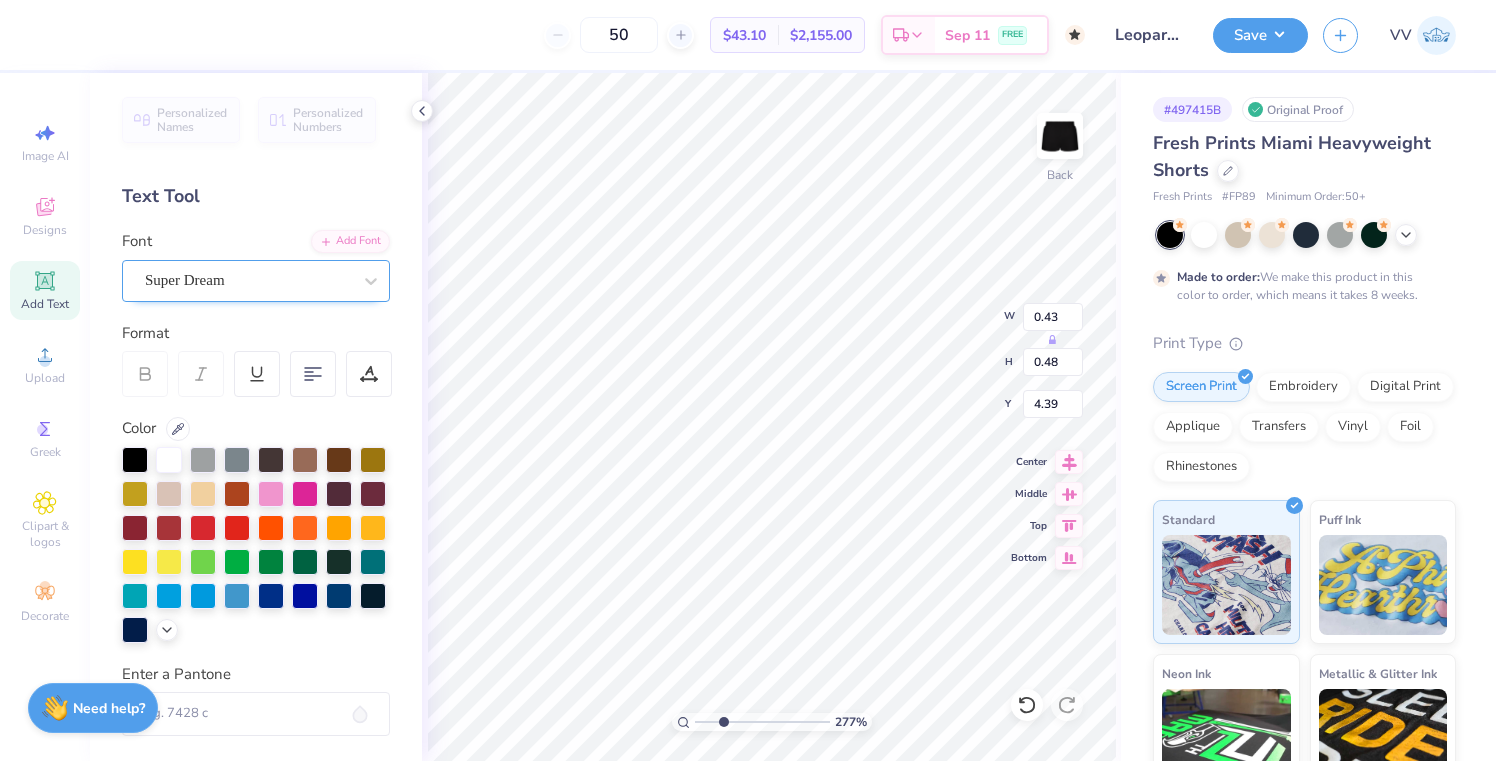 click on "Super Dream" at bounding box center (248, 280) 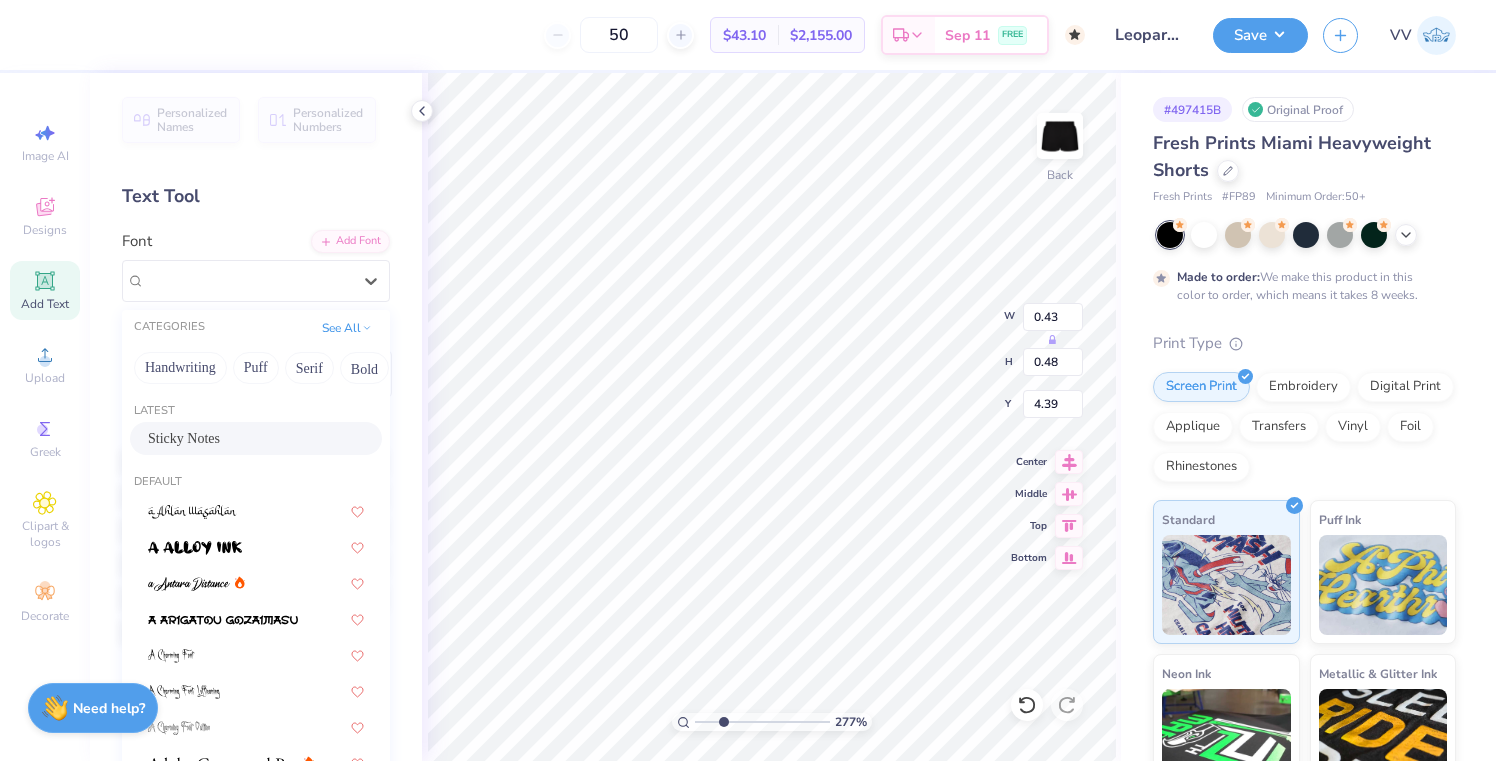click on "Sticky Notes" at bounding box center [256, 438] 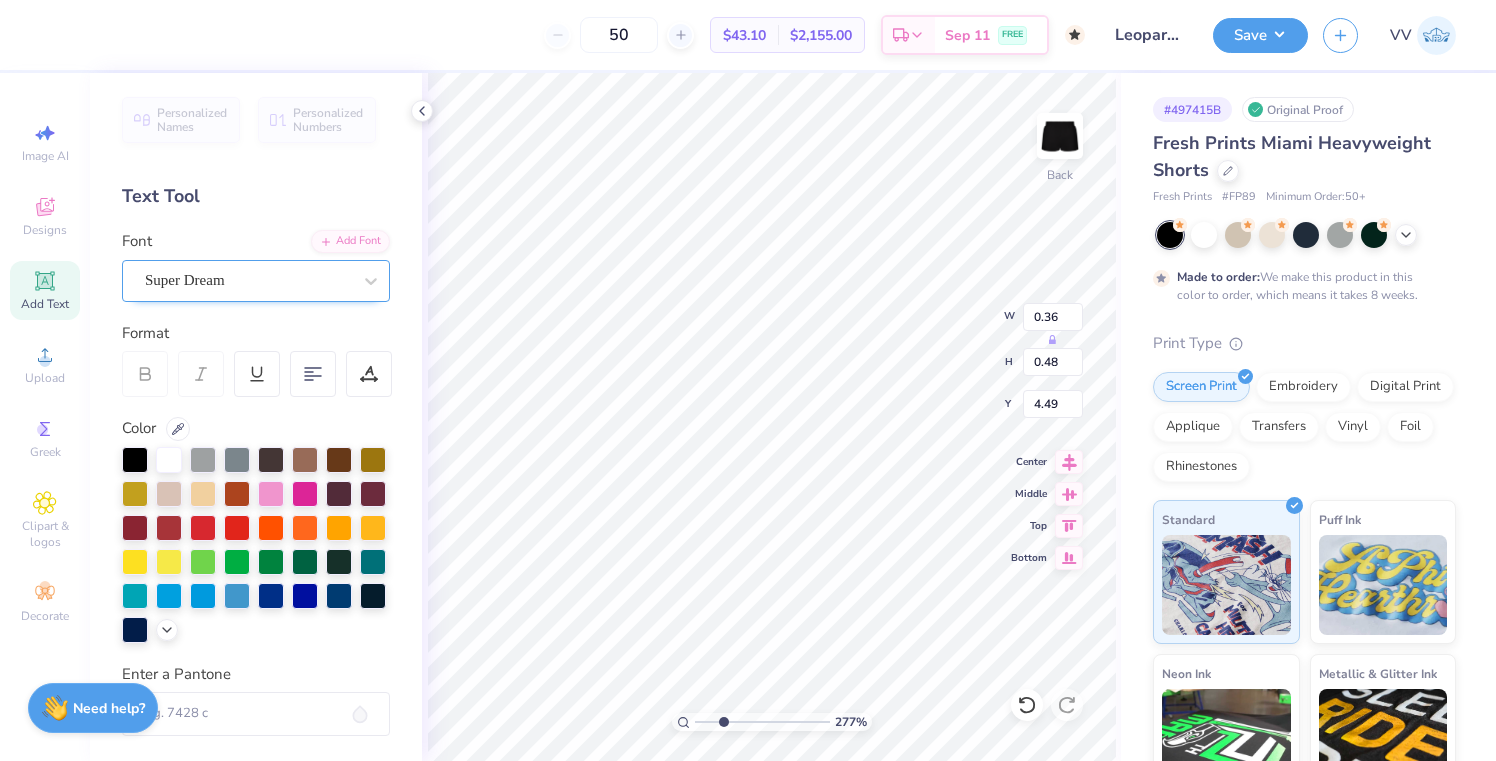 click on "Super Dream" at bounding box center (248, 280) 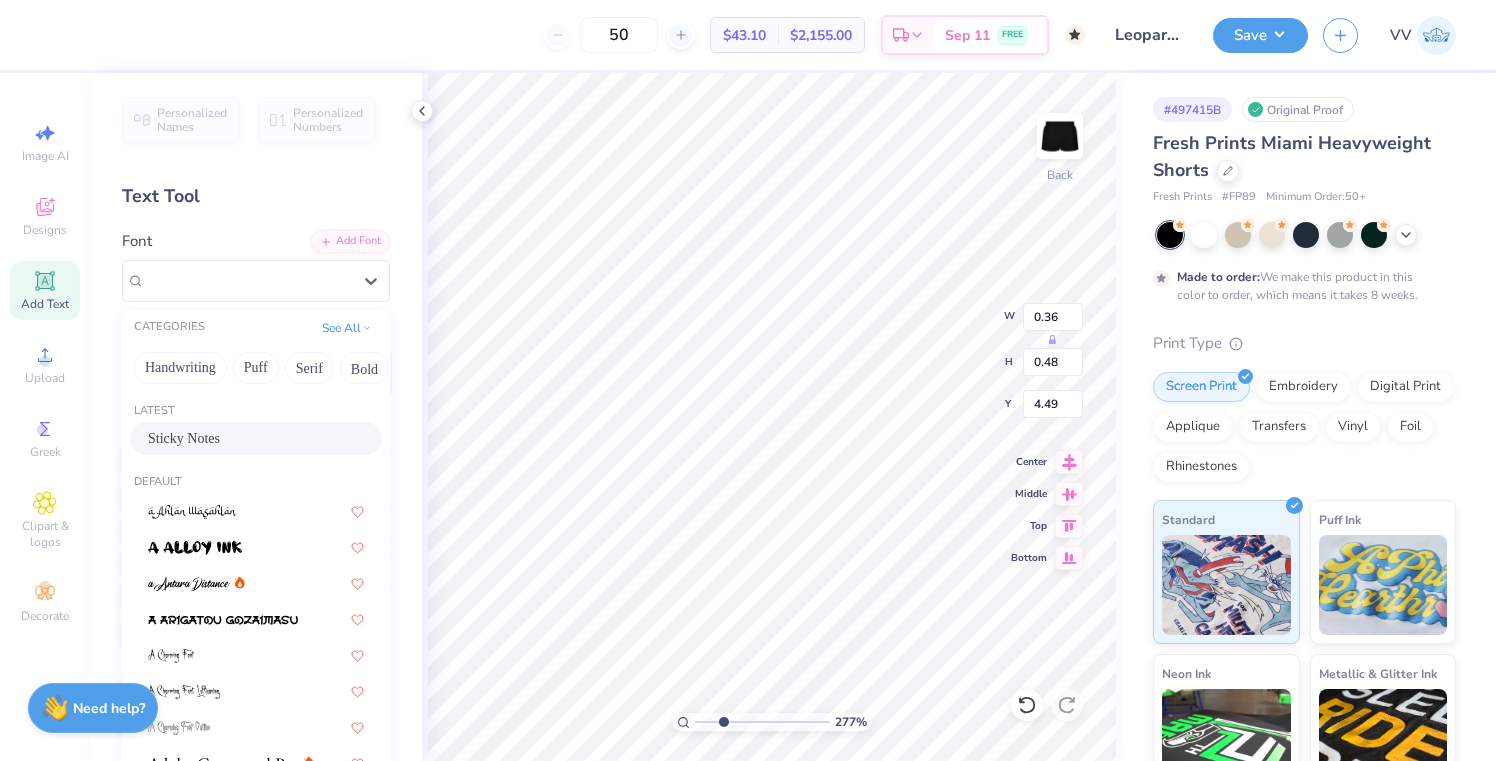 click on "Sticky Notes" at bounding box center [256, 438] 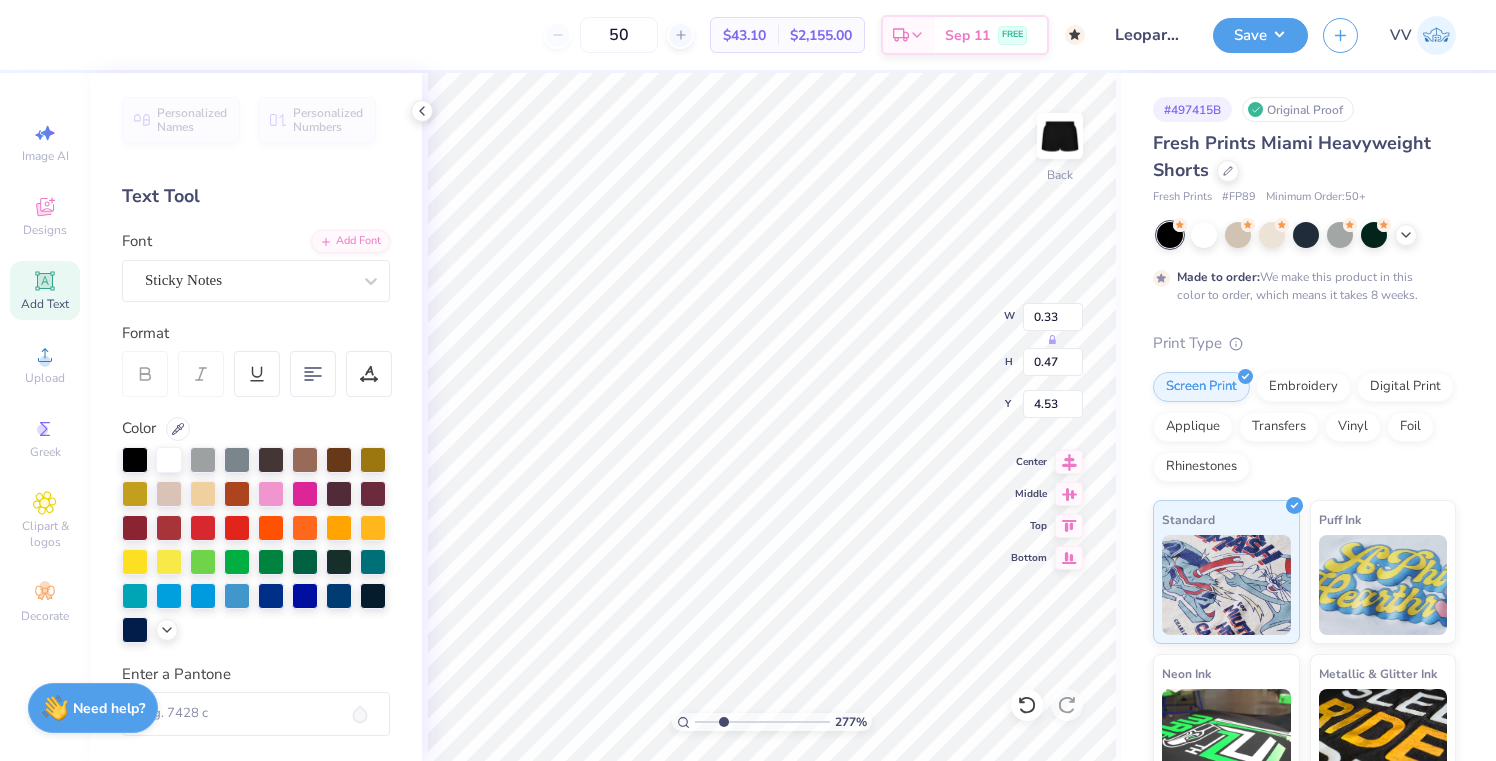 type on "0.39" 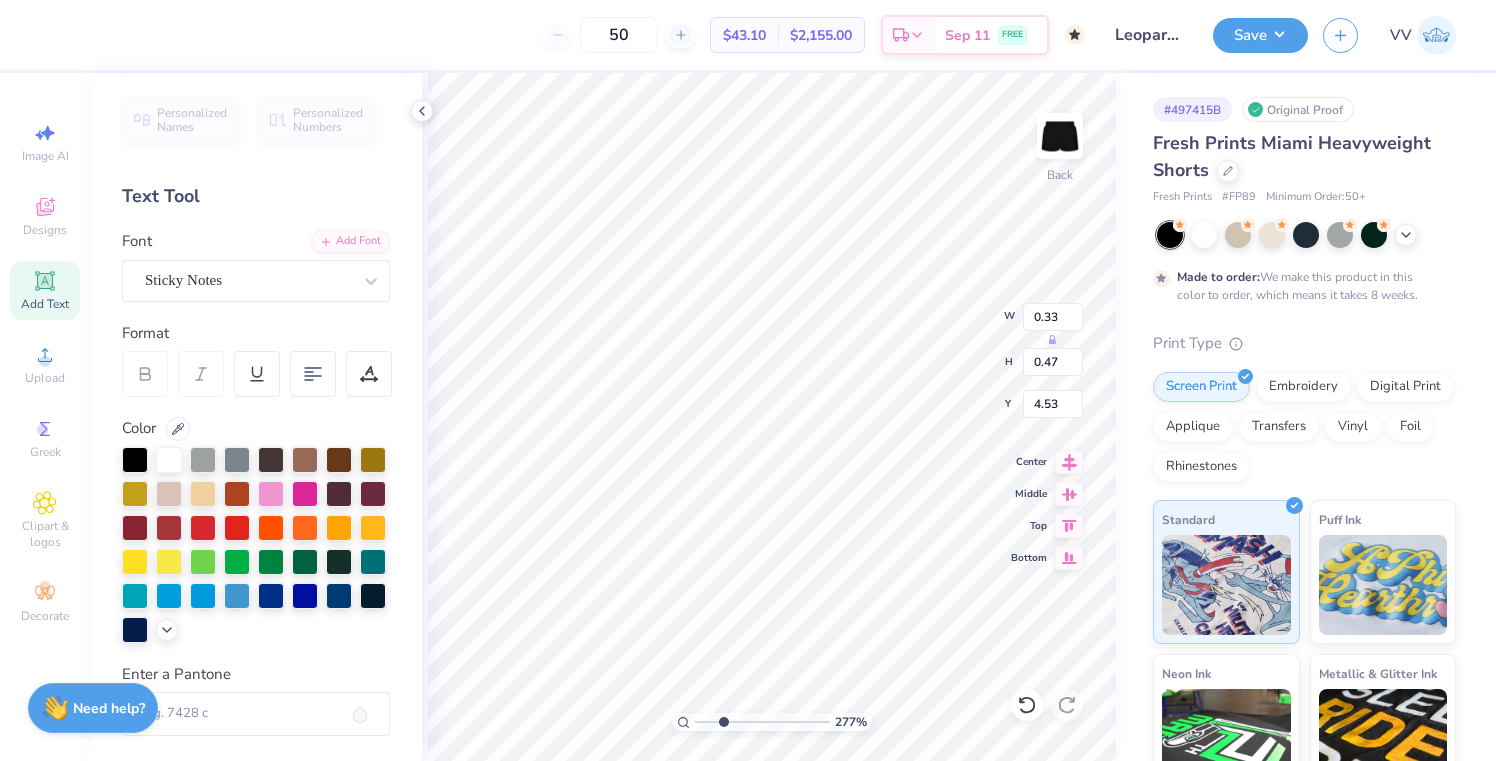 type on "0.48" 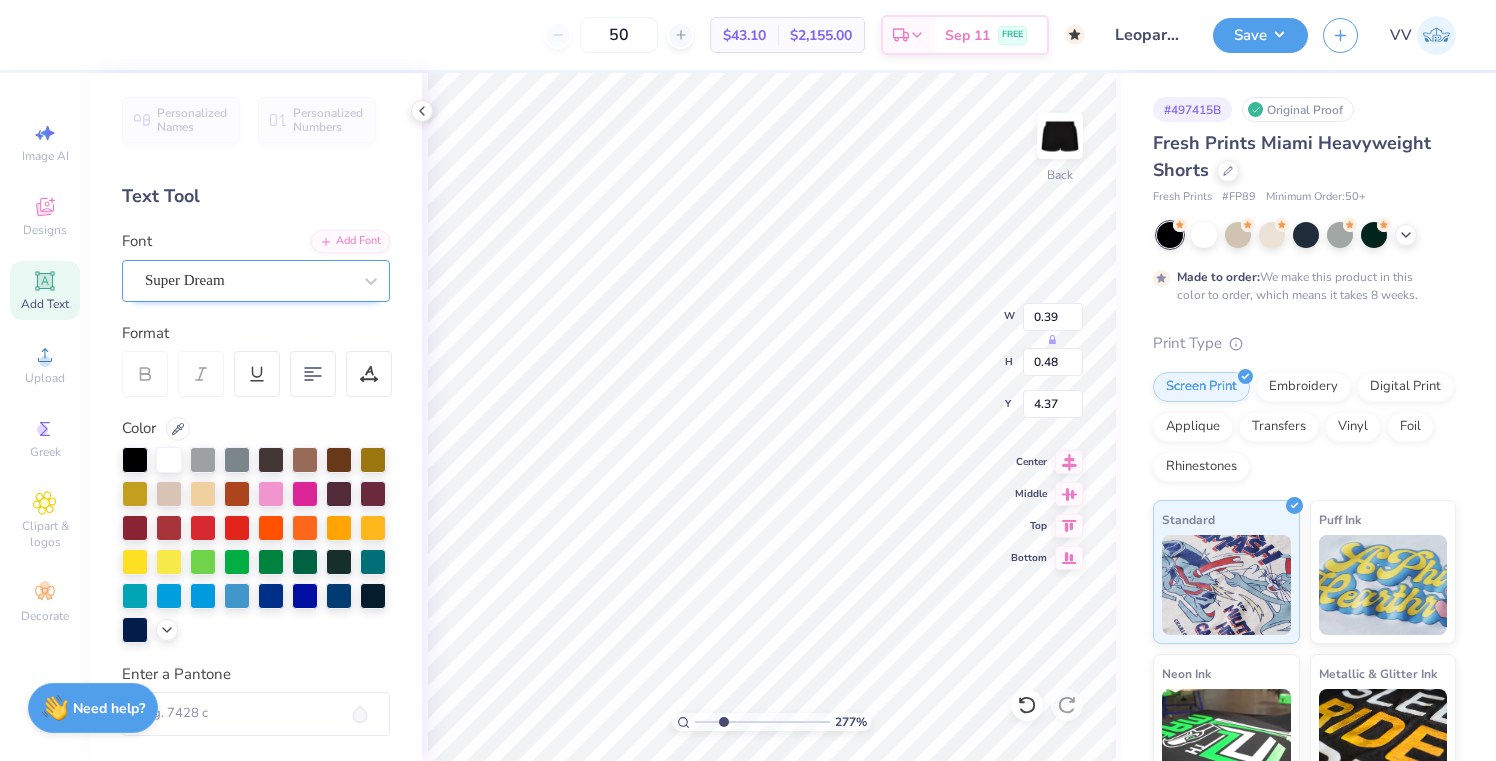 click on "Super Dream" at bounding box center (248, 280) 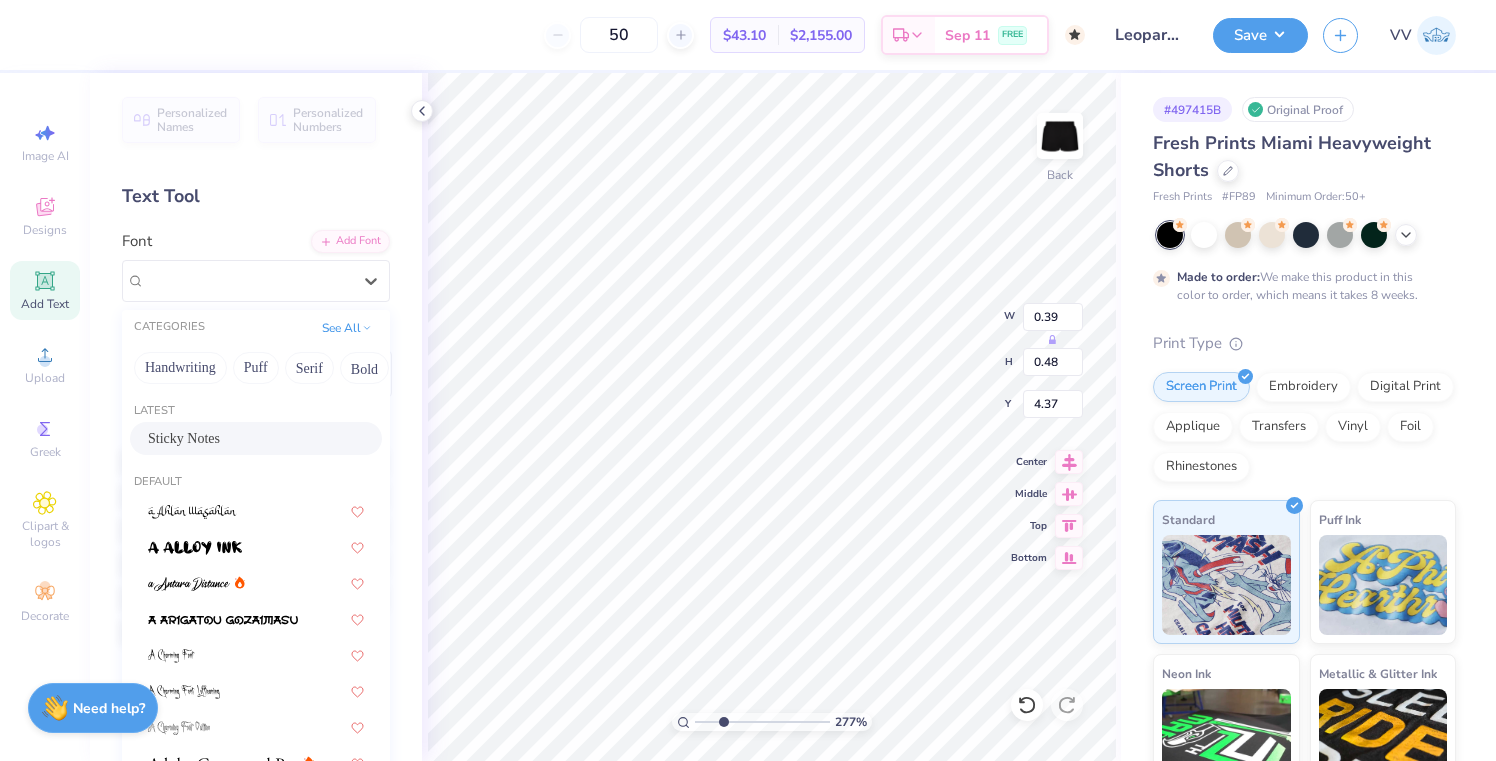 click on "Sticky Notes" at bounding box center (184, 438) 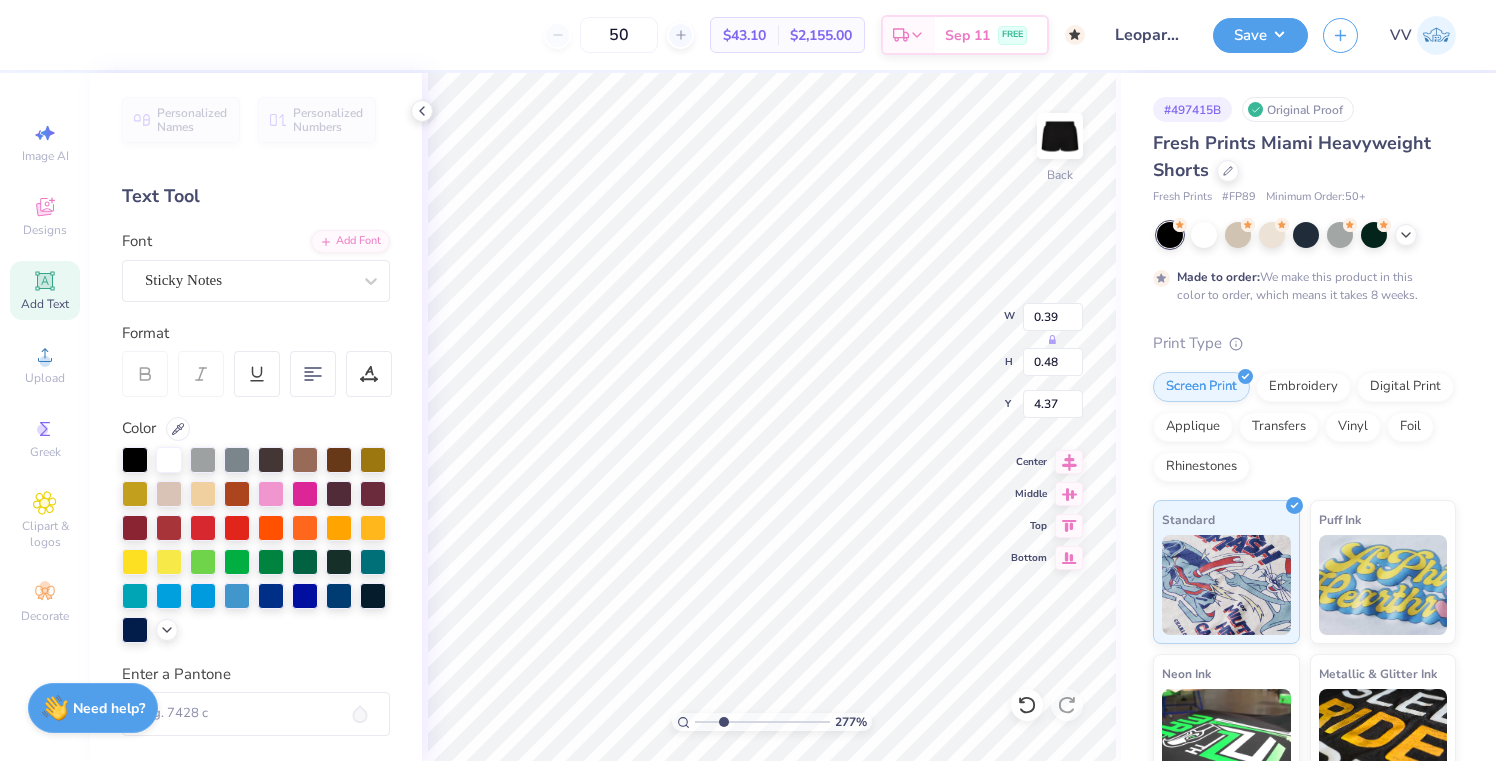 type on "0.26" 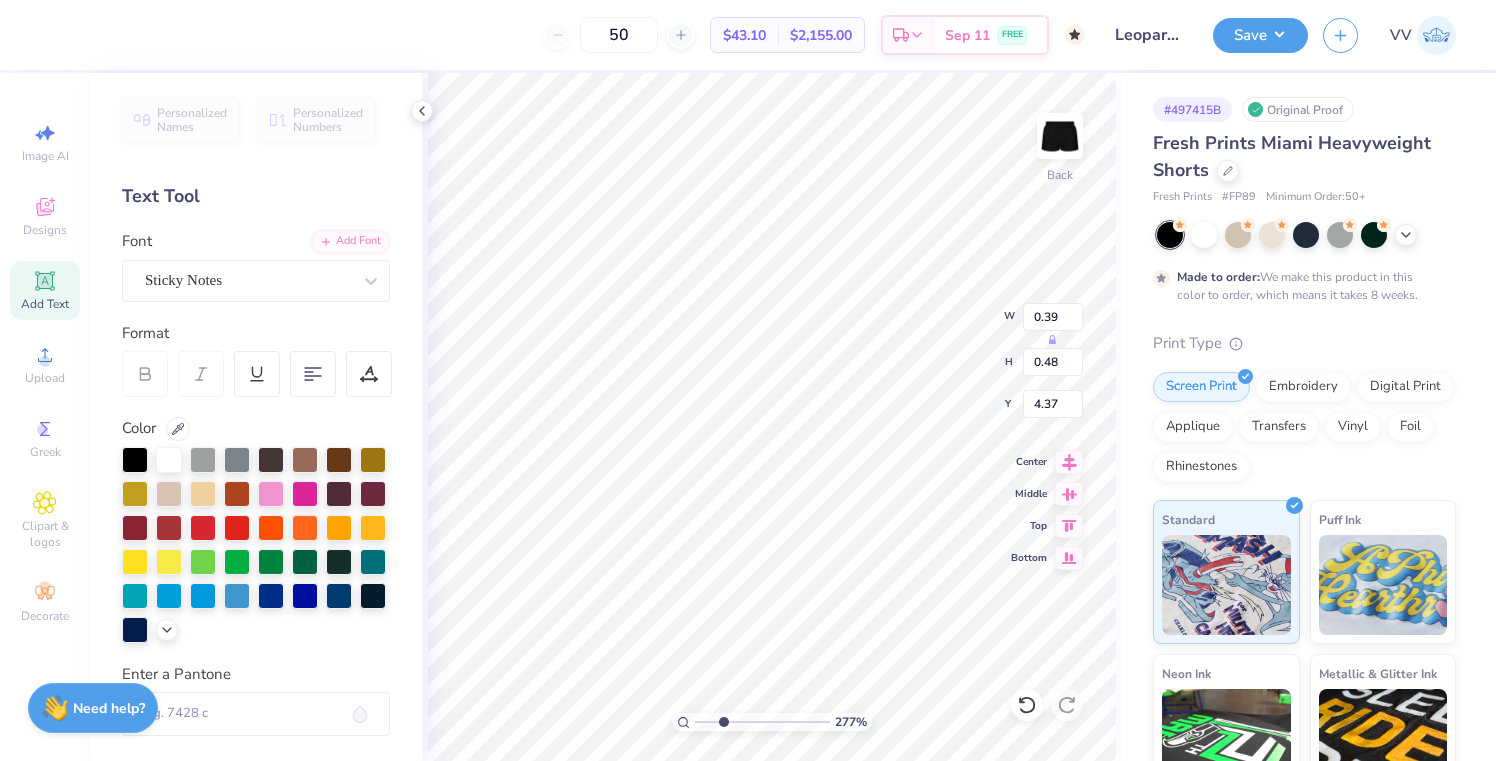 type on "0.46" 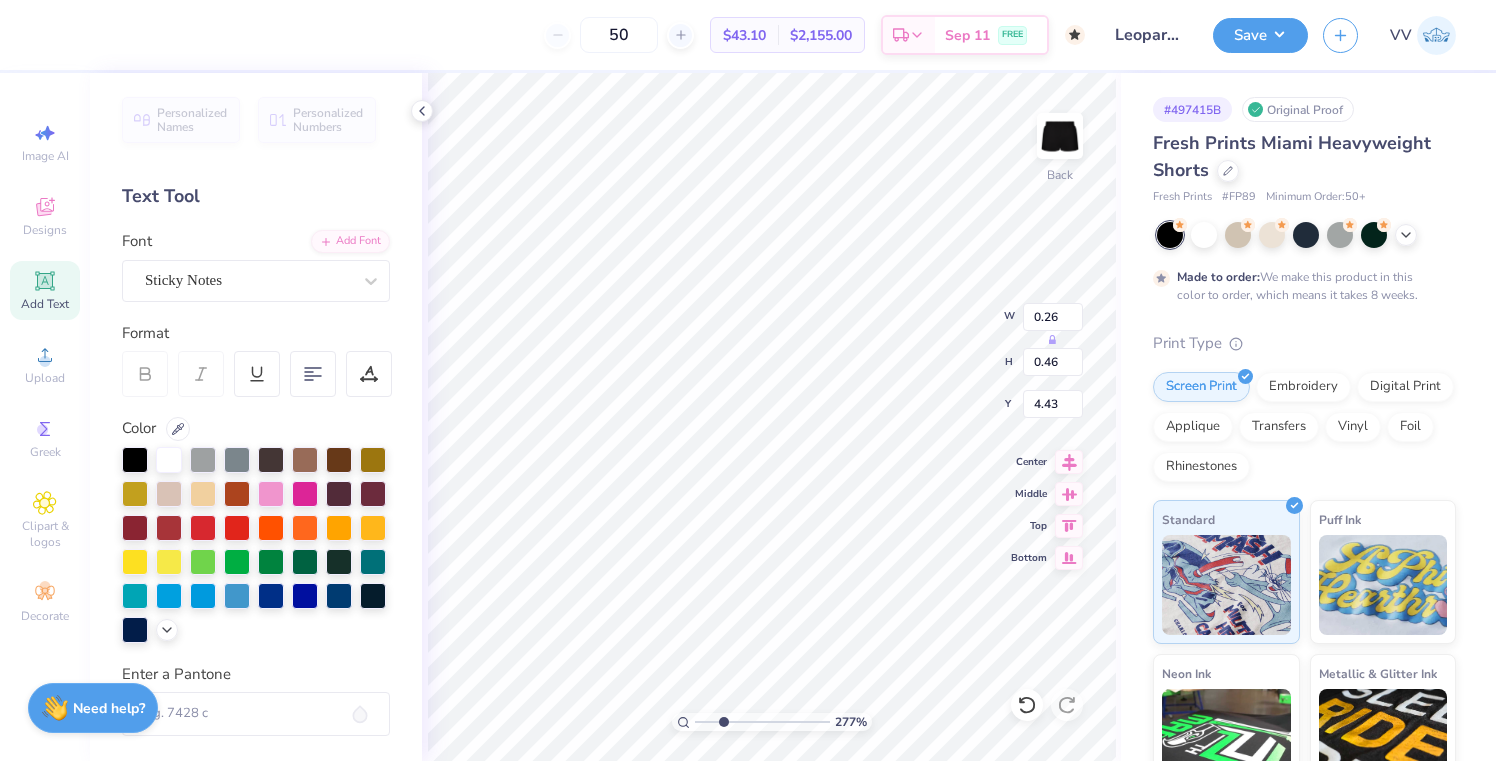 type on "0.45" 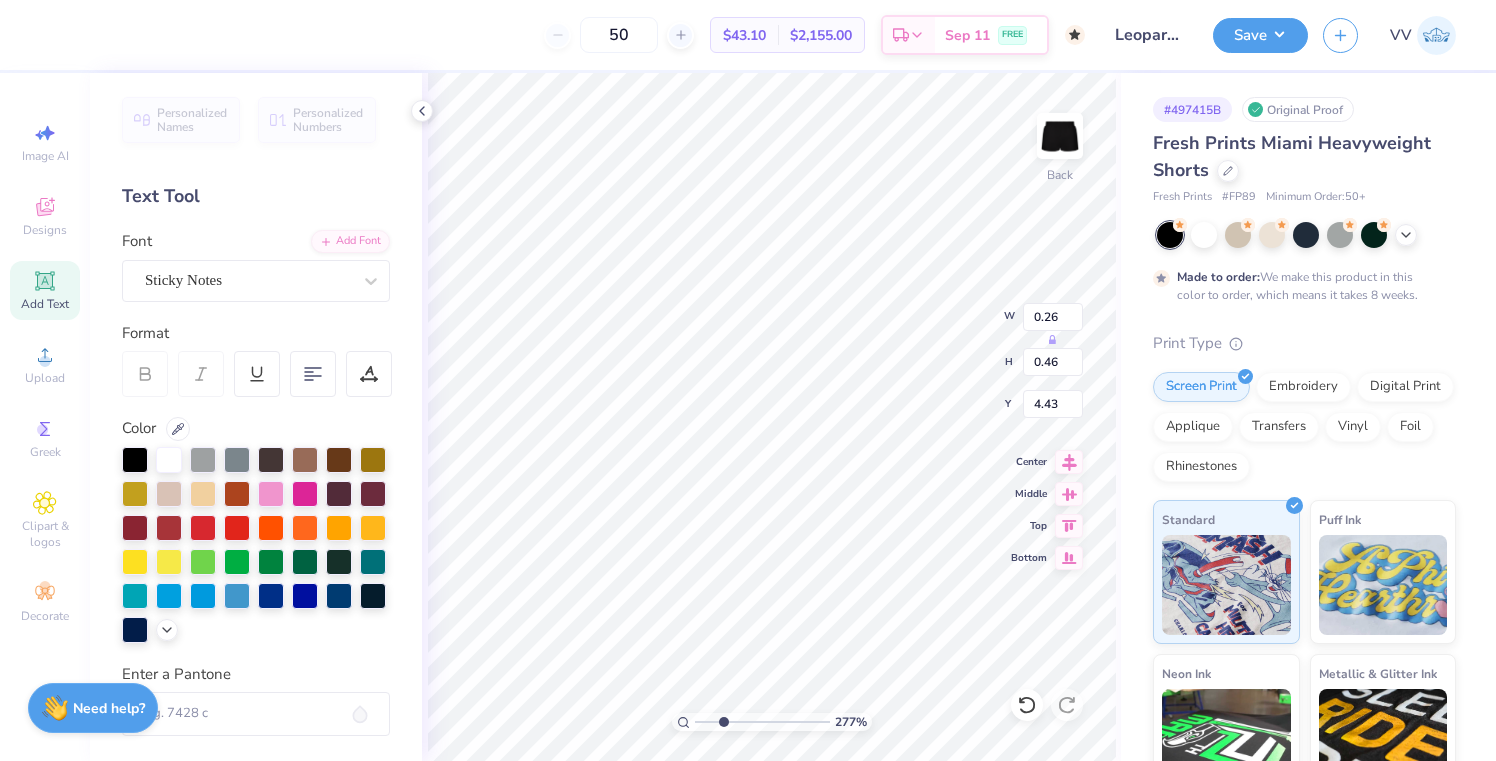 type on "0.50" 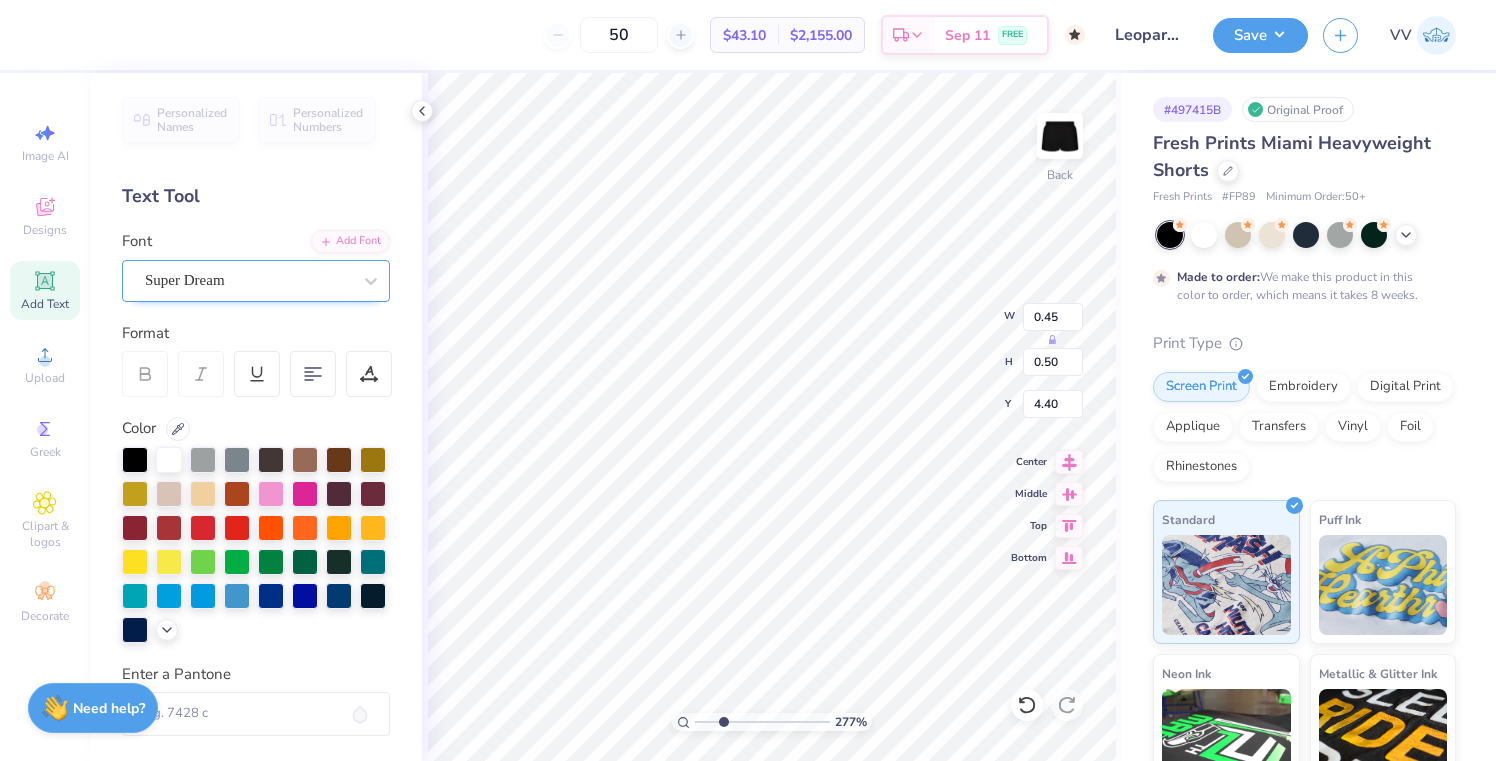 click on "Super Dream" at bounding box center (248, 280) 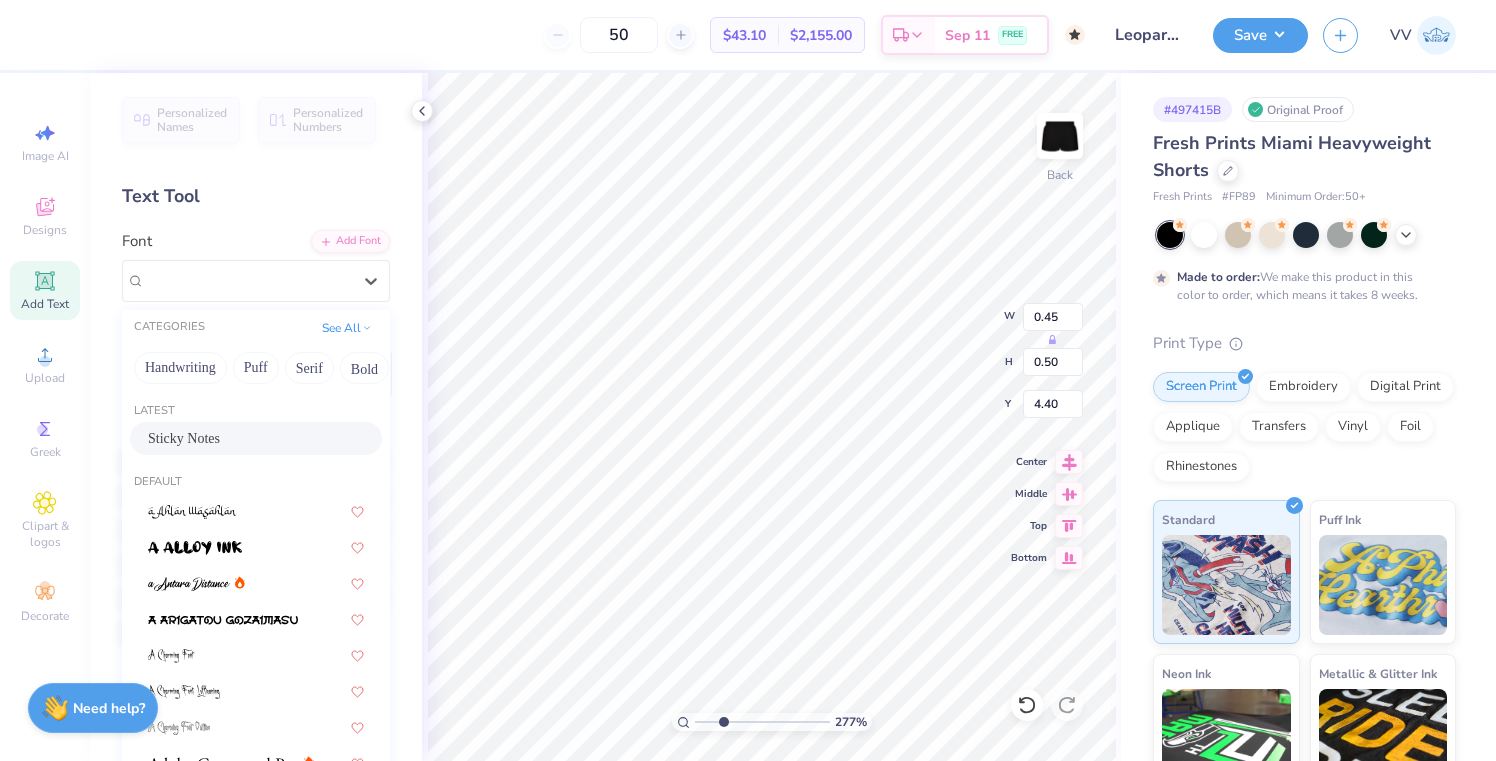click on "Sticky Notes" at bounding box center (184, 438) 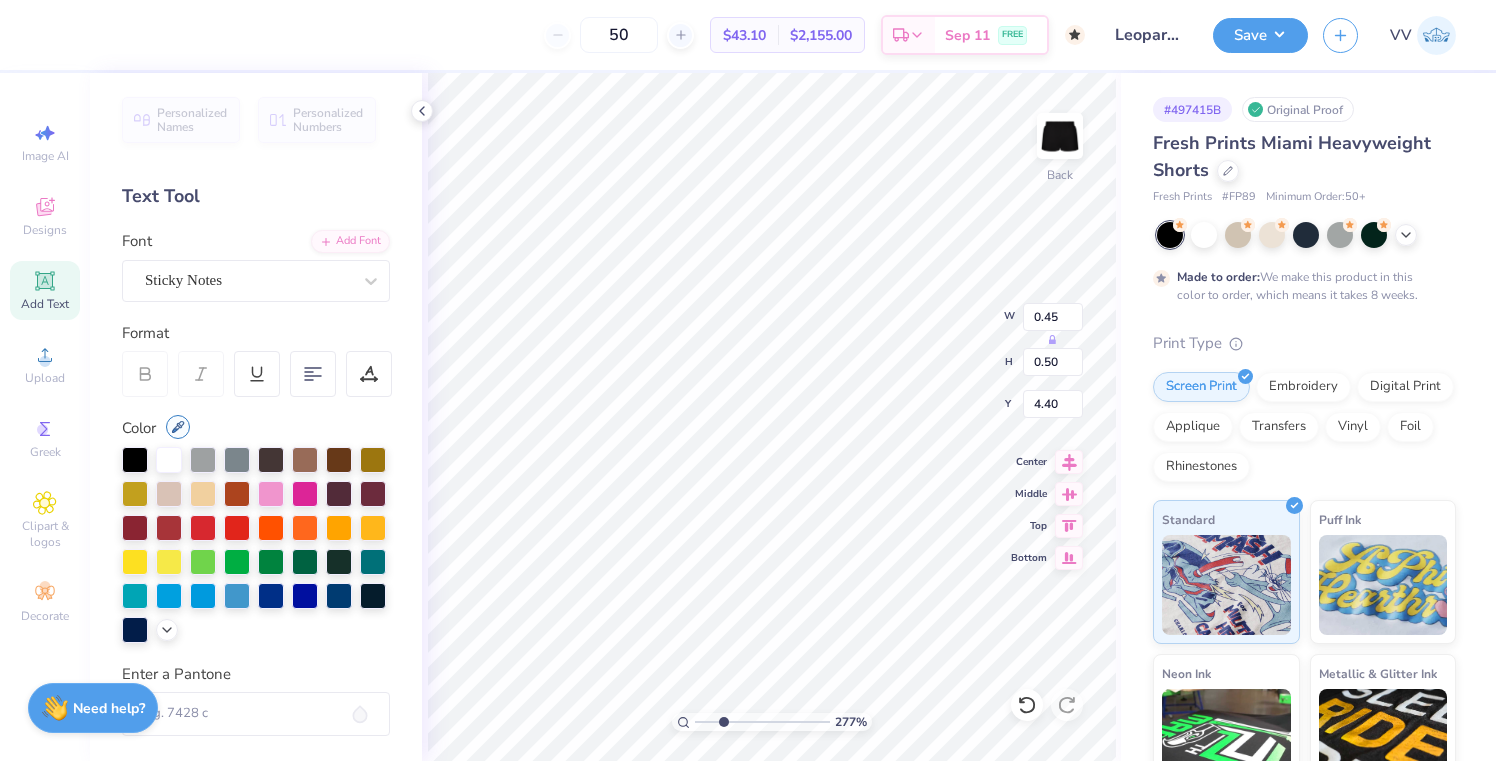 type on "0.37" 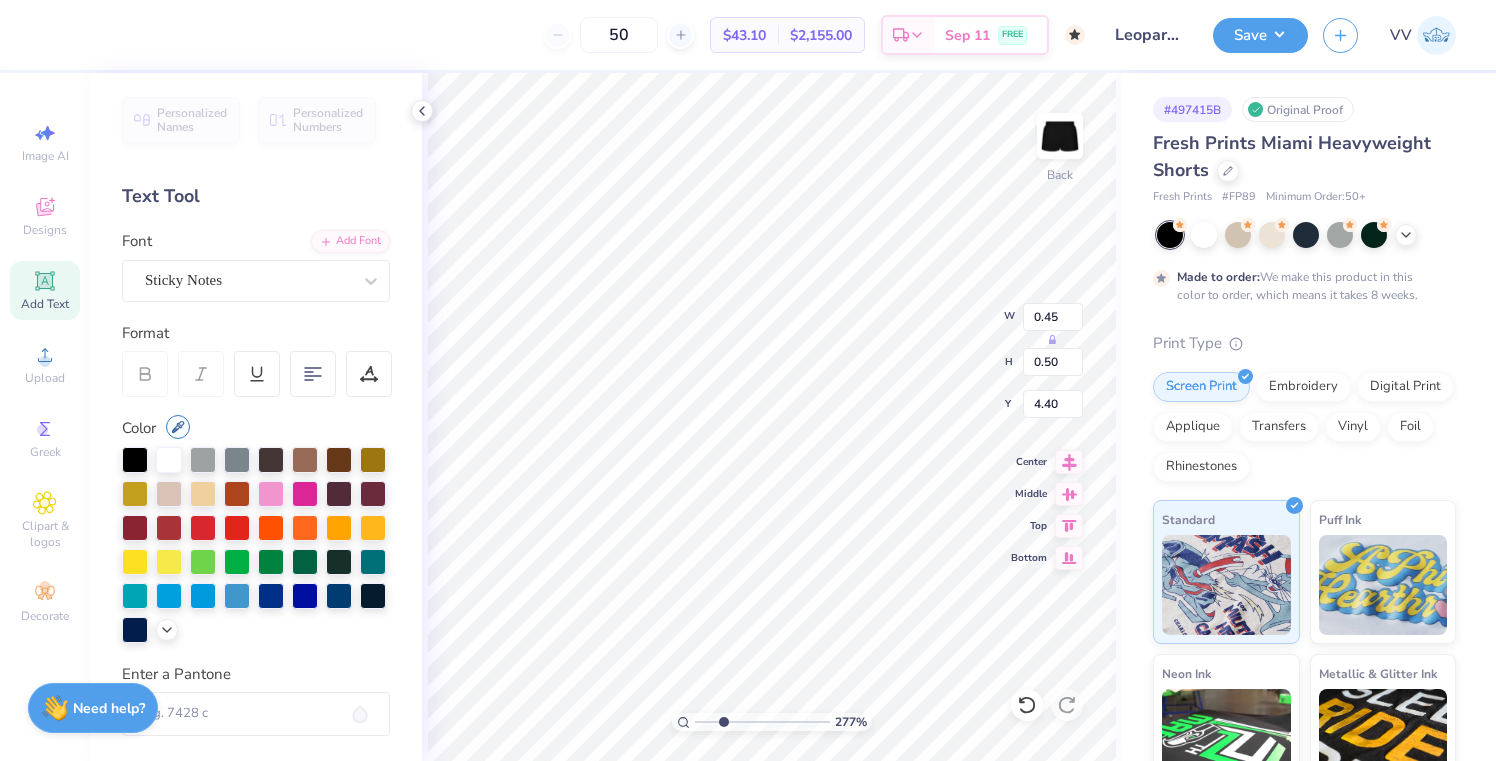 type on "0.51" 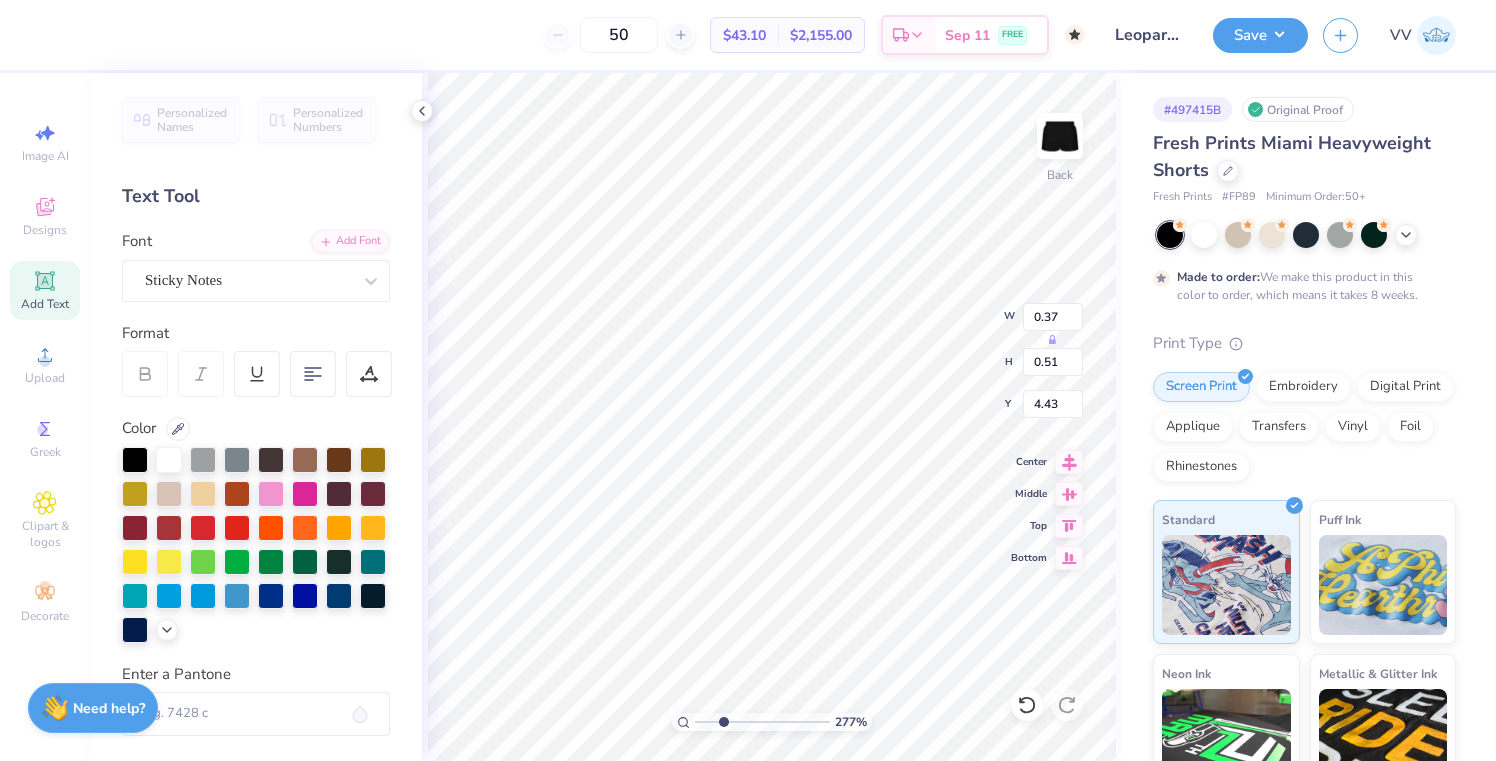type on "0.43" 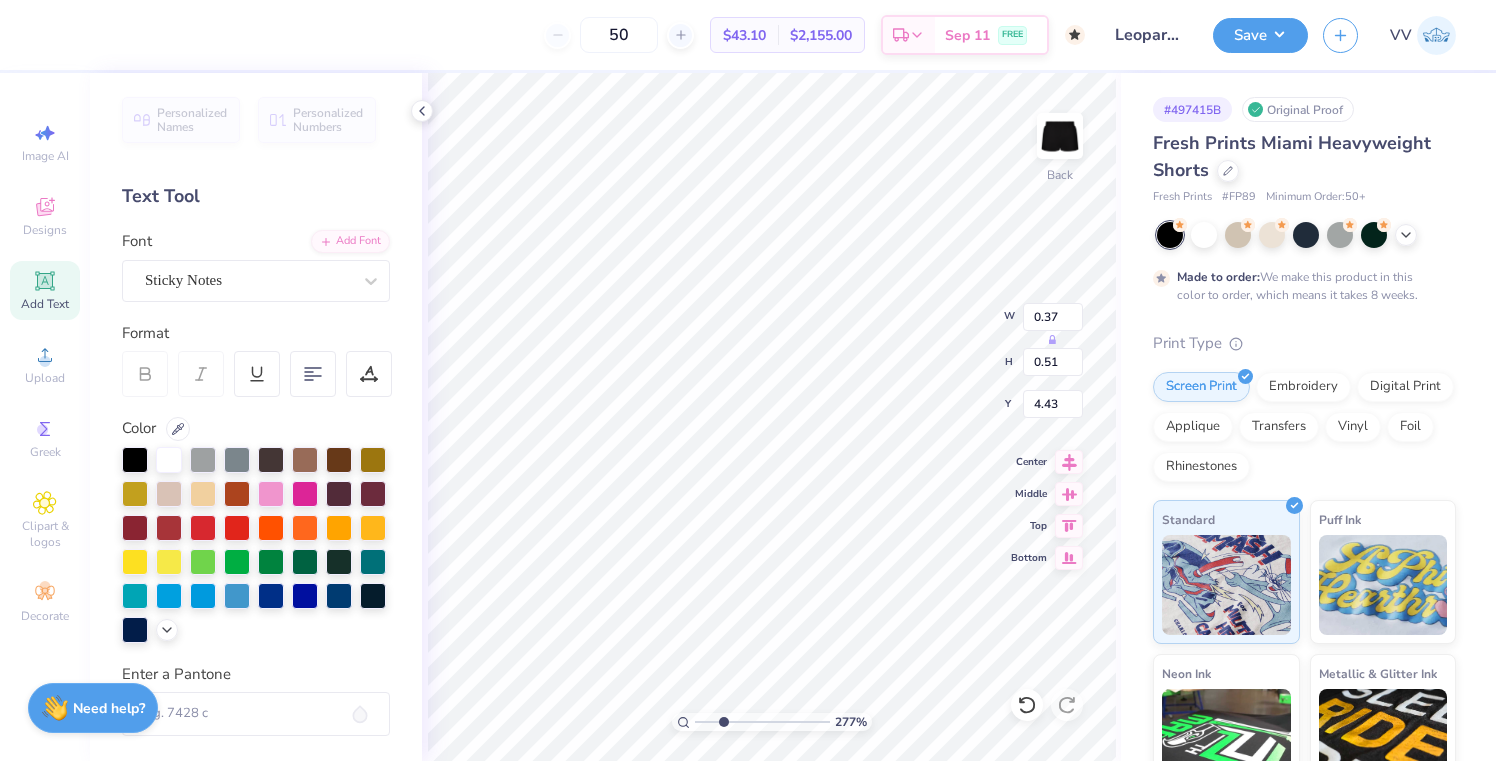 type on "0.50" 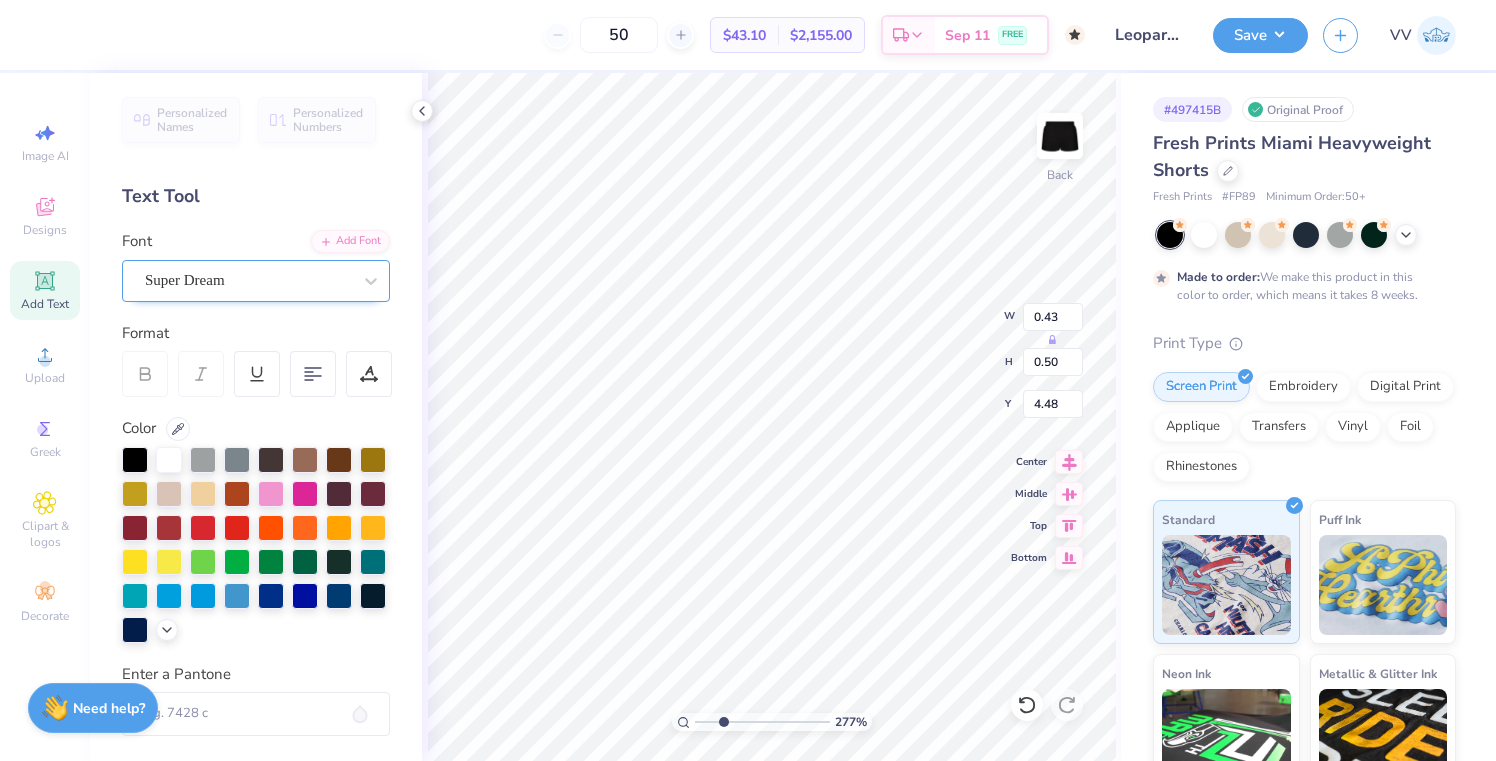 click on "Super Dream" at bounding box center [248, 280] 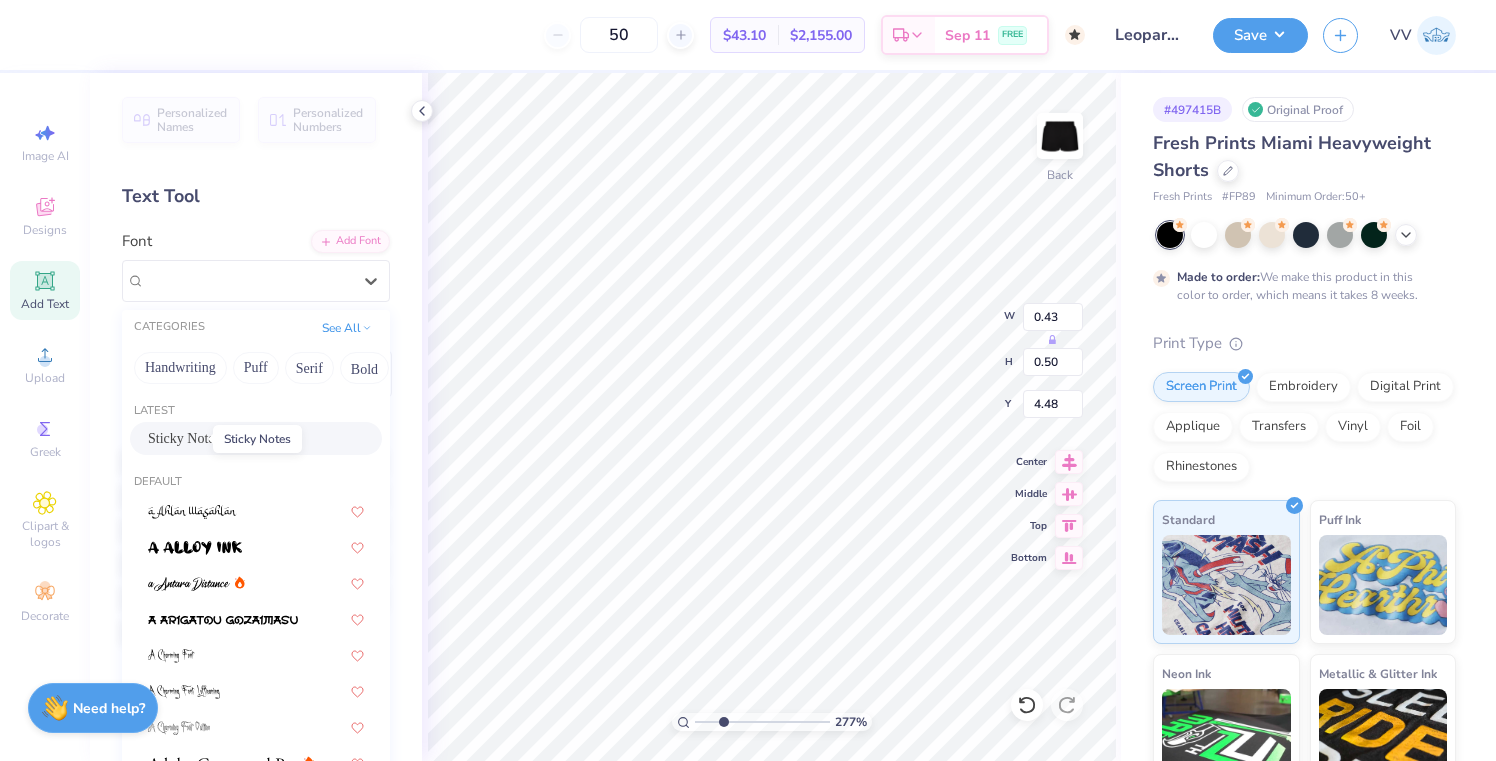 click on "Sticky Notes" at bounding box center (184, 438) 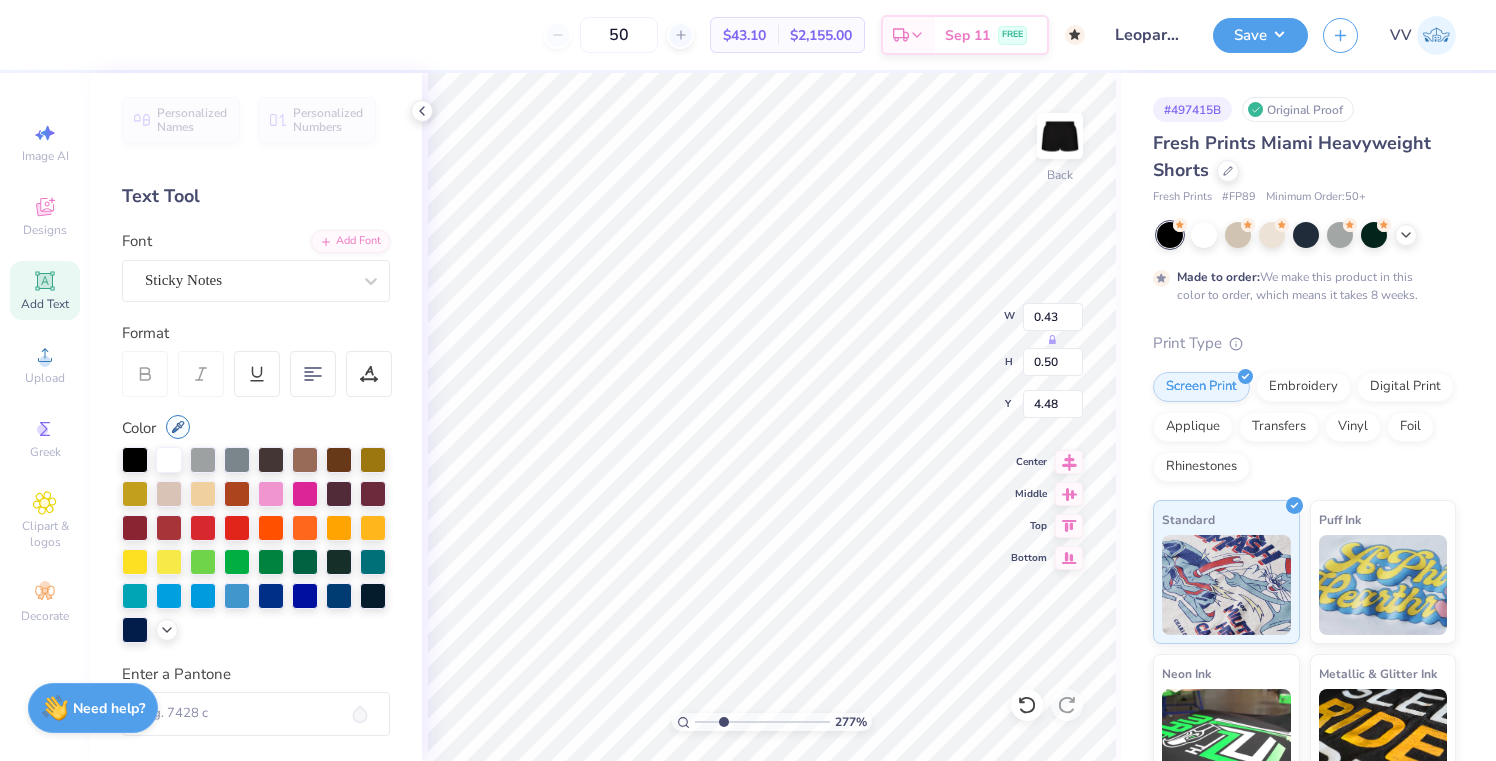 type on "0.33" 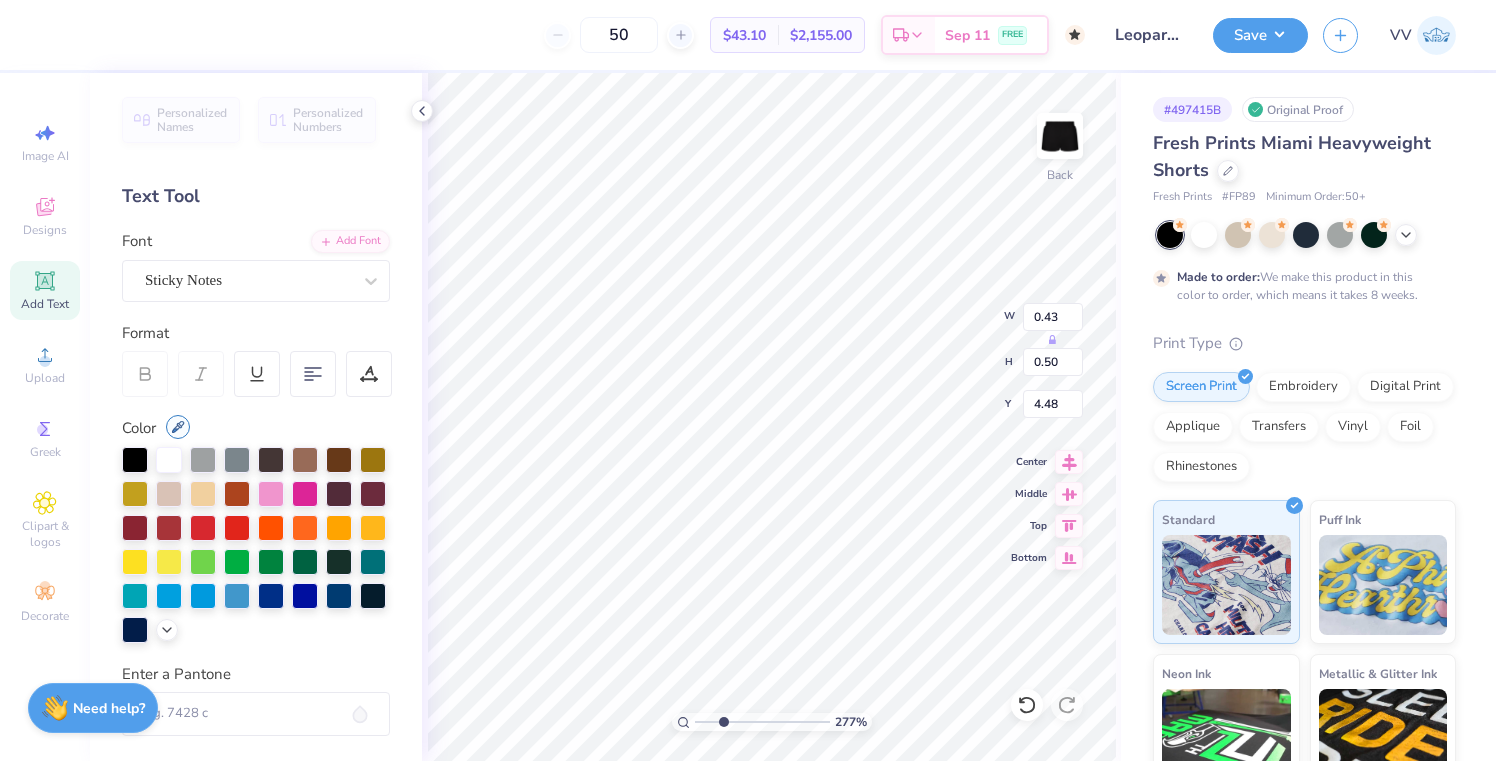 type on "0.48" 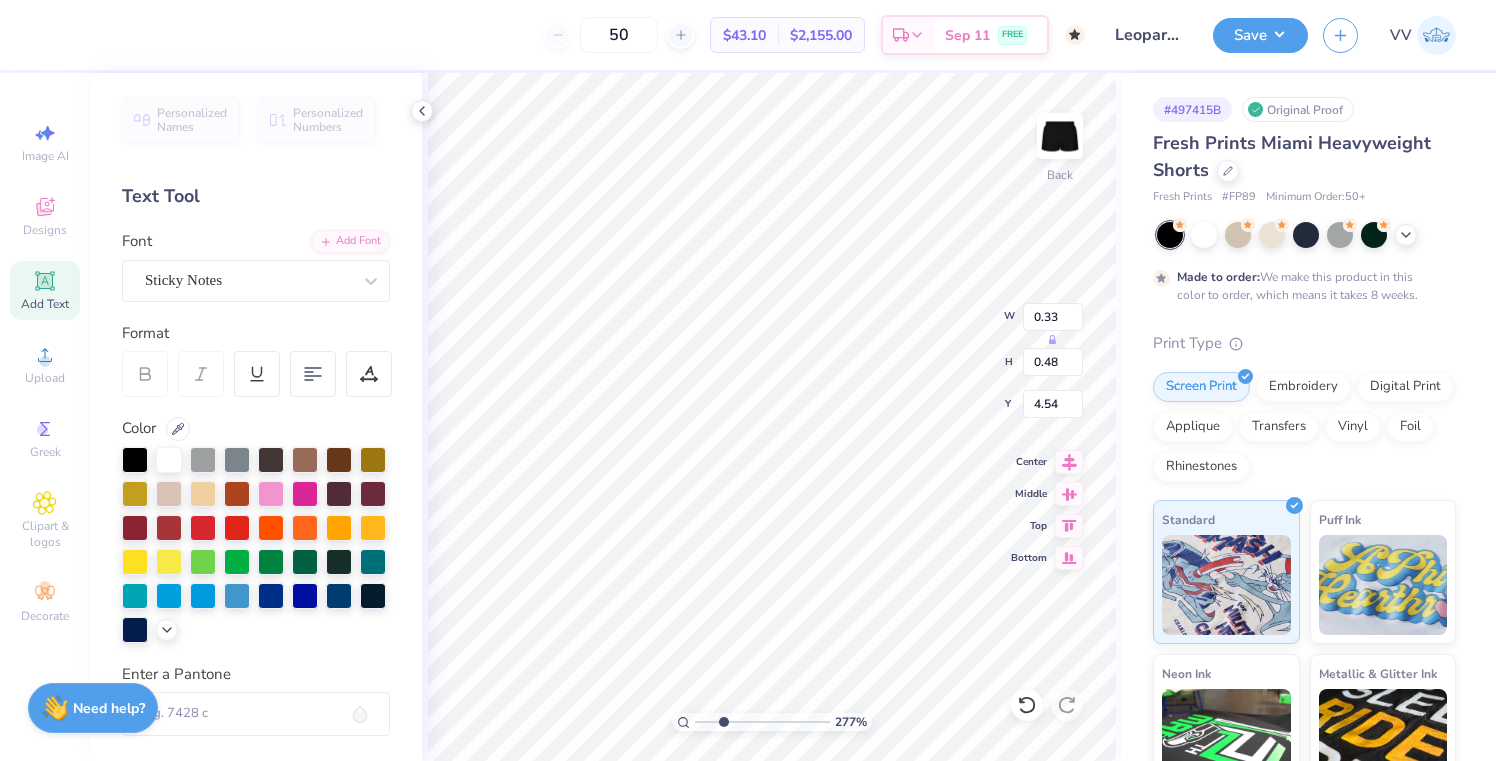 type on "0.41" 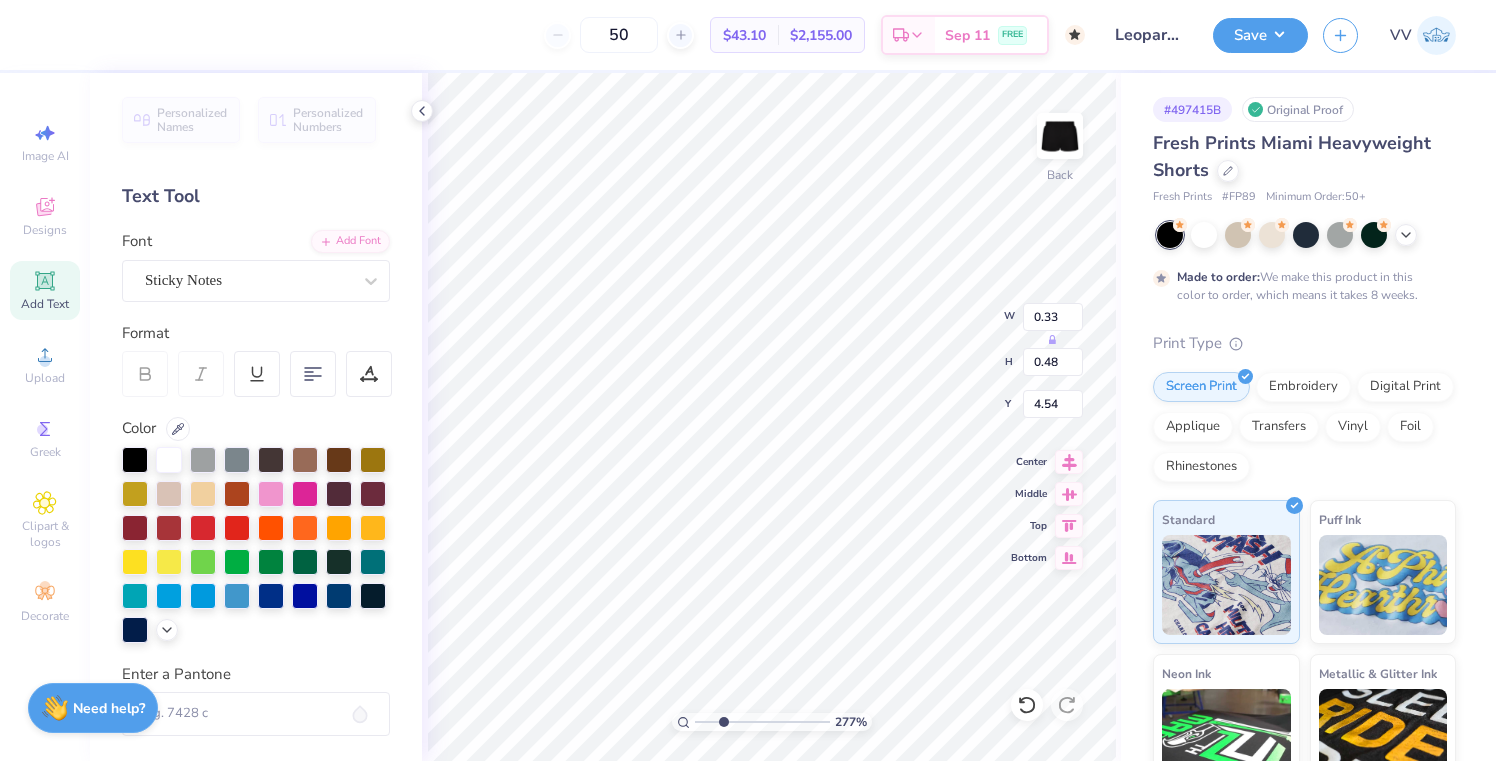 type on "5.03" 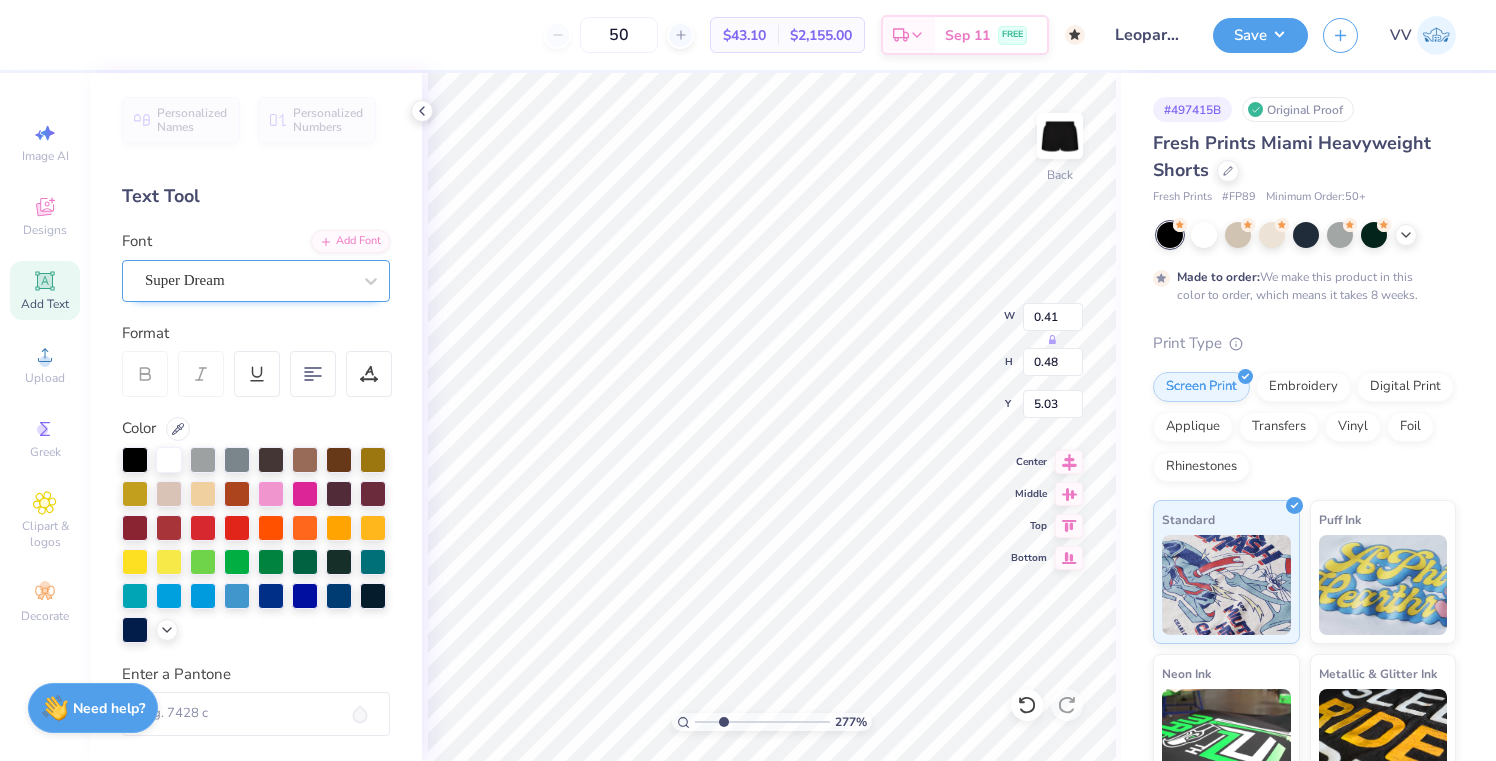 click on "Super Dream" at bounding box center (248, 280) 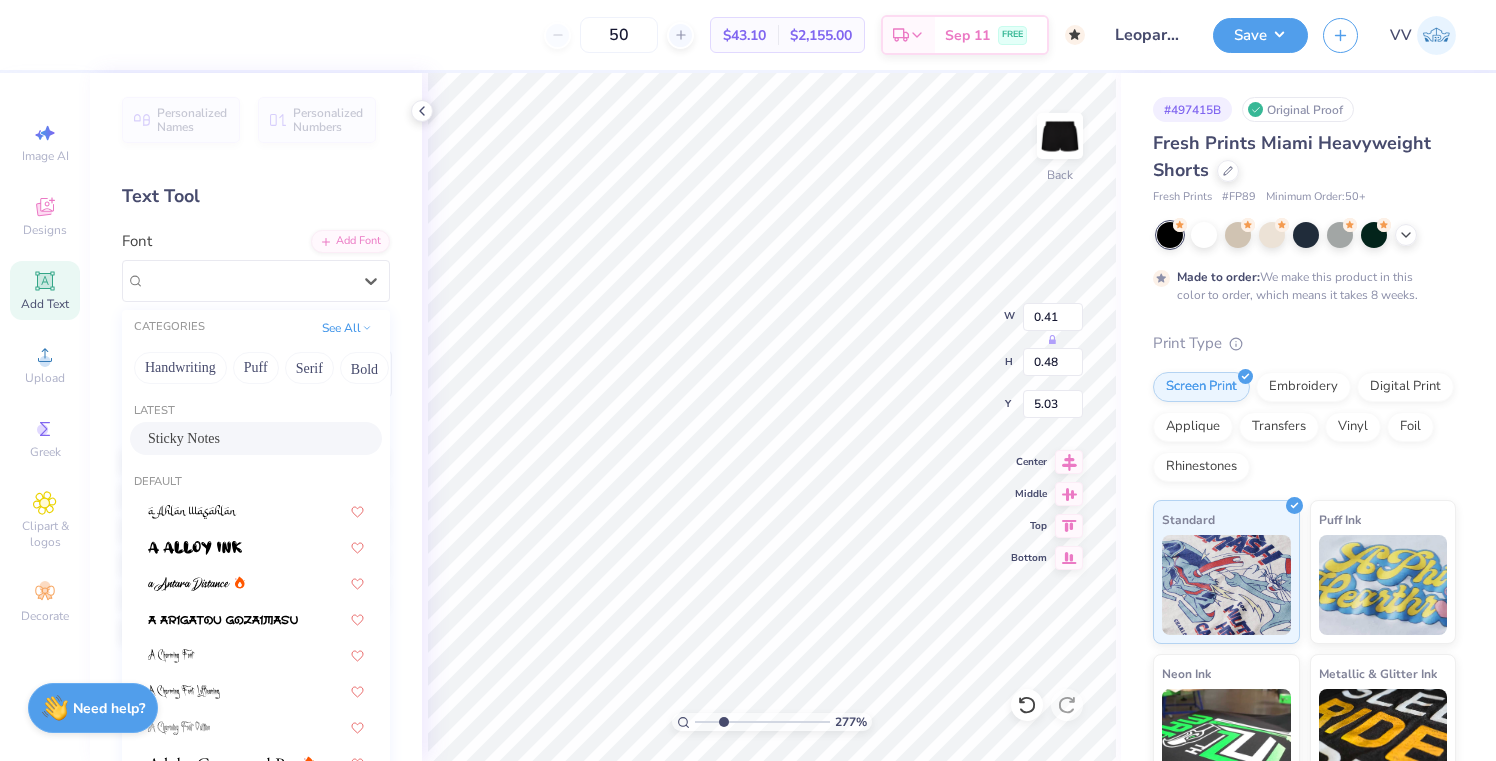 click on "Sticky Notes" at bounding box center [256, 438] 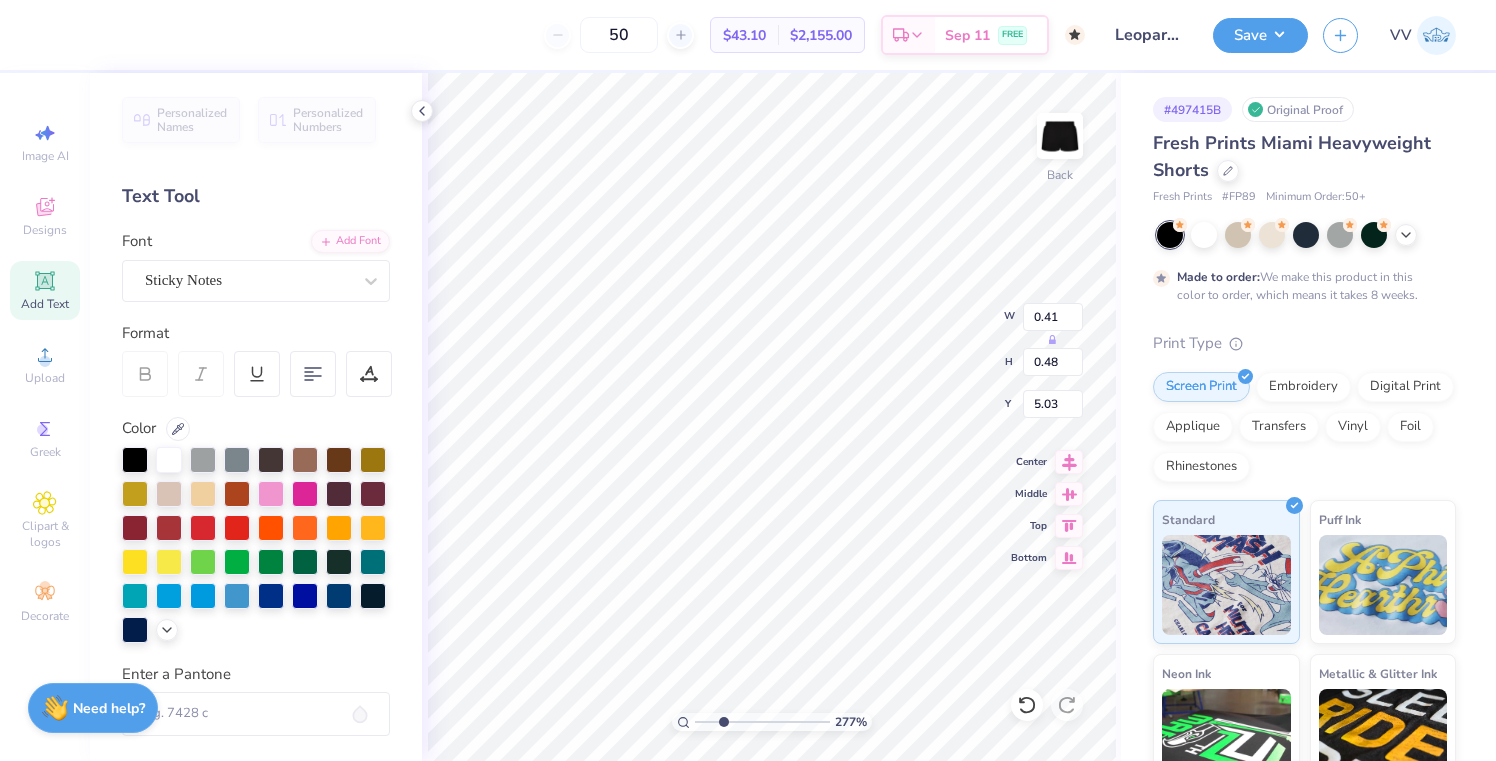 type on "0.42" 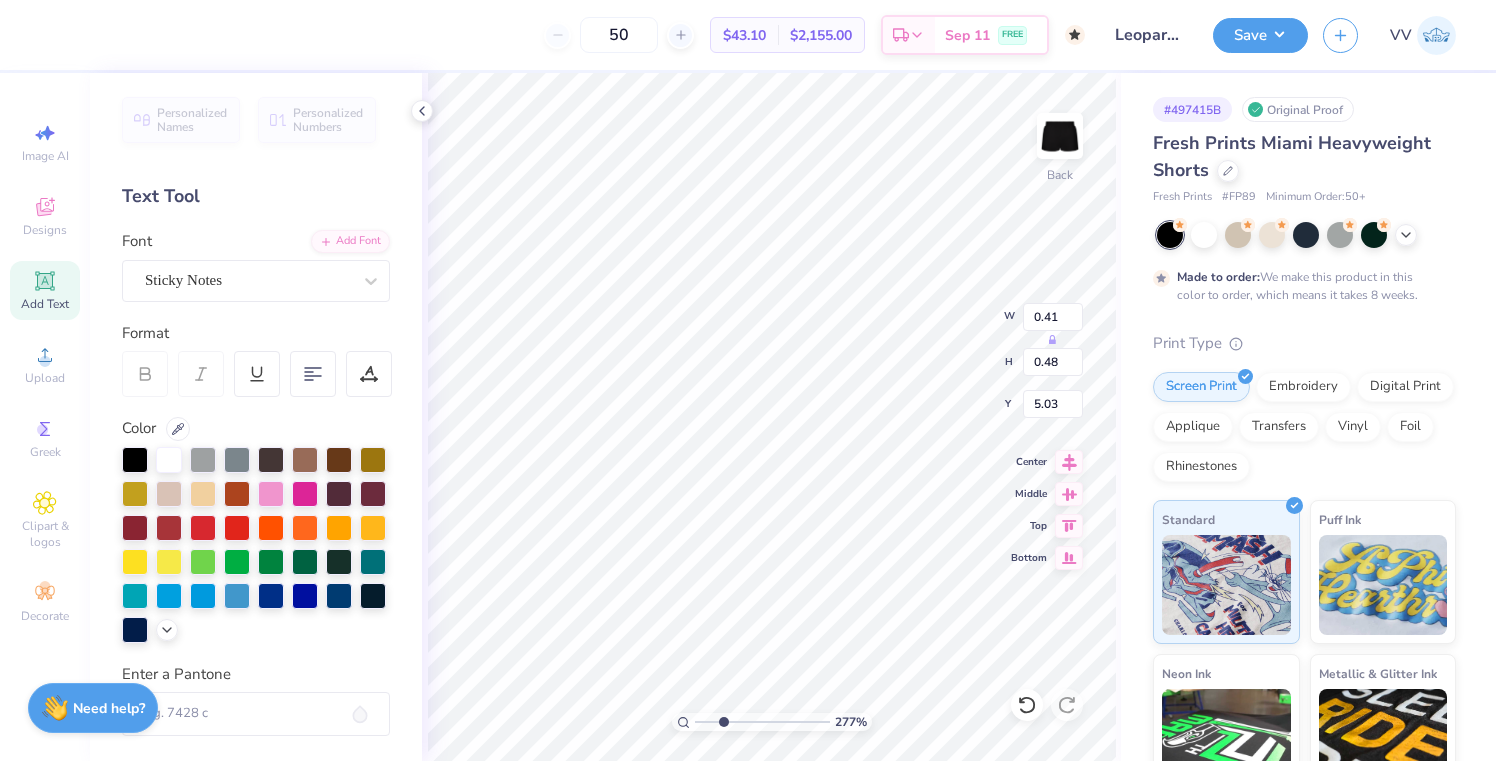 type on "0.49" 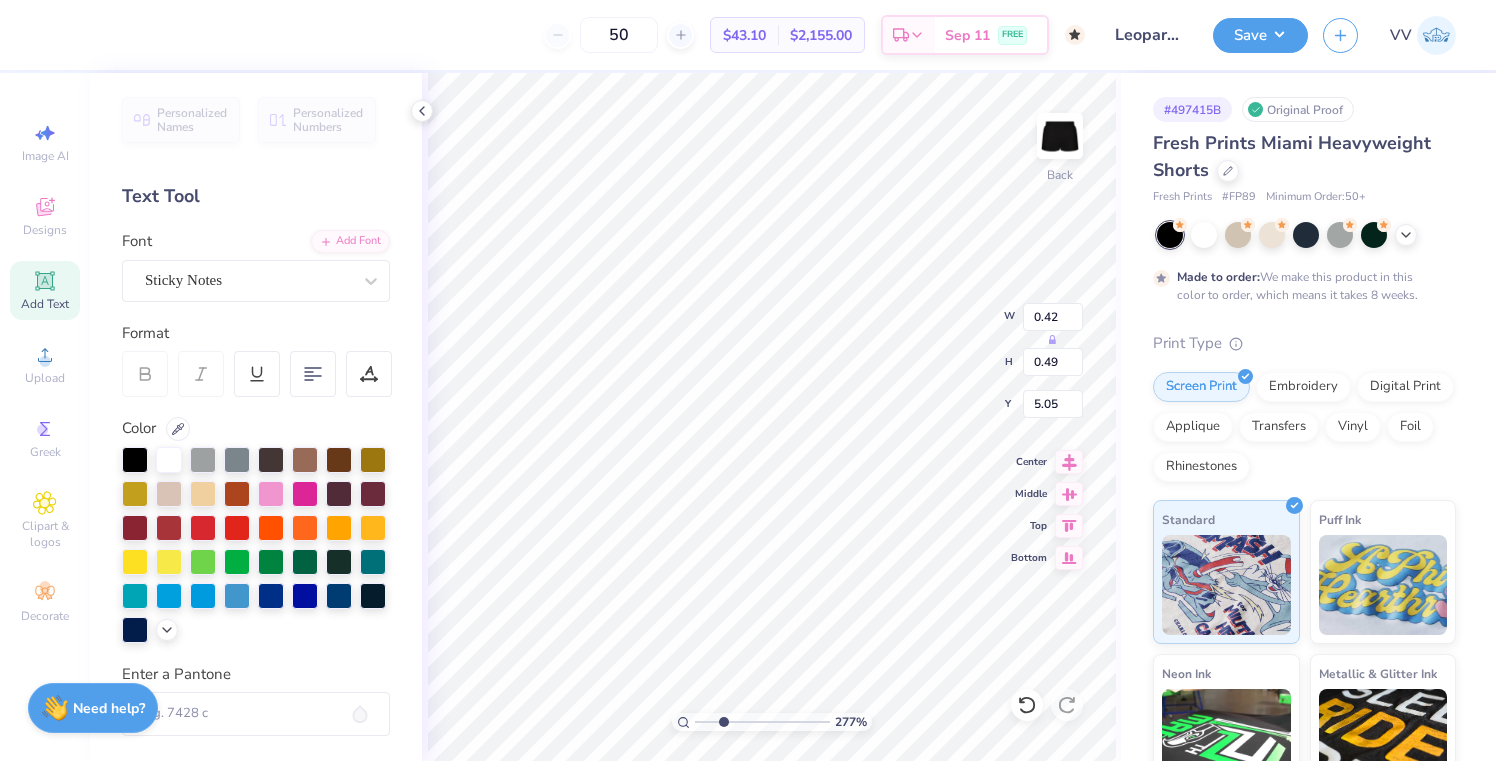 type on "0.38" 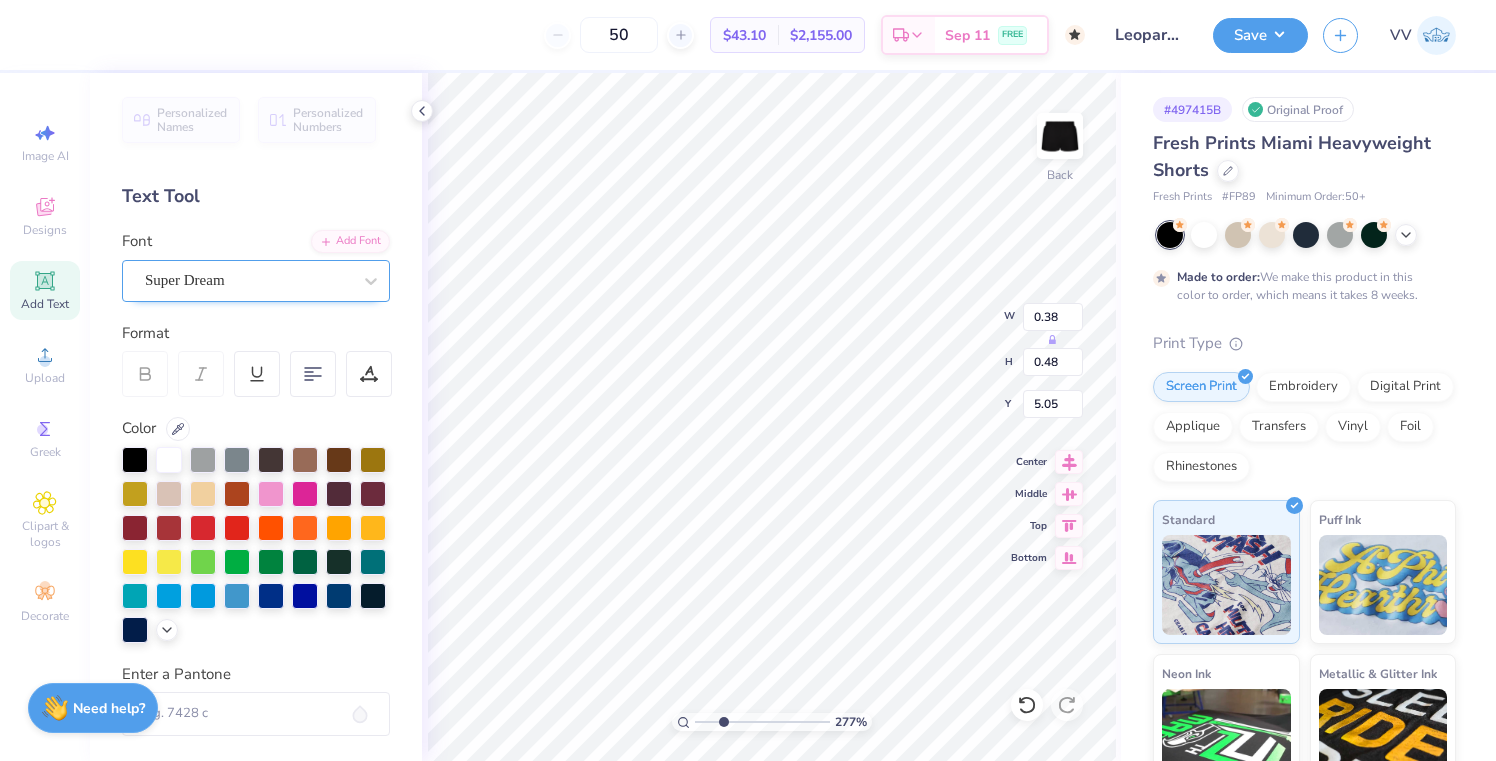 click on "Super Dream" at bounding box center [248, 280] 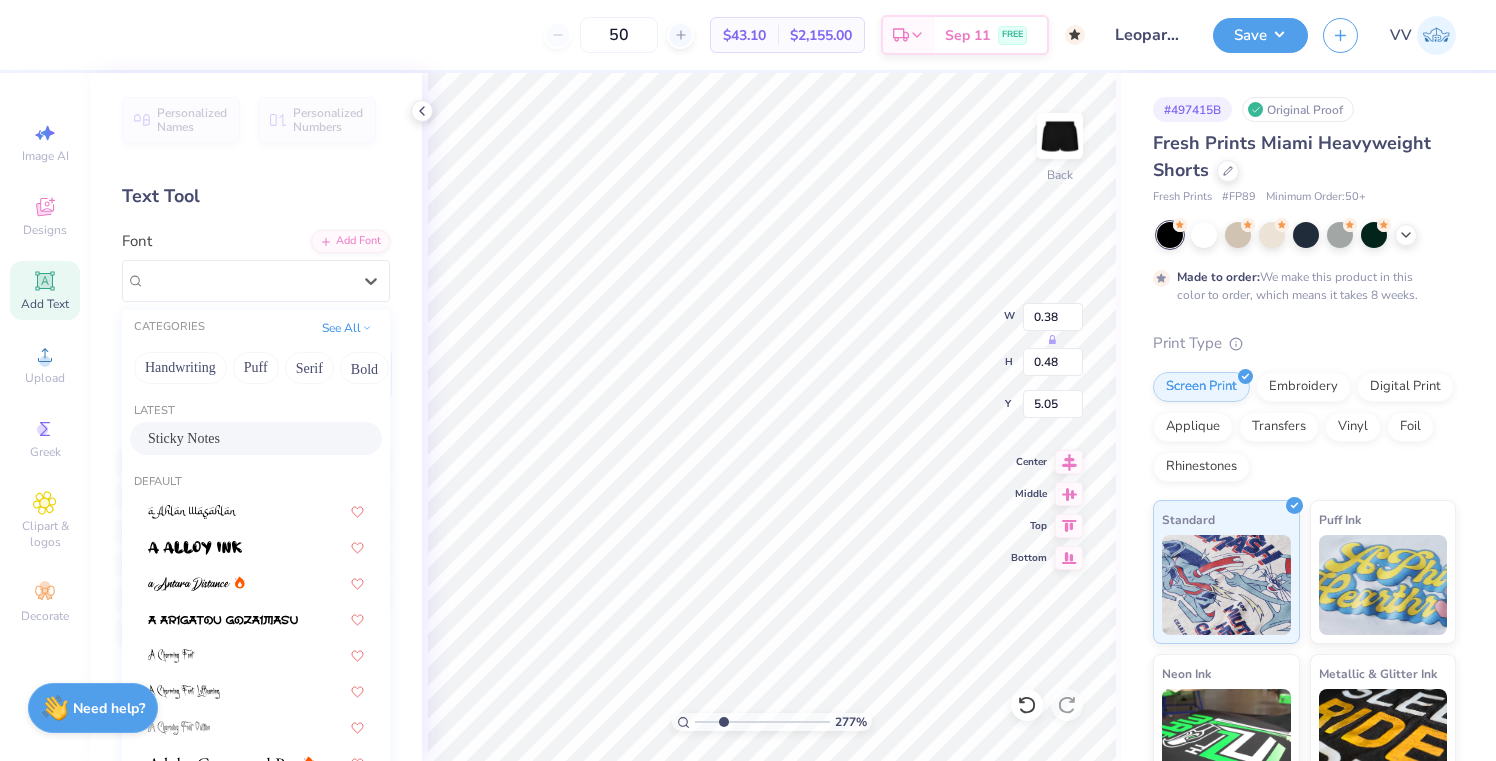click on "Sticky Notes" at bounding box center (256, 438) 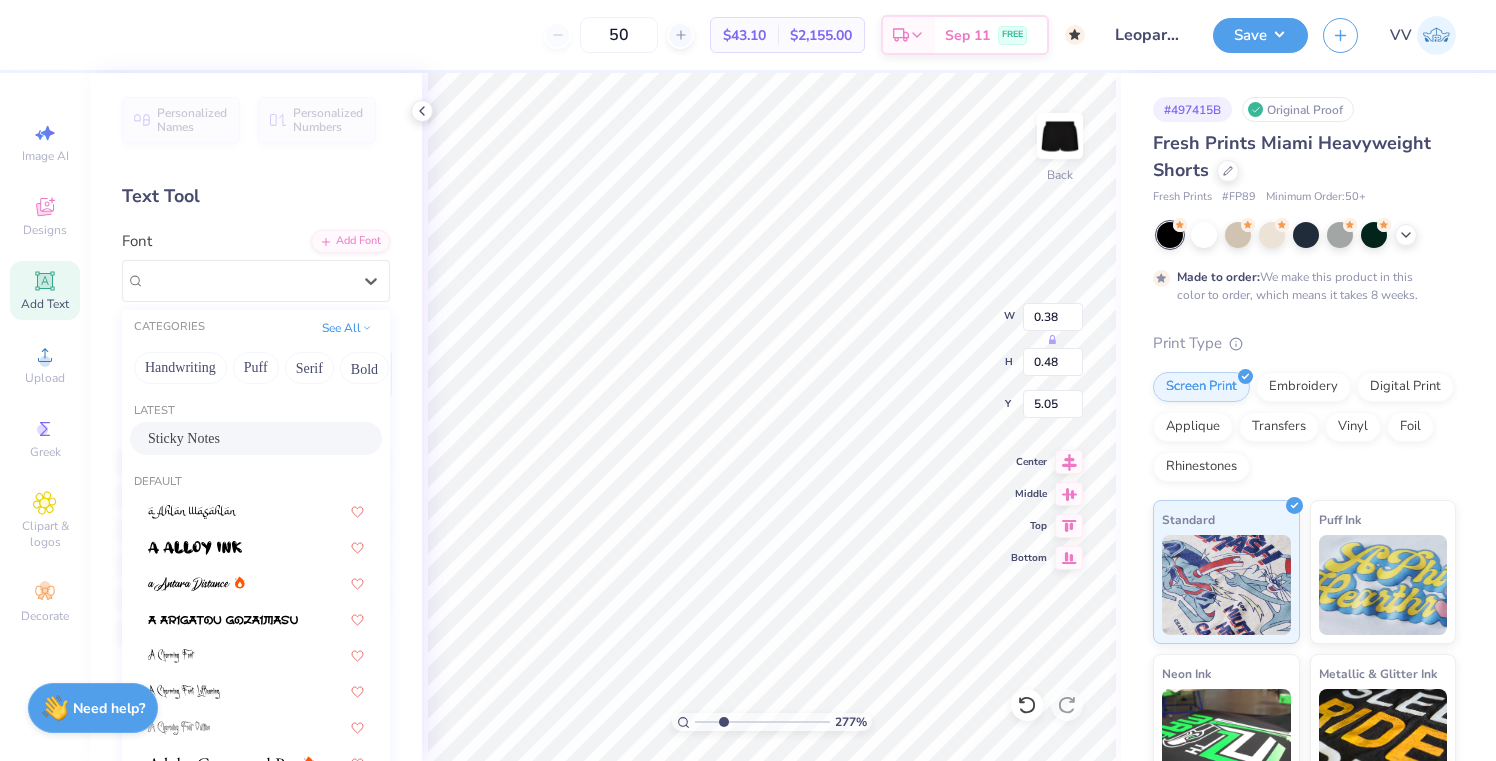 type on "0.28" 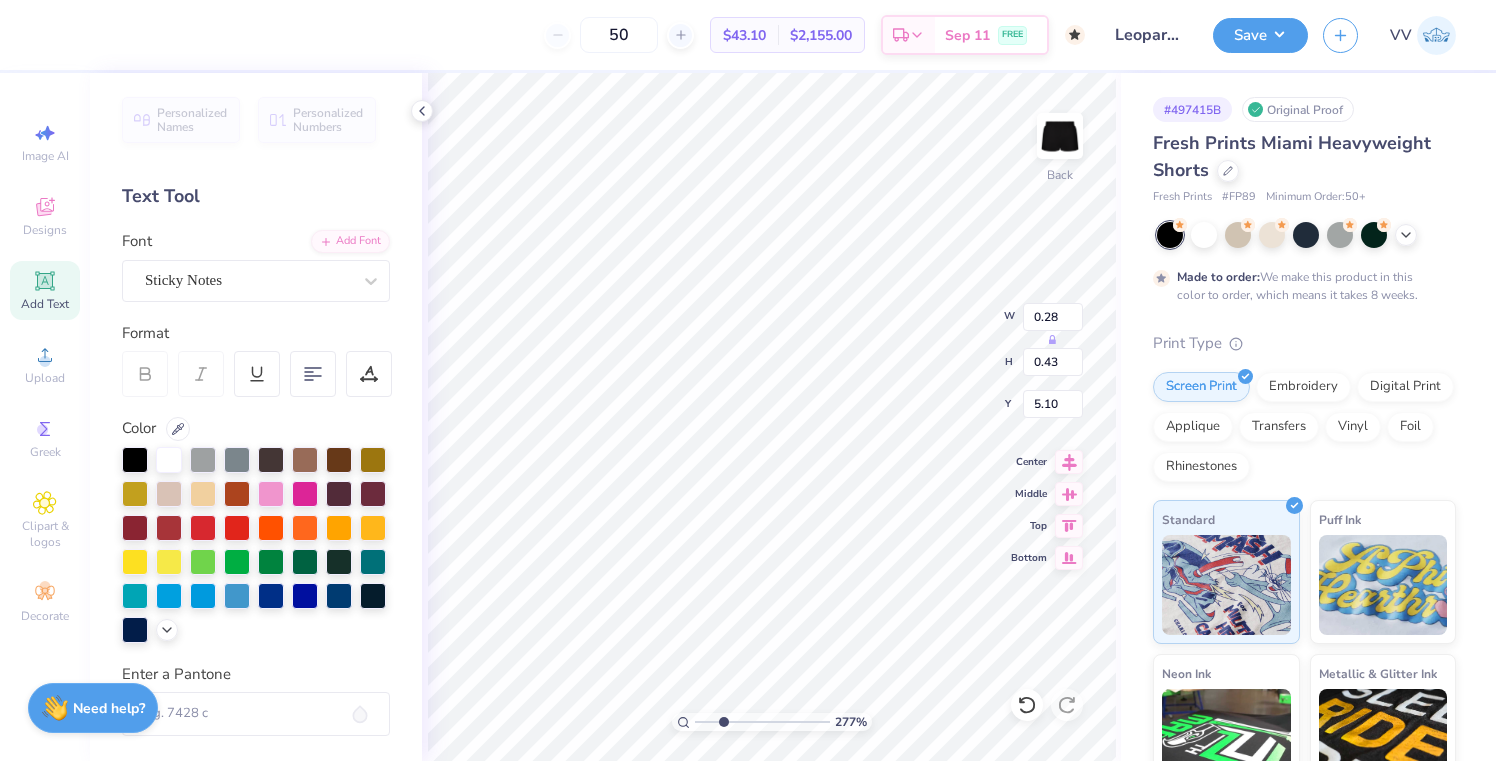 type on "0.36" 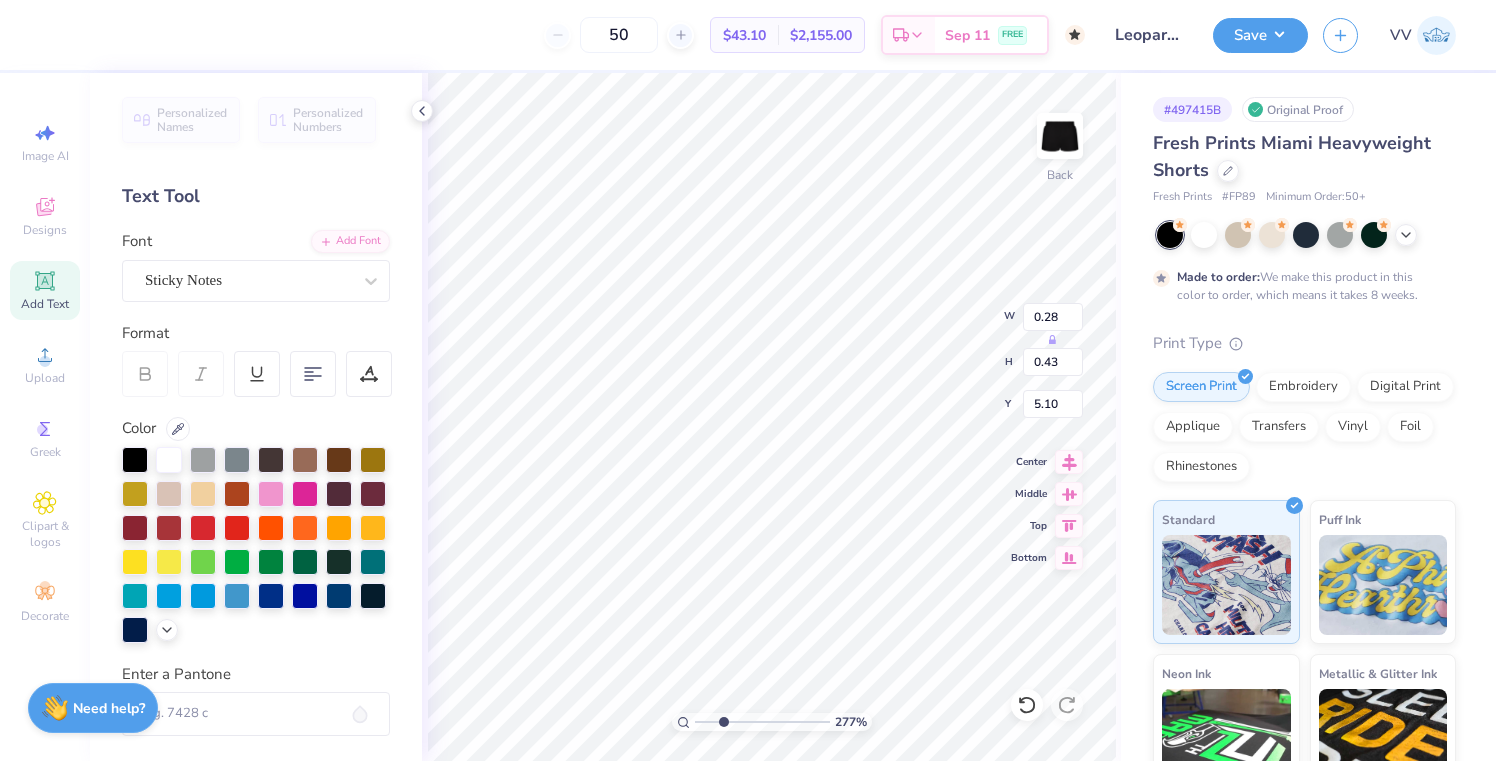 type on "0.51" 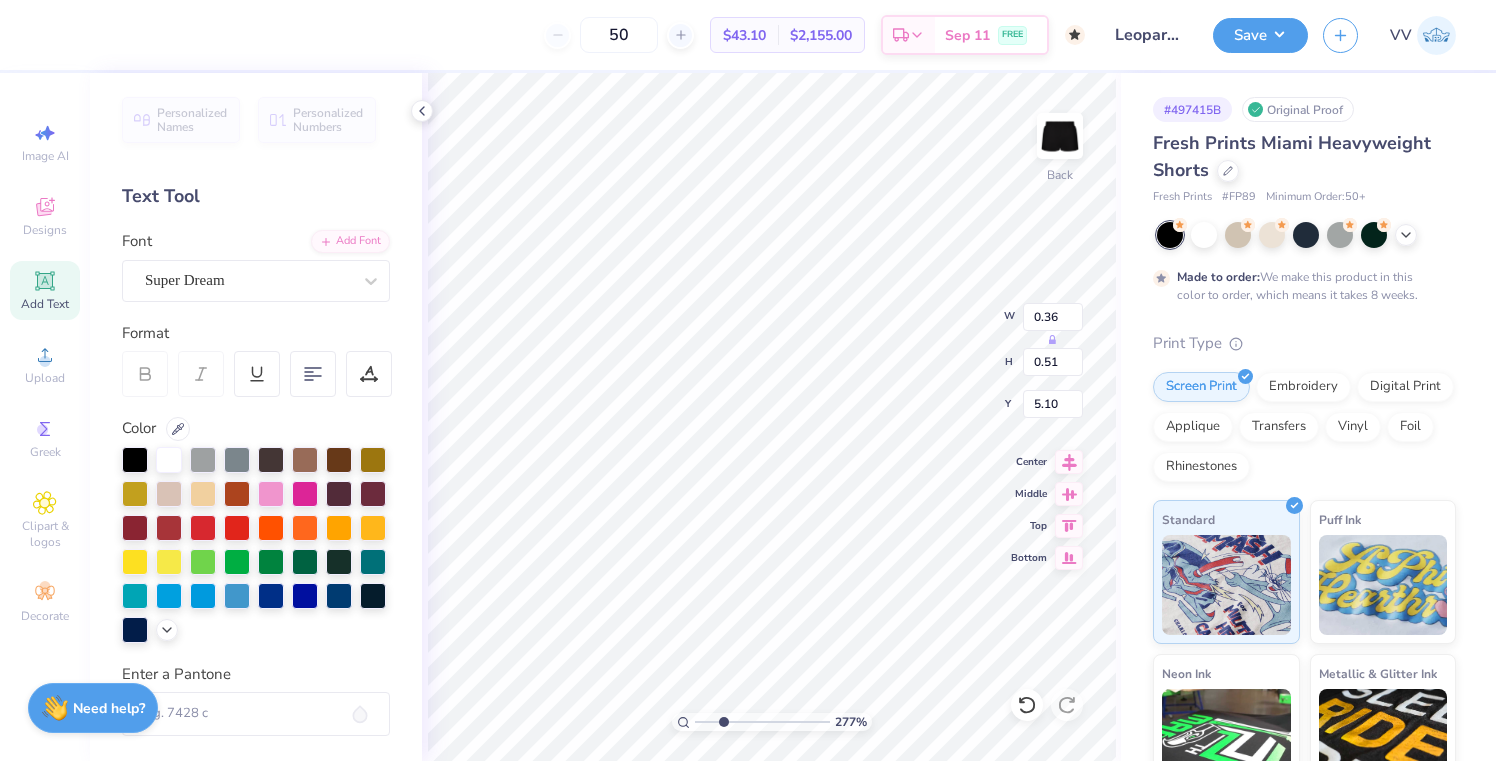 click on "Font Super Dream" at bounding box center [256, 266] 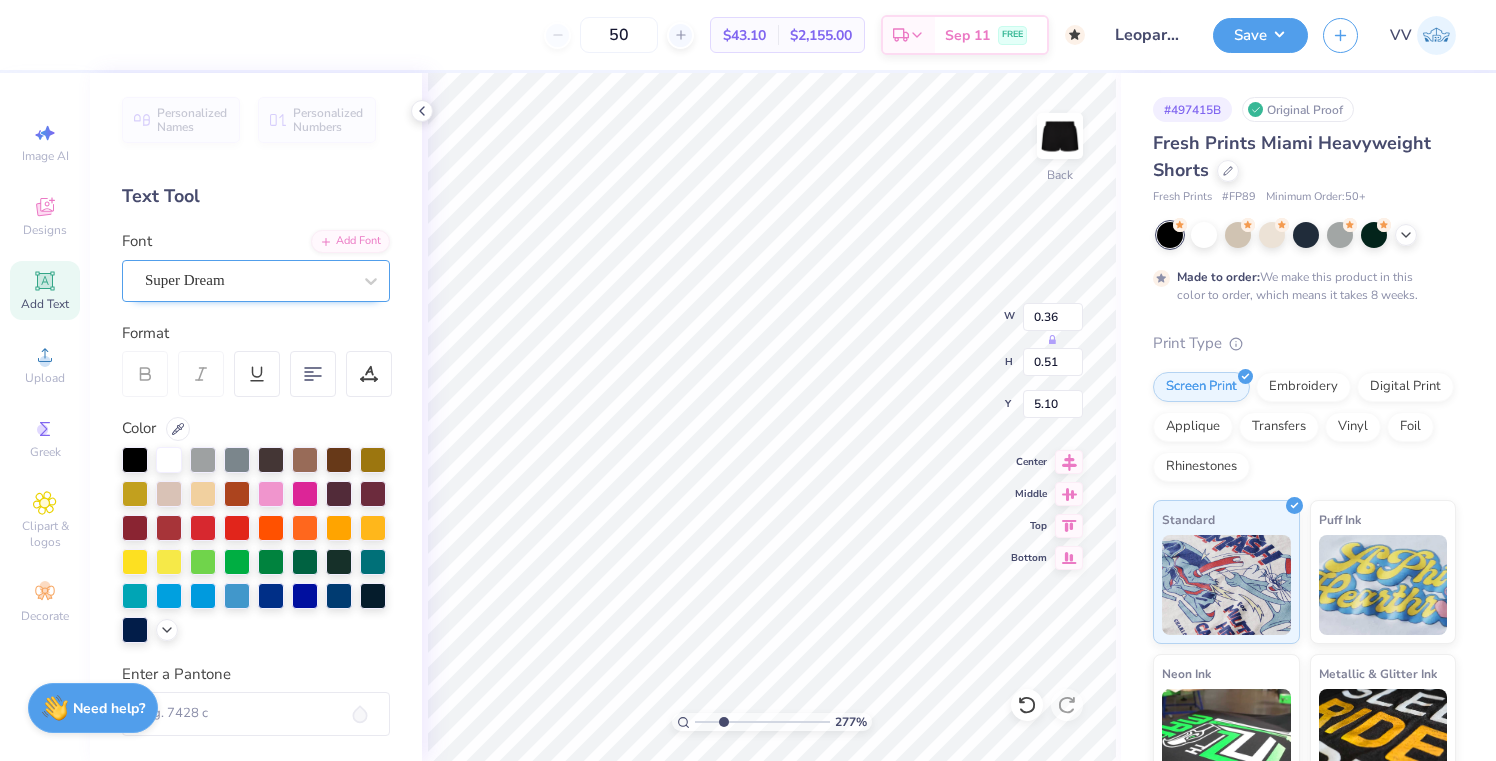 click at bounding box center (248, 280) 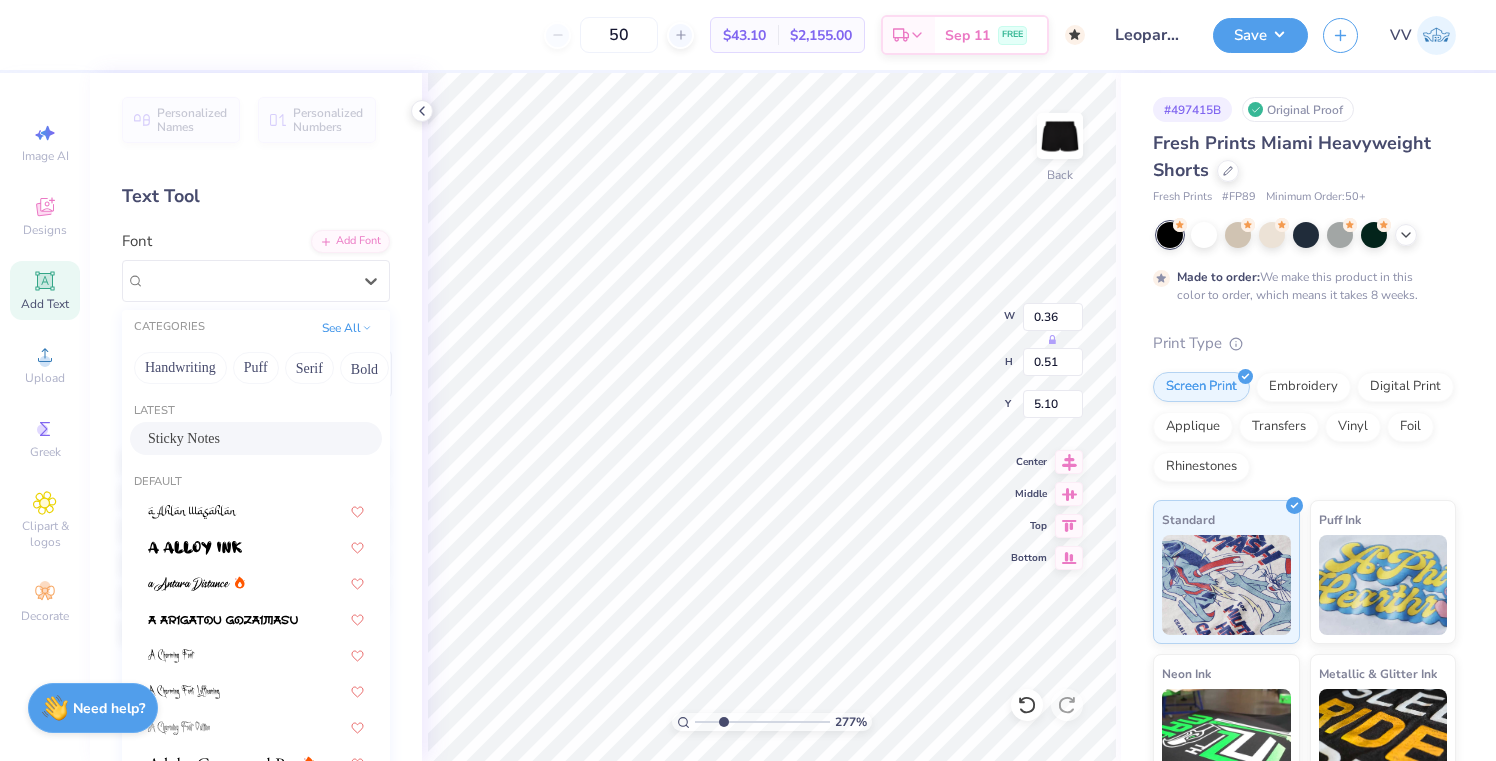 click on "Sticky Notes" at bounding box center (256, 438) 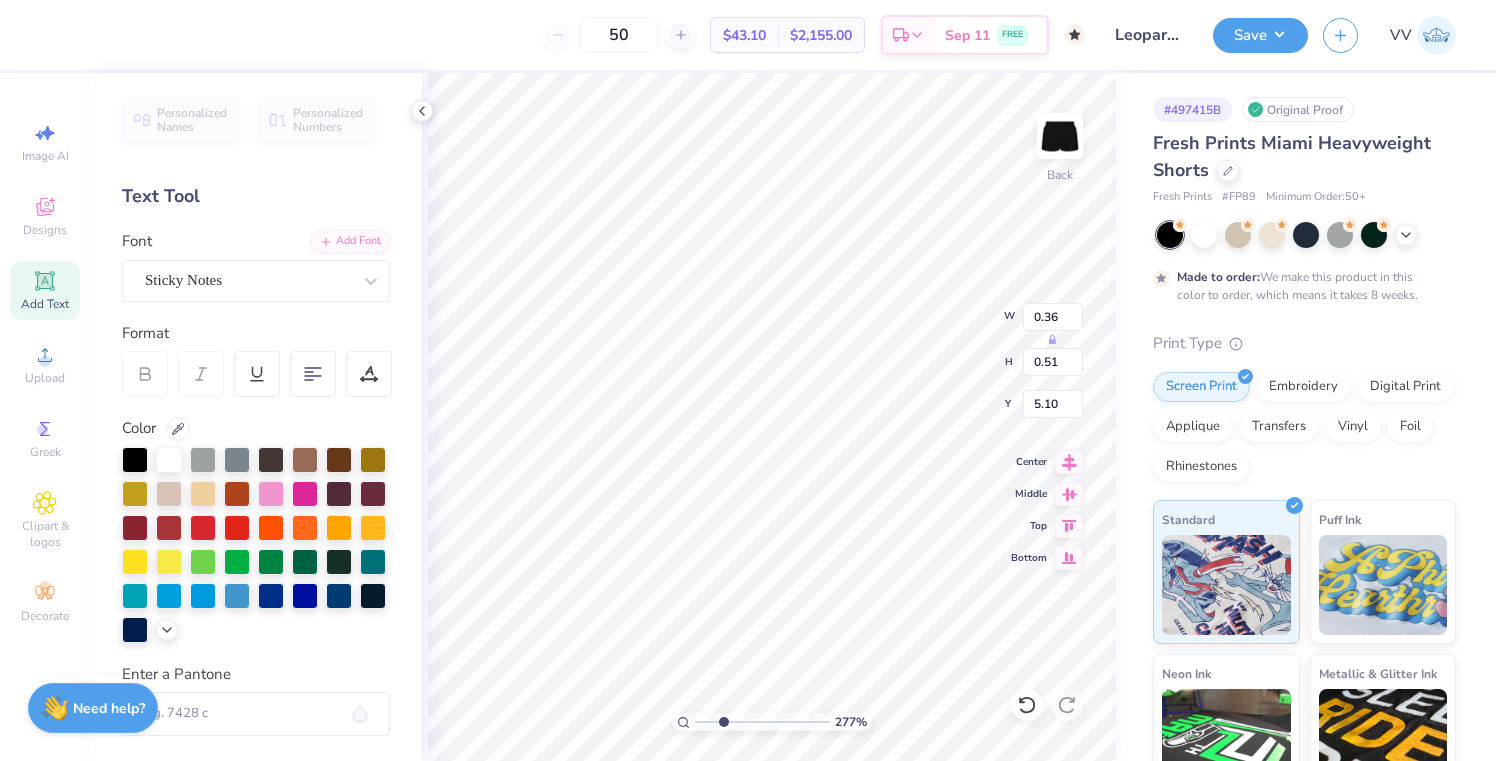 type on "0.33" 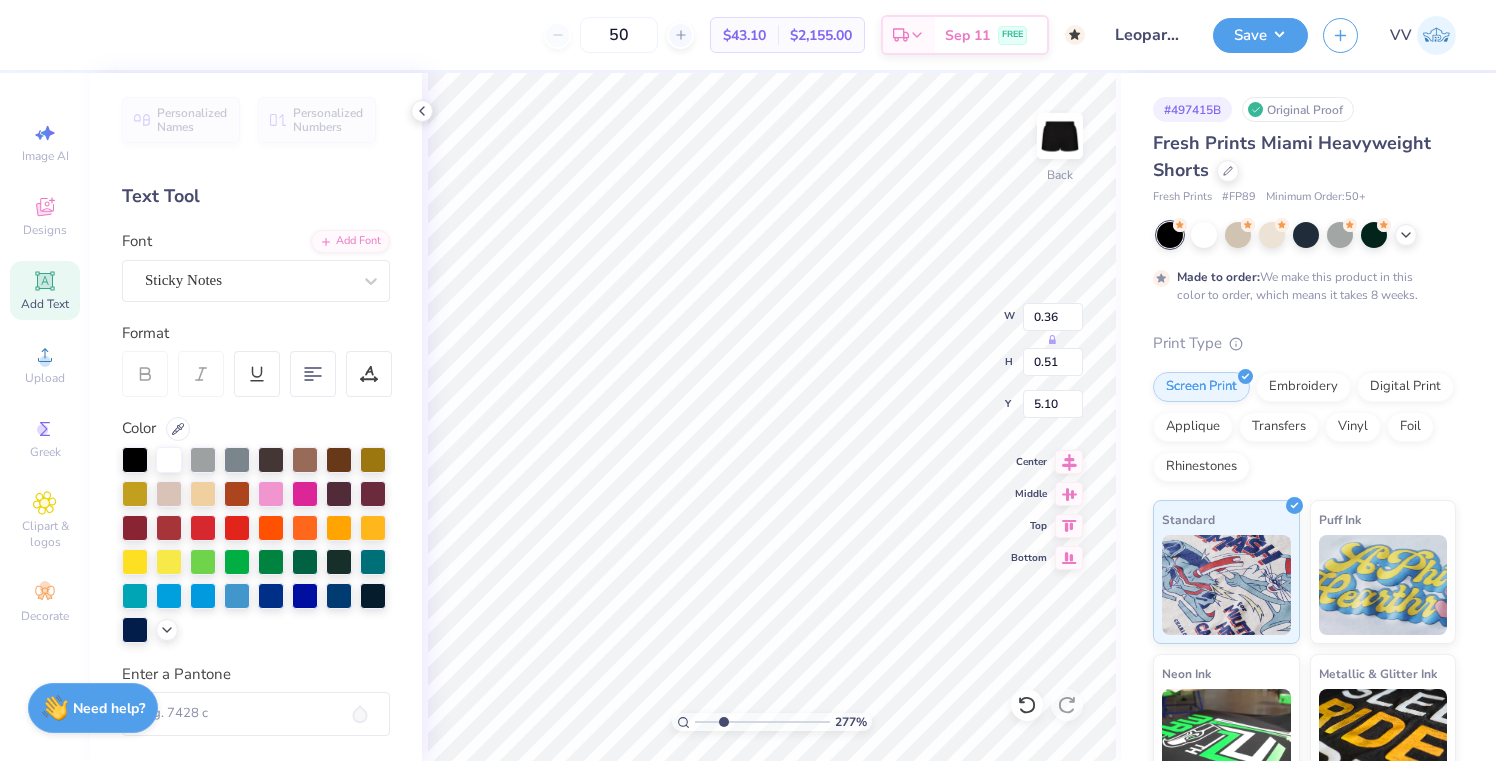 type on "0.46" 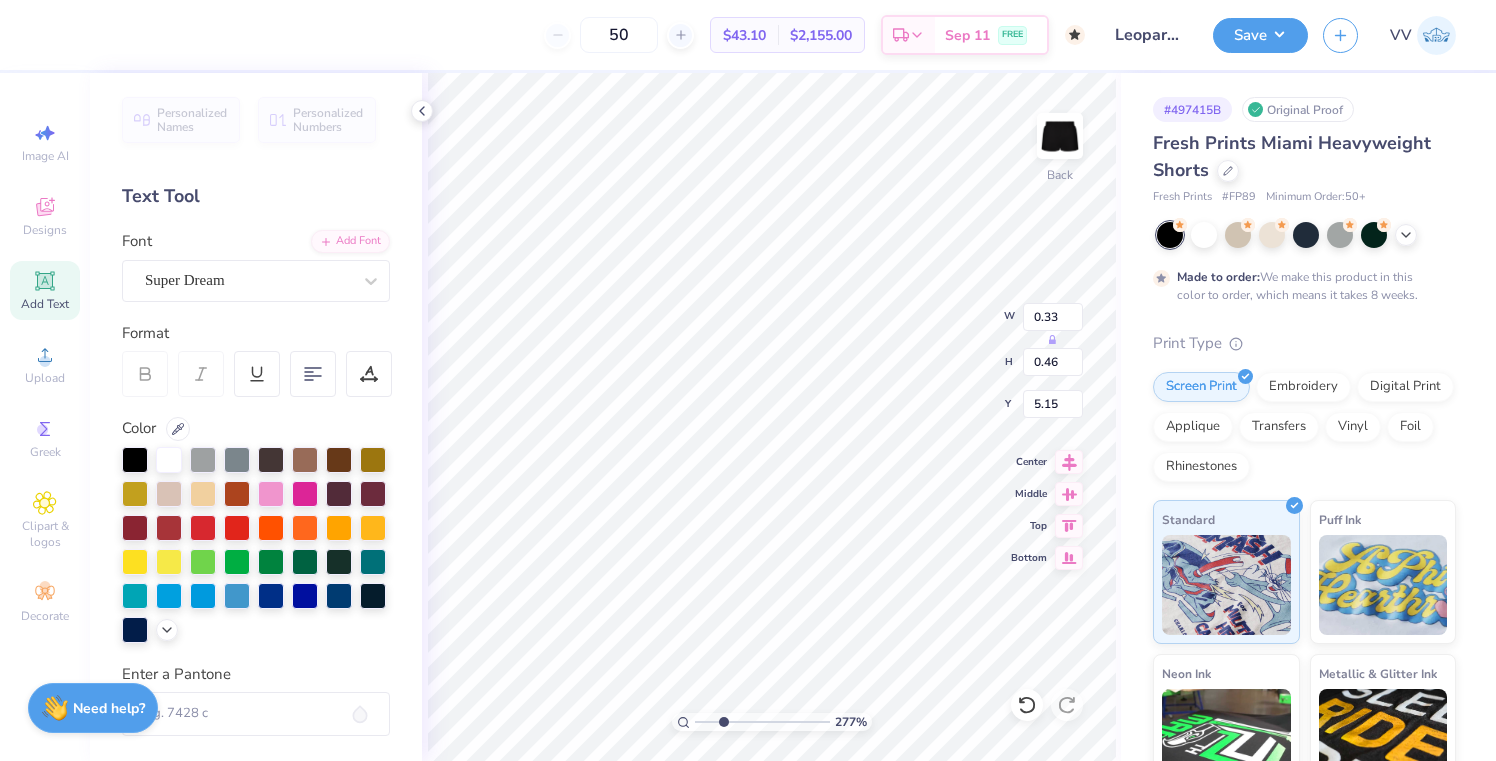 type on "0.43" 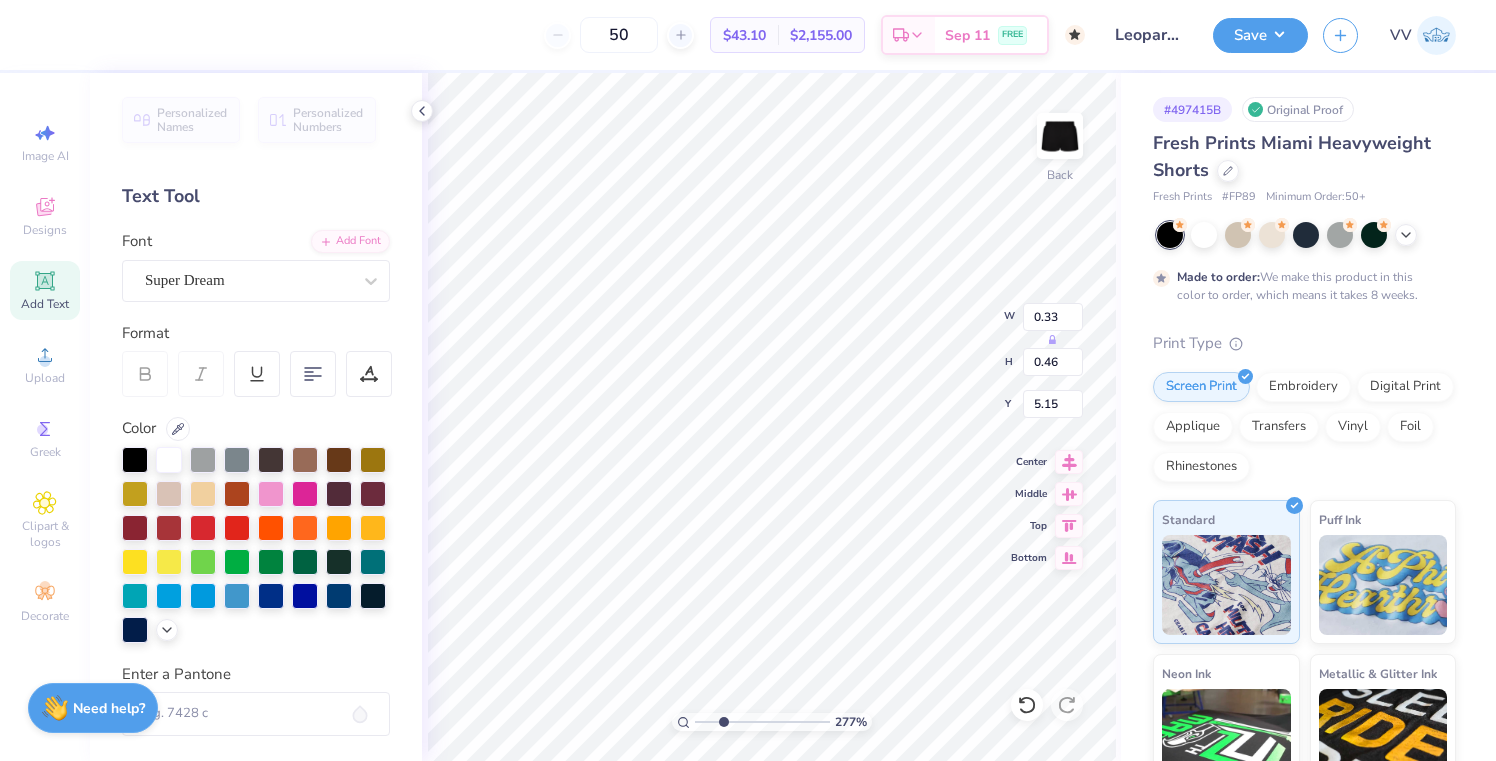 type on "0.50" 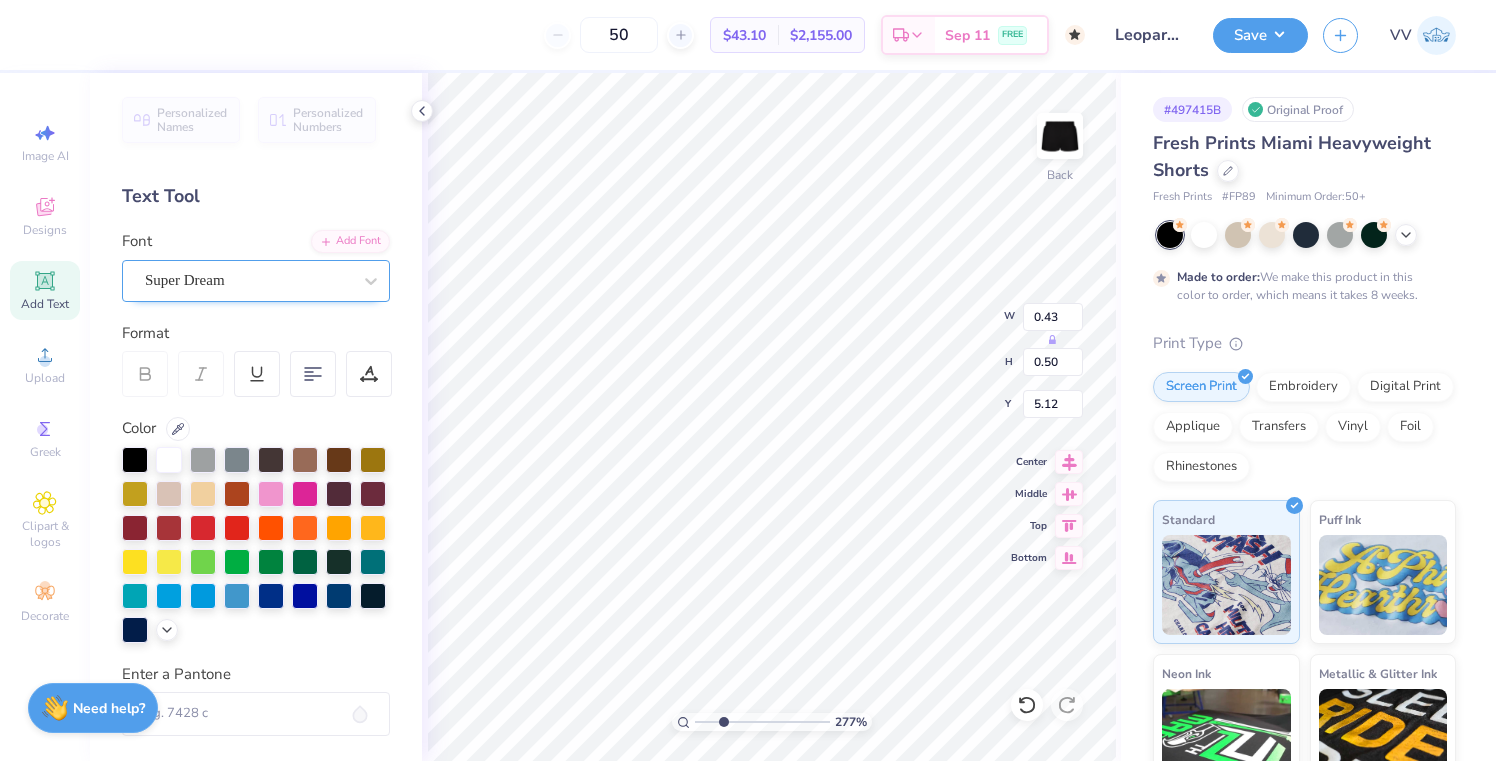click on "Super Dream" at bounding box center [248, 280] 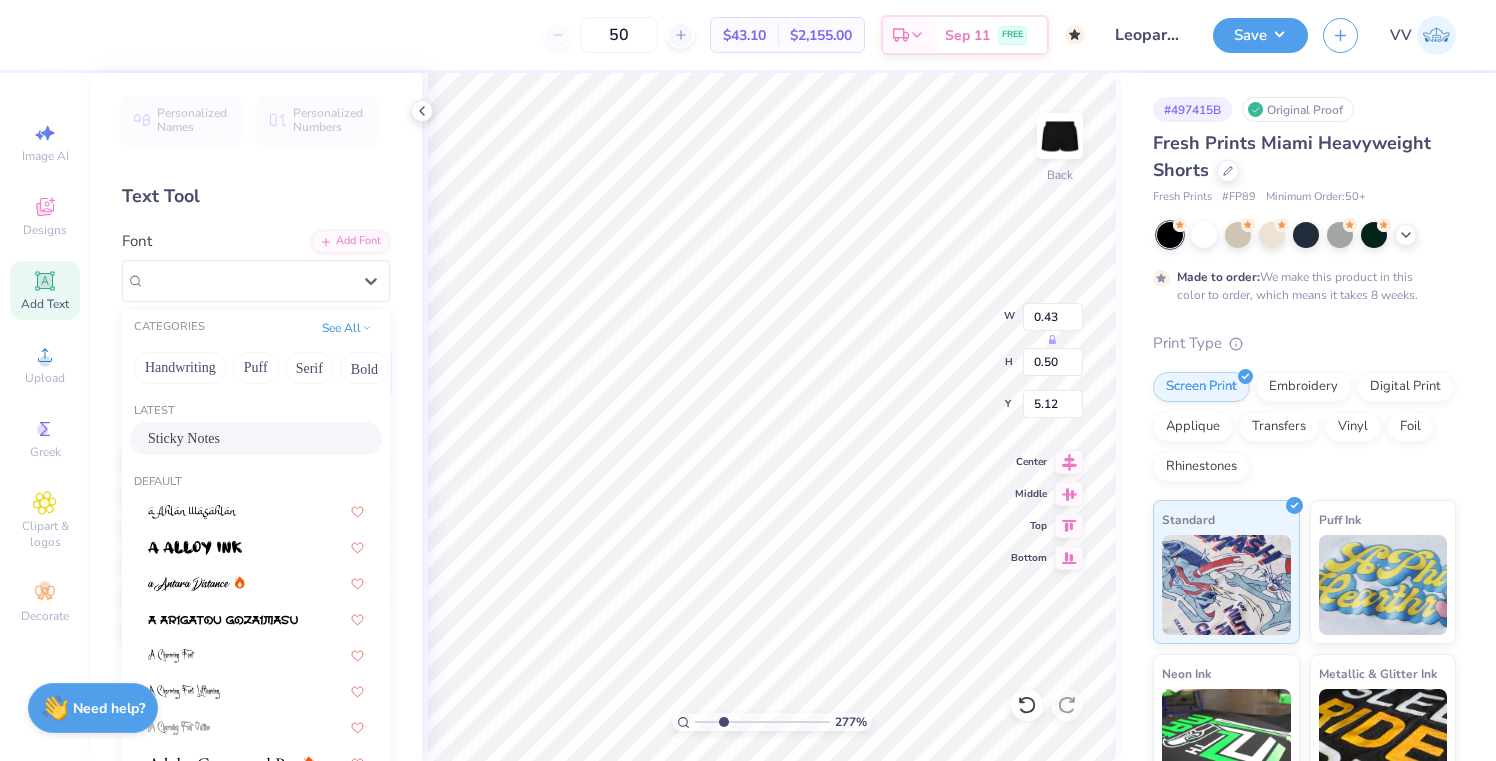 click on "Sticky Notes" at bounding box center [184, 438] 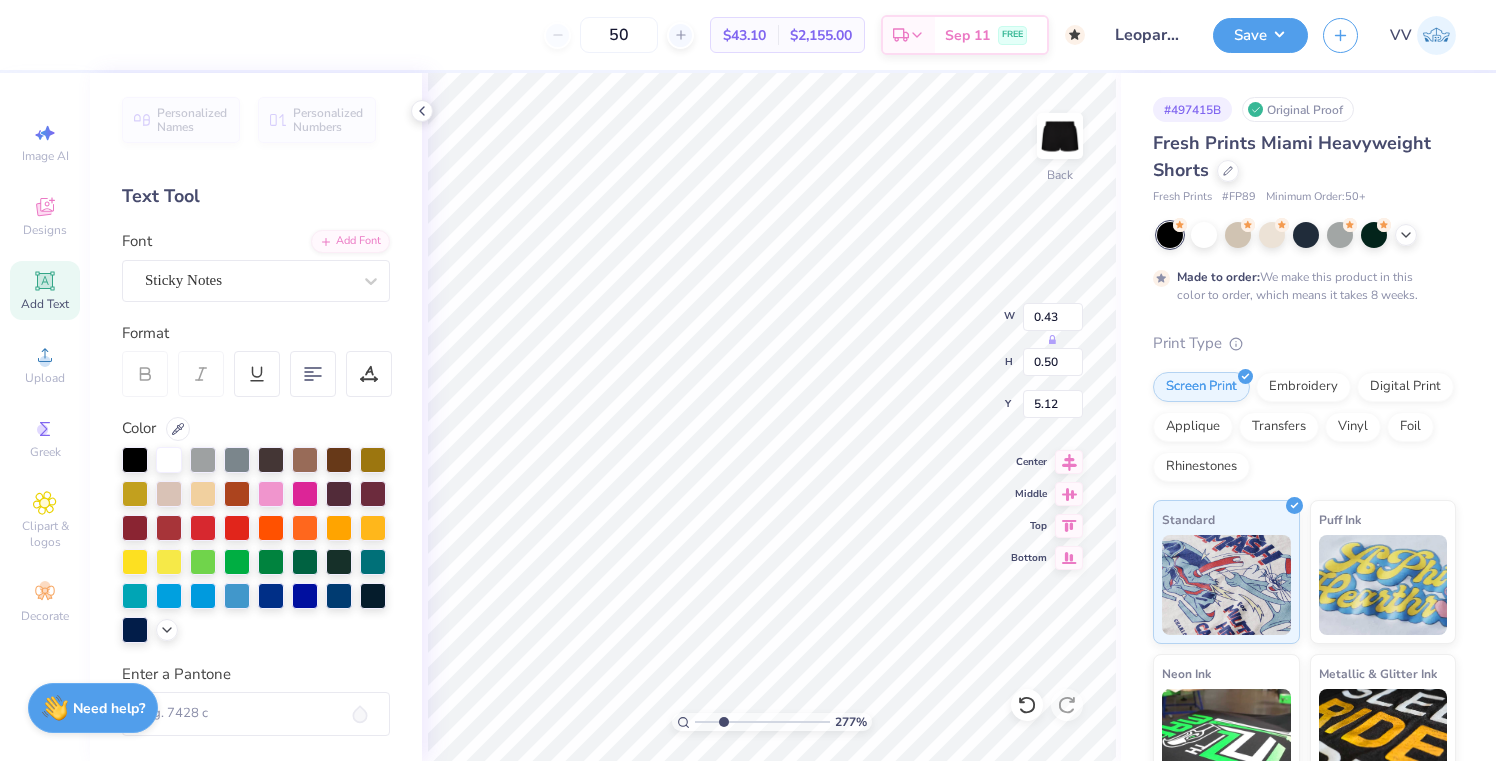 type on "0.33" 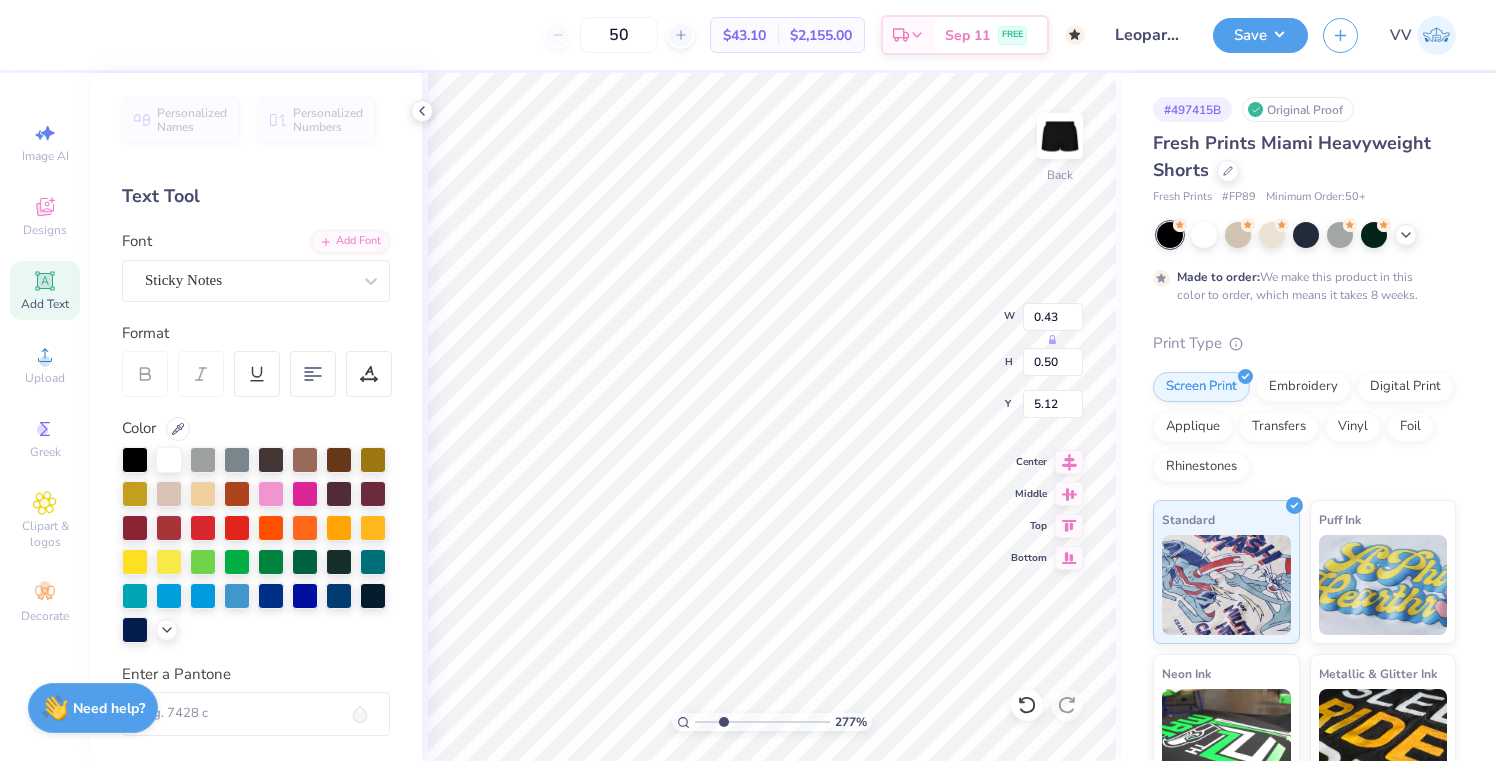 type on "0.48" 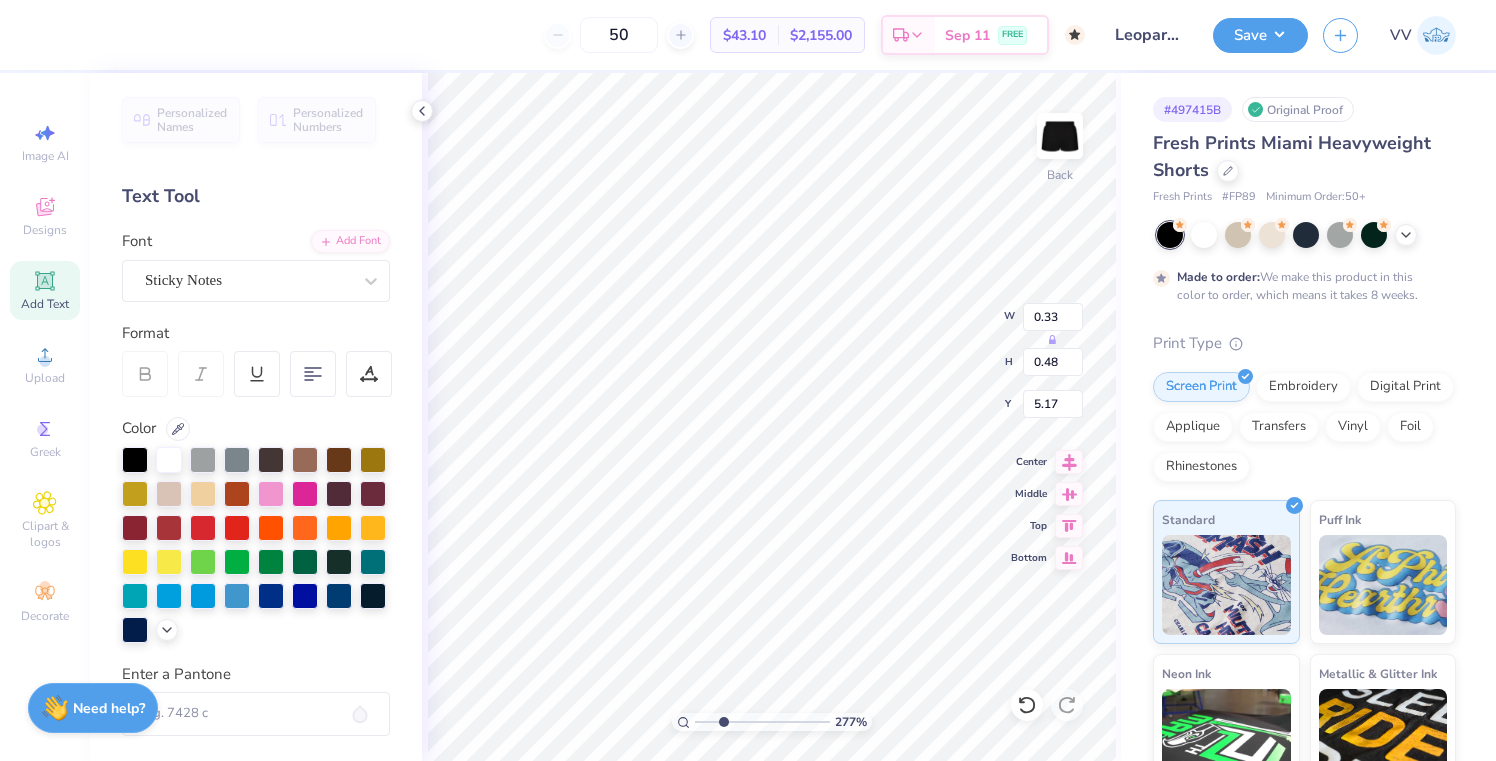 type on "0.41" 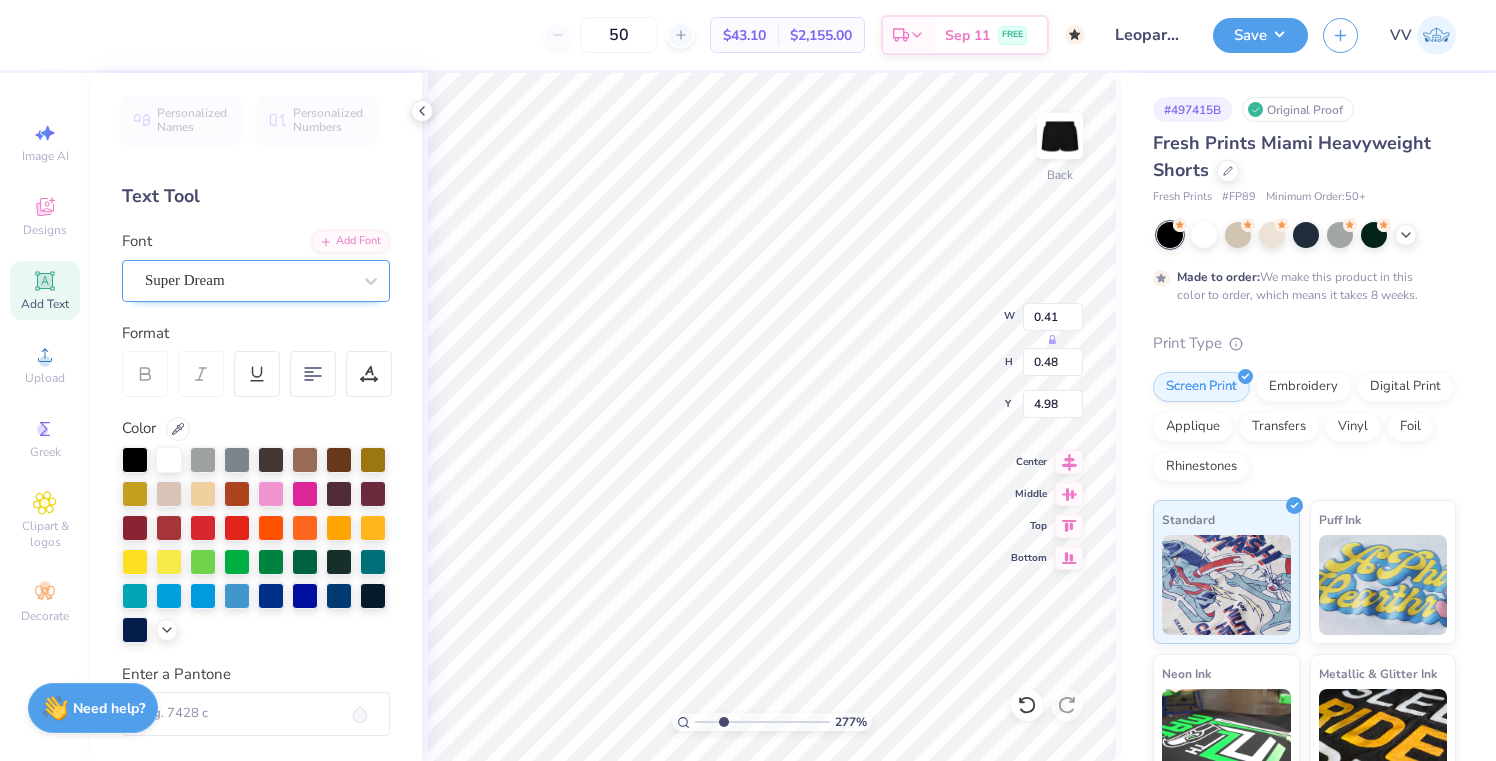 click on "Super Dream" at bounding box center (248, 280) 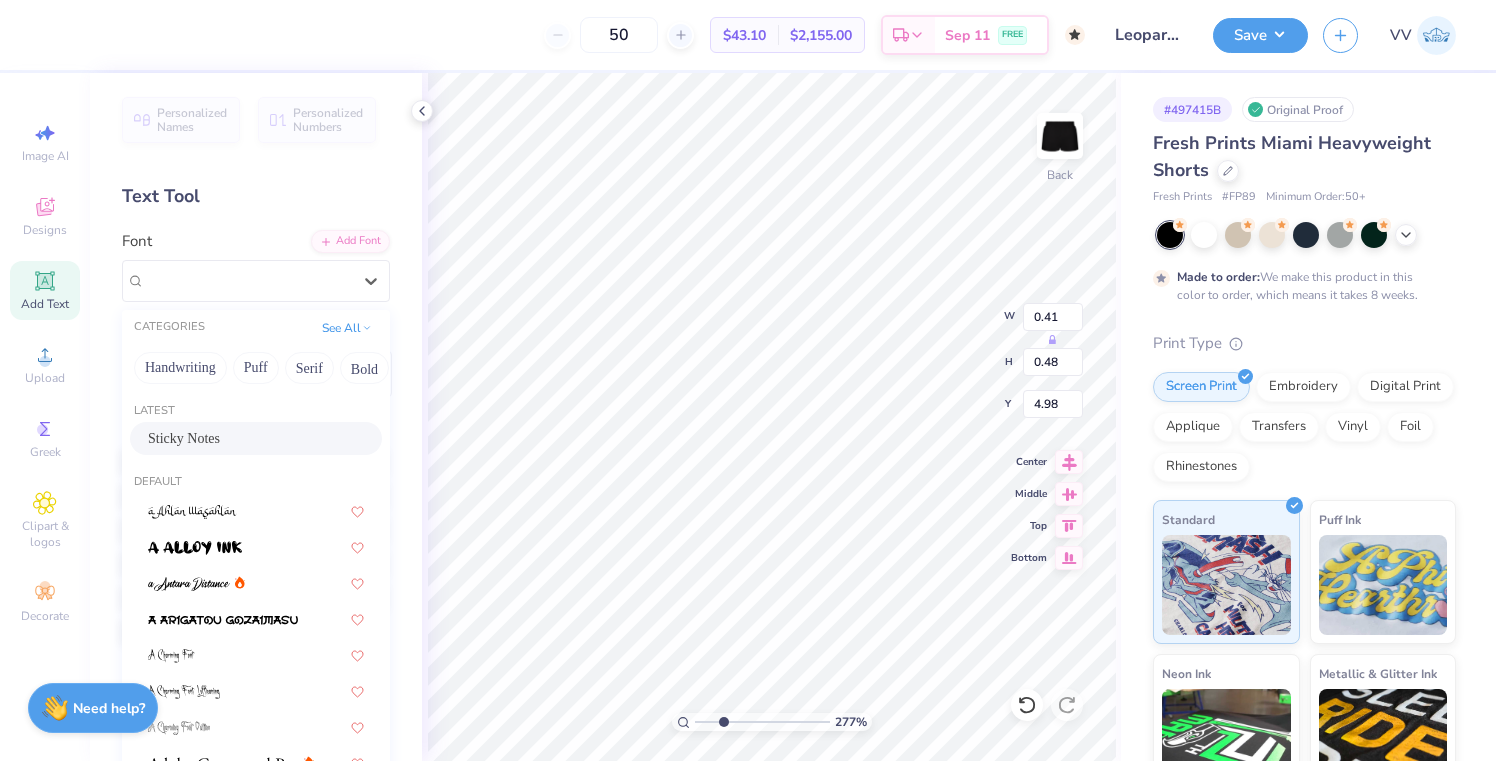 click on "Sticky Notes" at bounding box center (256, 438) 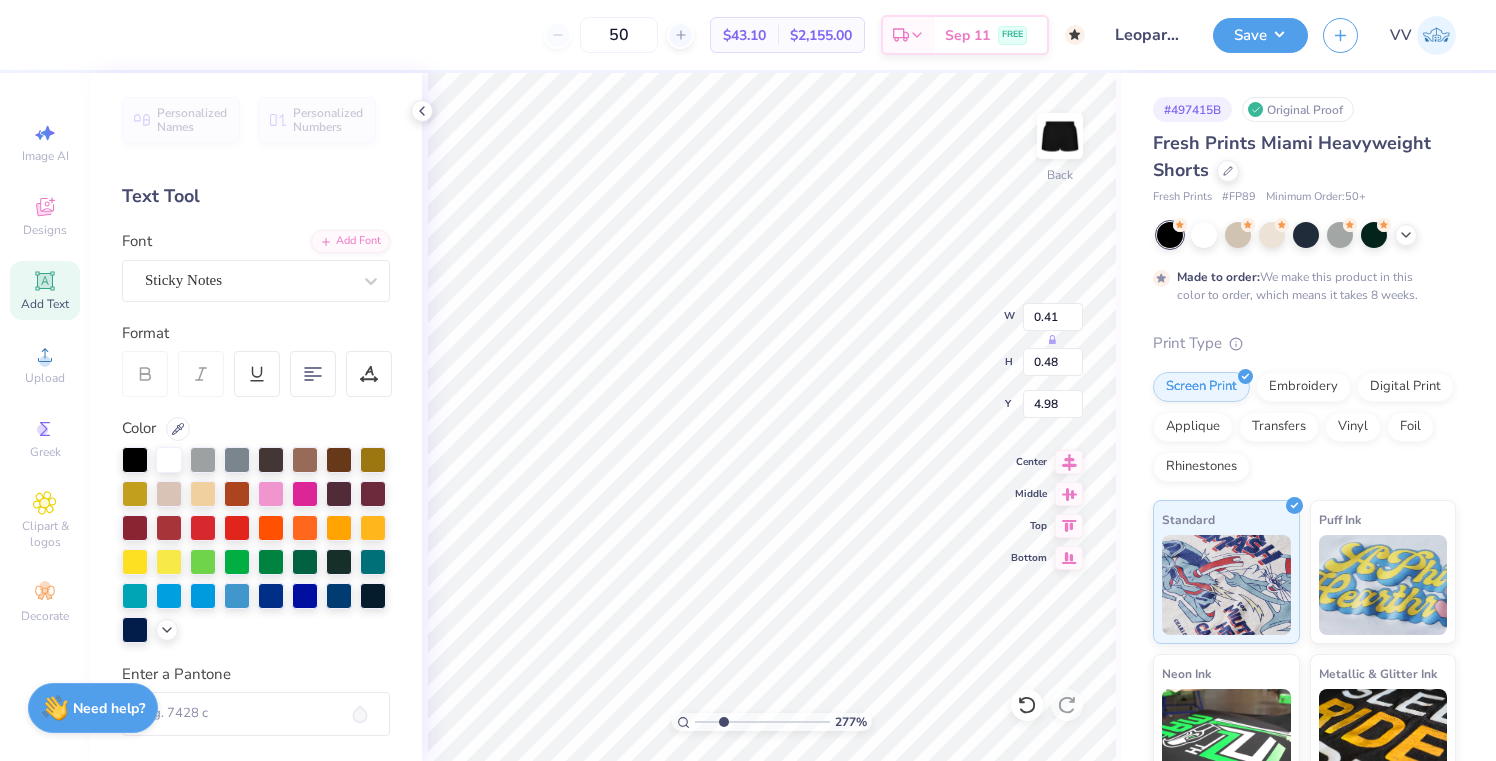 type on "0.45" 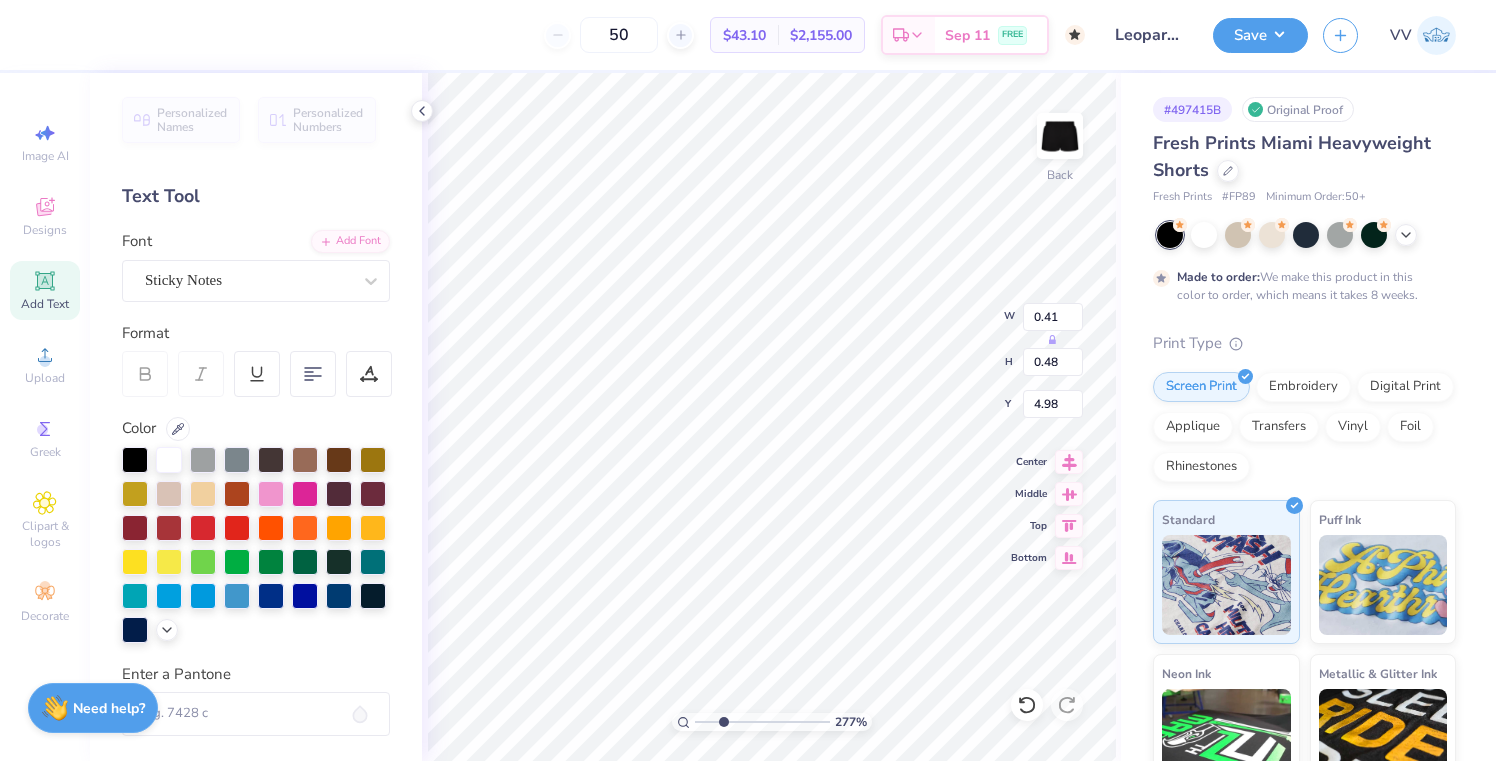 type on "5.03" 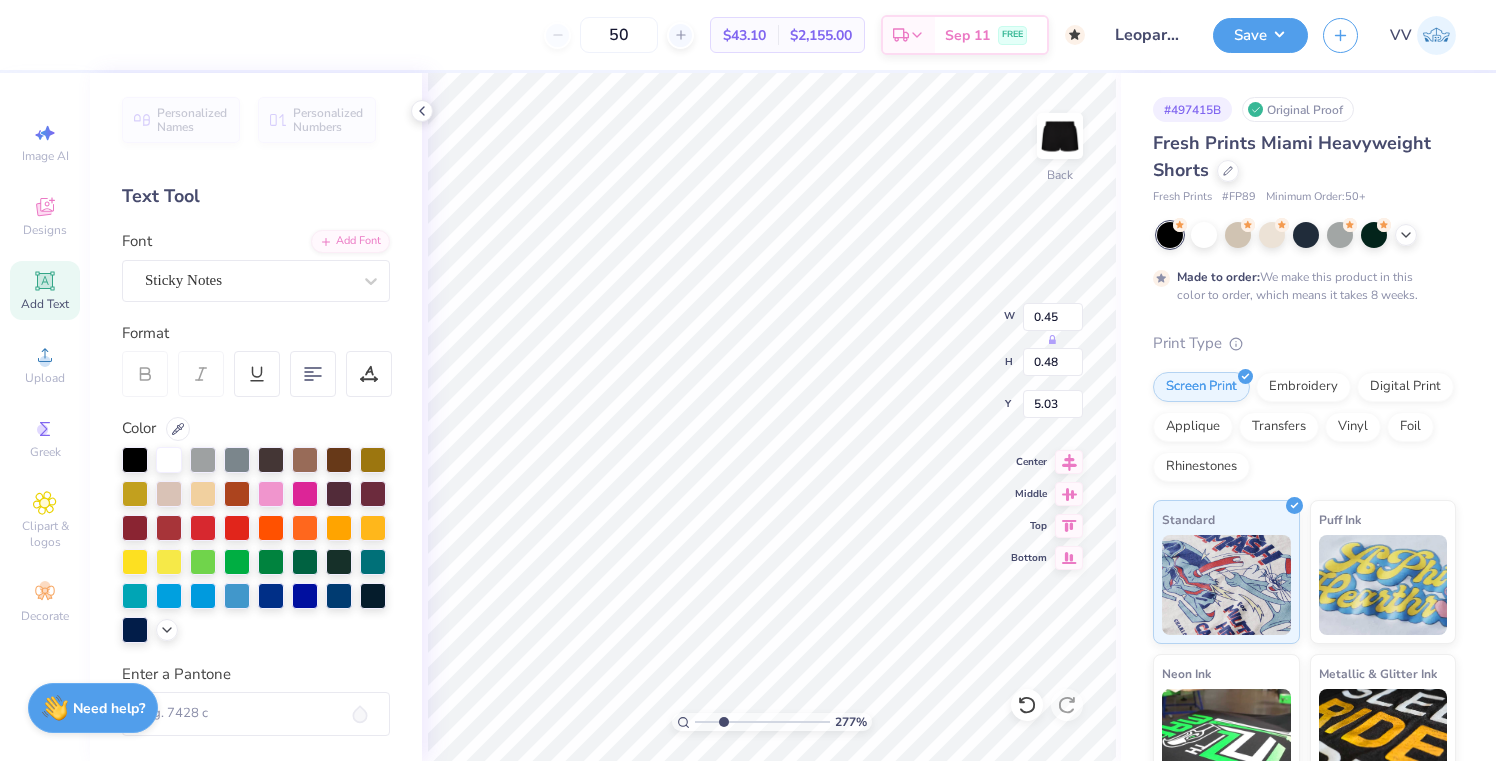 type on "0.39" 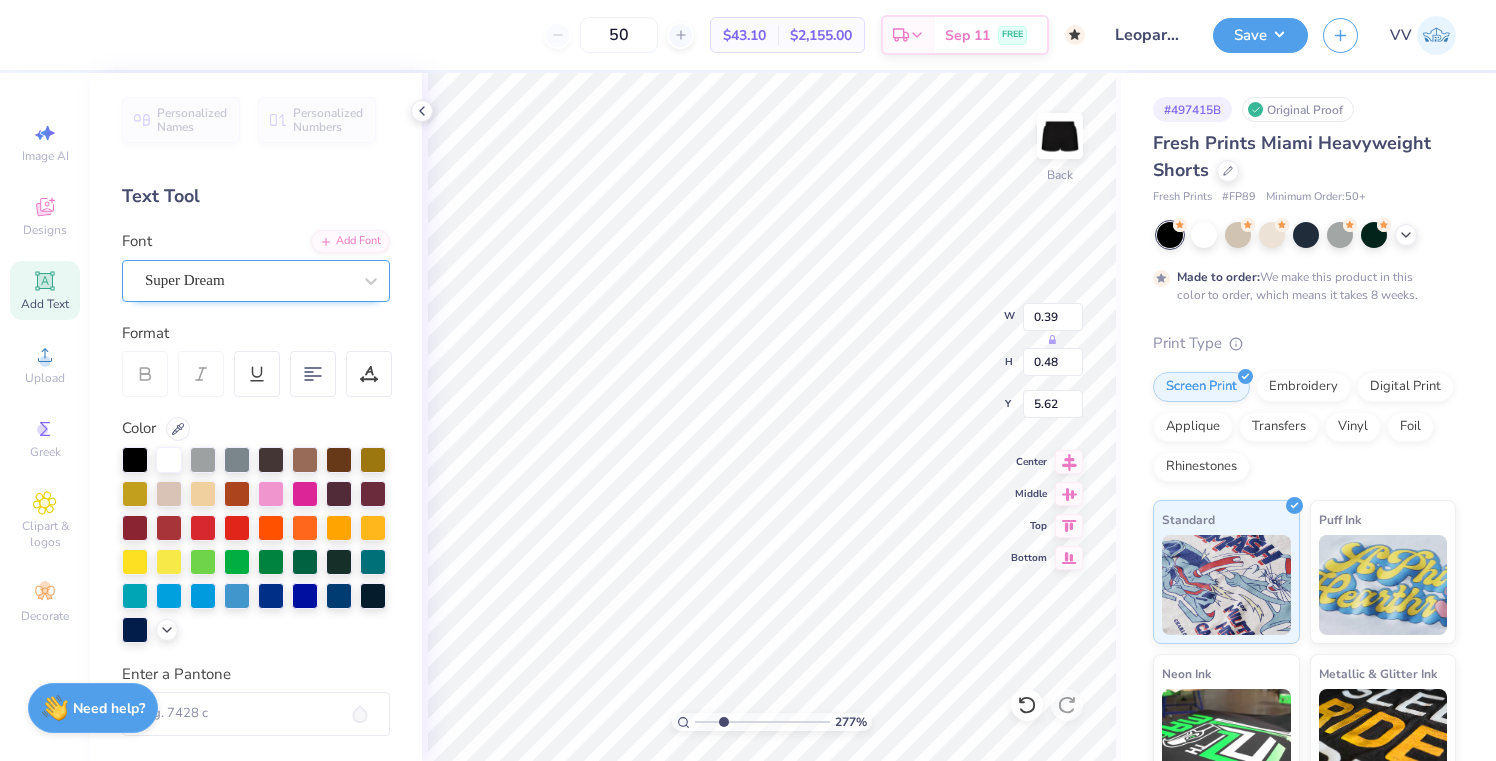 click on "Super Dream" at bounding box center (248, 280) 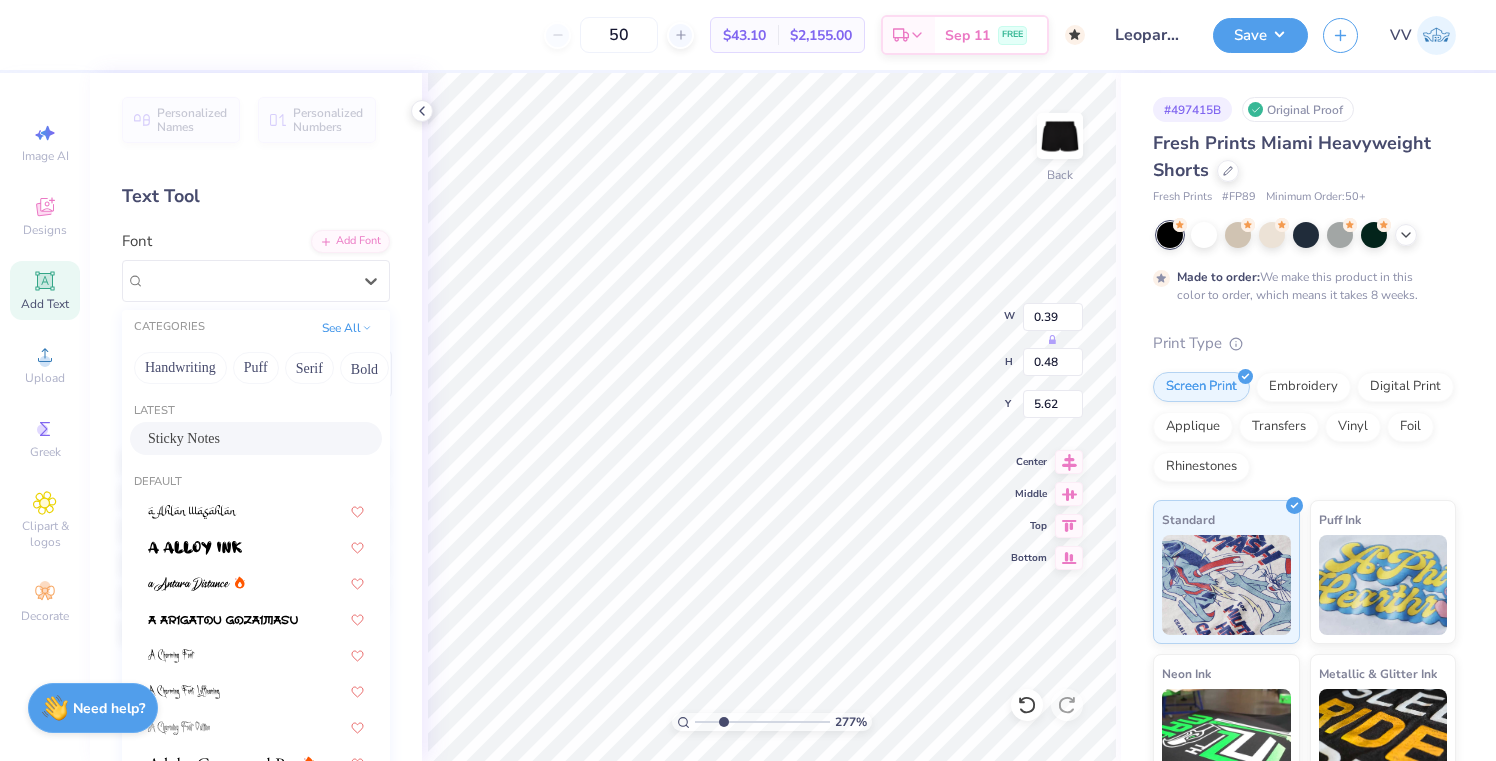 click on "Sticky Notes" at bounding box center (184, 438) 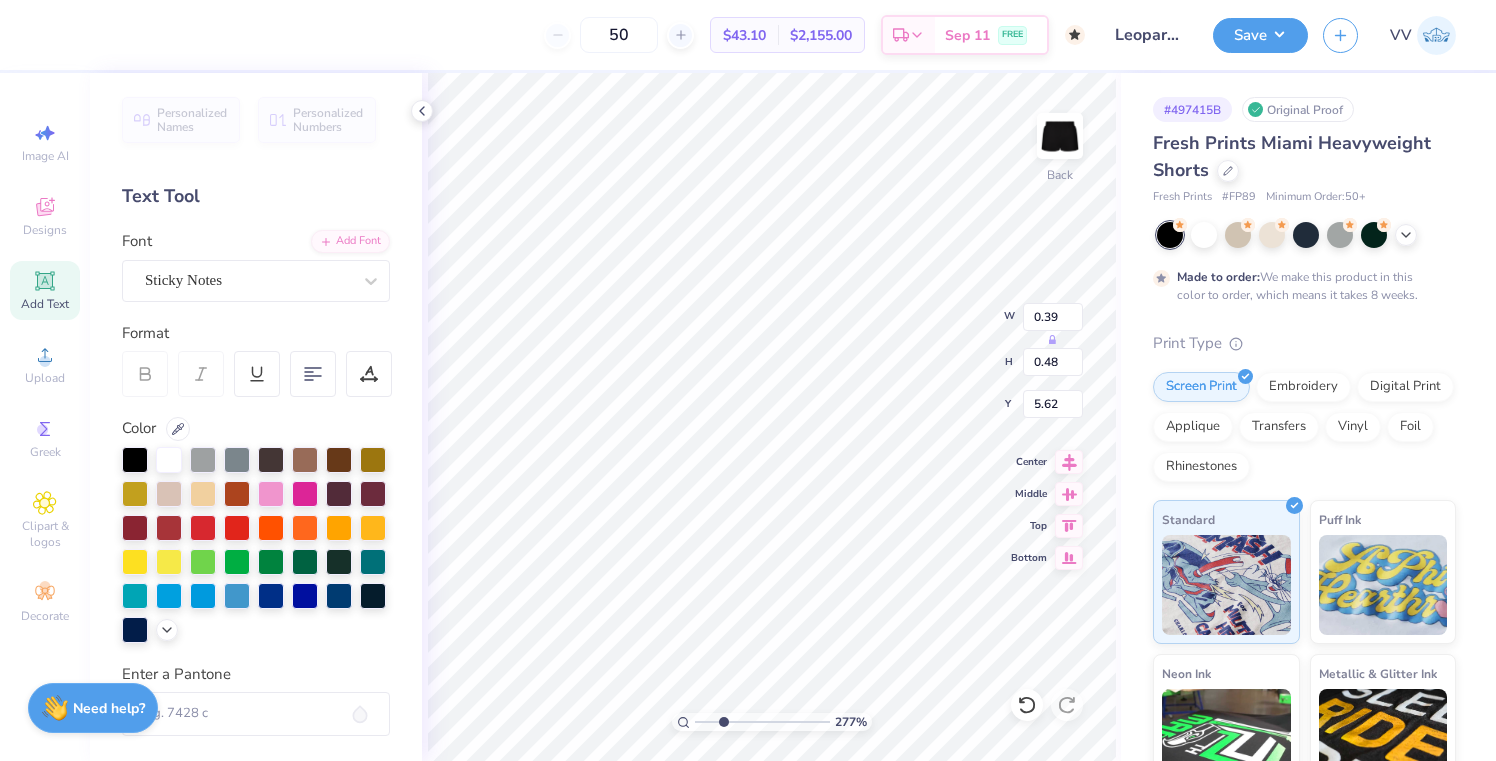 type on "0.26" 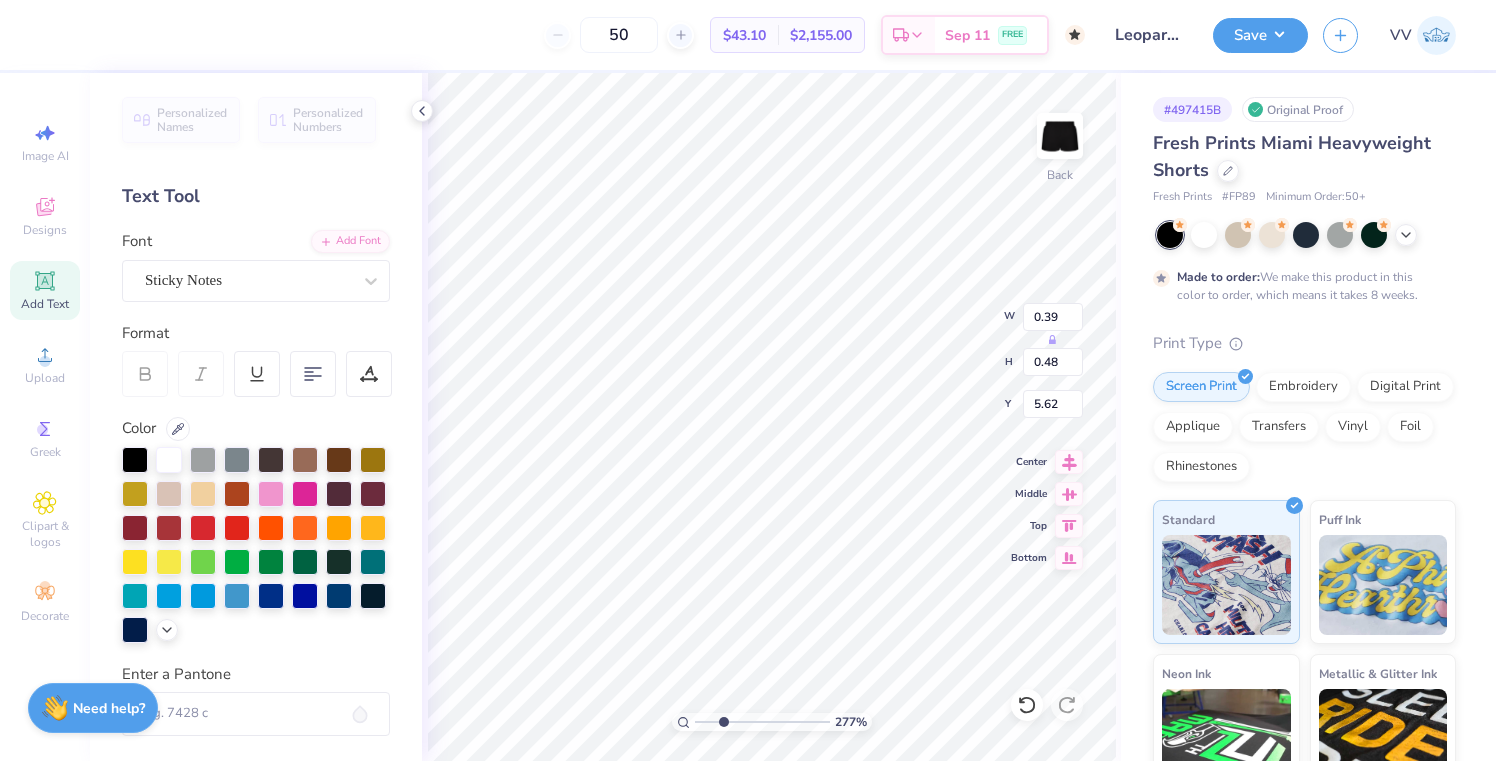 type on "0.46" 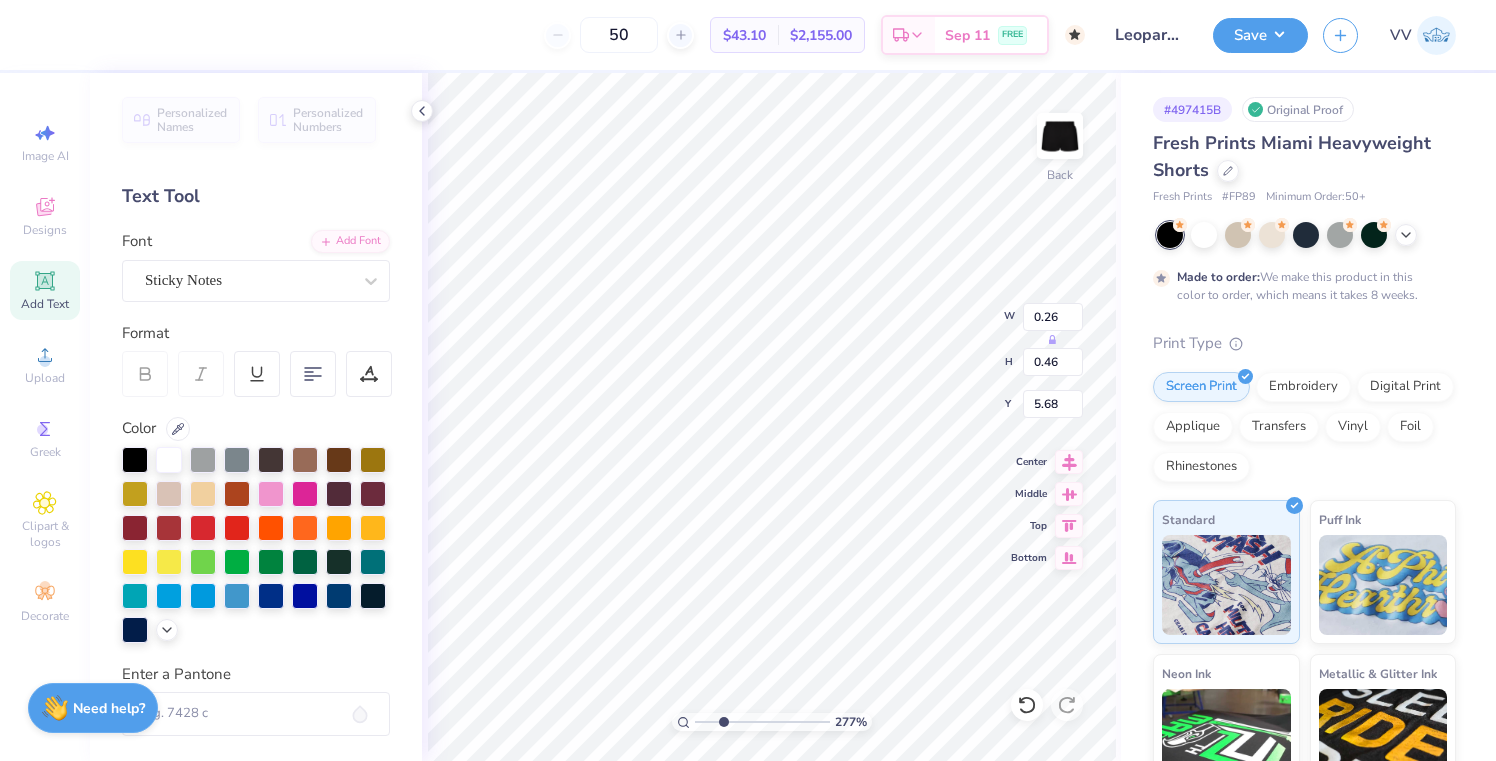 type on "0.21" 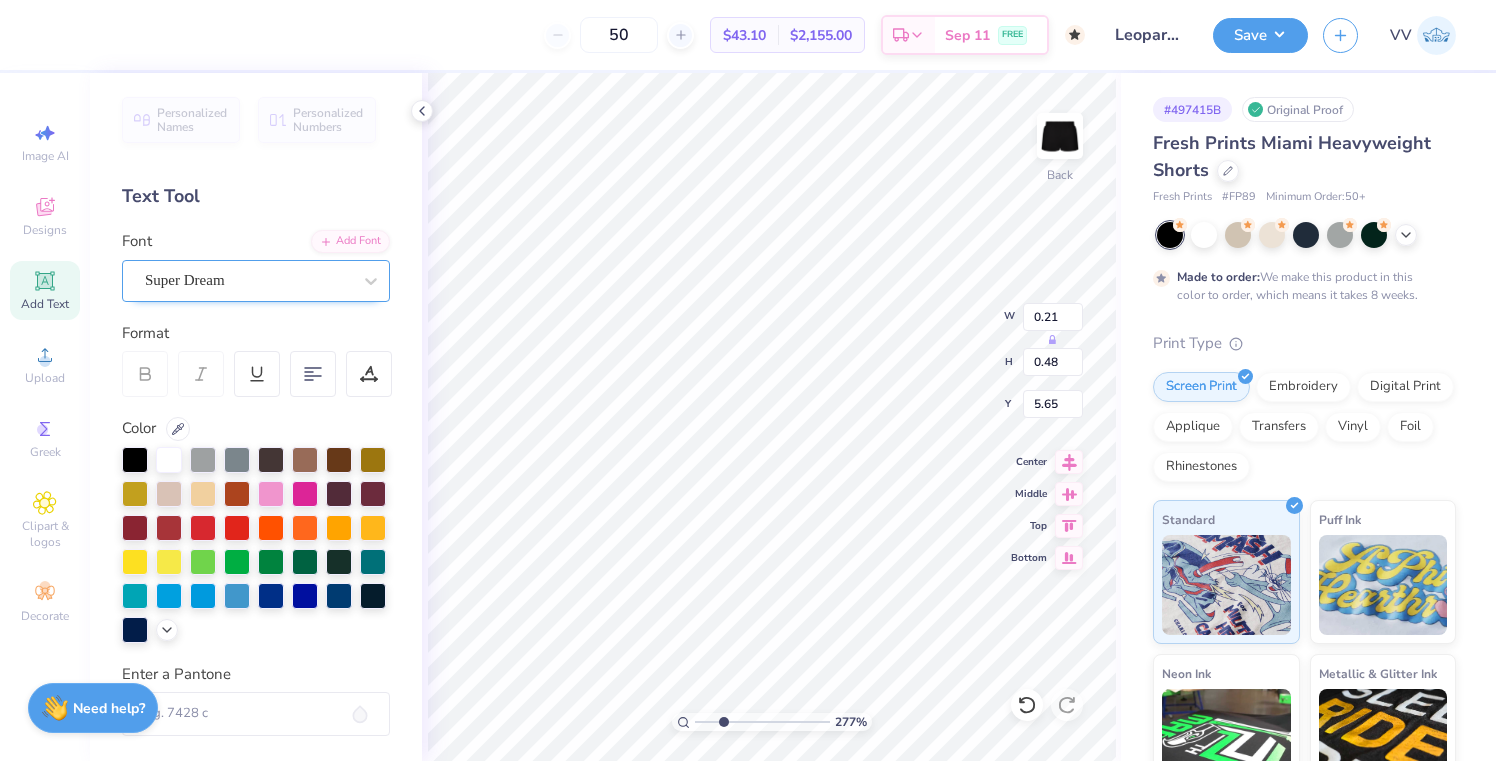 click on "Super Dream" at bounding box center (248, 280) 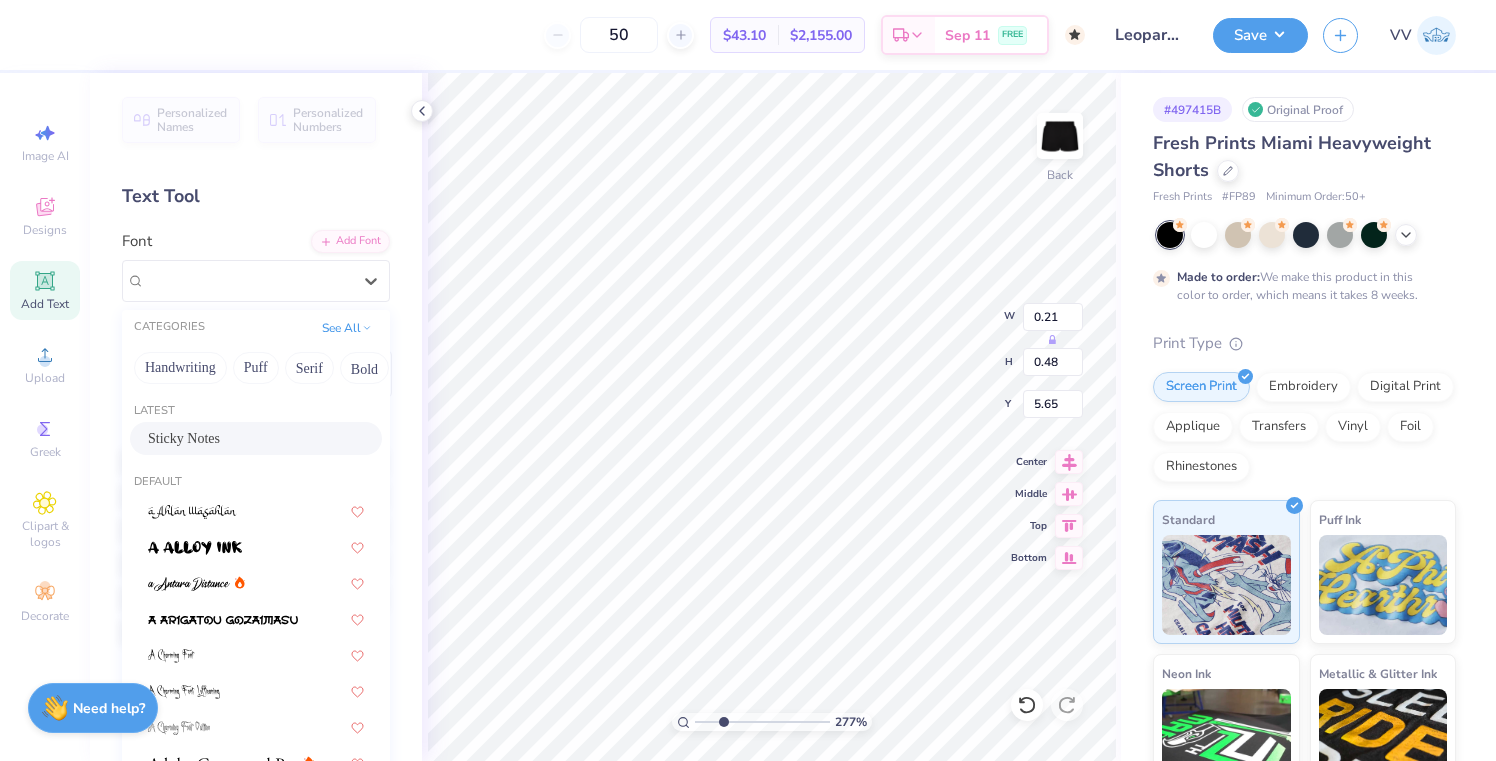 click on "Sticky Notes" at bounding box center [184, 438] 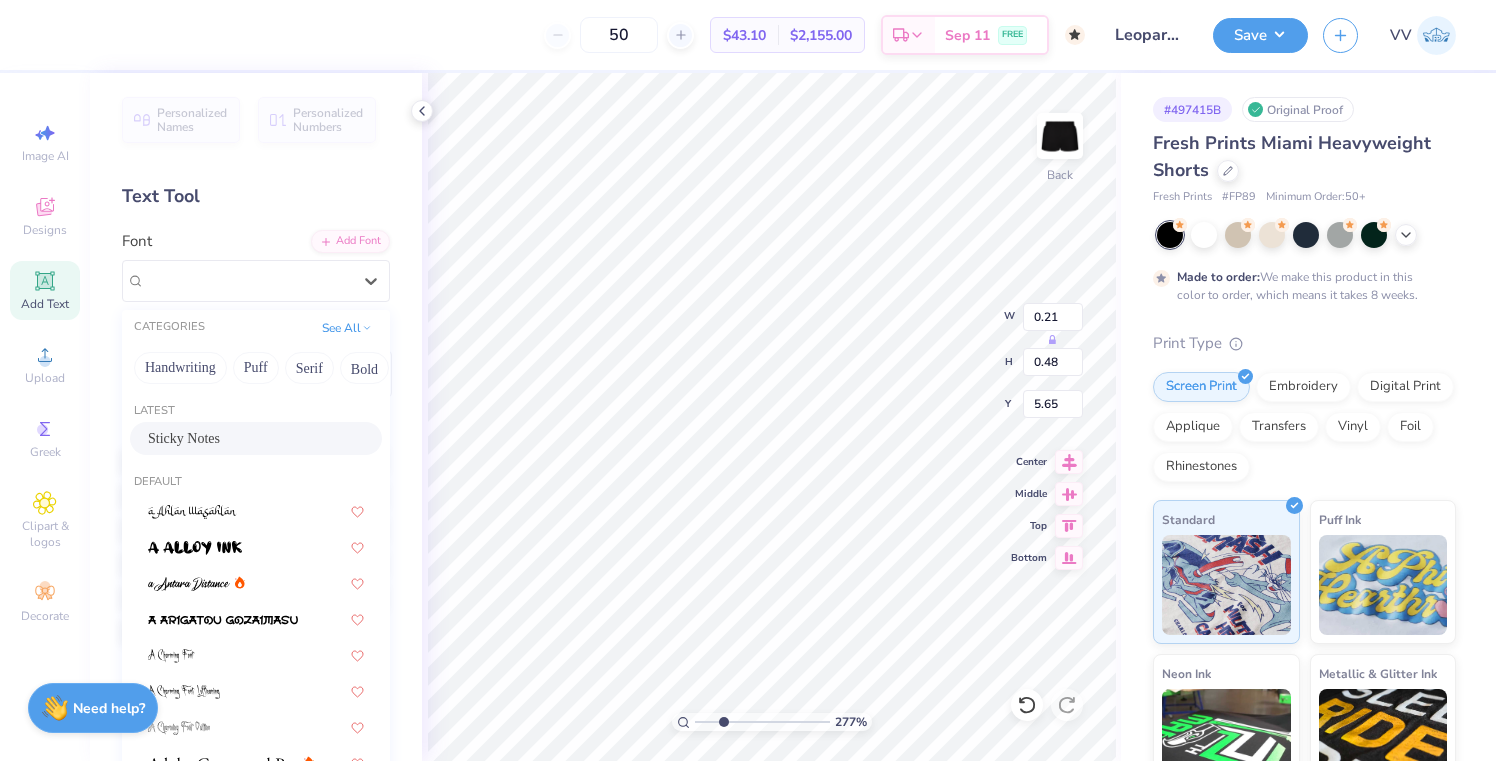 type on "0.32" 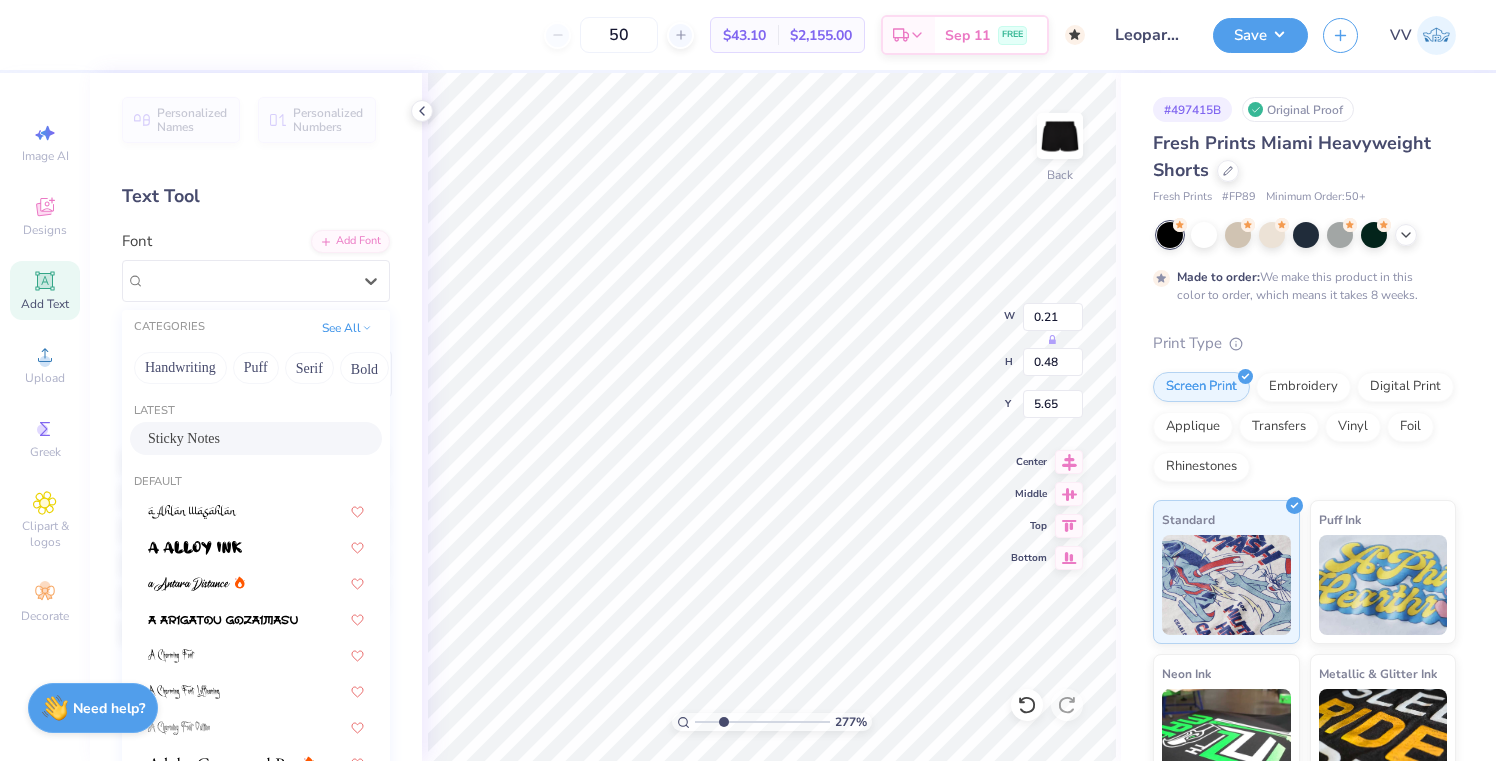 type on "0.43" 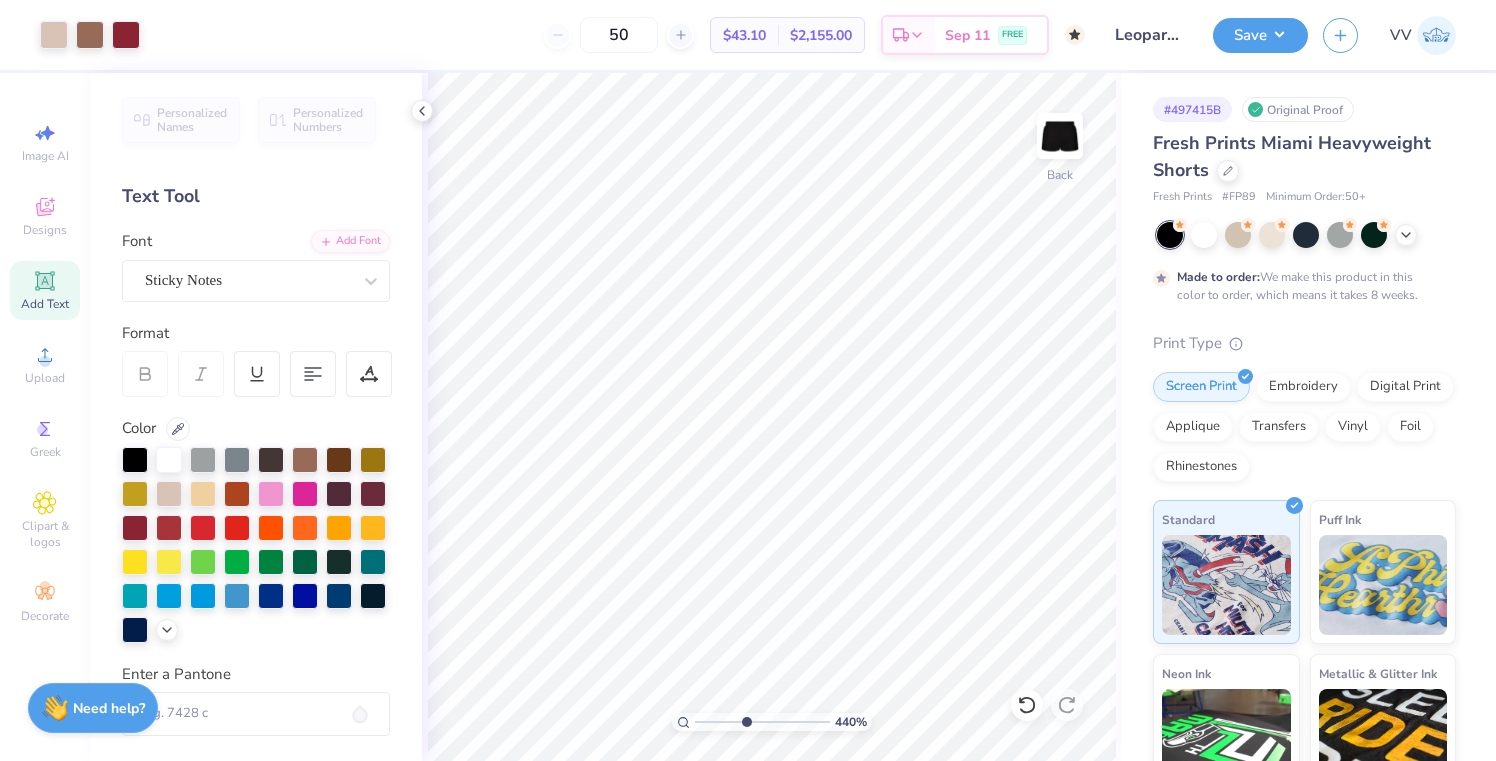 click at bounding box center [762, 722] 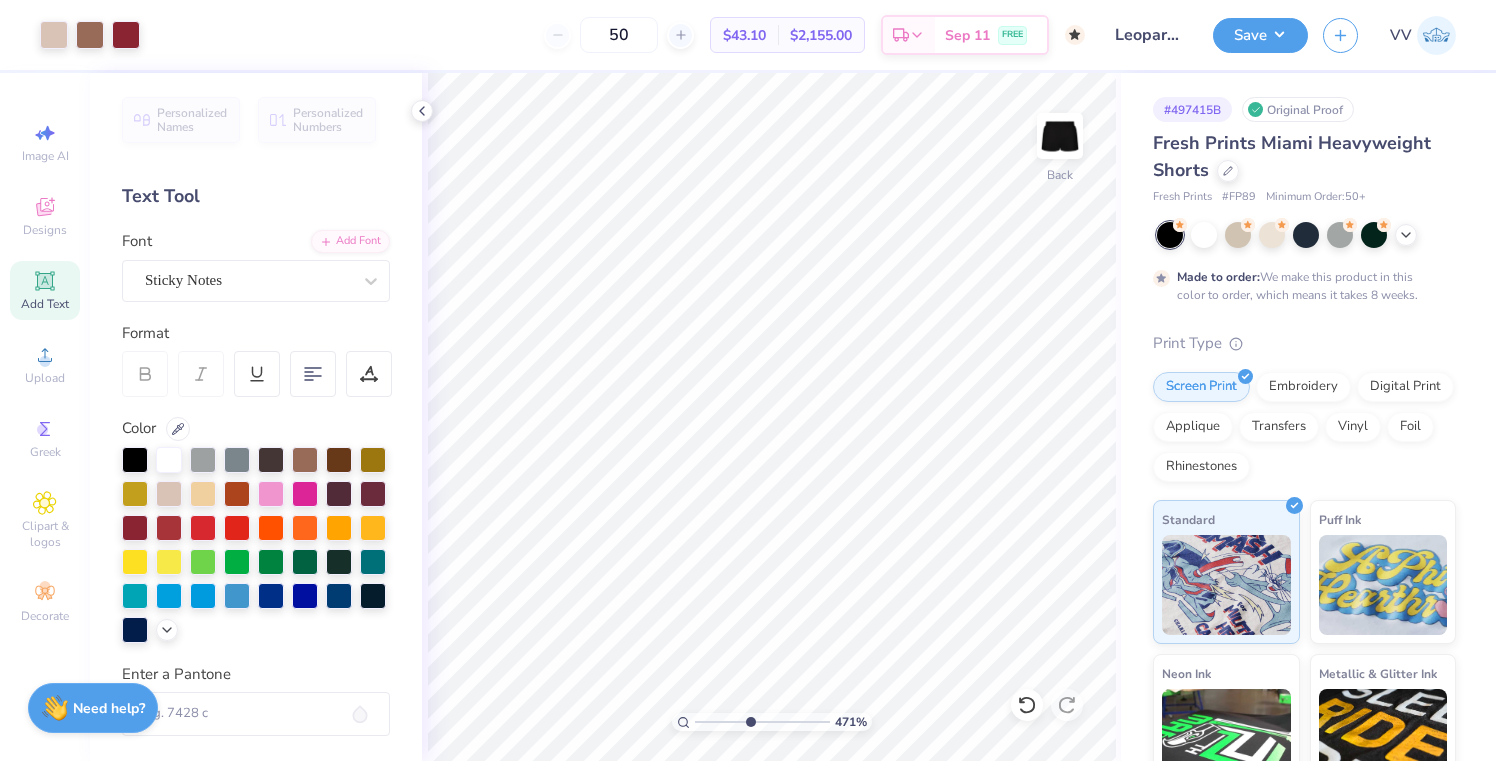 type on "4.82" 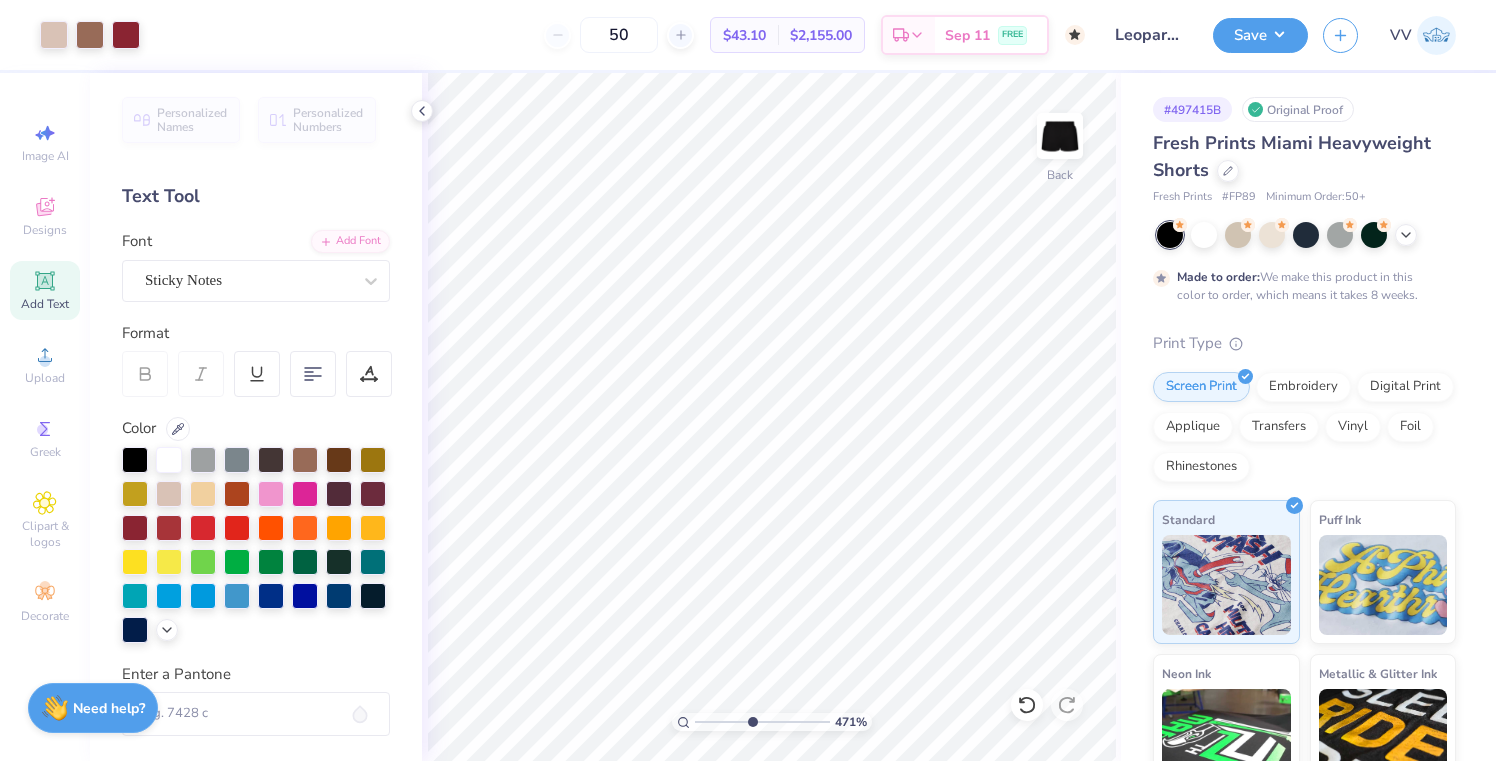 drag, startPoint x: 749, startPoint y: 722, endPoint x: 778, endPoint y: 729, distance: 29.832869 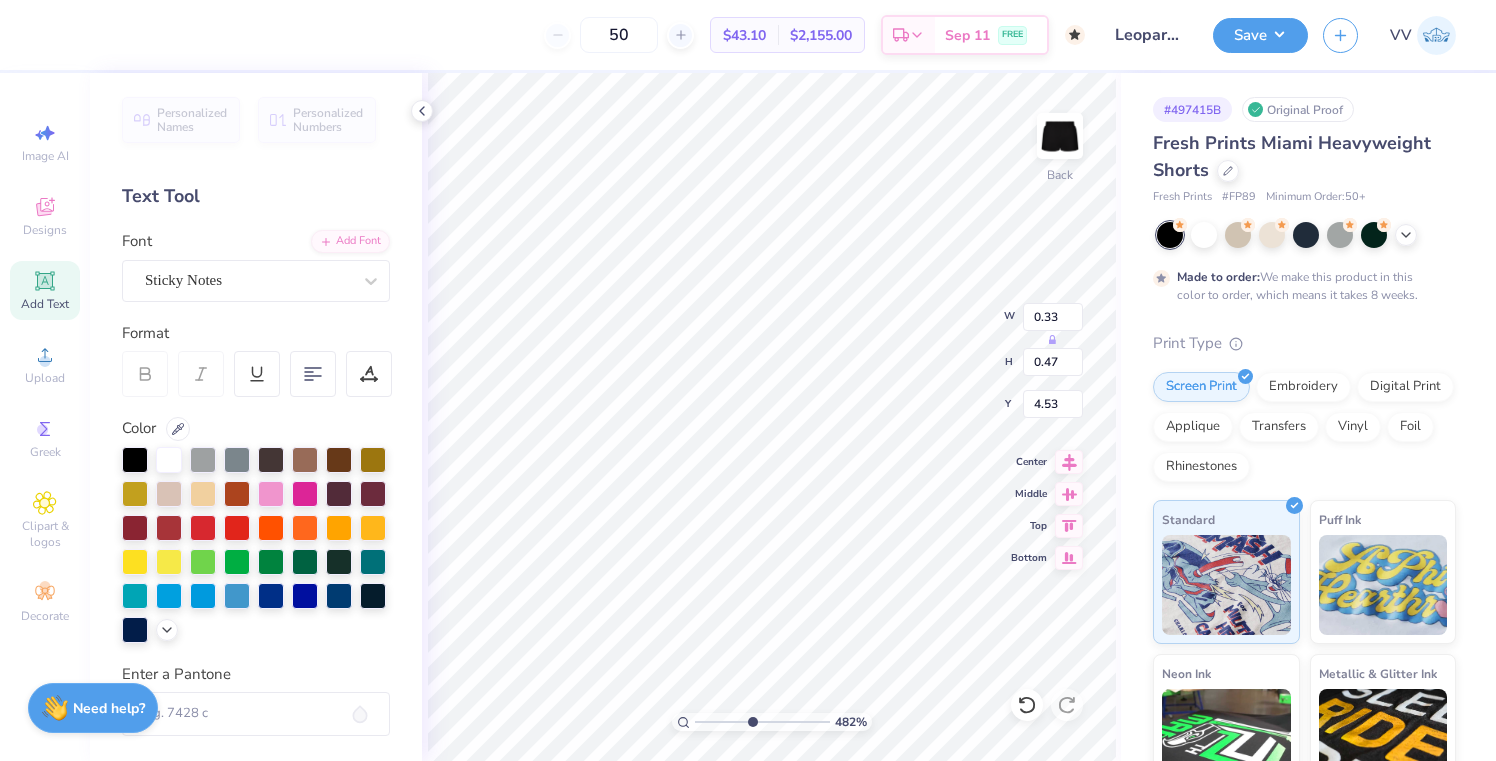 type on "4.54" 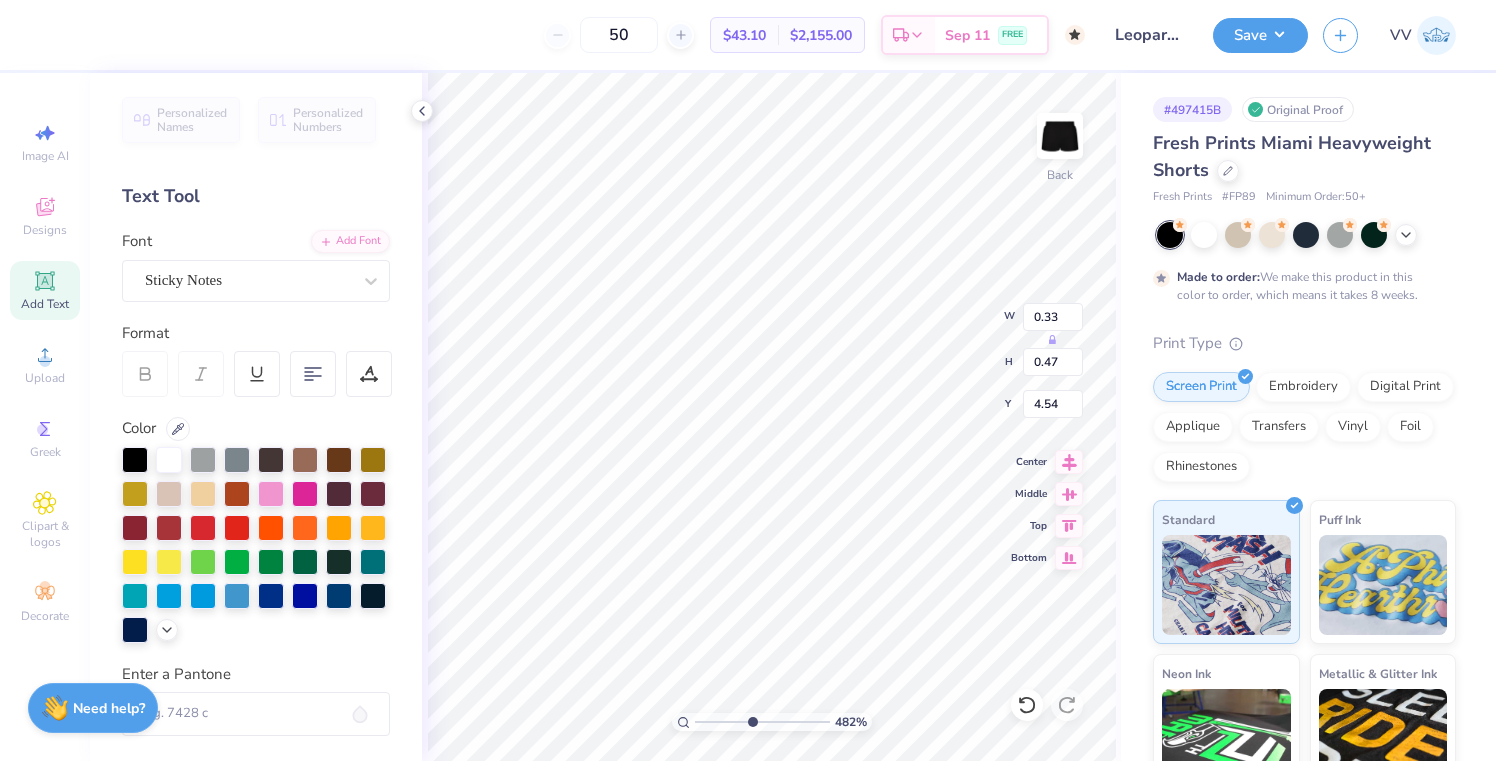 type on "0.26" 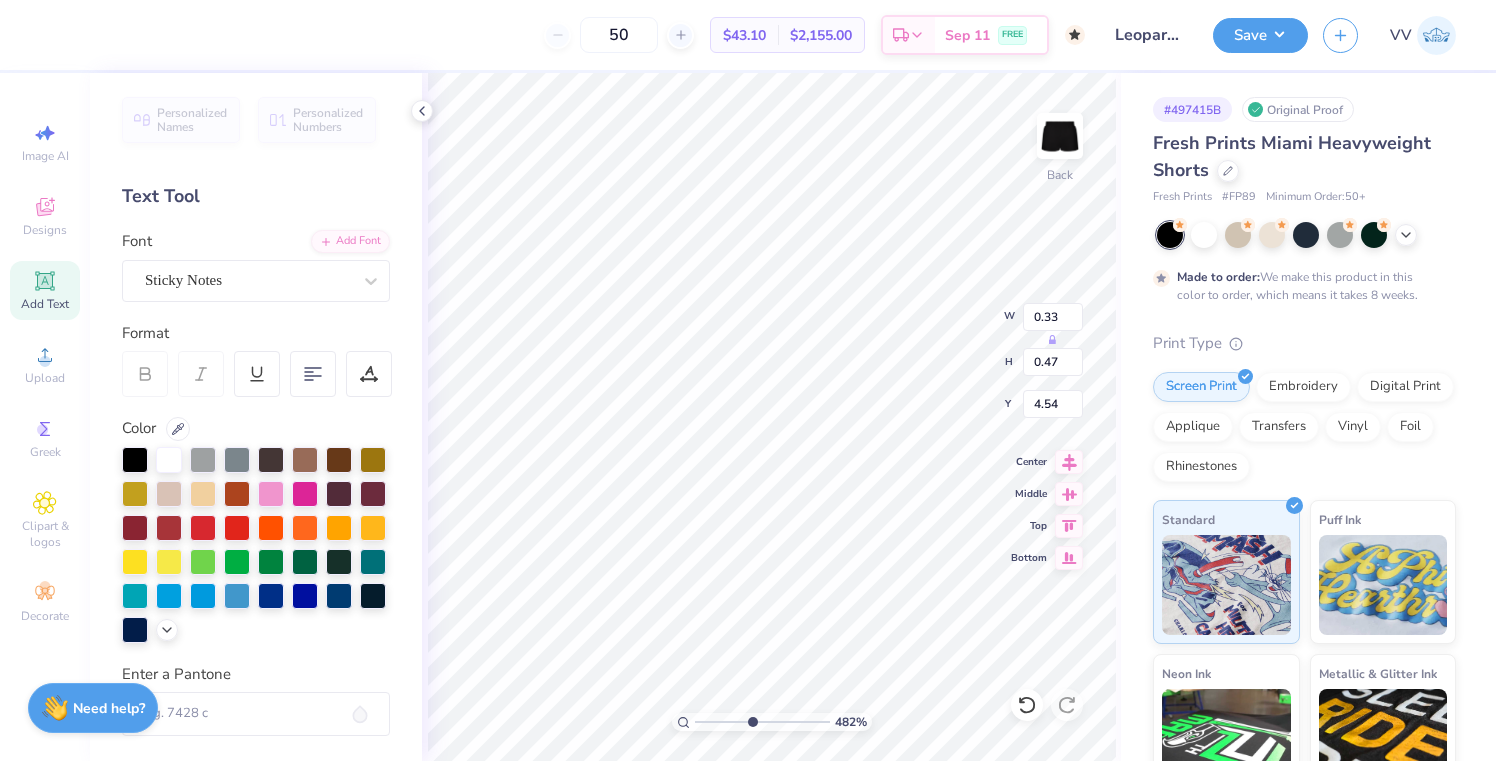 type on "0.46" 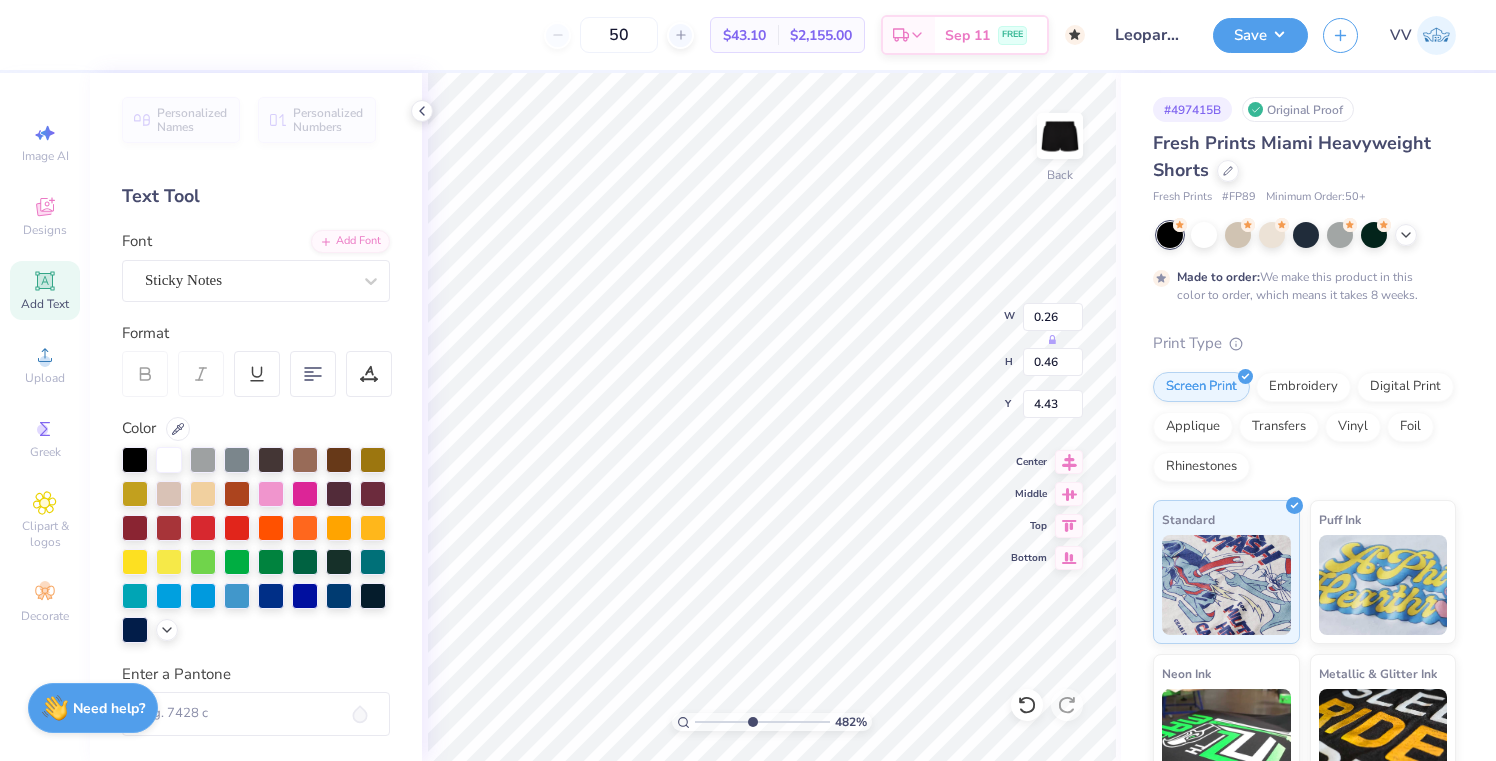 type on "0.37" 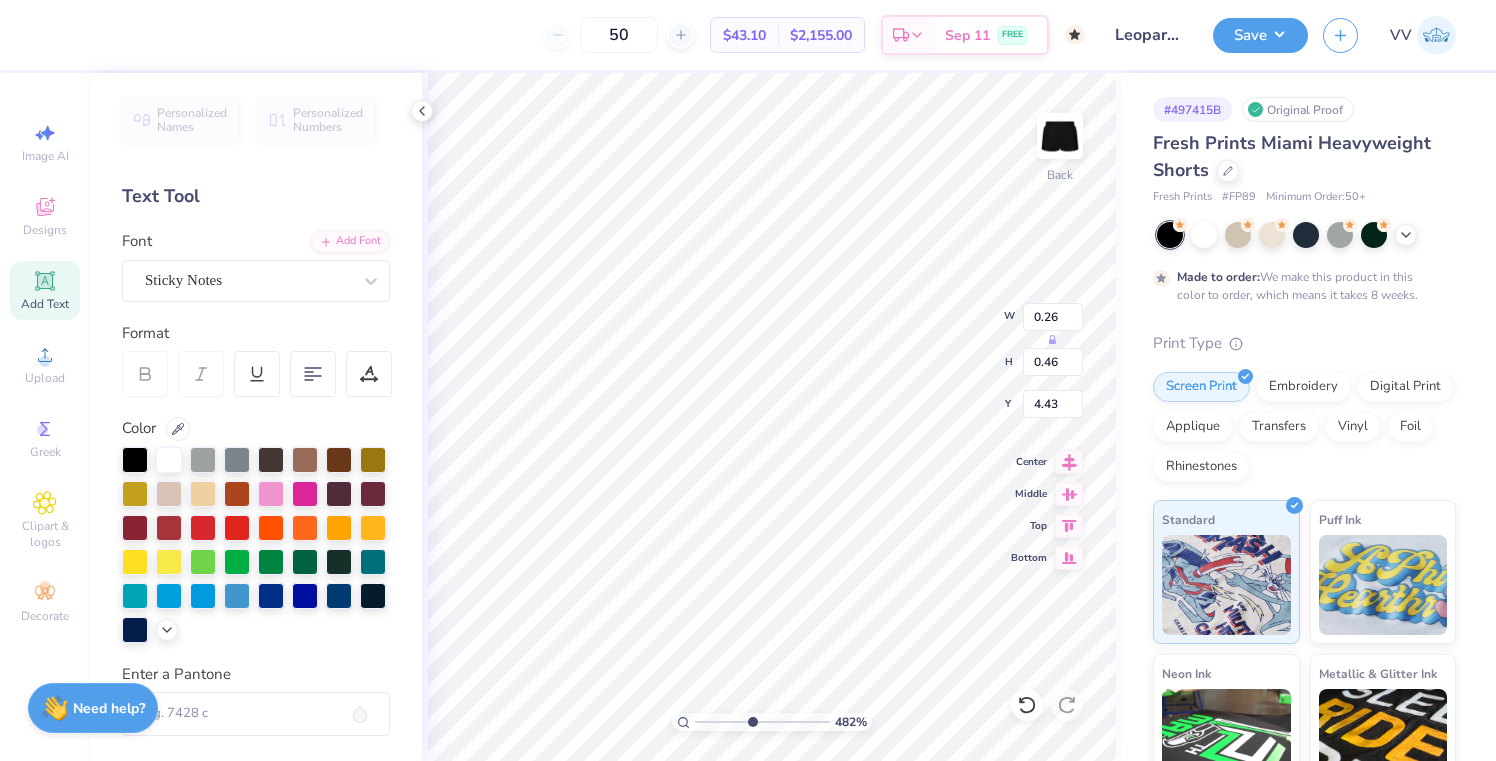 type on "0.51" 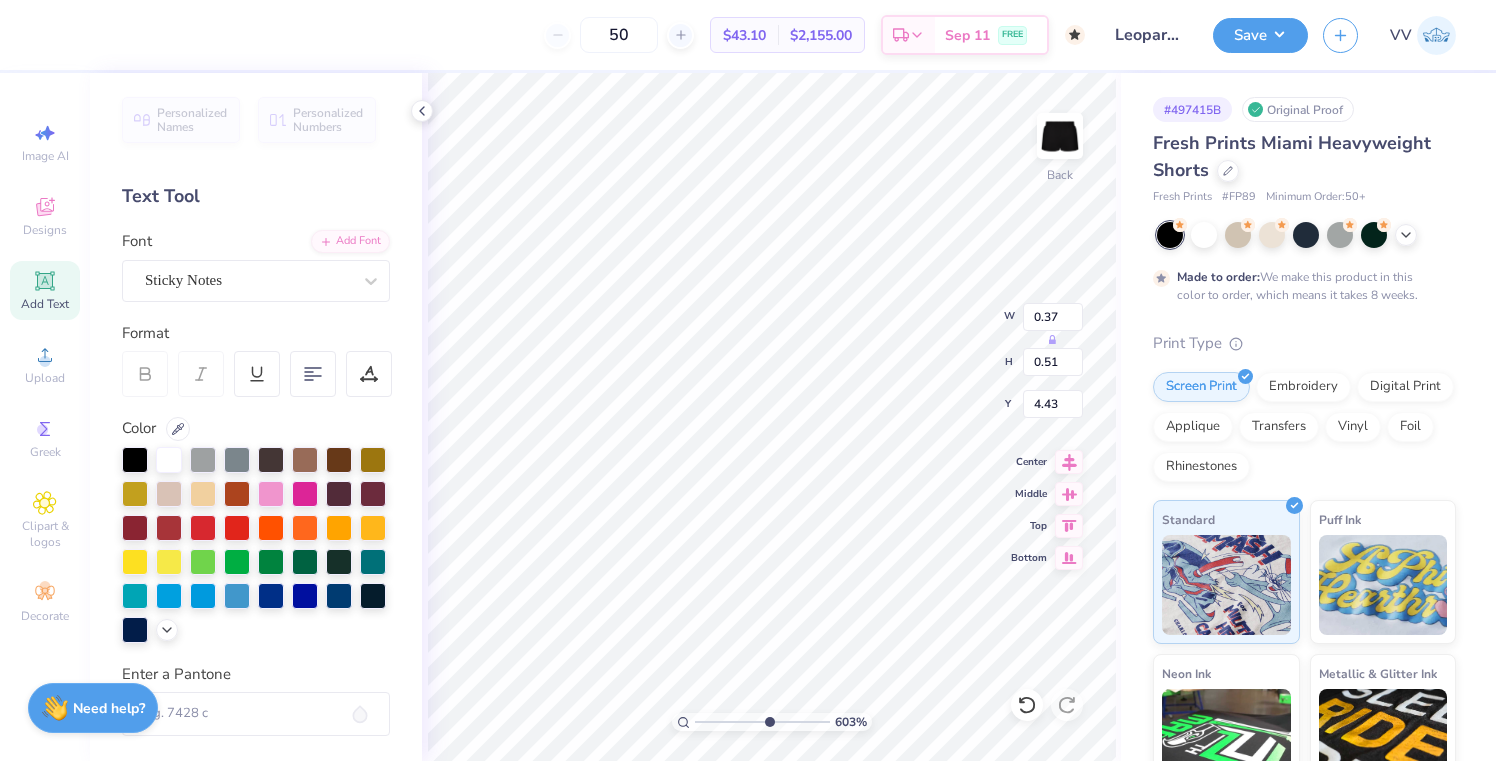 type on "6.11" 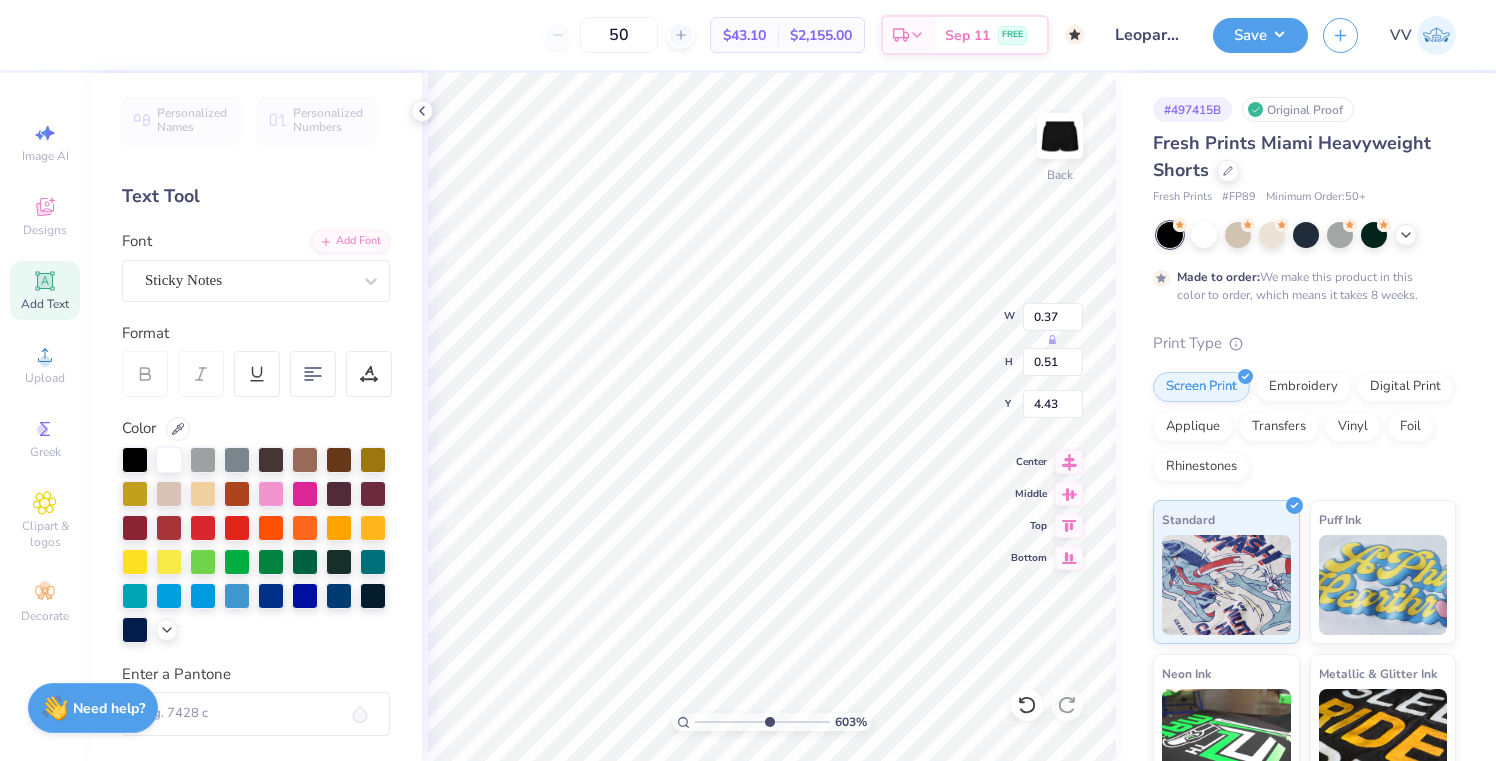 click at bounding box center [762, 722] 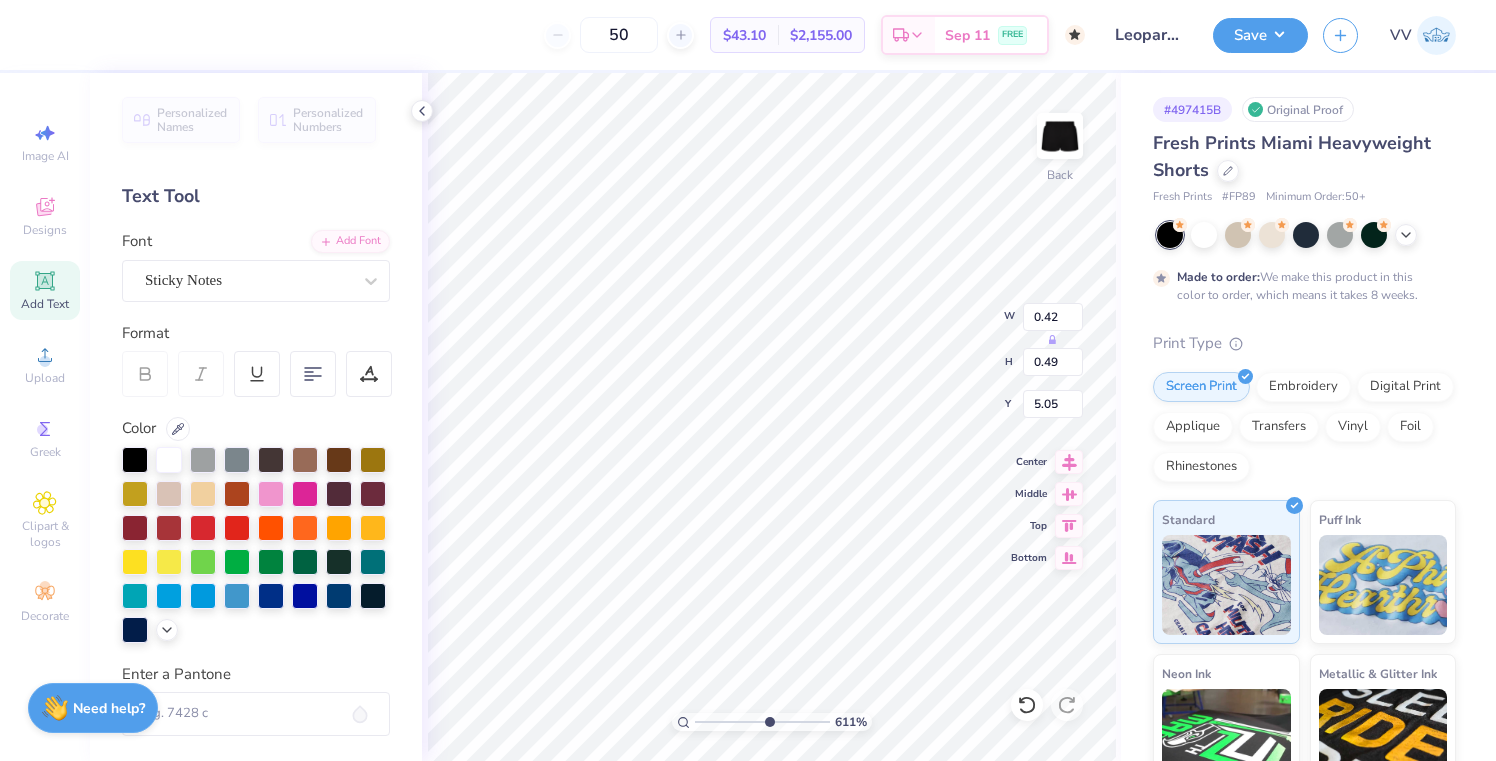 type on "5.04" 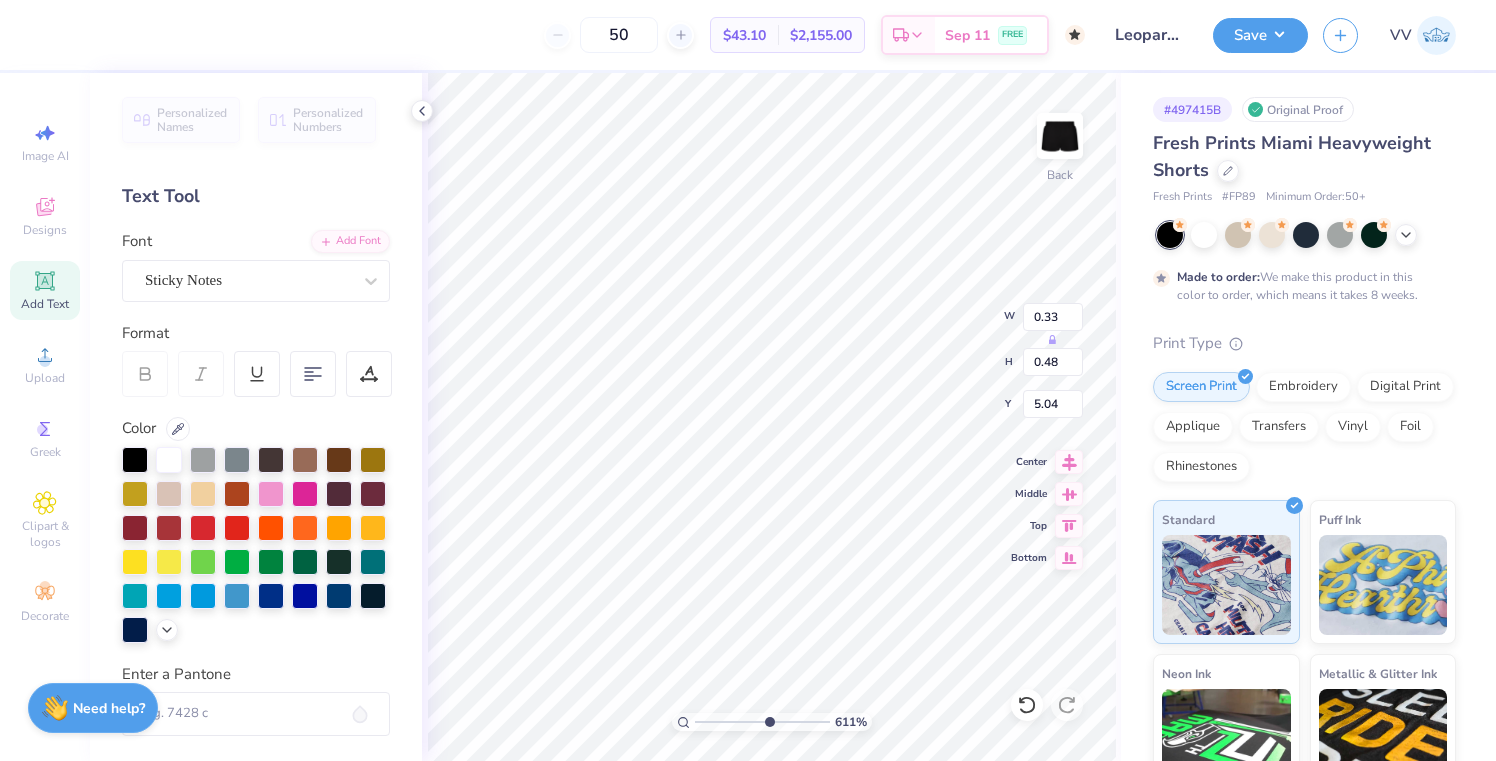 type on "0.33" 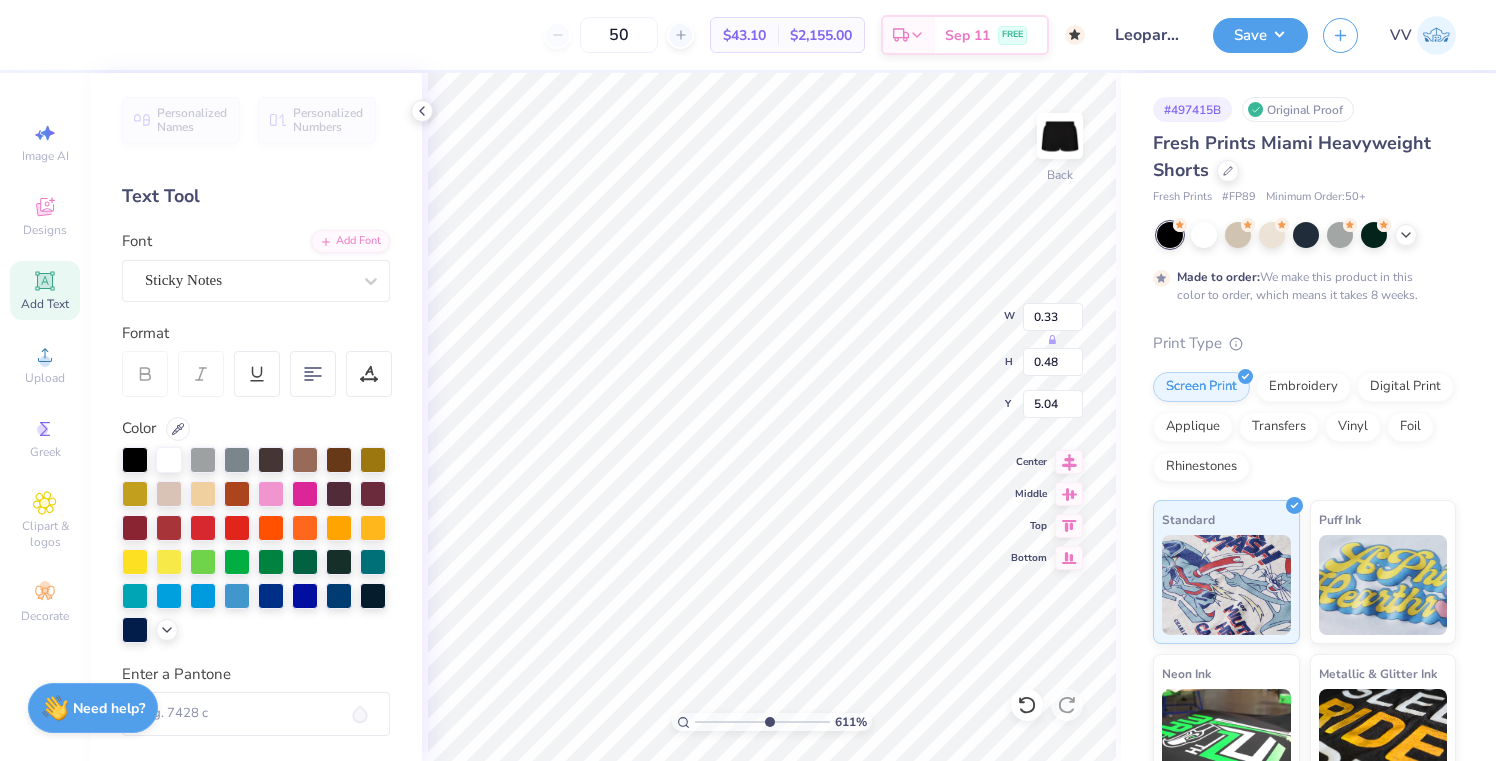 type on "0.48" 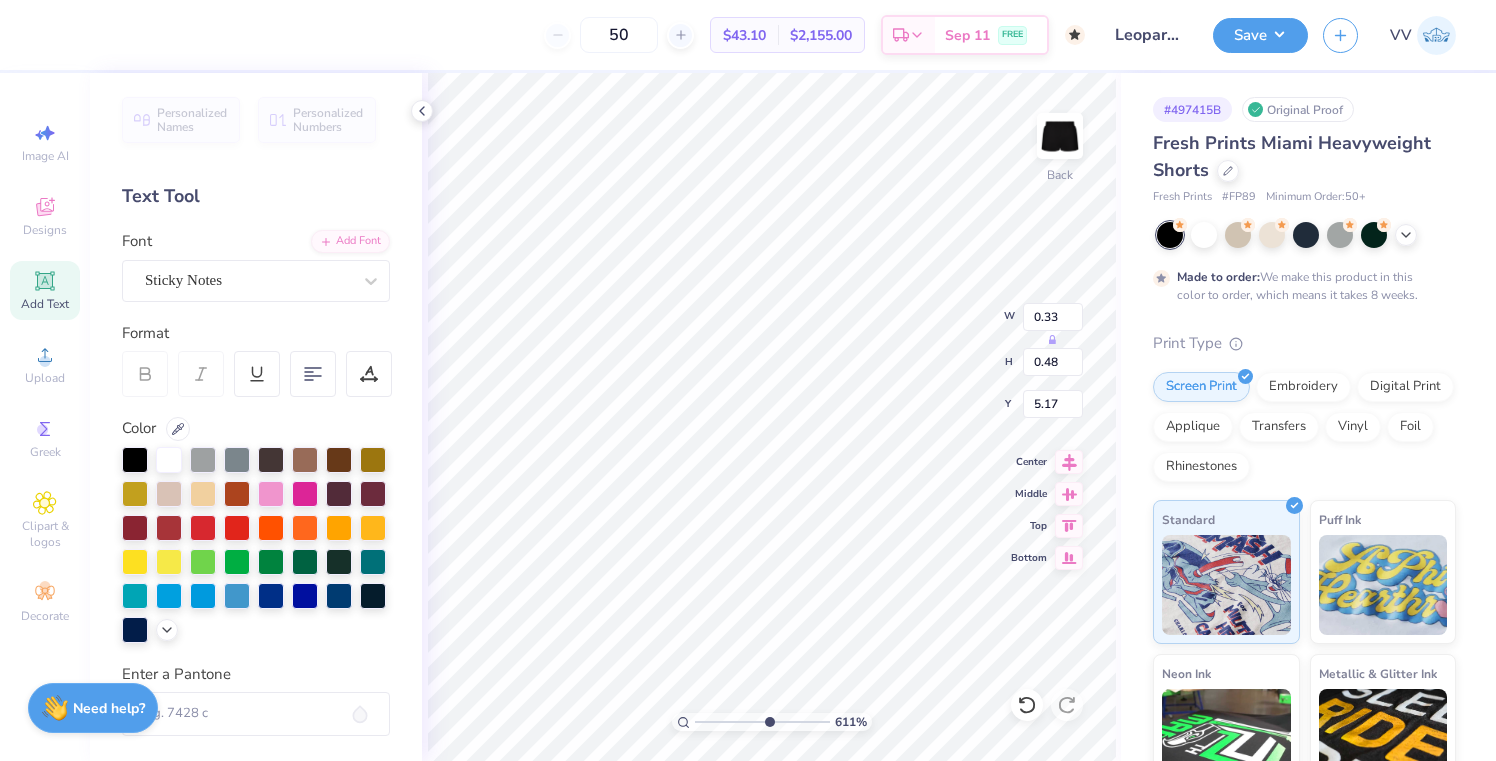 type on "0.32" 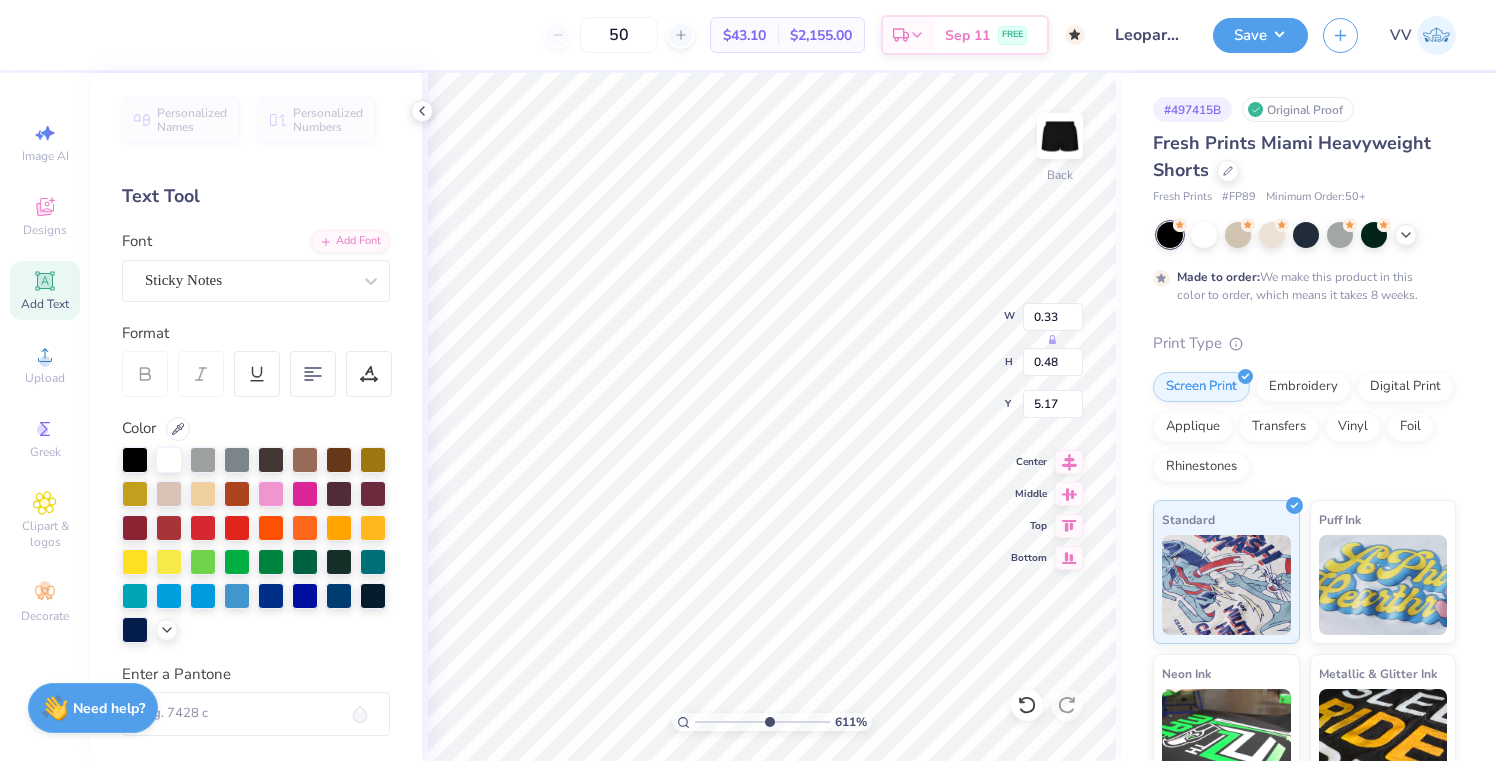 type on "0.43" 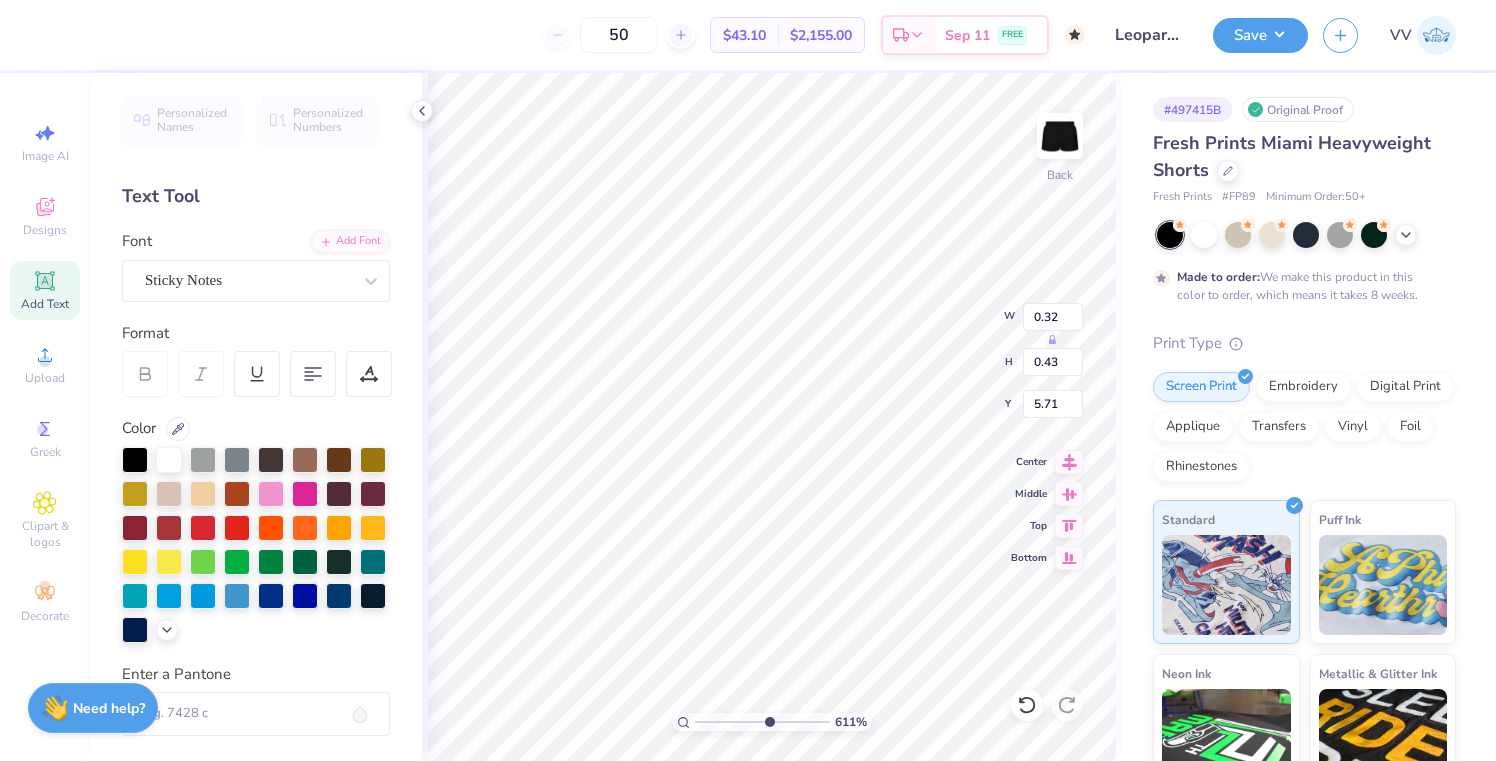 type on "0.33" 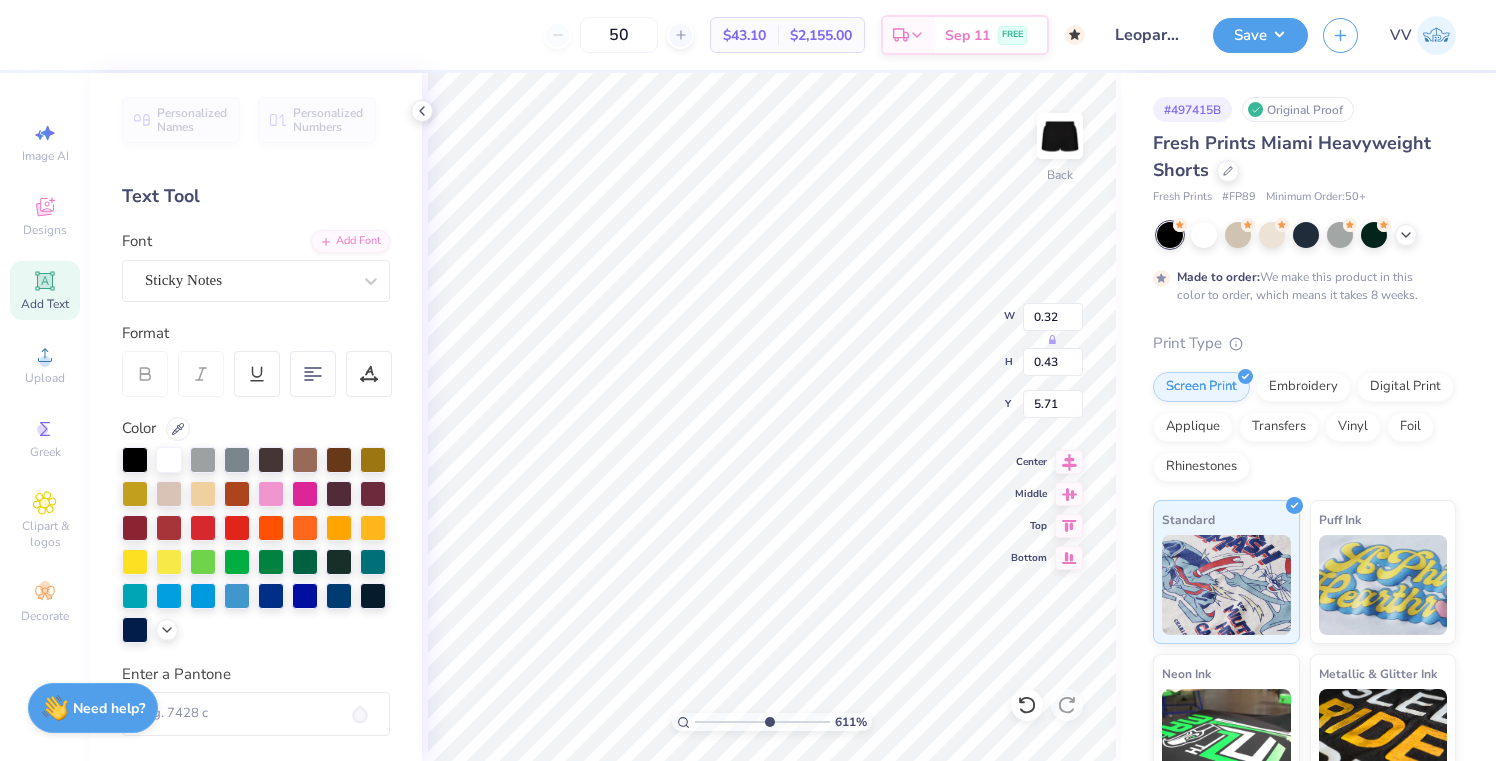 type on "0.45" 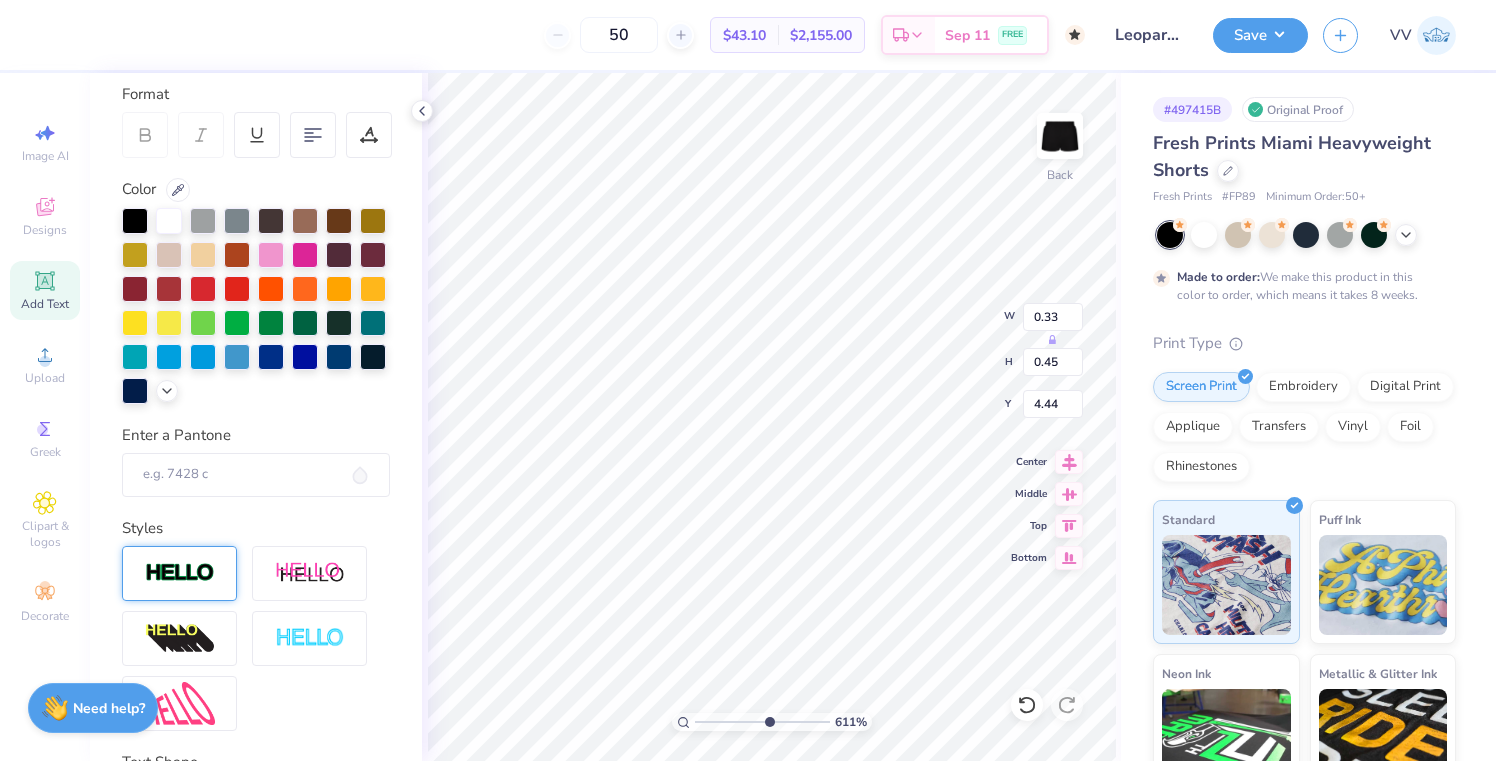 scroll, scrollTop: 323, scrollLeft: 0, axis: vertical 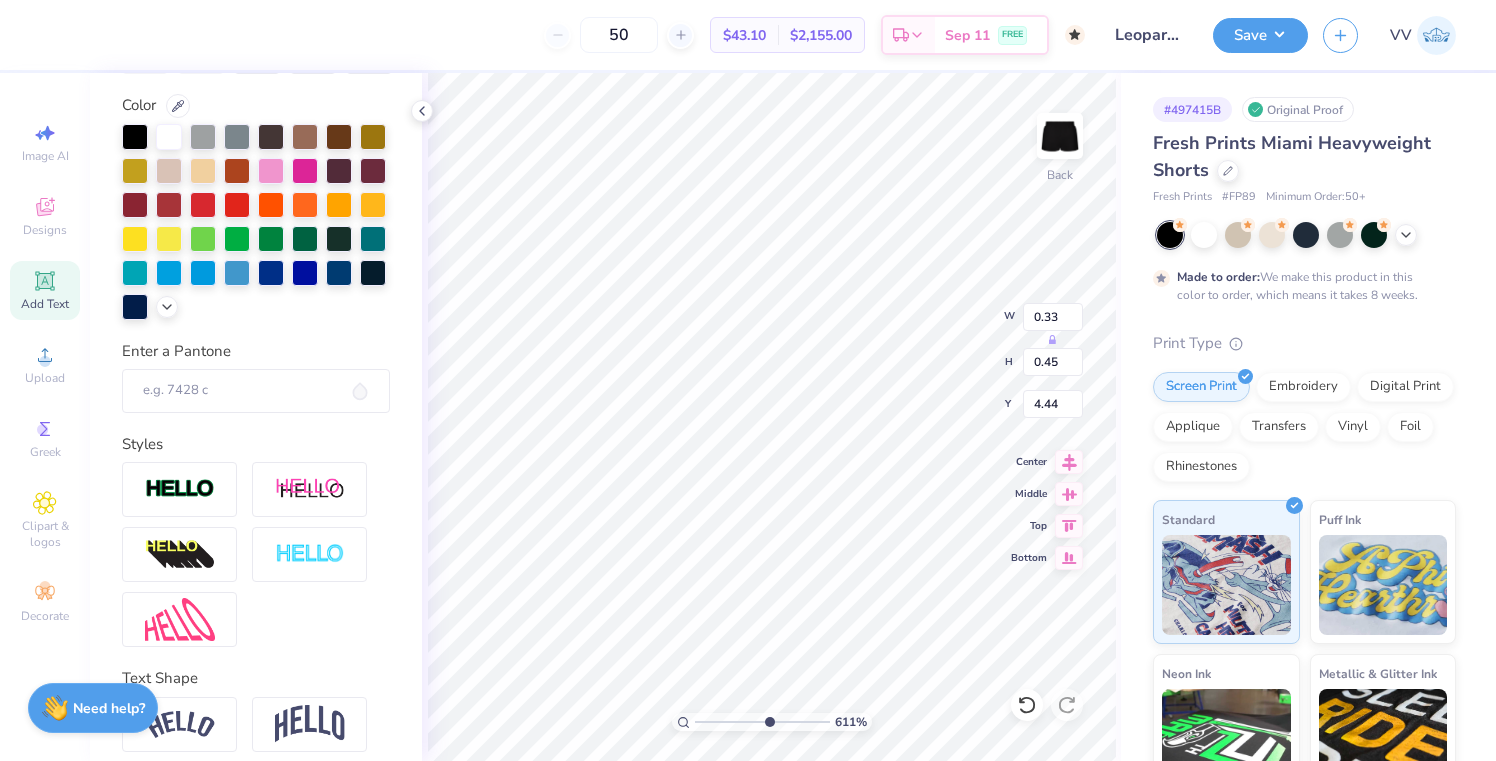 click at bounding box center (180, 489) 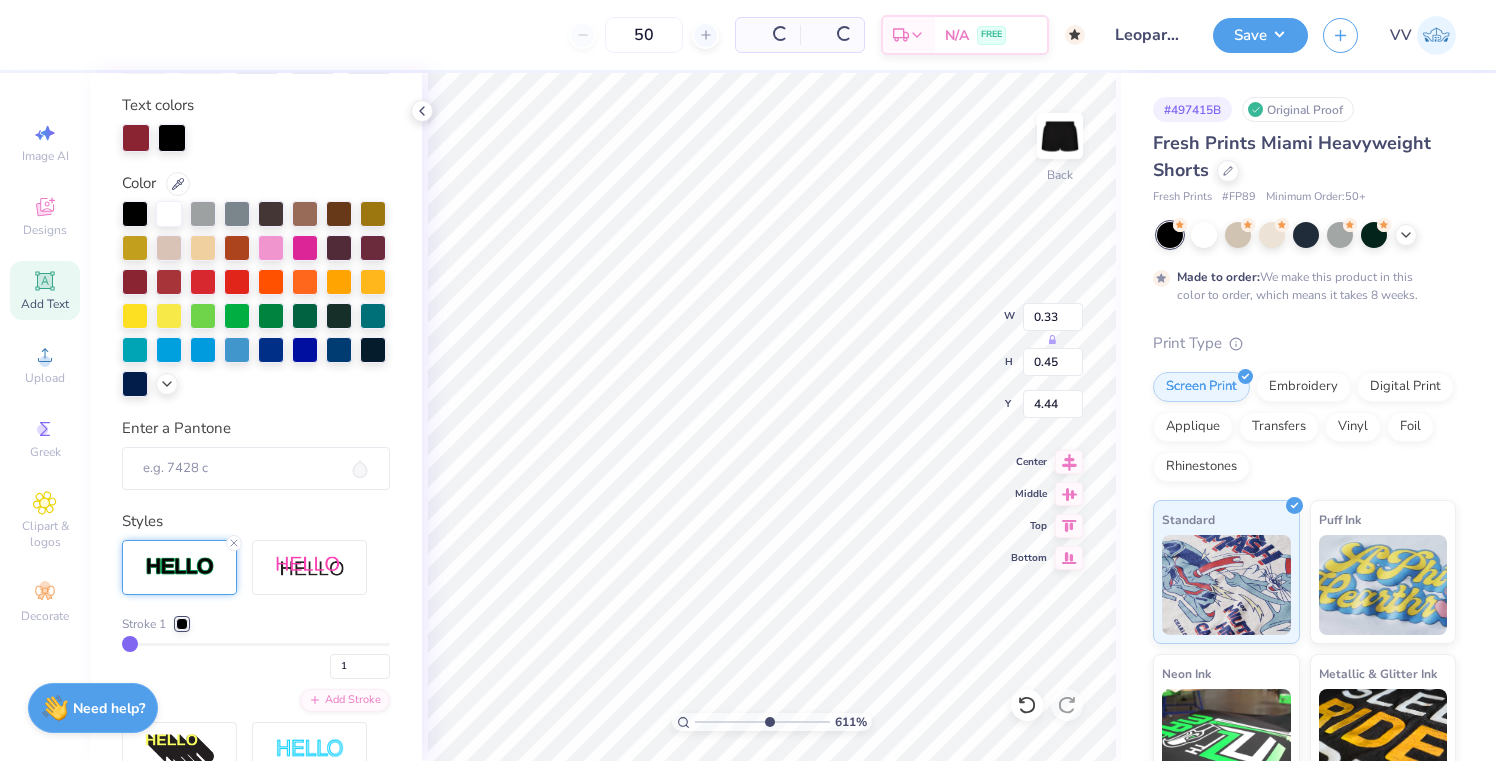 type on "0.34" 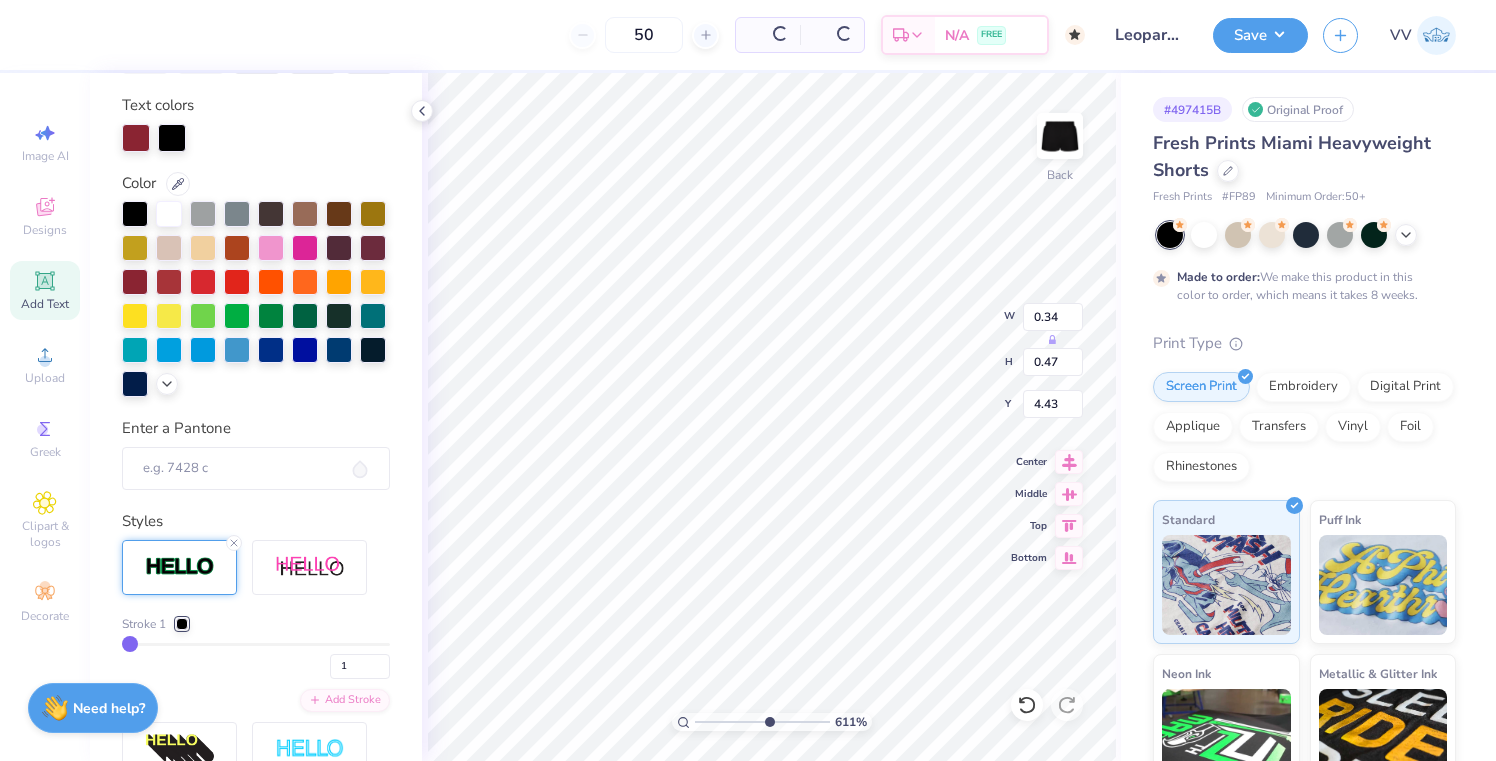 click at bounding box center [180, 567] 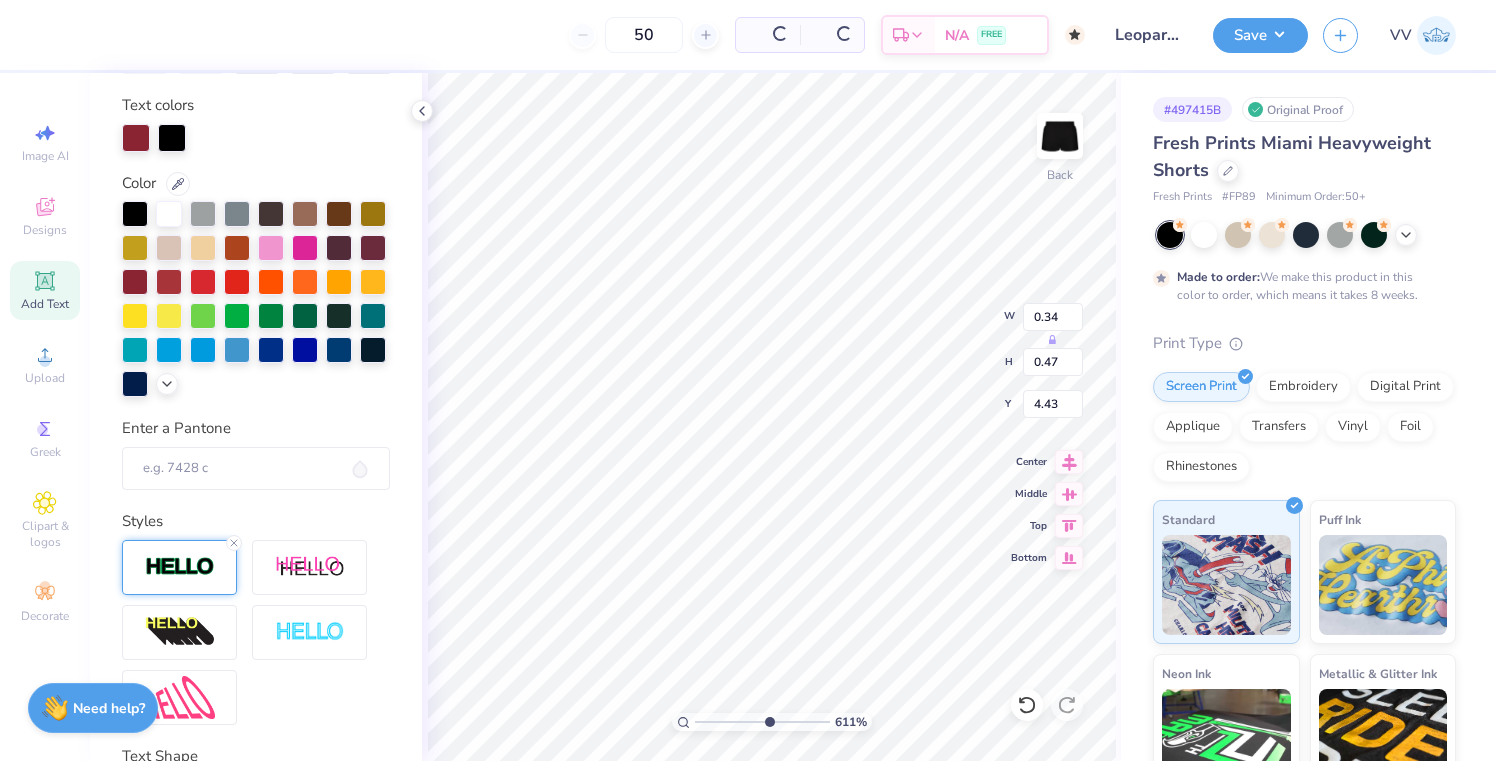 click at bounding box center (180, 567) 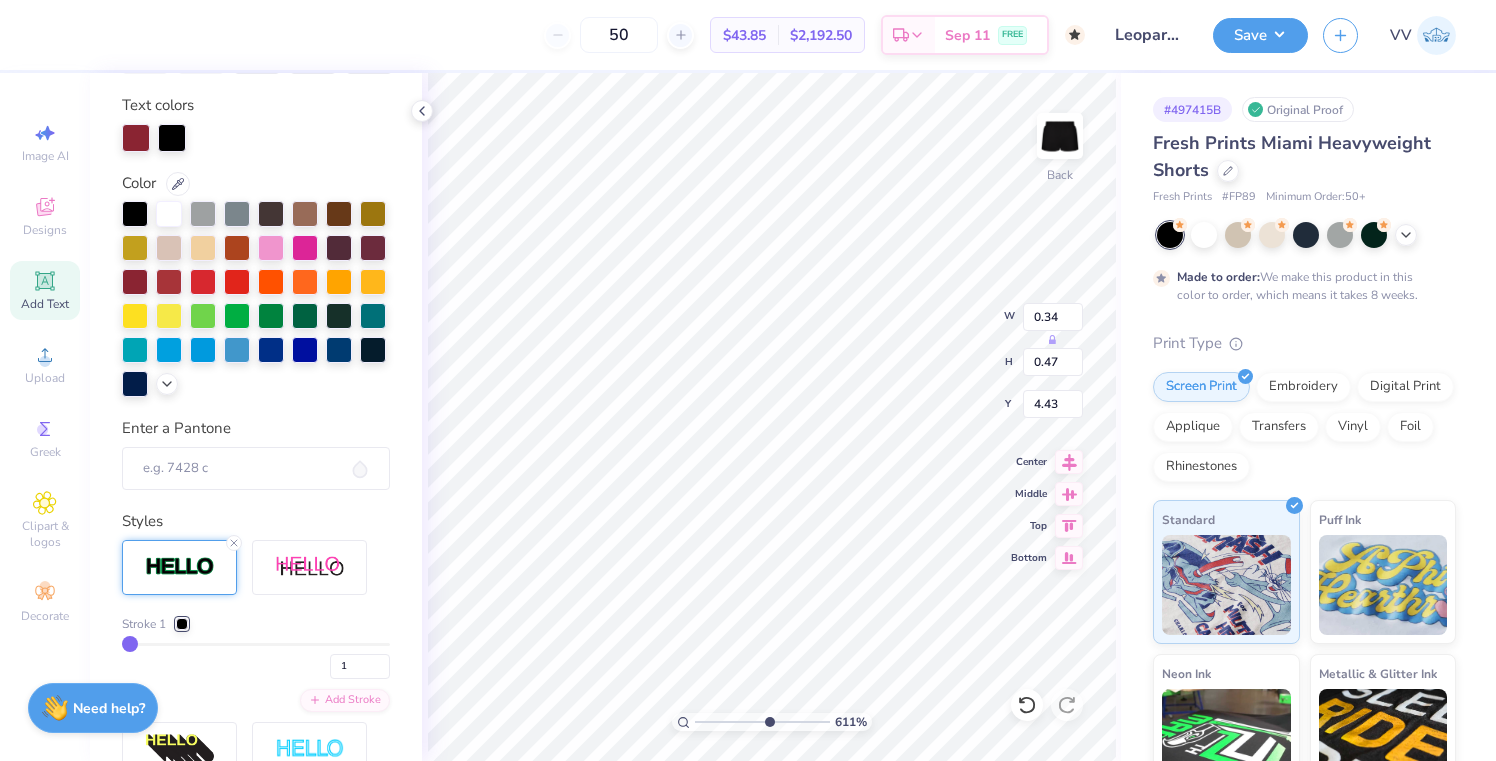 click at bounding box center [182, 624] 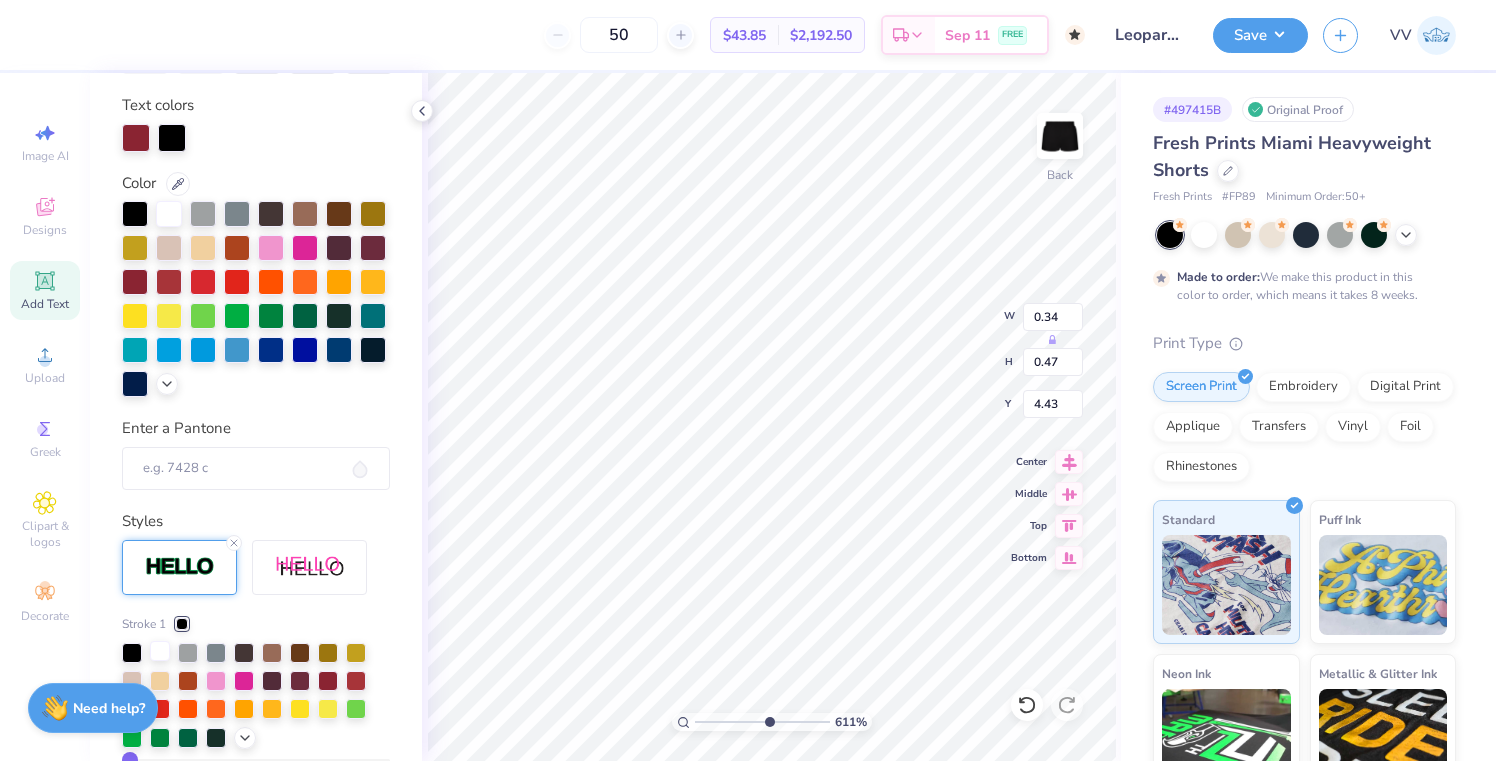 click at bounding box center (160, 651) 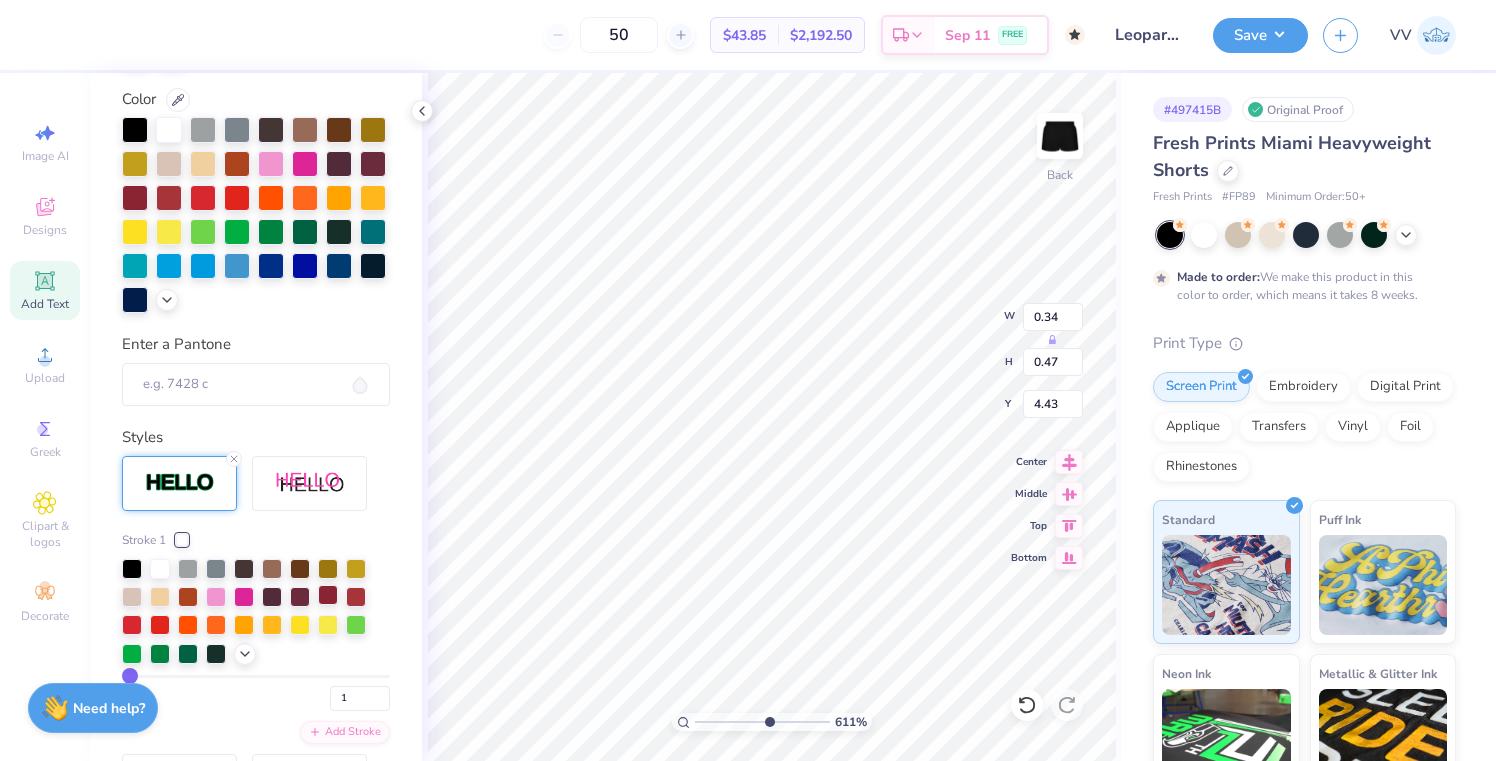 scroll, scrollTop: 431, scrollLeft: 0, axis: vertical 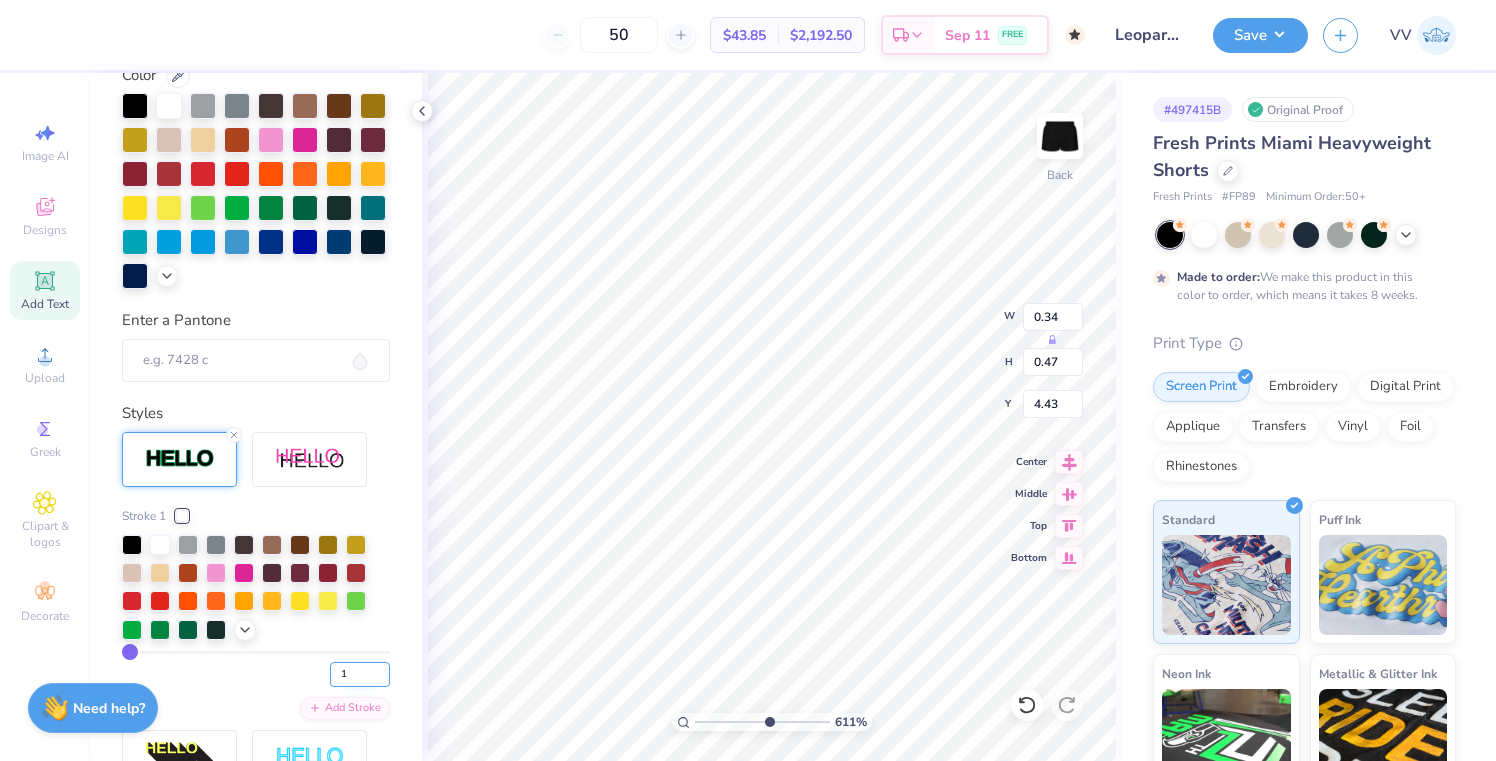 click on "1" at bounding box center [360, 674] 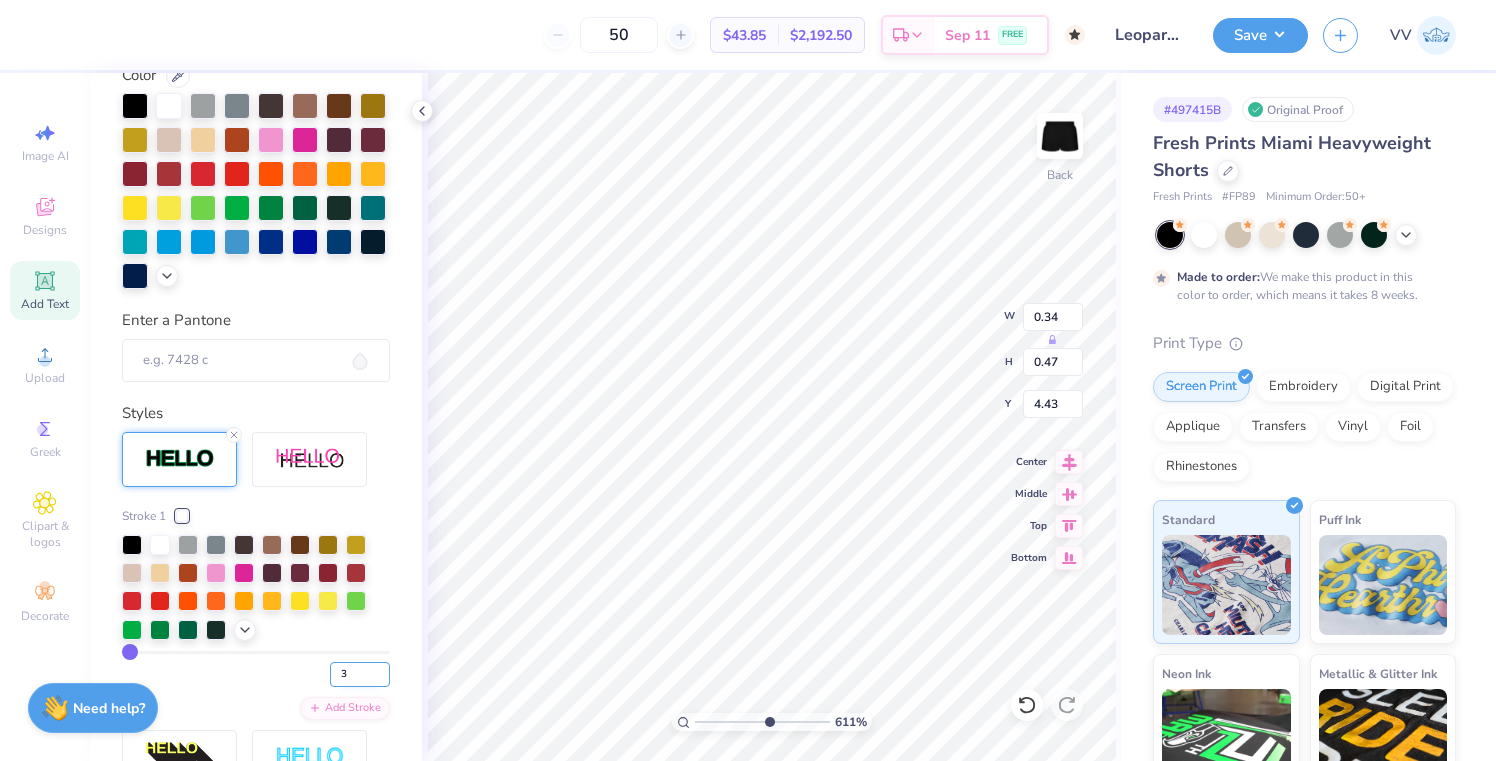 type on "3" 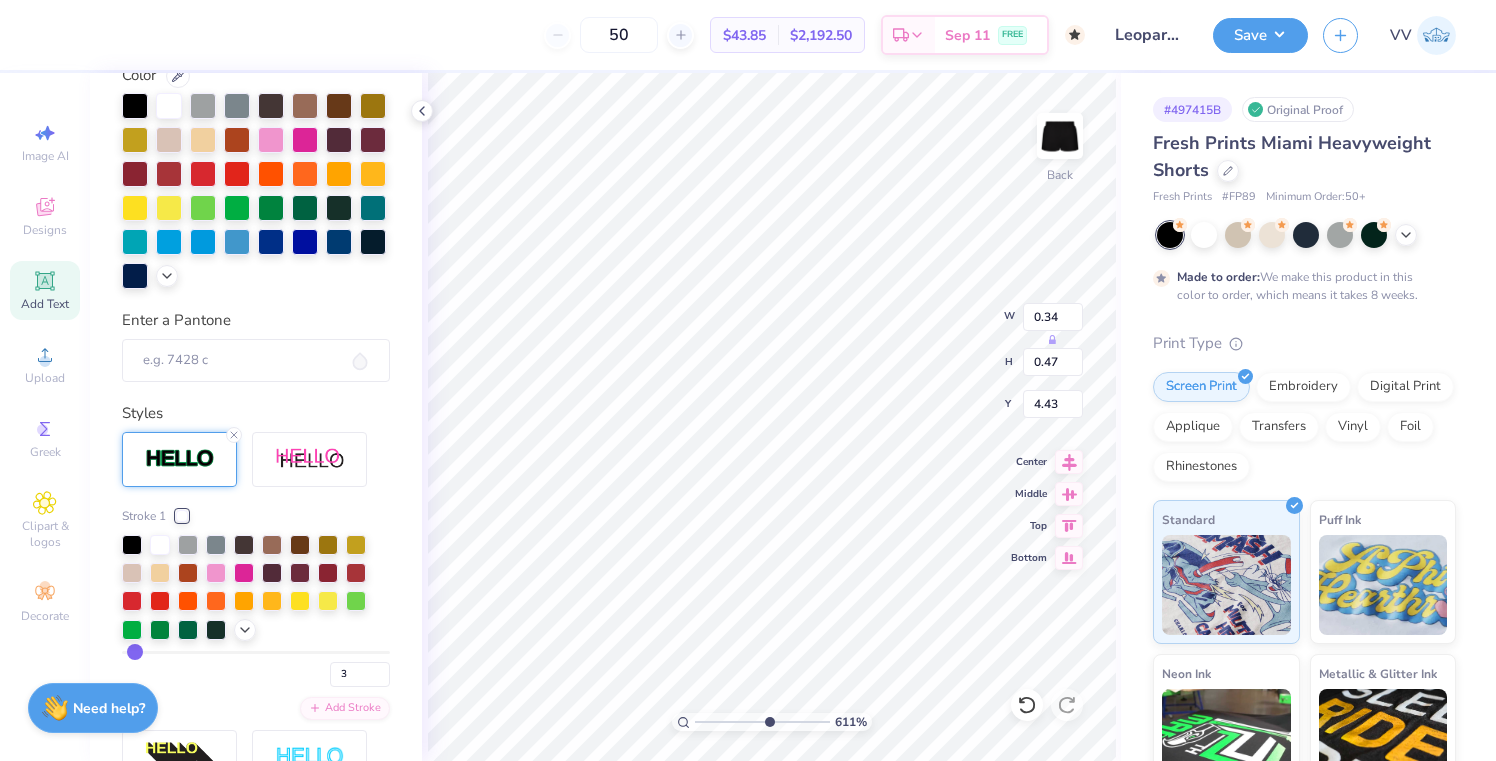 type on "0.38" 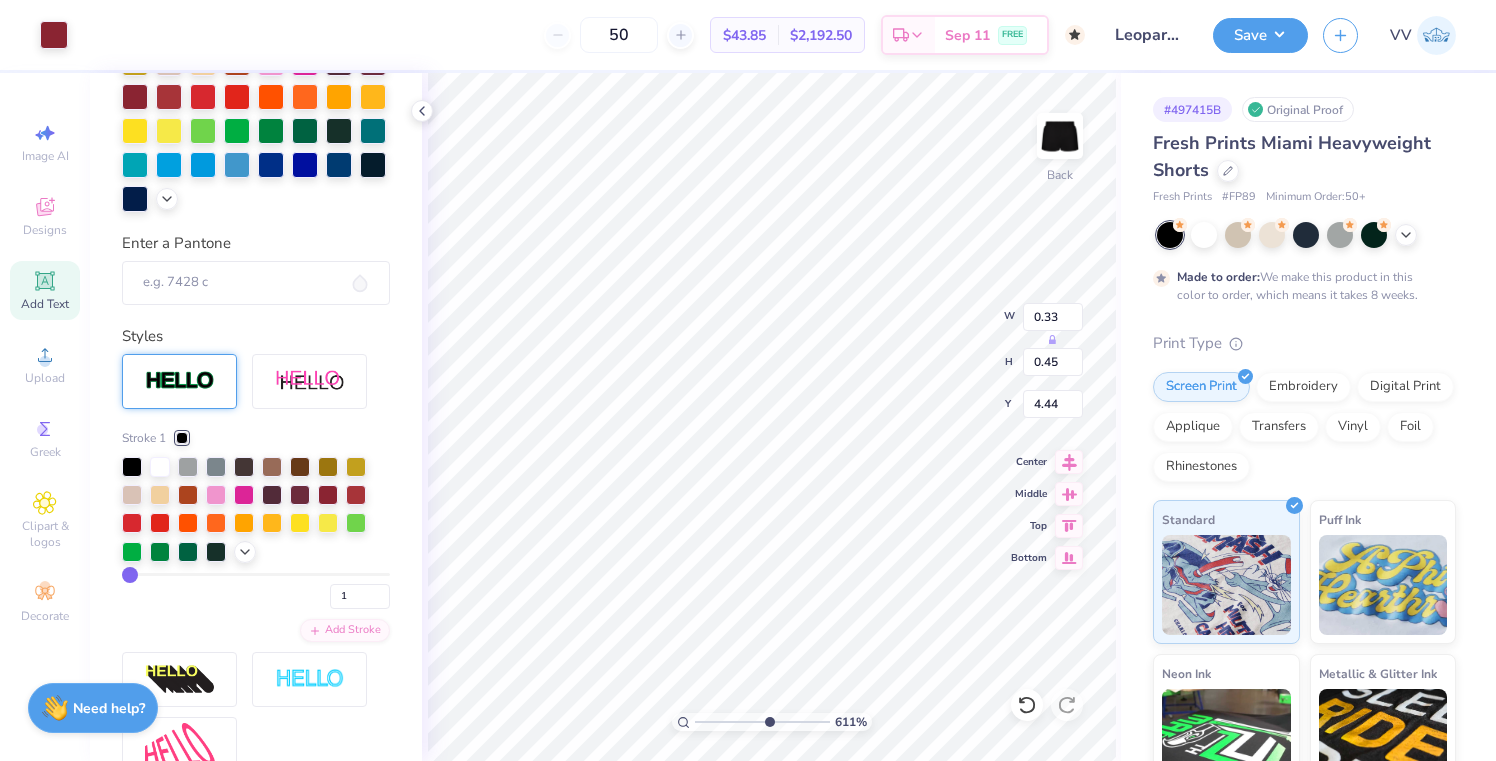 scroll, scrollTop: 431, scrollLeft: 0, axis: vertical 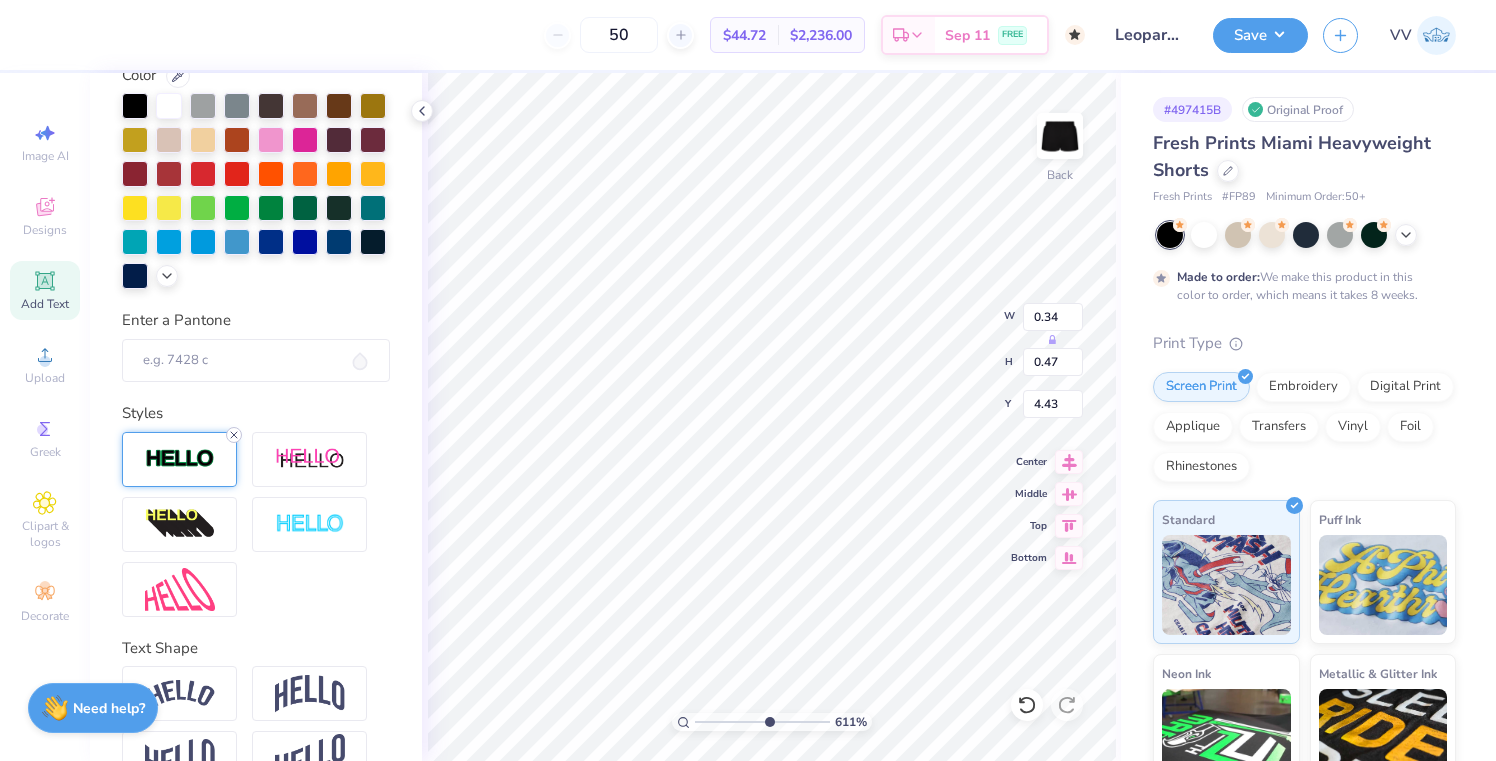 click at bounding box center (234, 435) 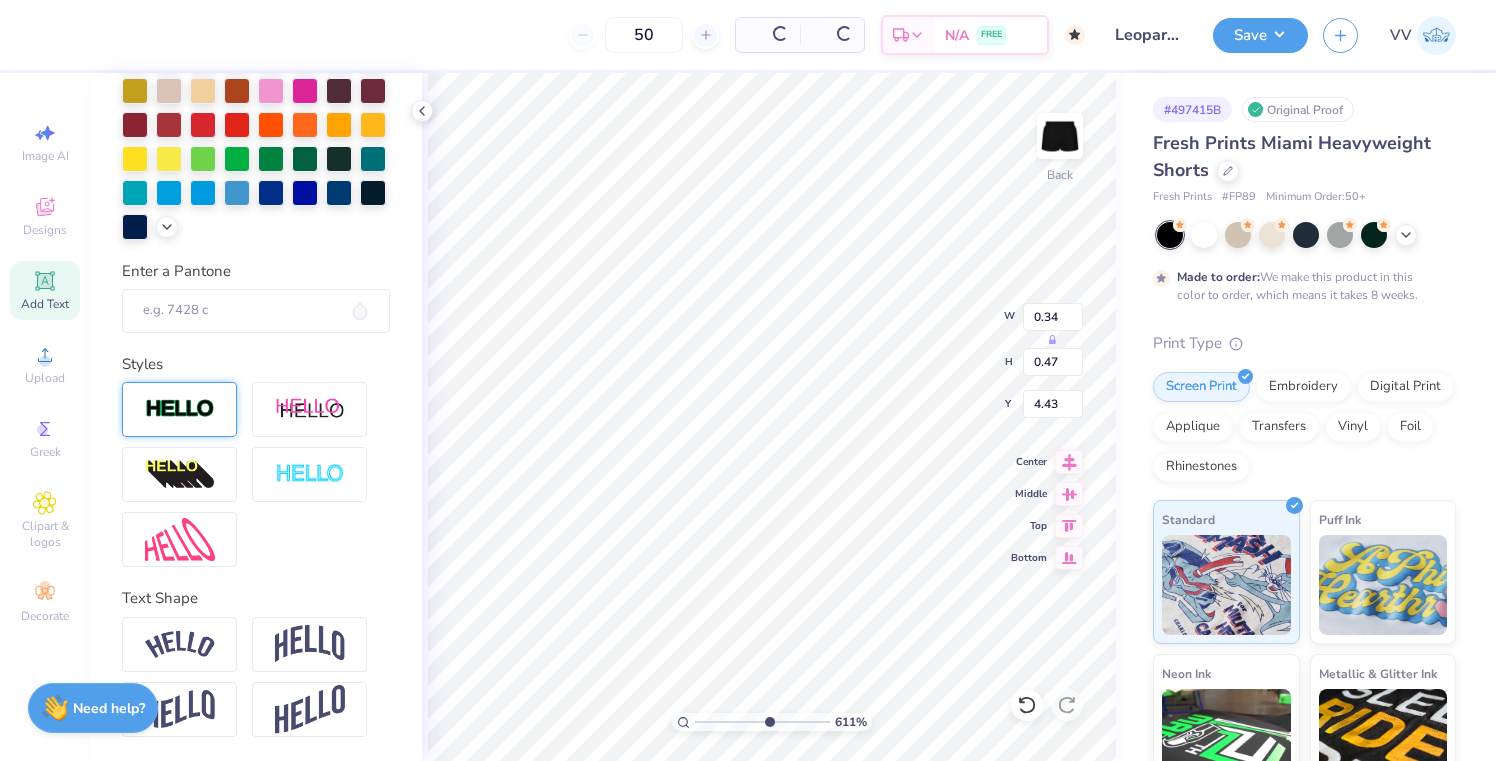 type on "0.33" 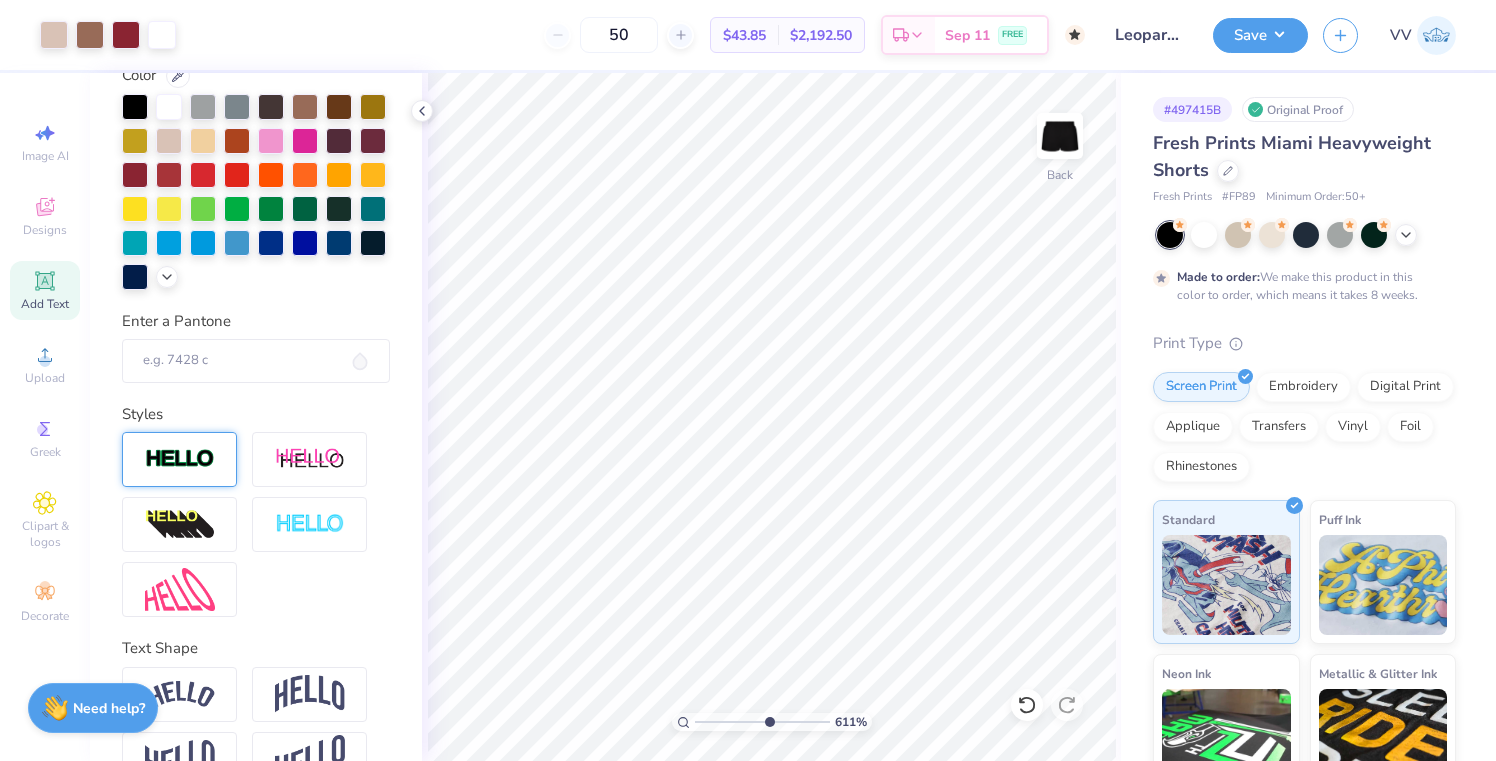 scroll, scrollTop: 431, scrollLeft: 0, axis: vertical 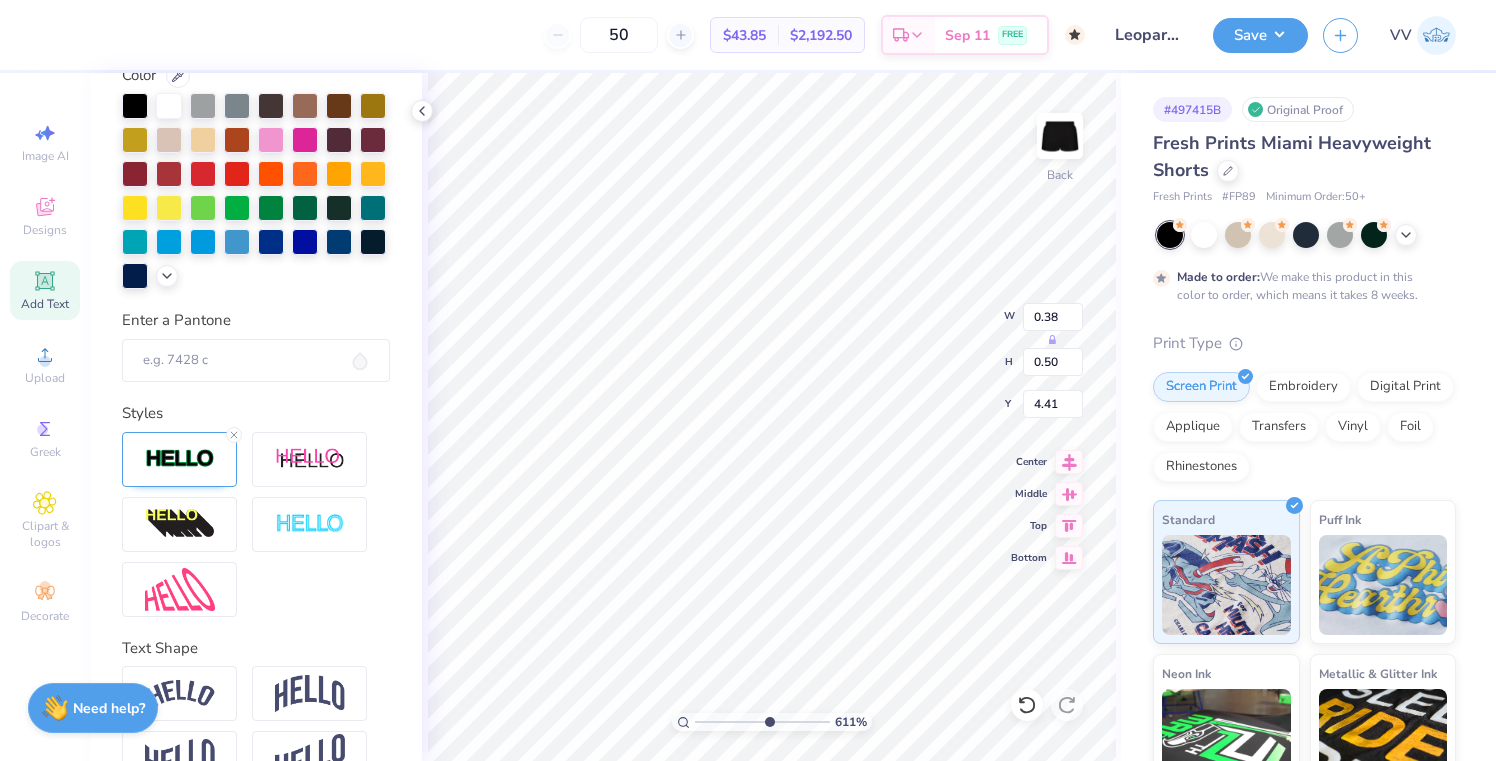 drag, startPoint x: 183, startPoint y: 460, endPoint x: 231, endPoint y: 505, distance: 65.795135 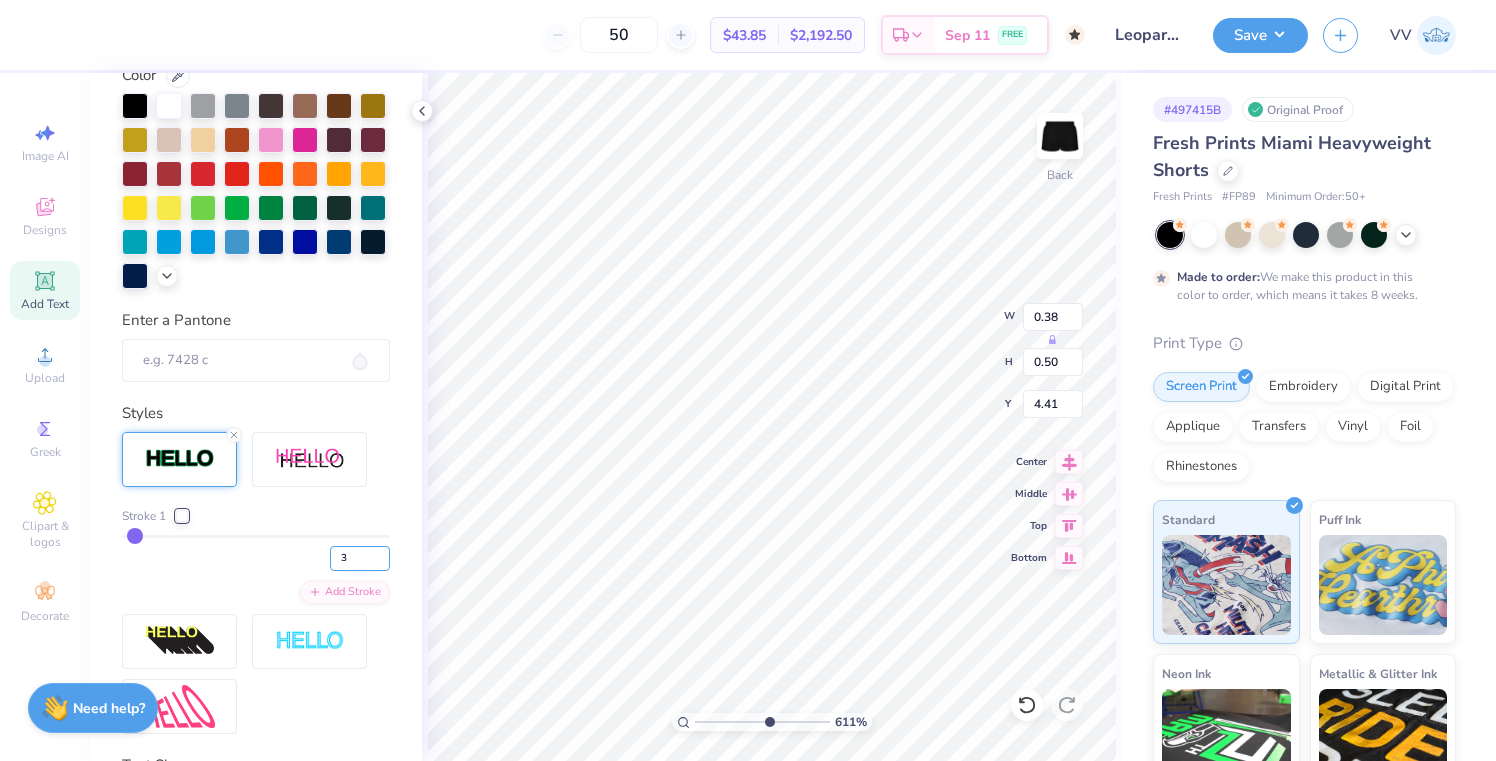 click on "3" at bounding box center (360, 558) 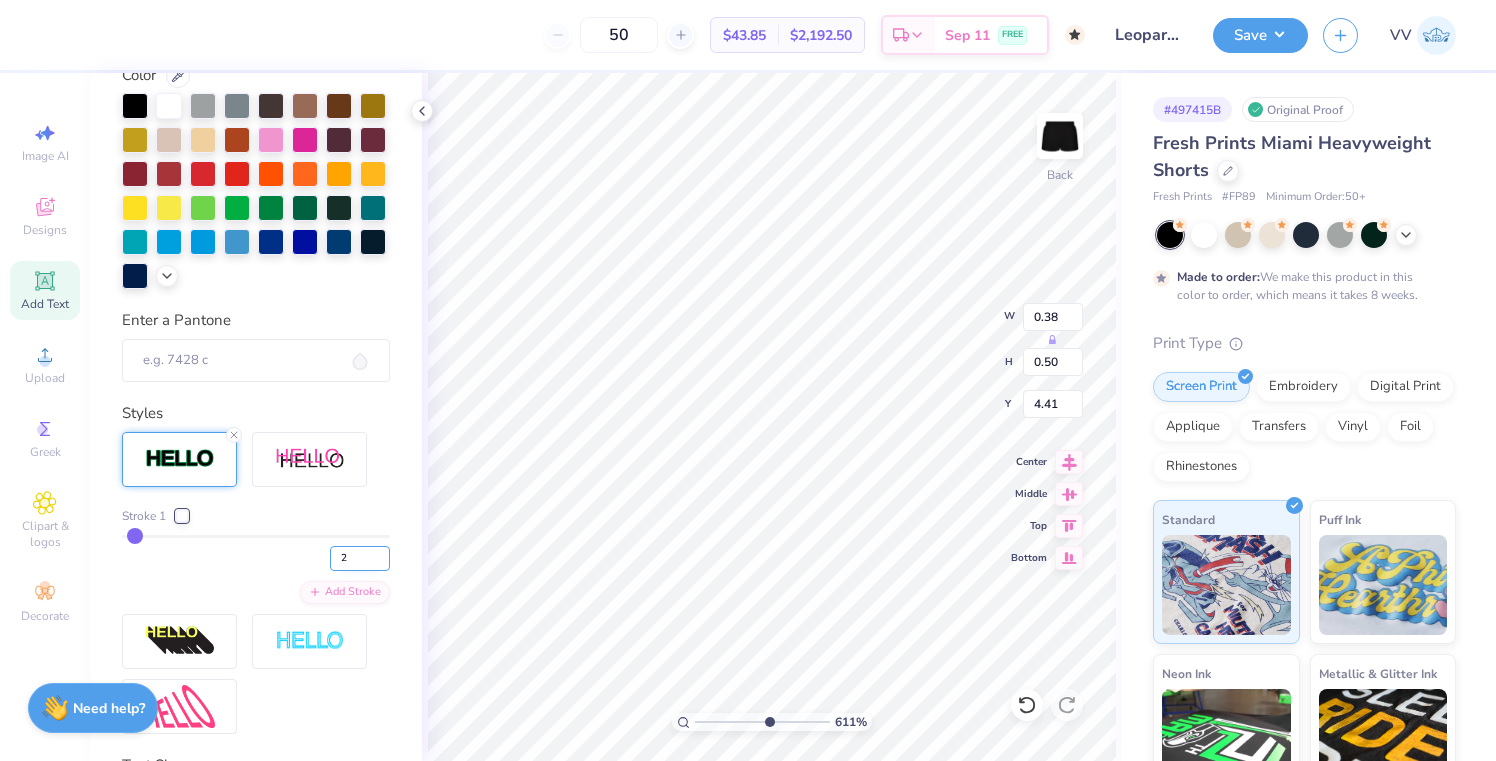 type on "2" 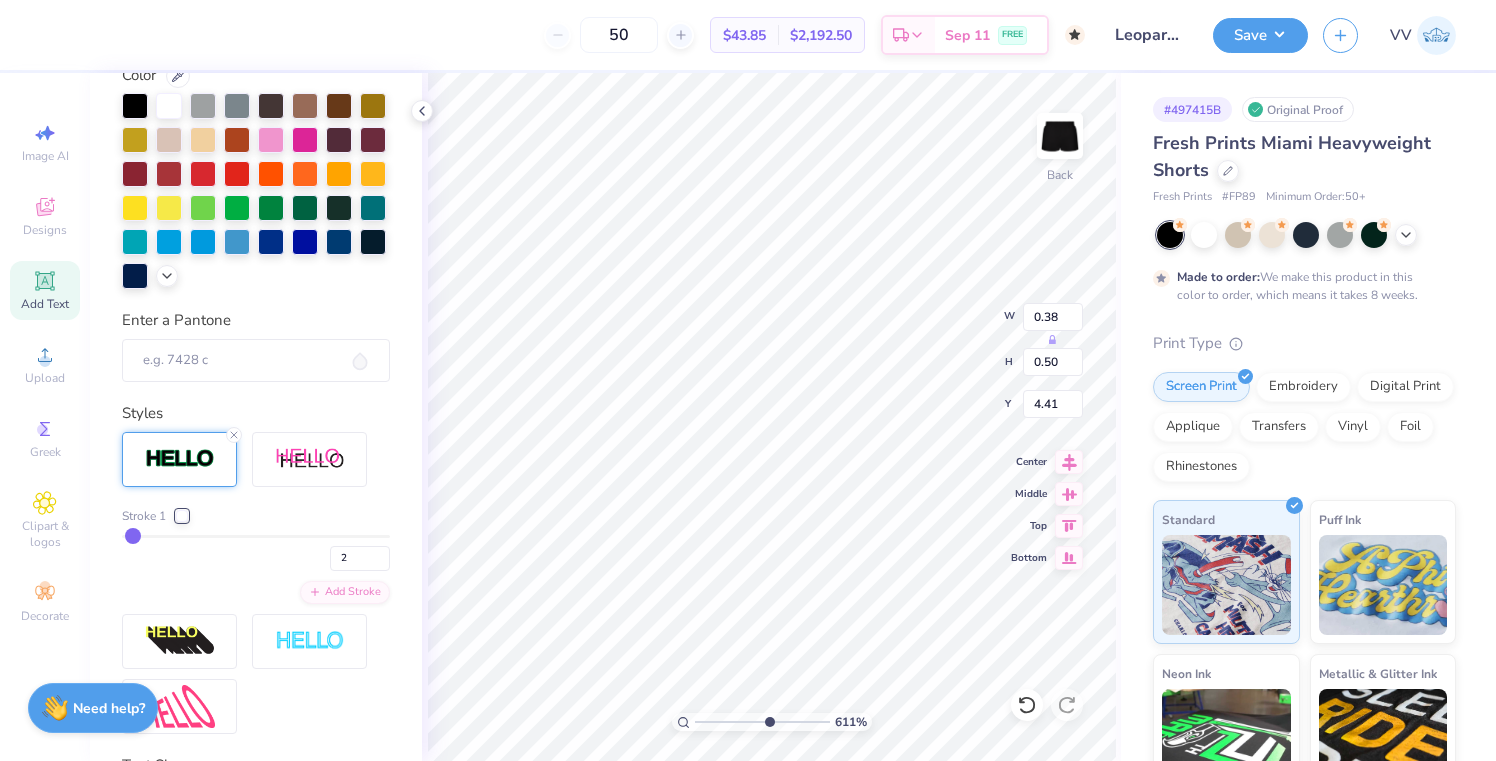 type on "0.36" 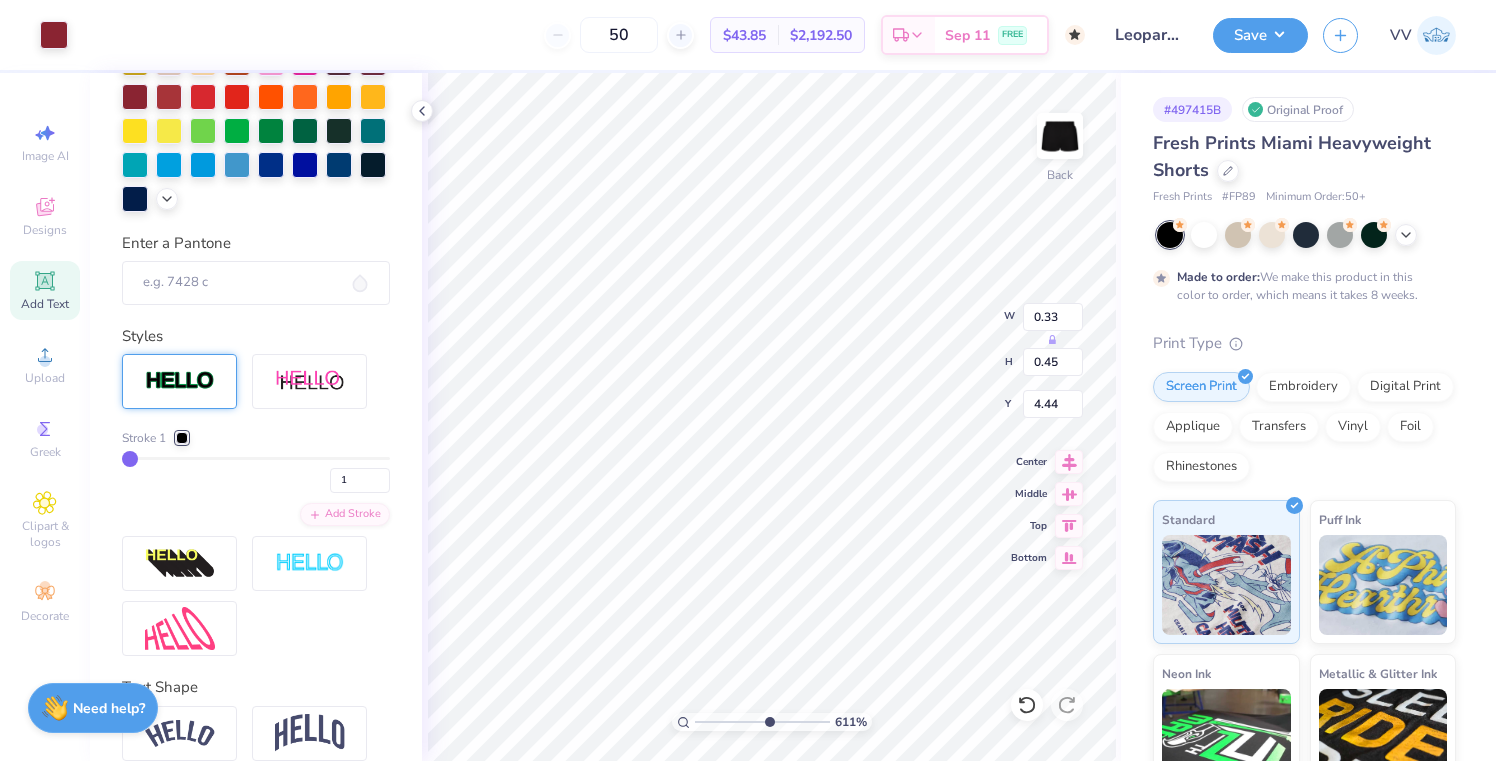 scroll, scrollTop: 431, scrollLeft: 0, axis: vertical 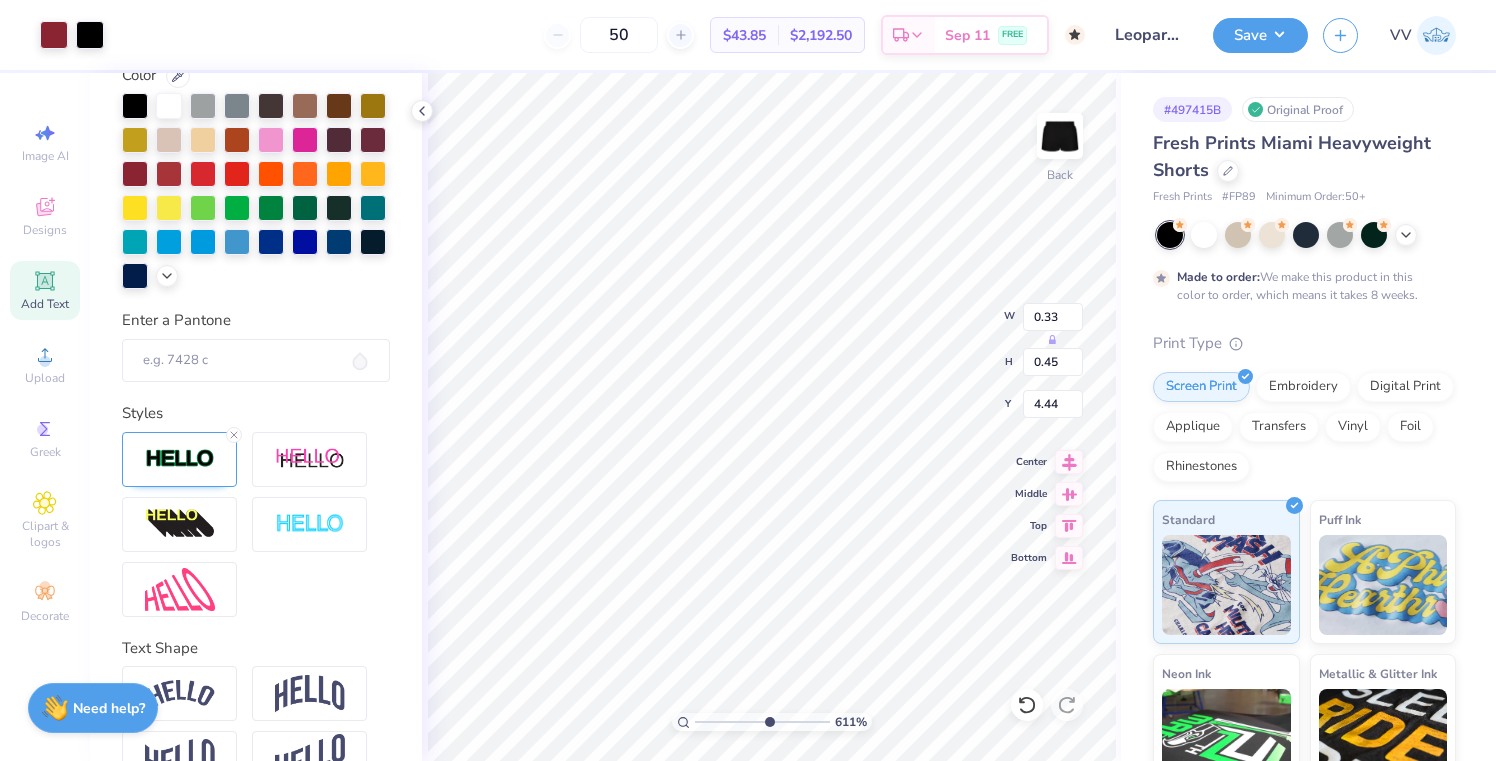 type on "0.34" 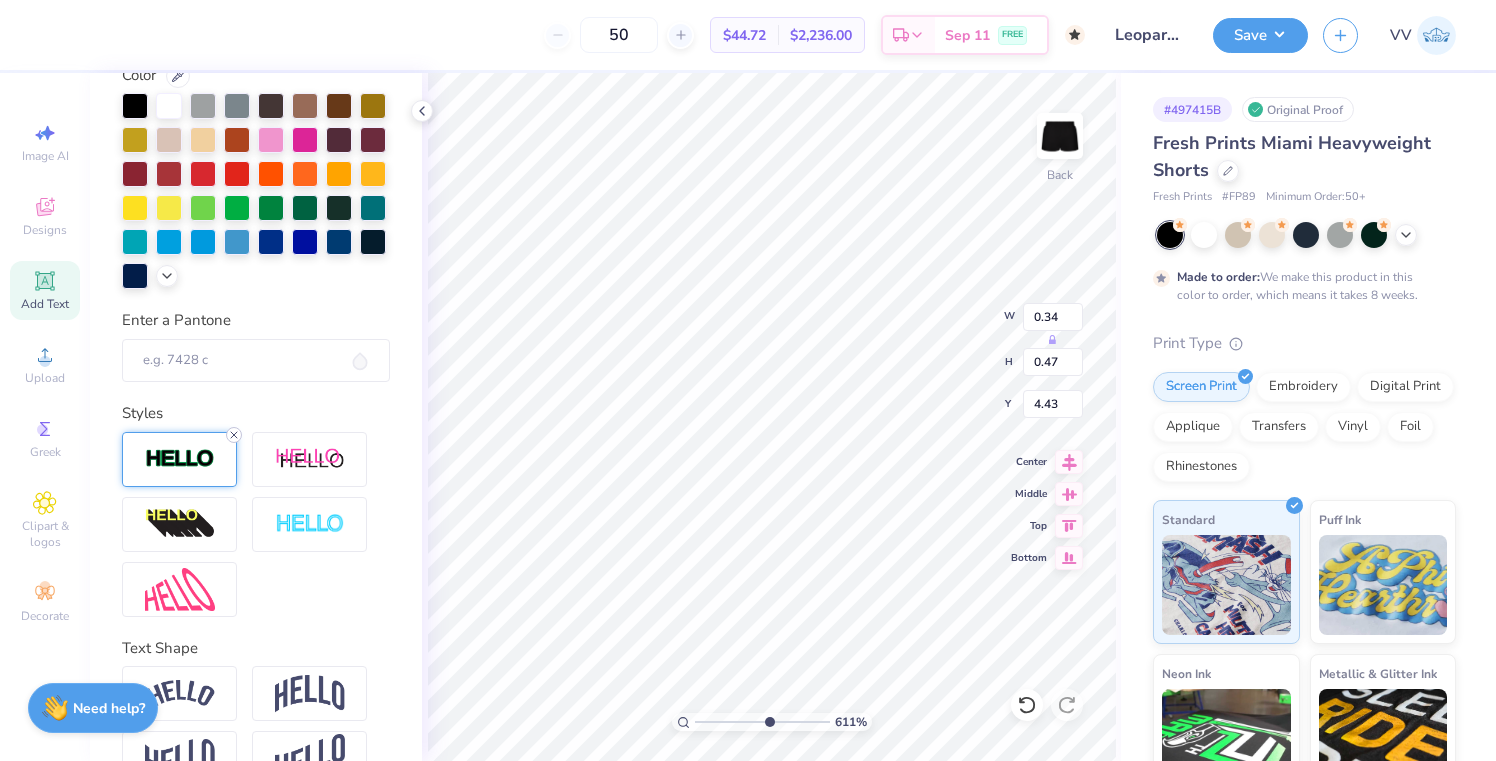click 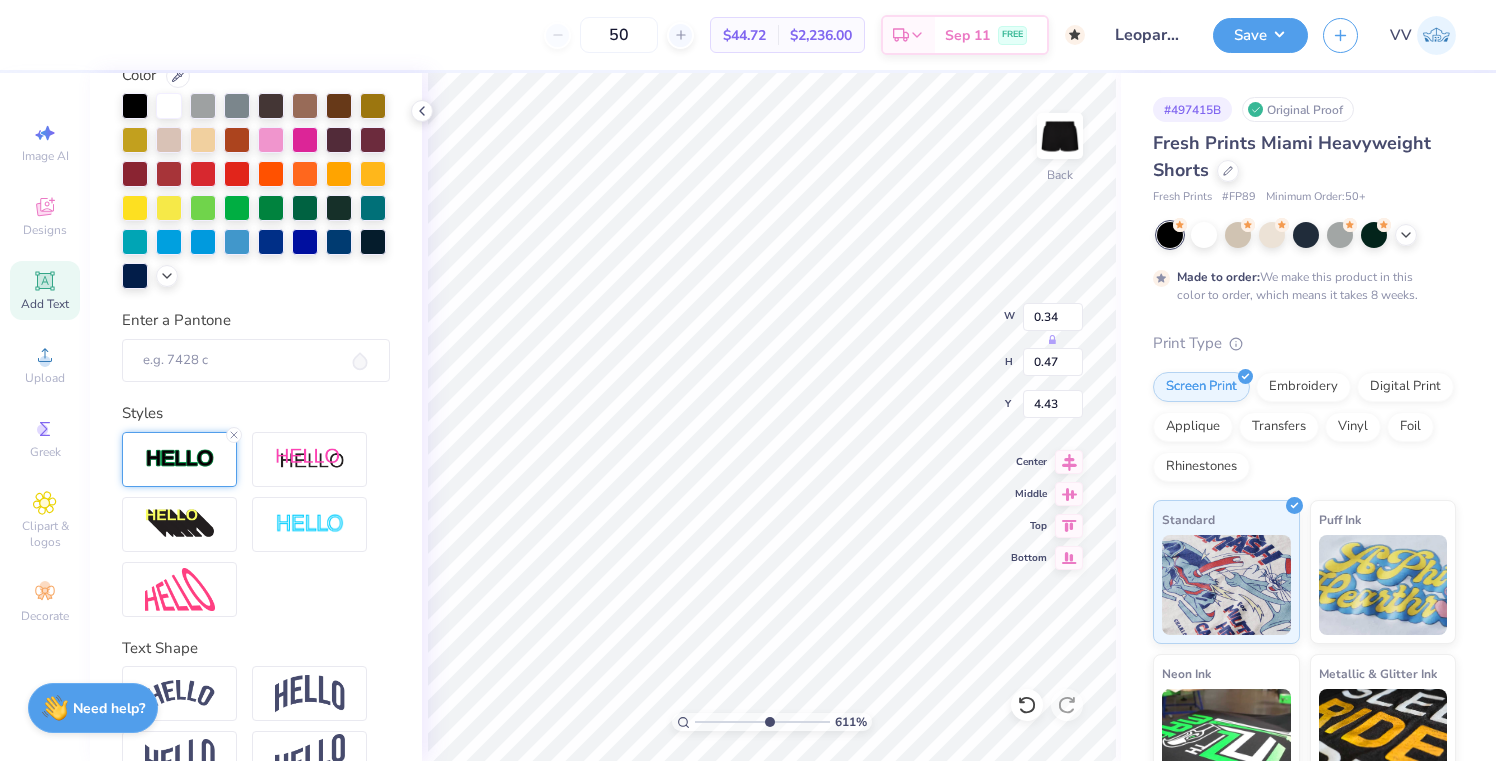 type on "0.33" 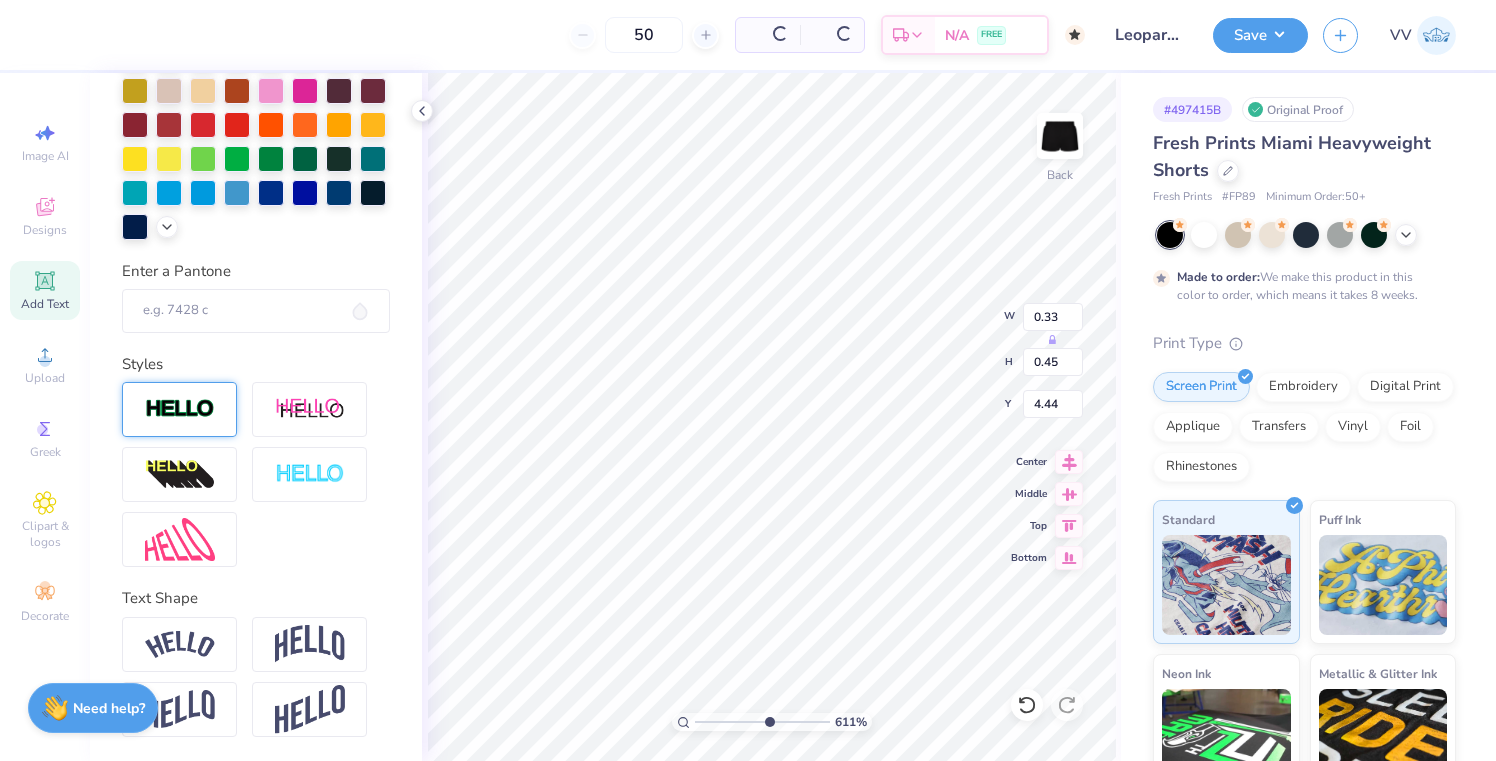 scroll, scrollTop: 353, scrollLeft: 0, axis: vertical 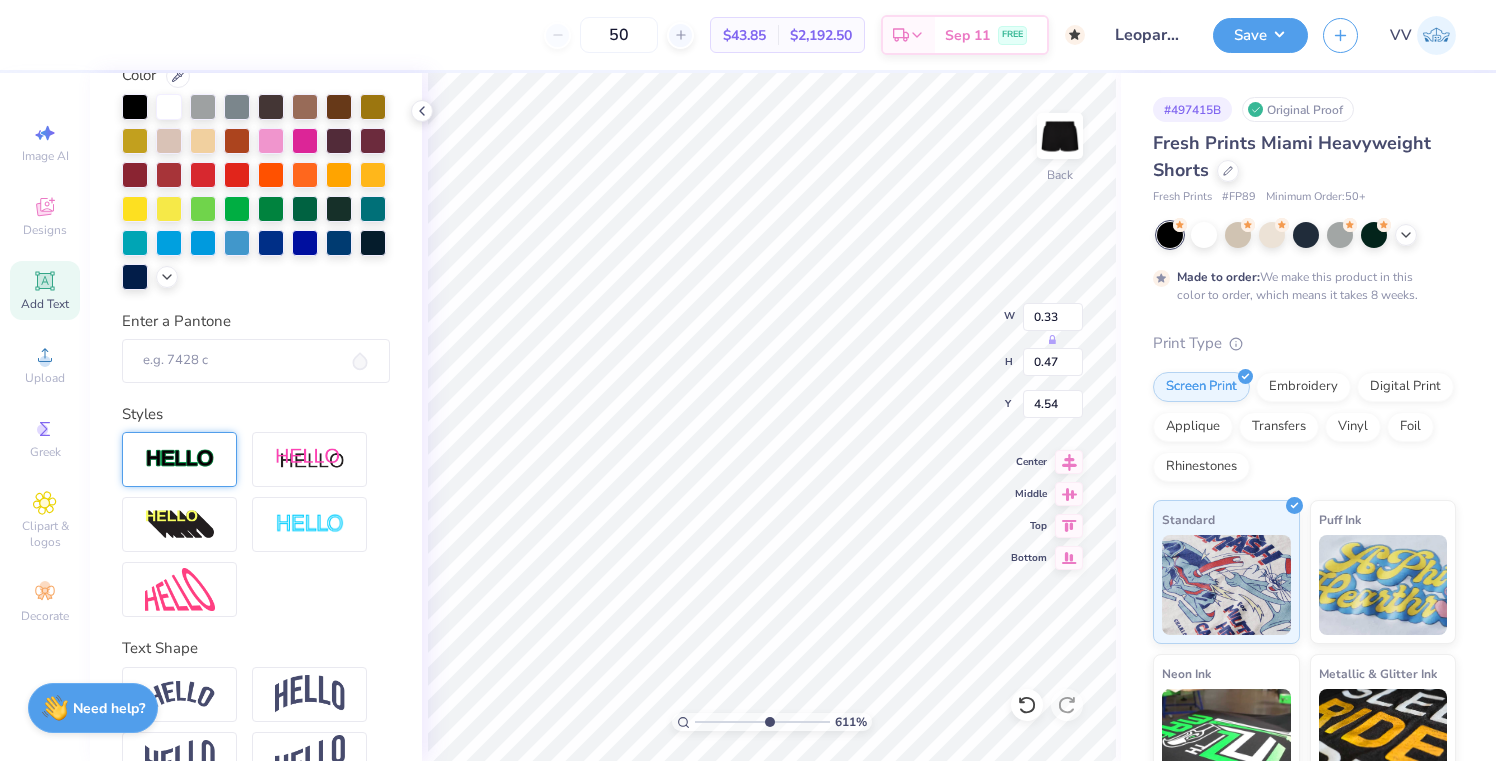 click at bounding box center [180, 459] 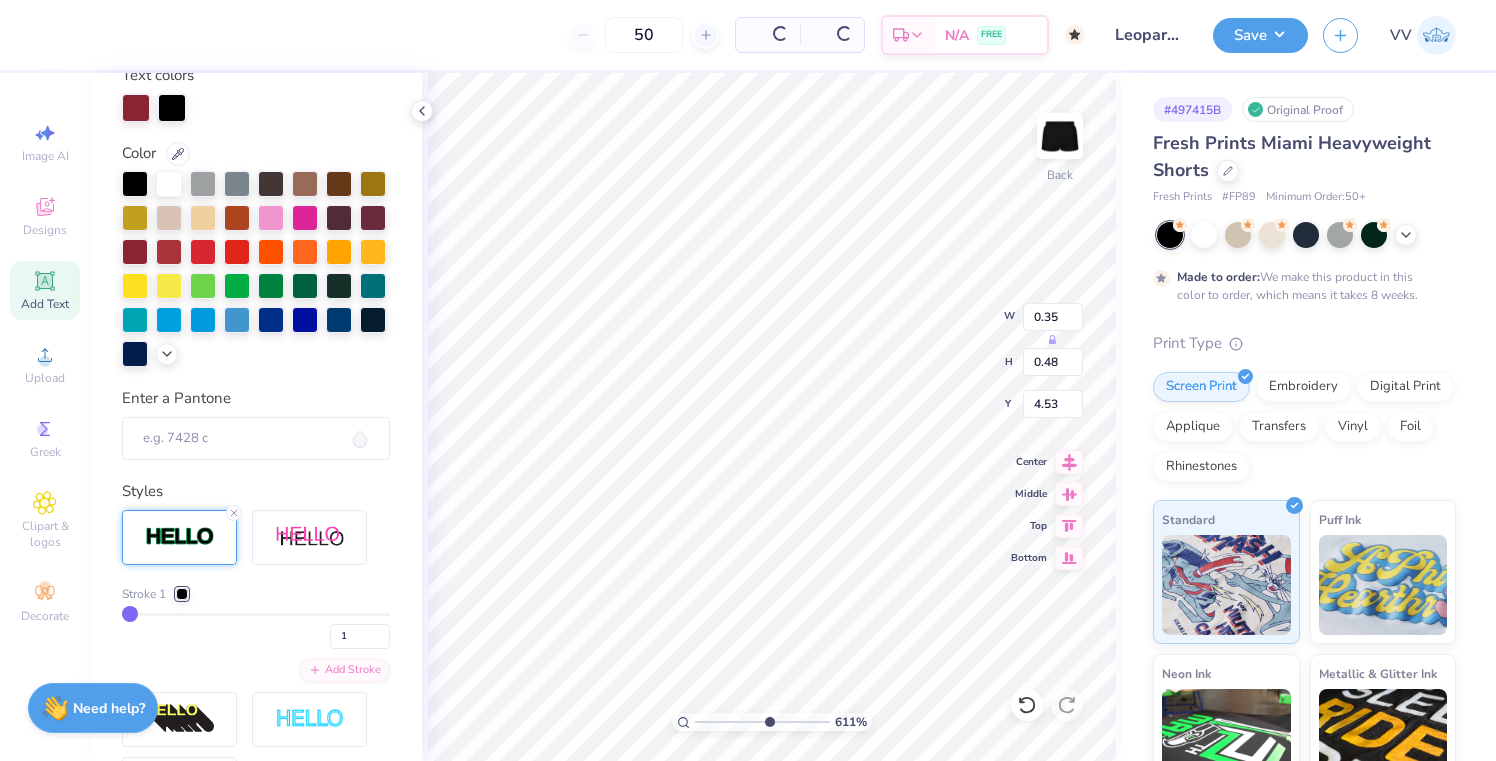 type on "0.35" 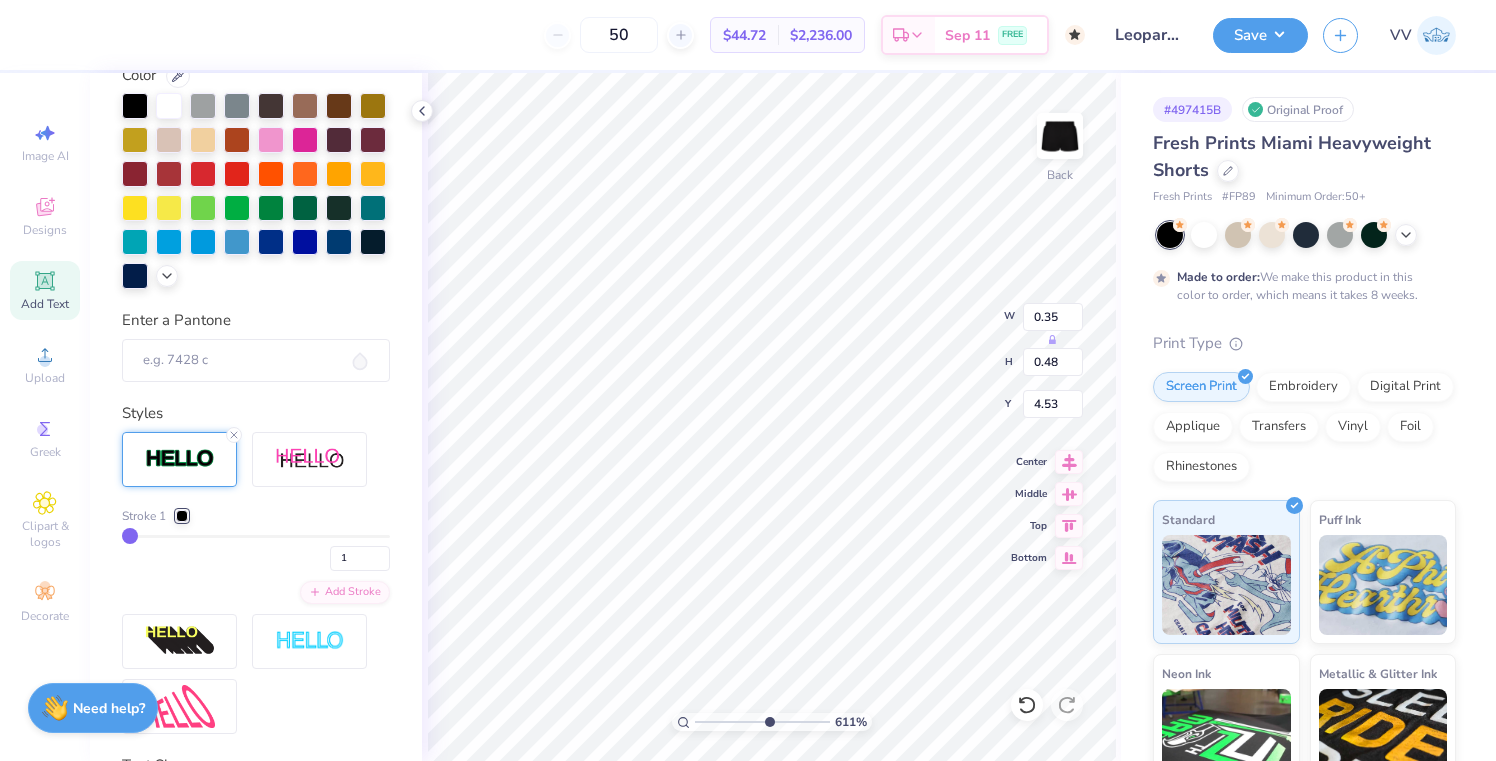 click at bounding box center [182, 516] 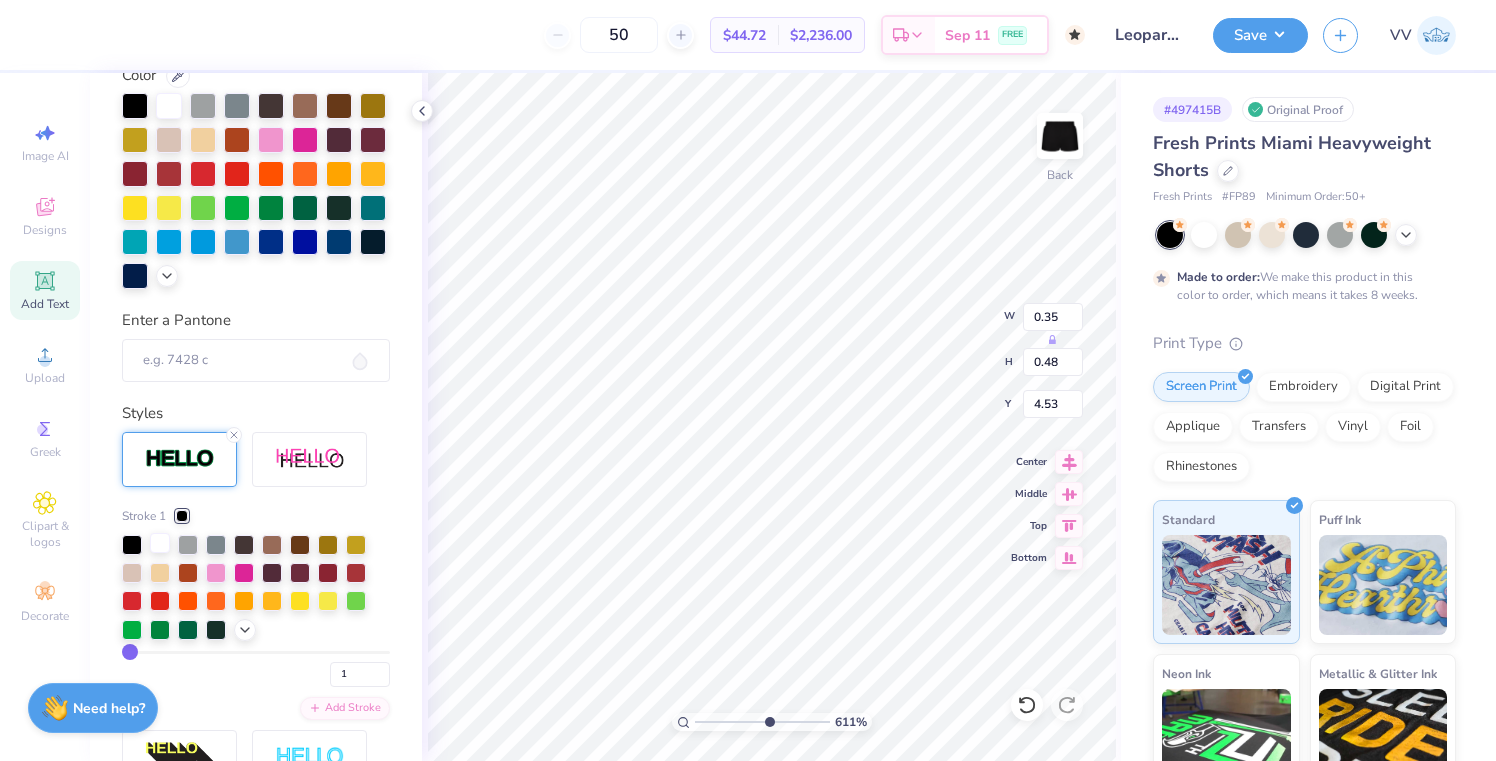 click at bounding box center [160, 543] 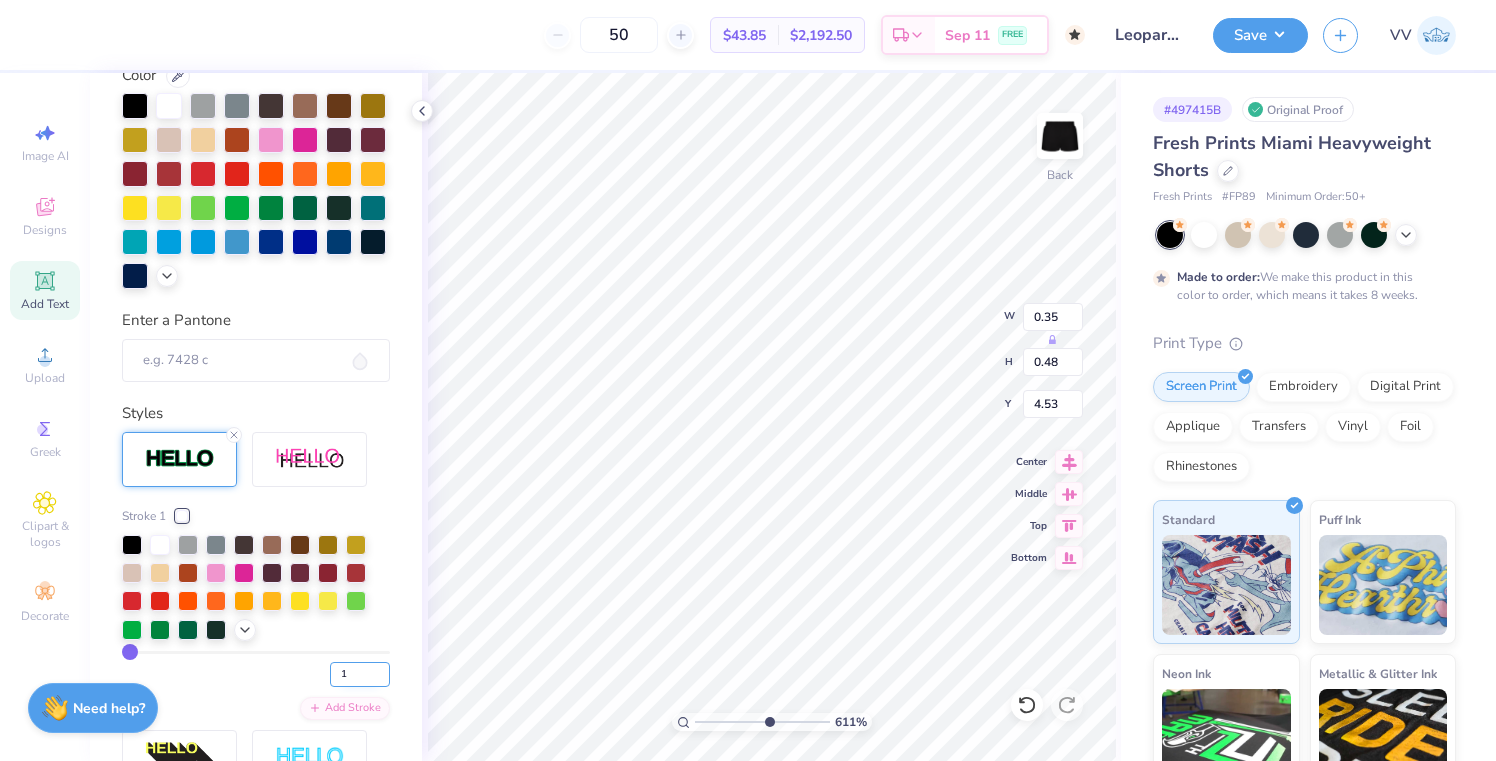 click on "1" at bounding box center (360, 674) 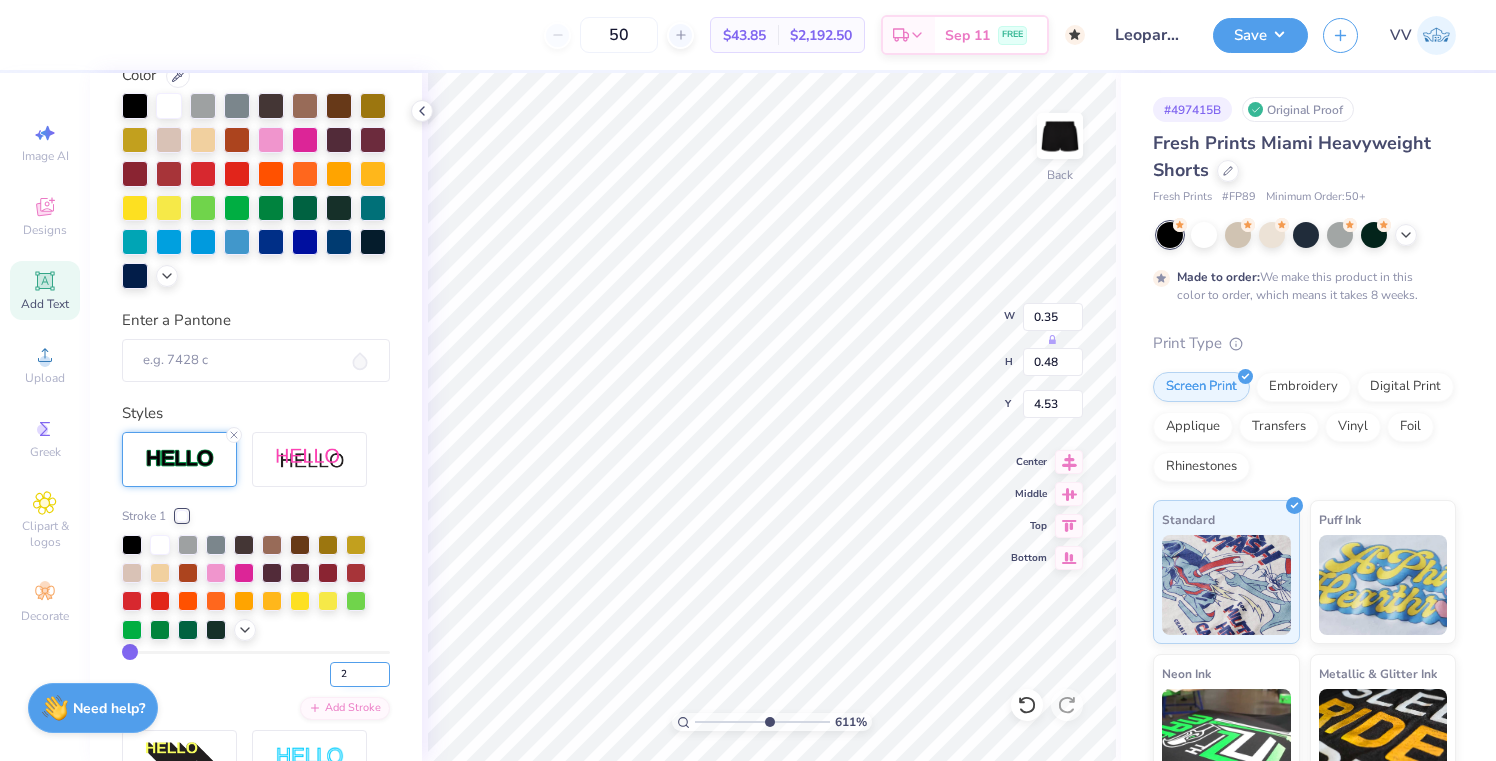 type on "2" 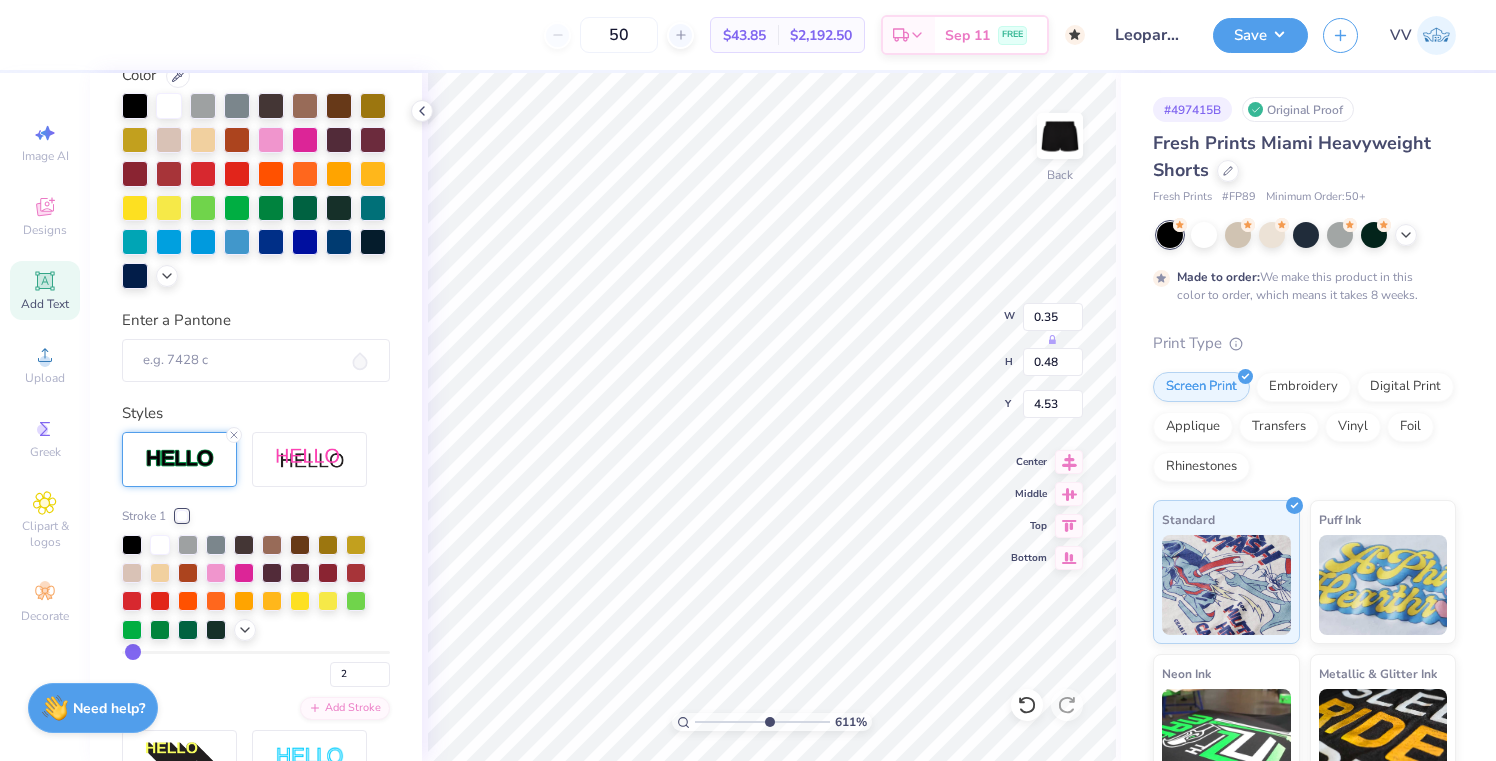 type on "0.36" 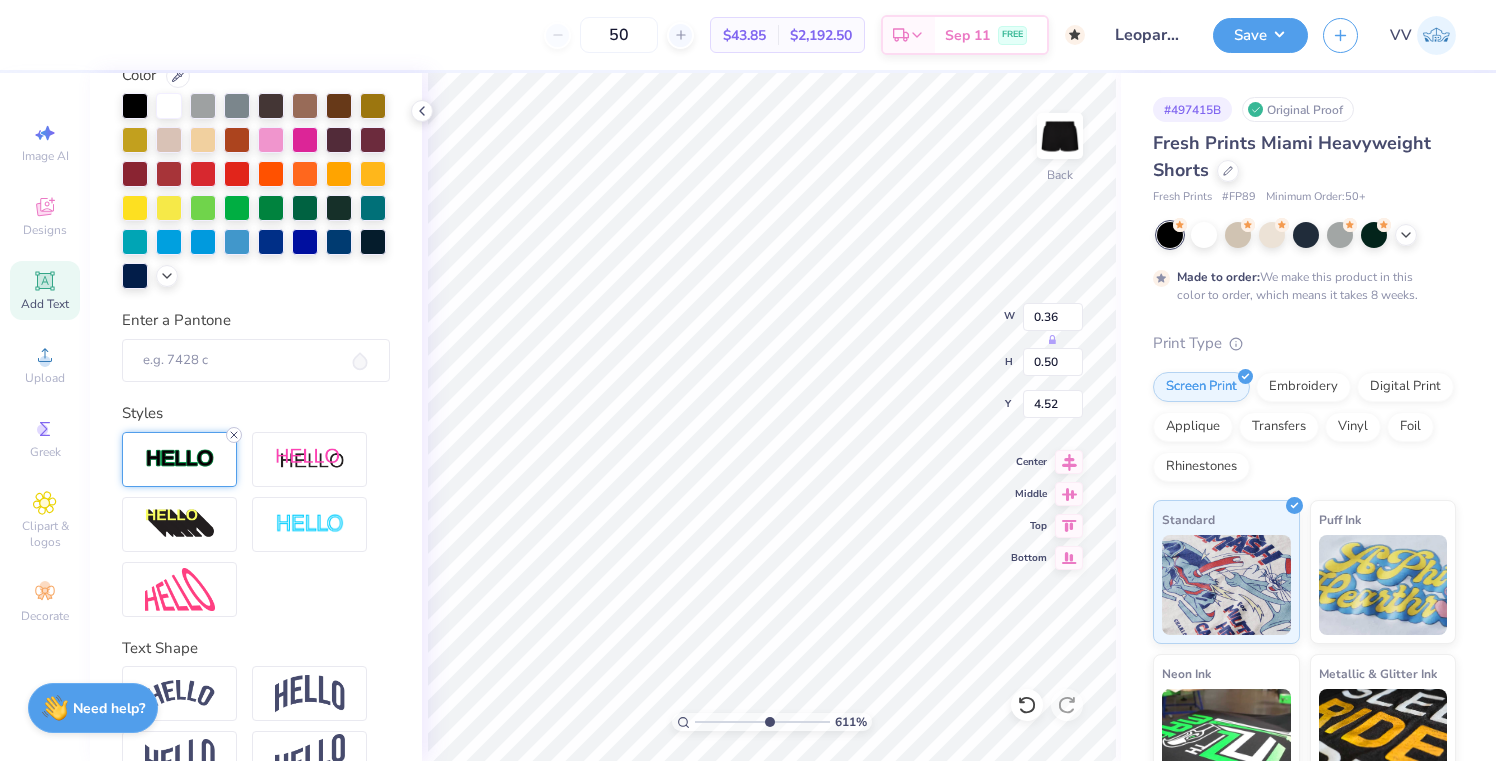 click 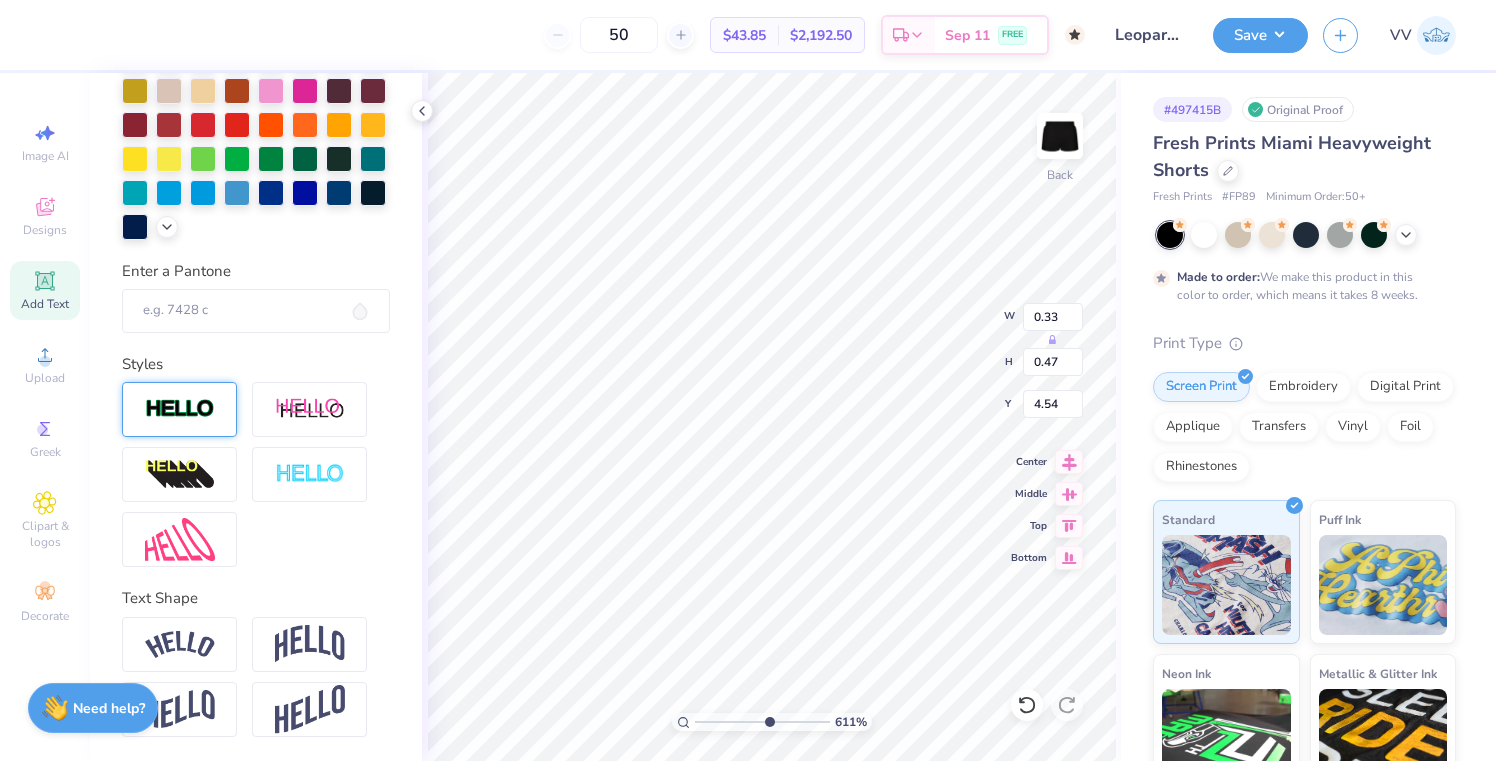 type on "0.33" 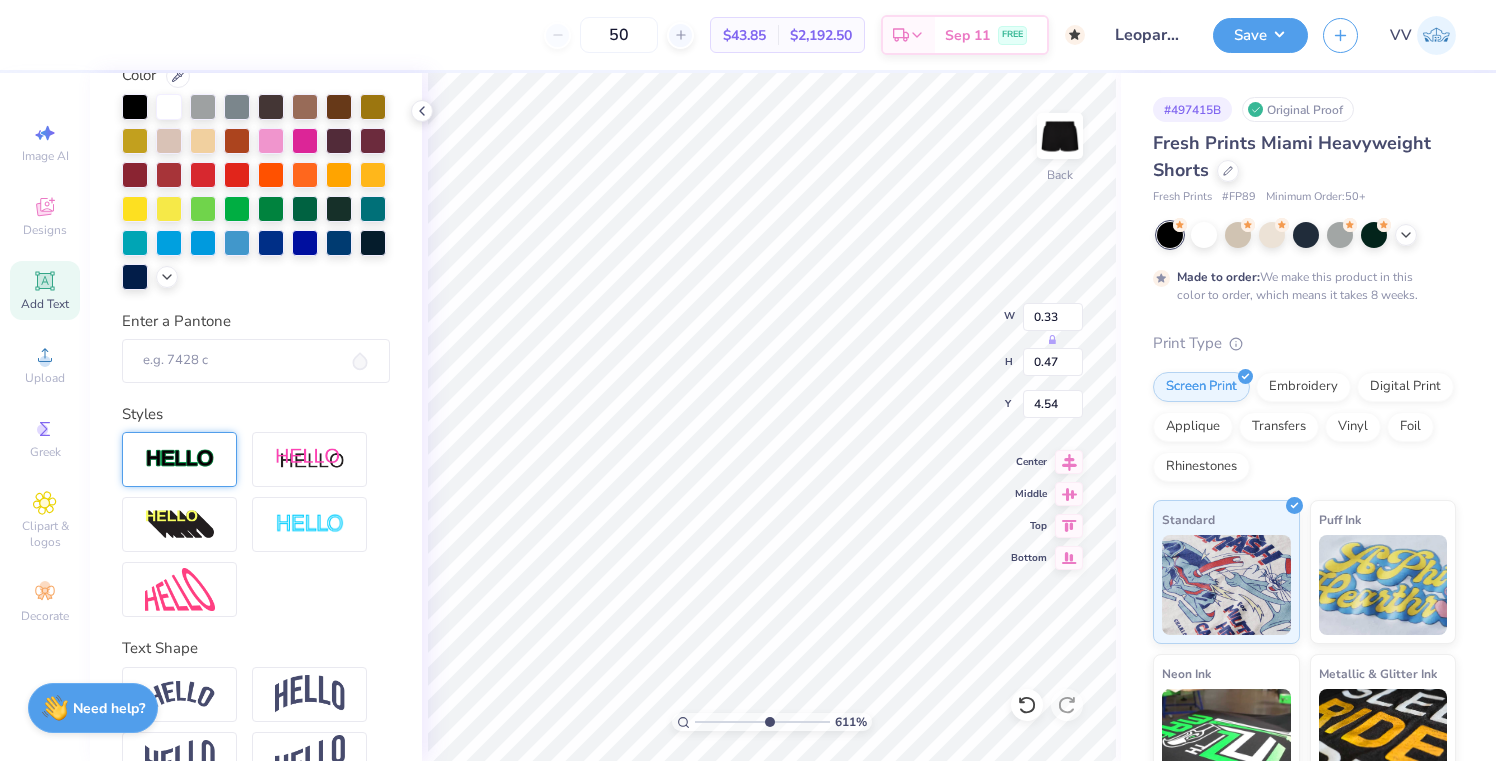 type on "0.26" 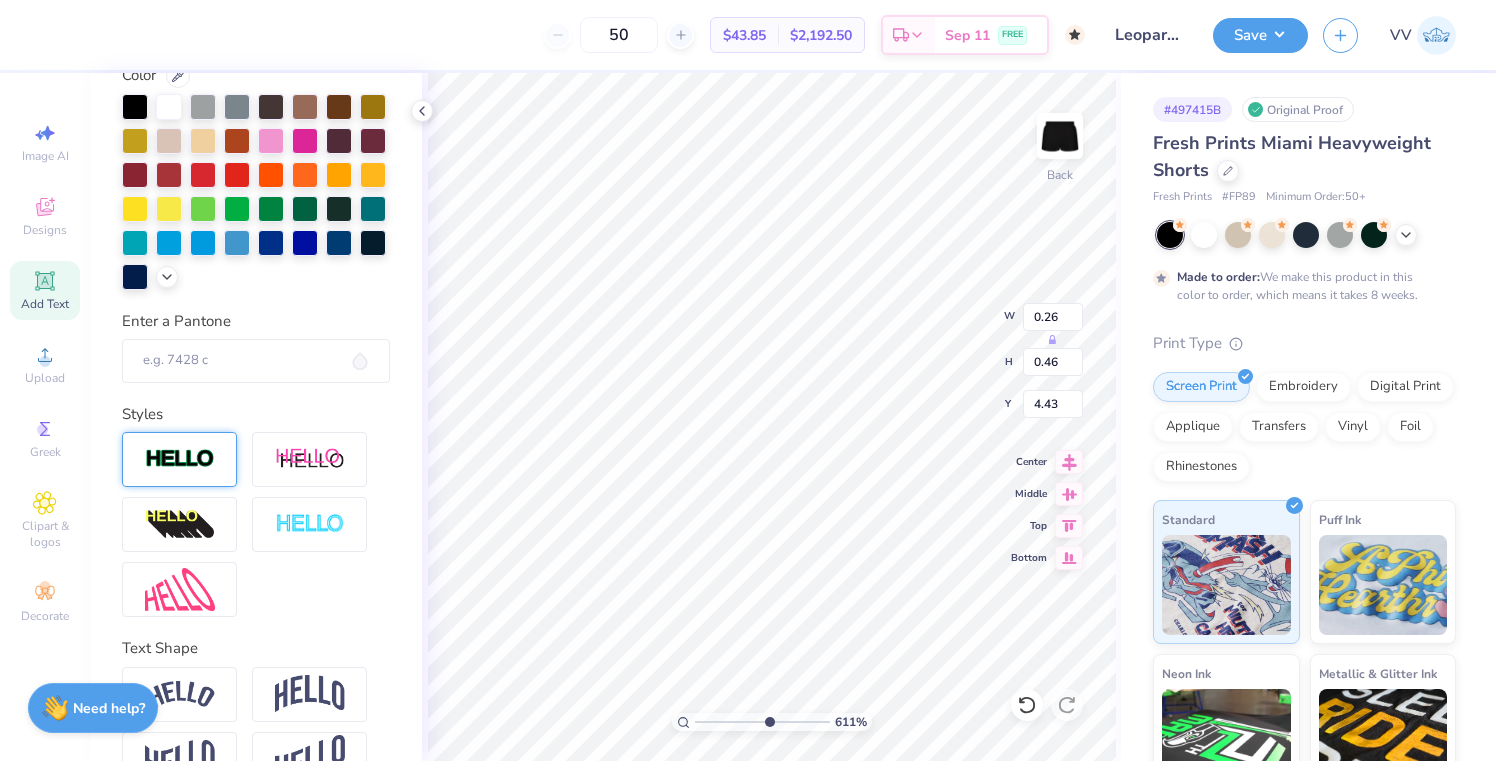 click at bounding box center (180, 459) 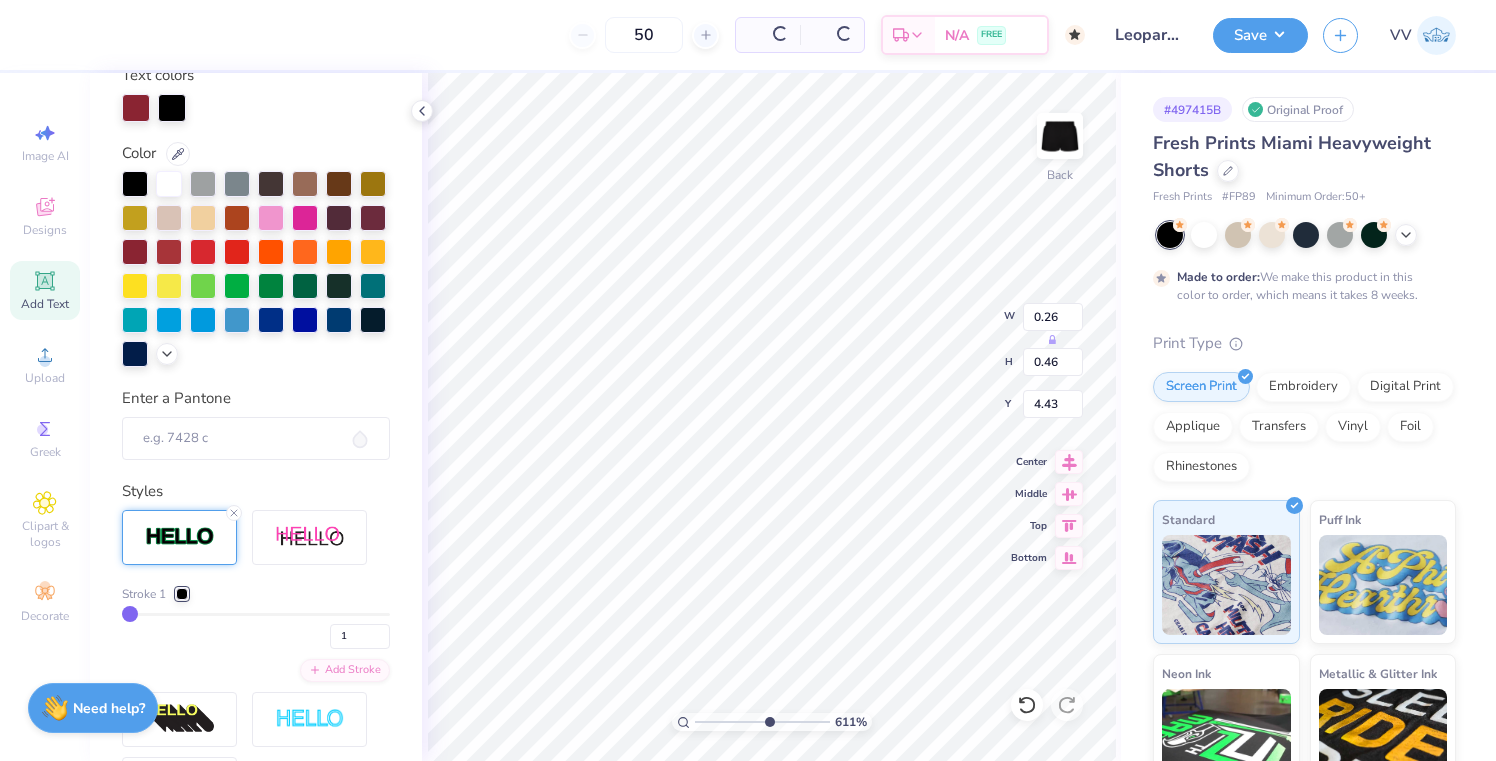 type on "0.28" 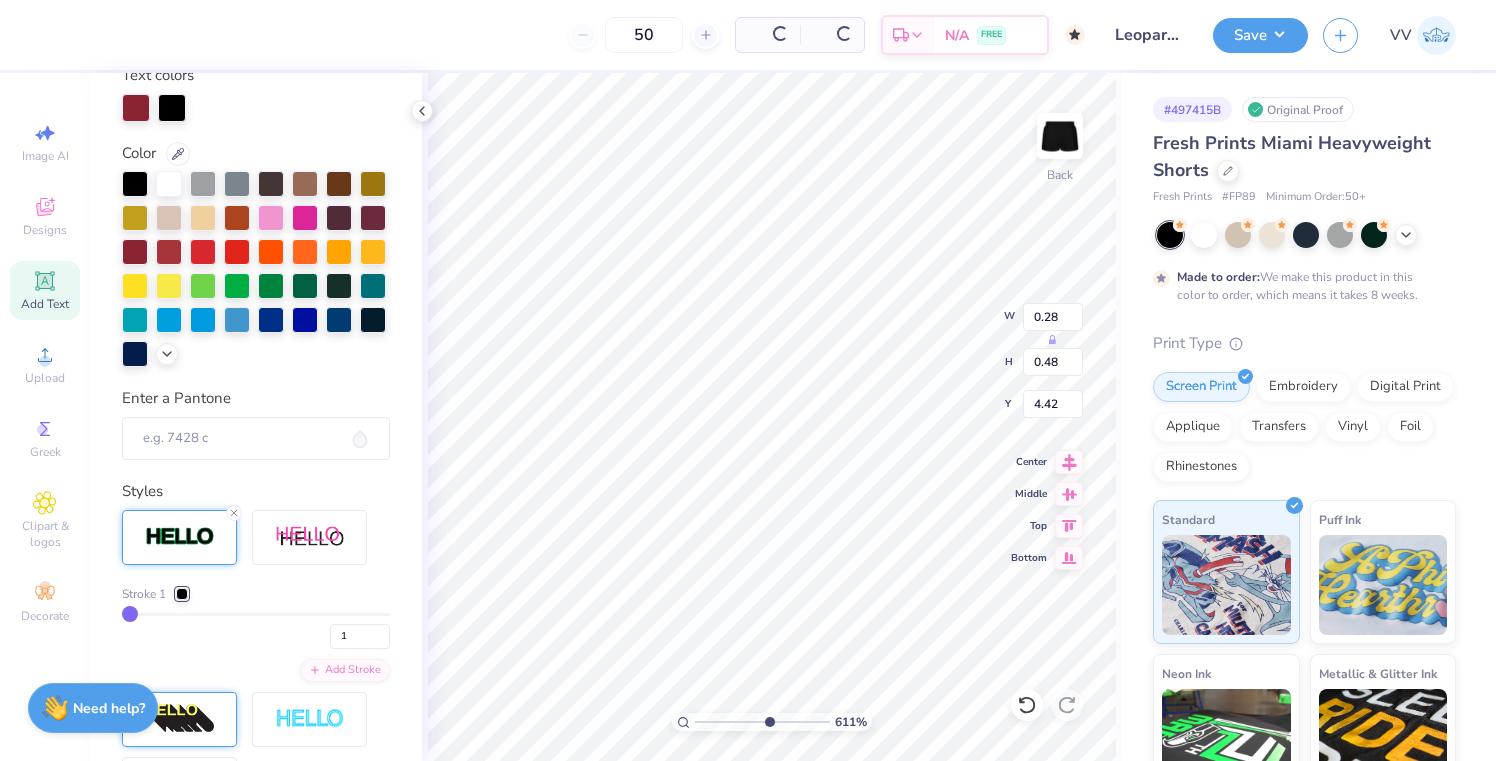 scroll, scrollTop: 431, scrollLeft: 0, axis: vertical 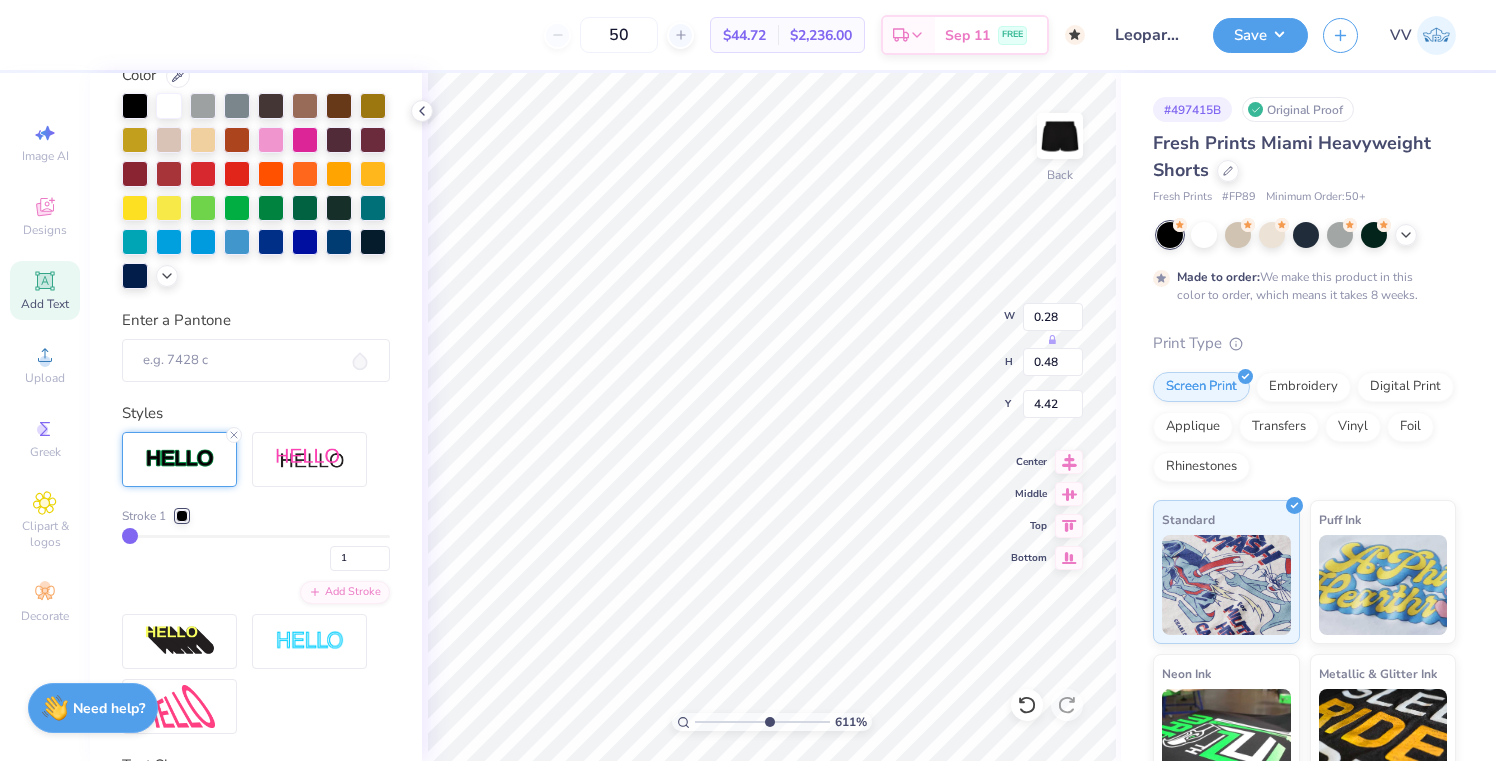 click on "Stroke 1" at bounding box center (155, 516) 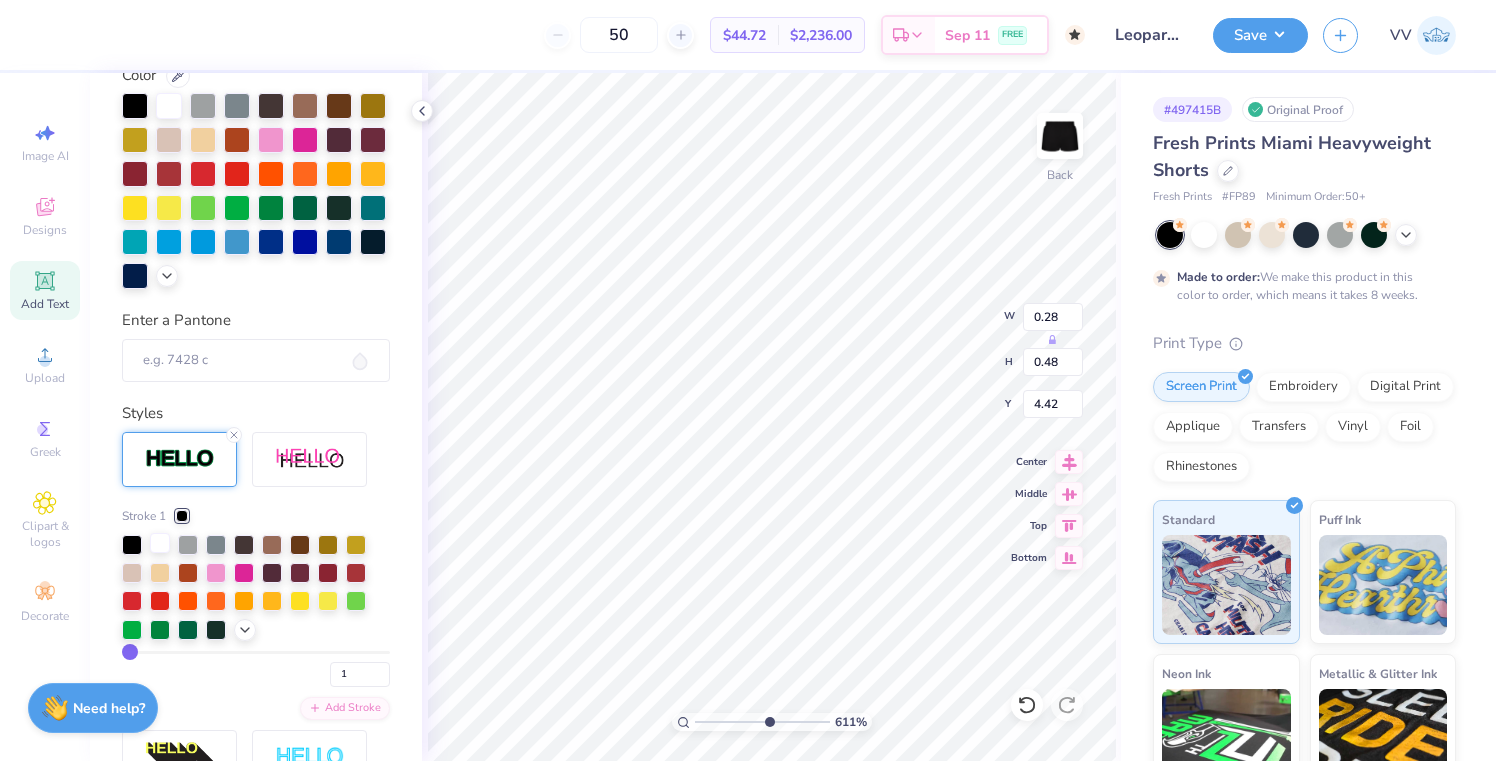 click at bounding box center (160, 543) 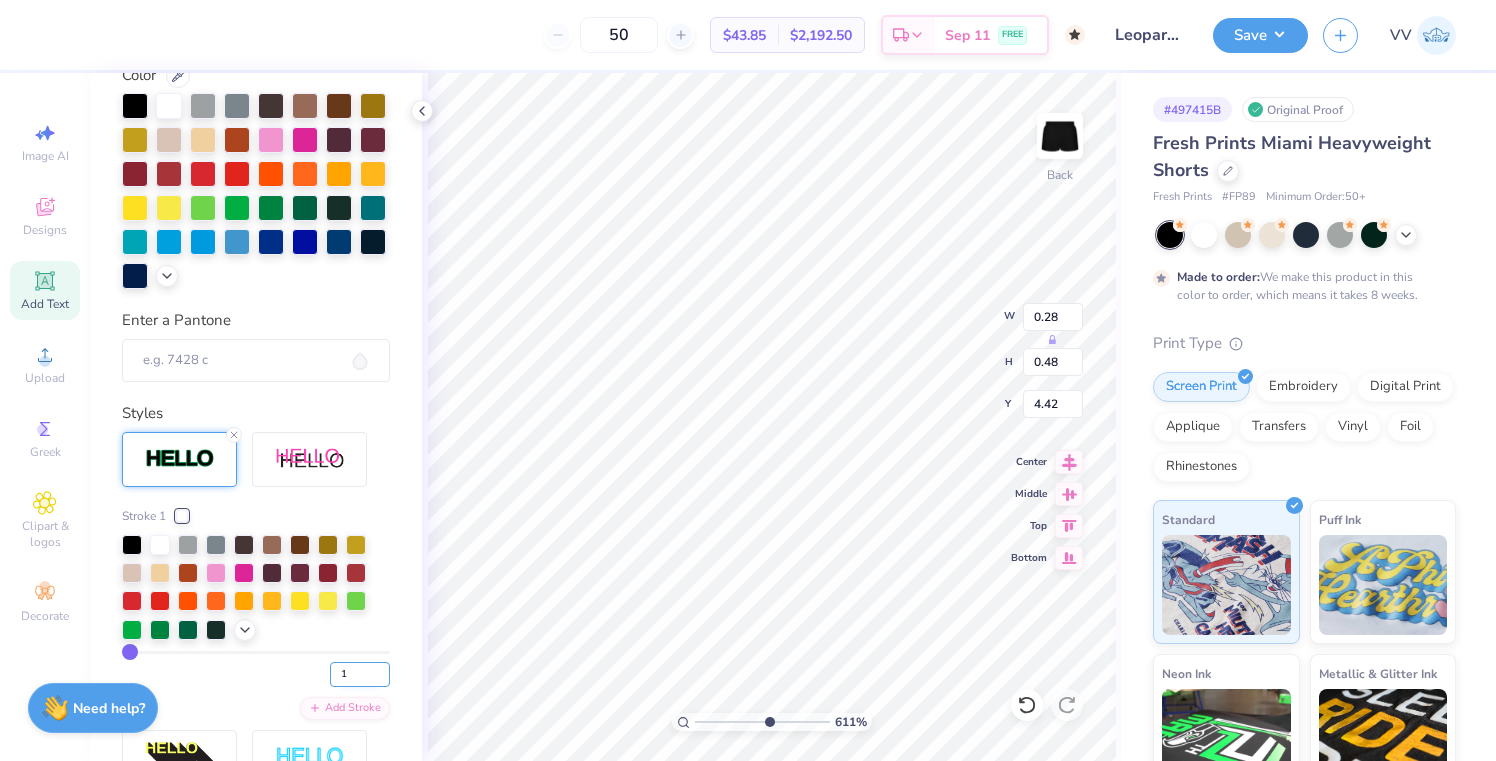 type on "2" 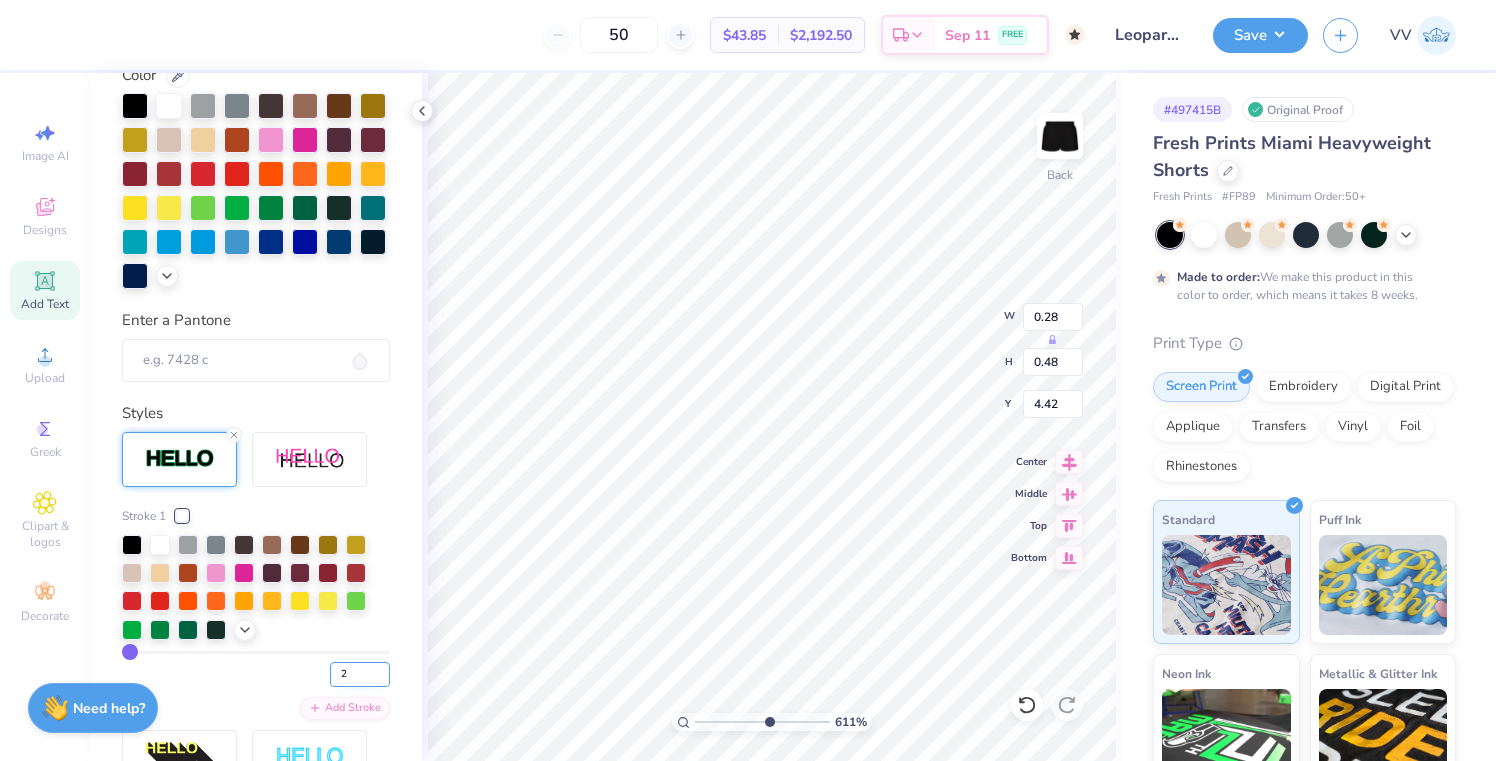 type on "2" 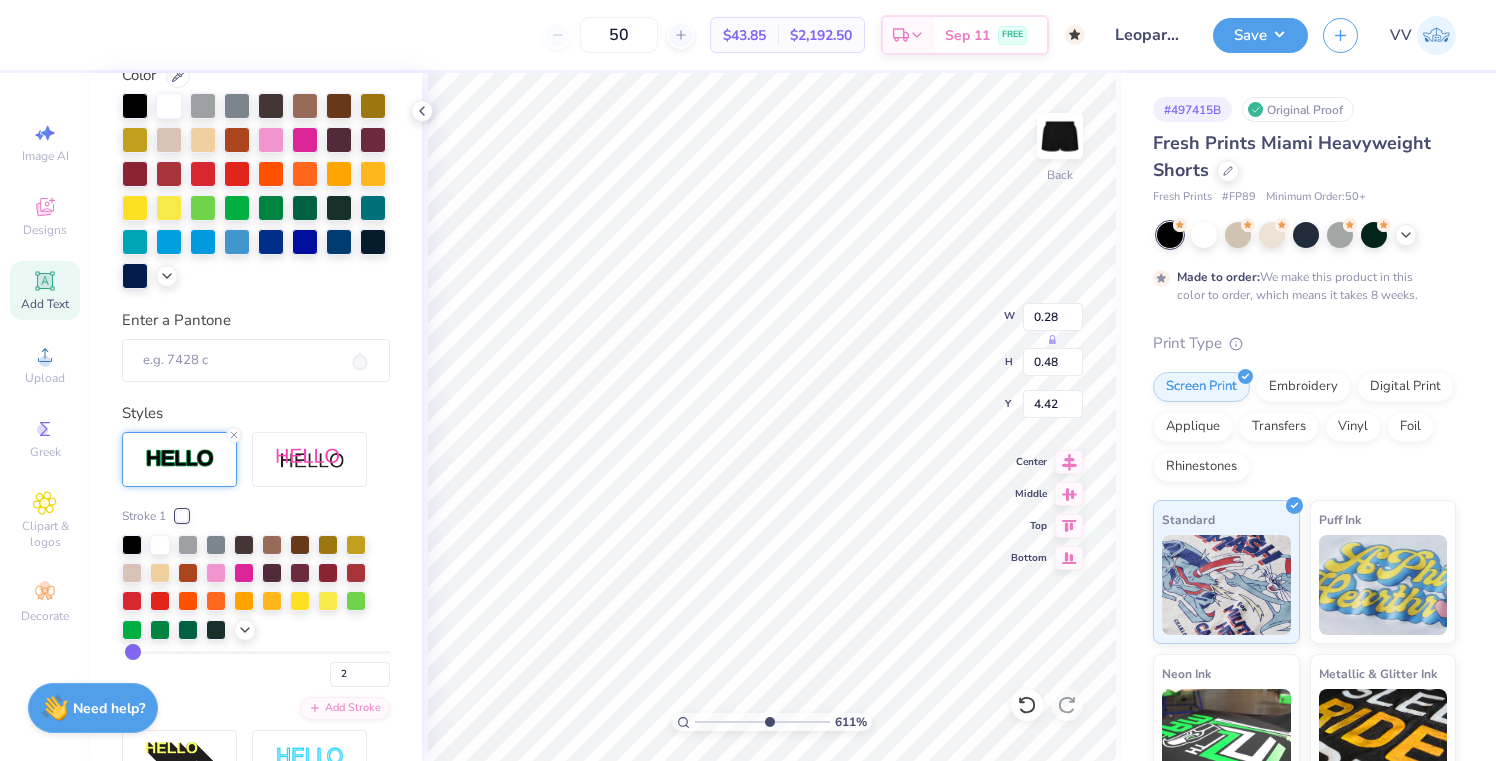 type on "0.30" 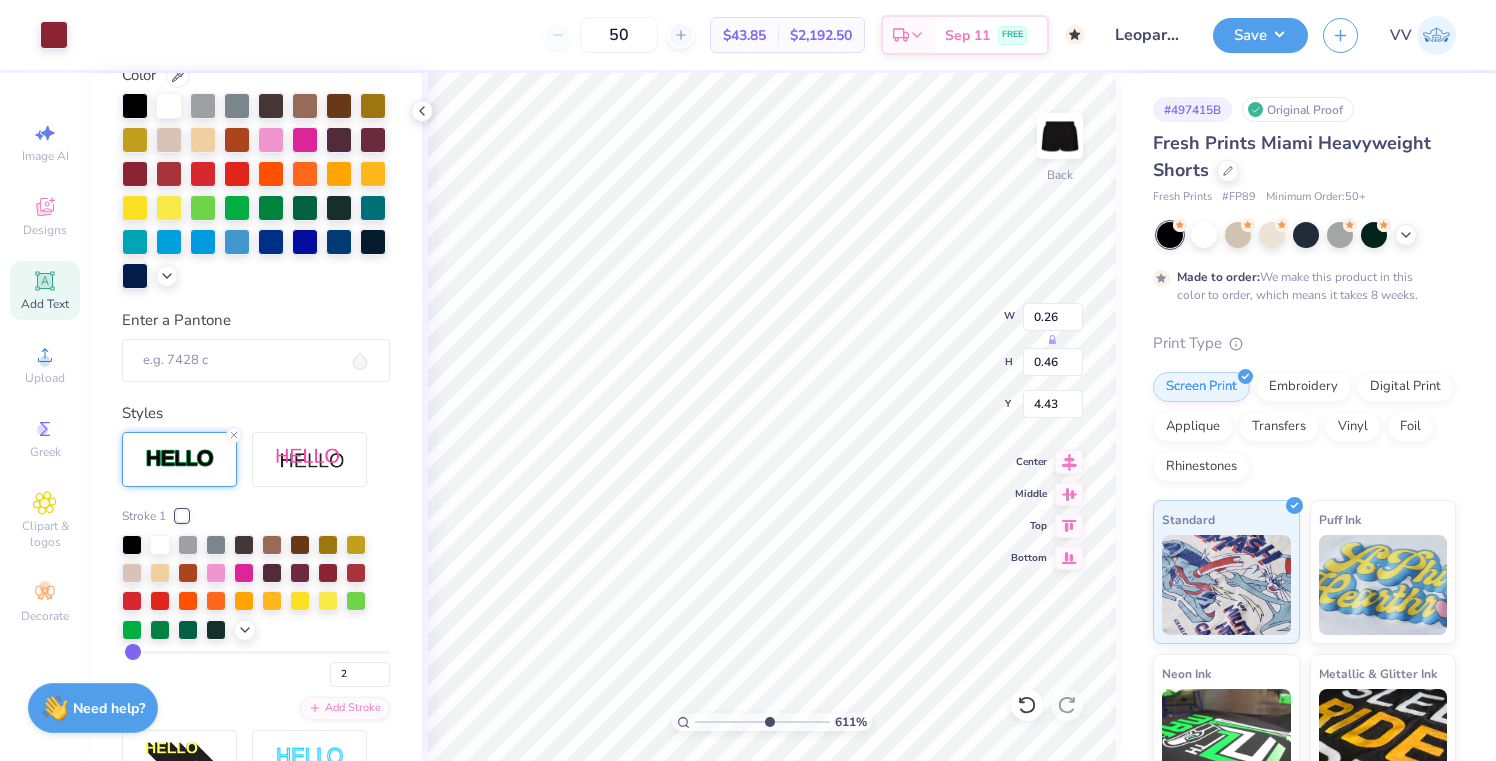 scroll, scrollTop: 431, scrollLeft: 0, axis: vertical 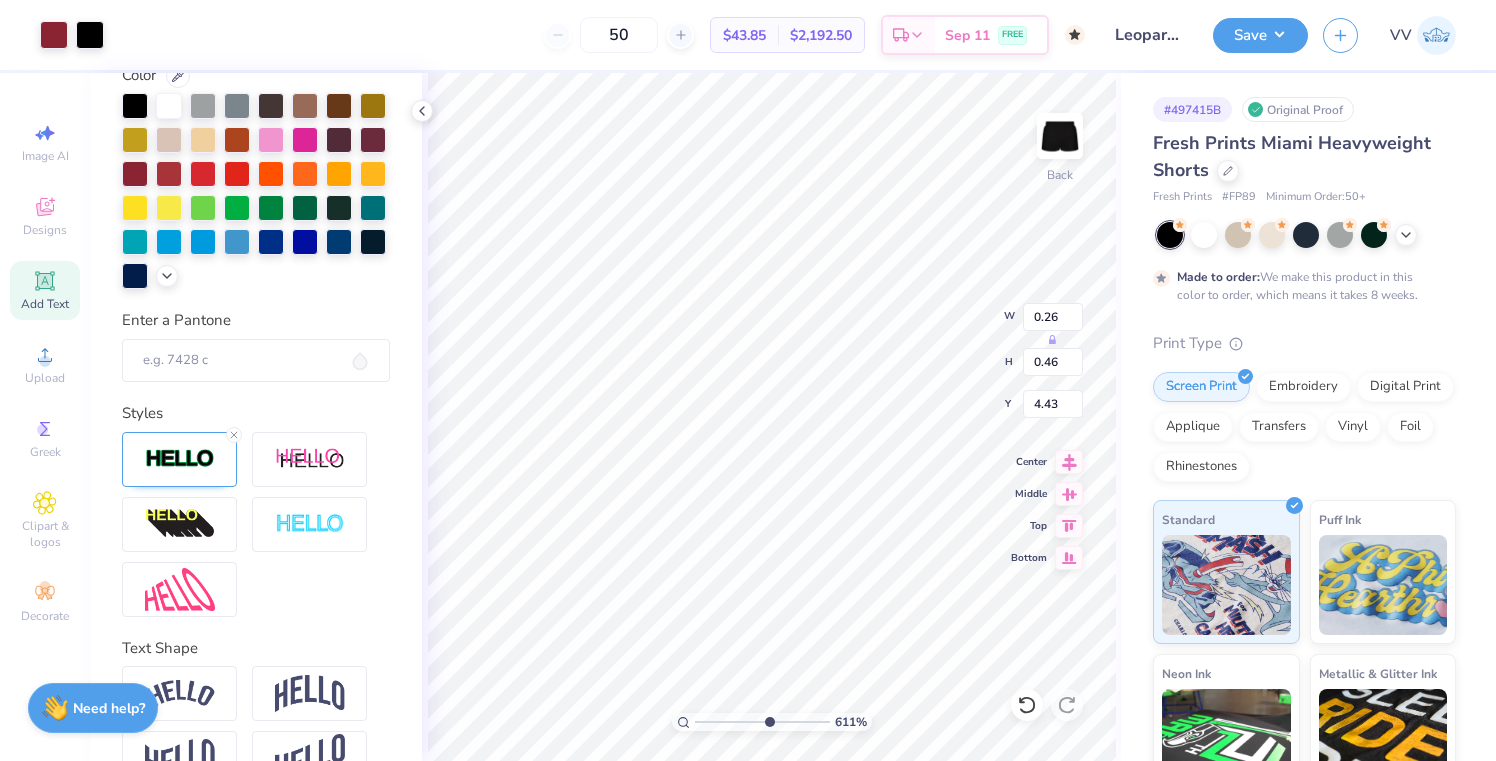 type on "0.28" 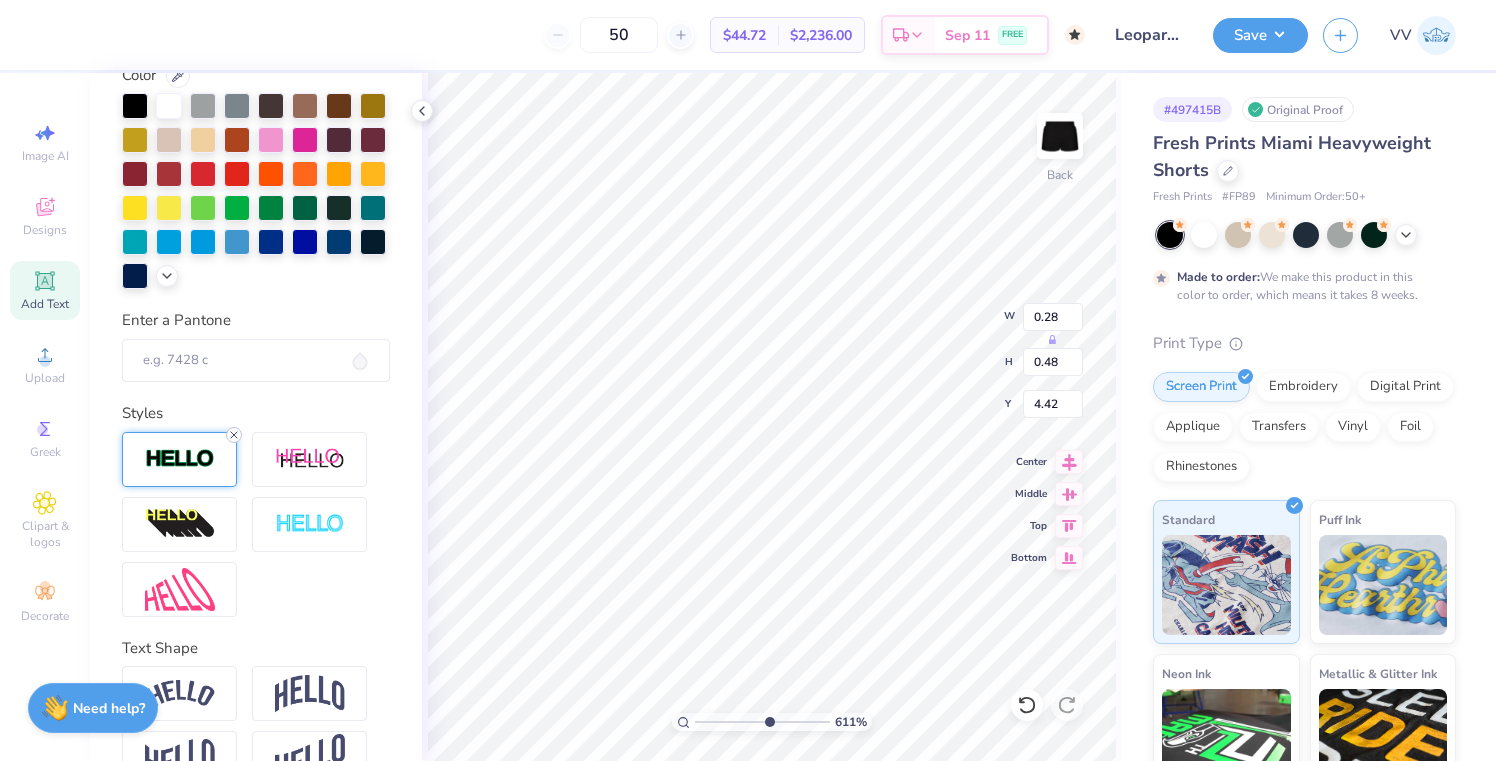 click 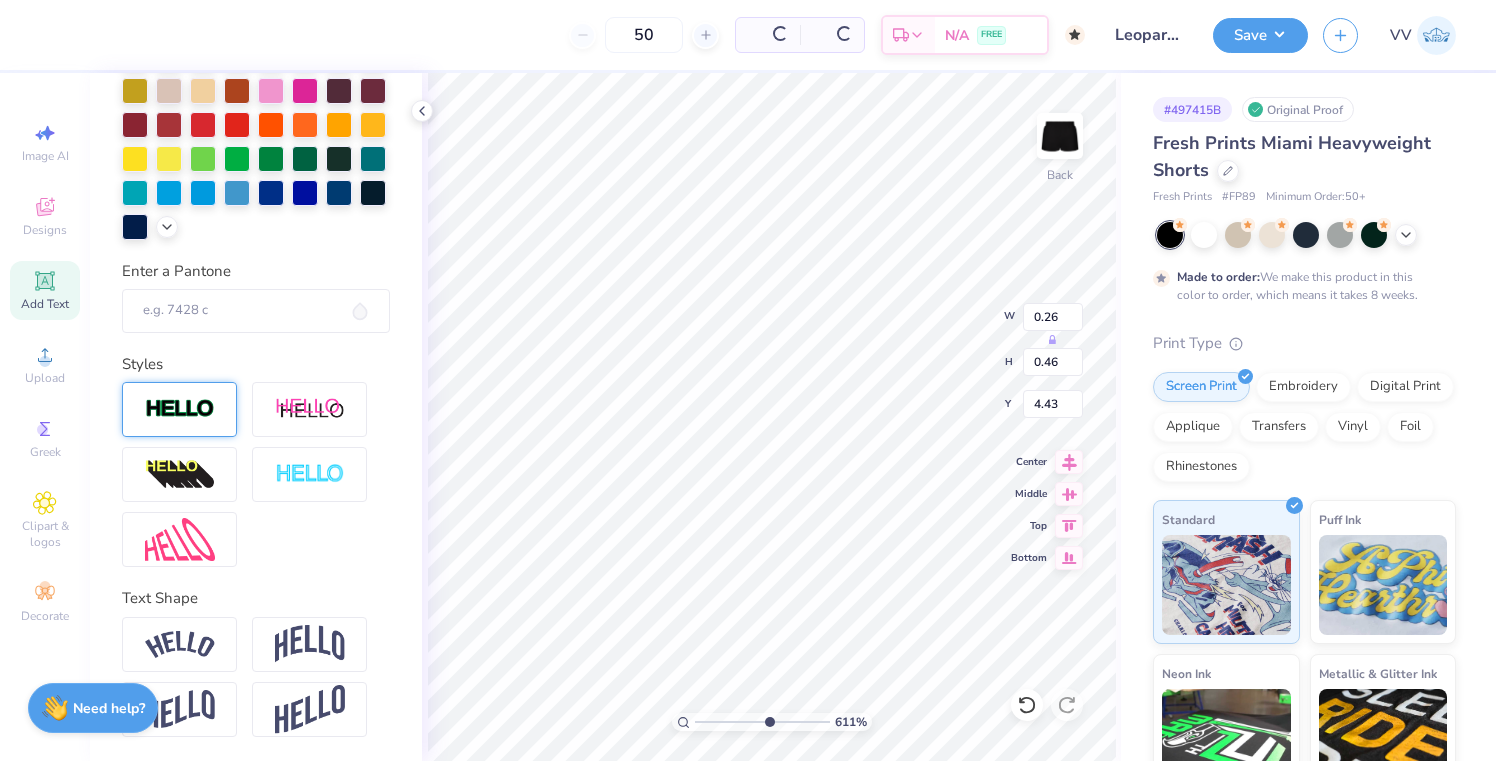 scroll, scrollTop: 353, scrollLeft: 0, axis: vertical 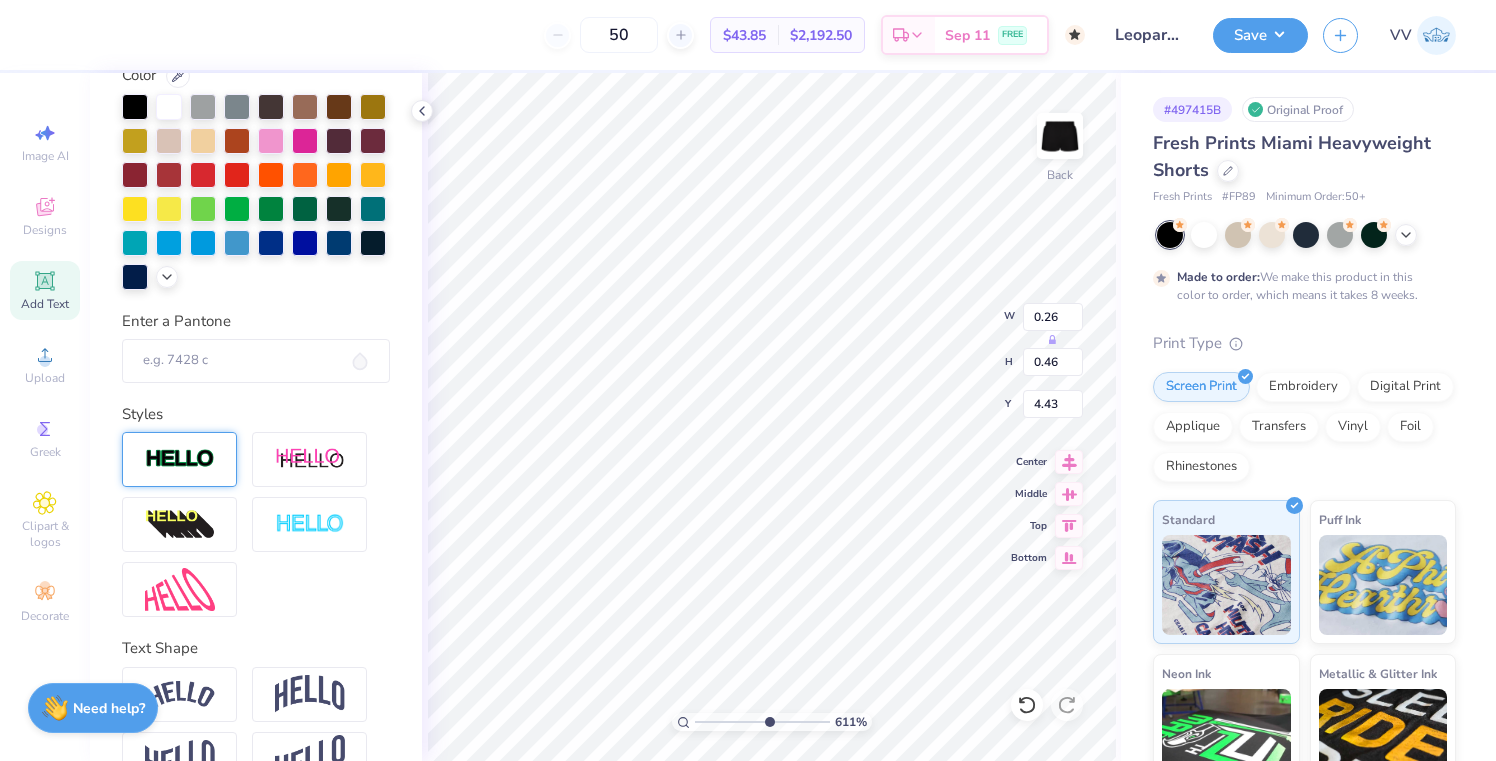 type on "0.37" 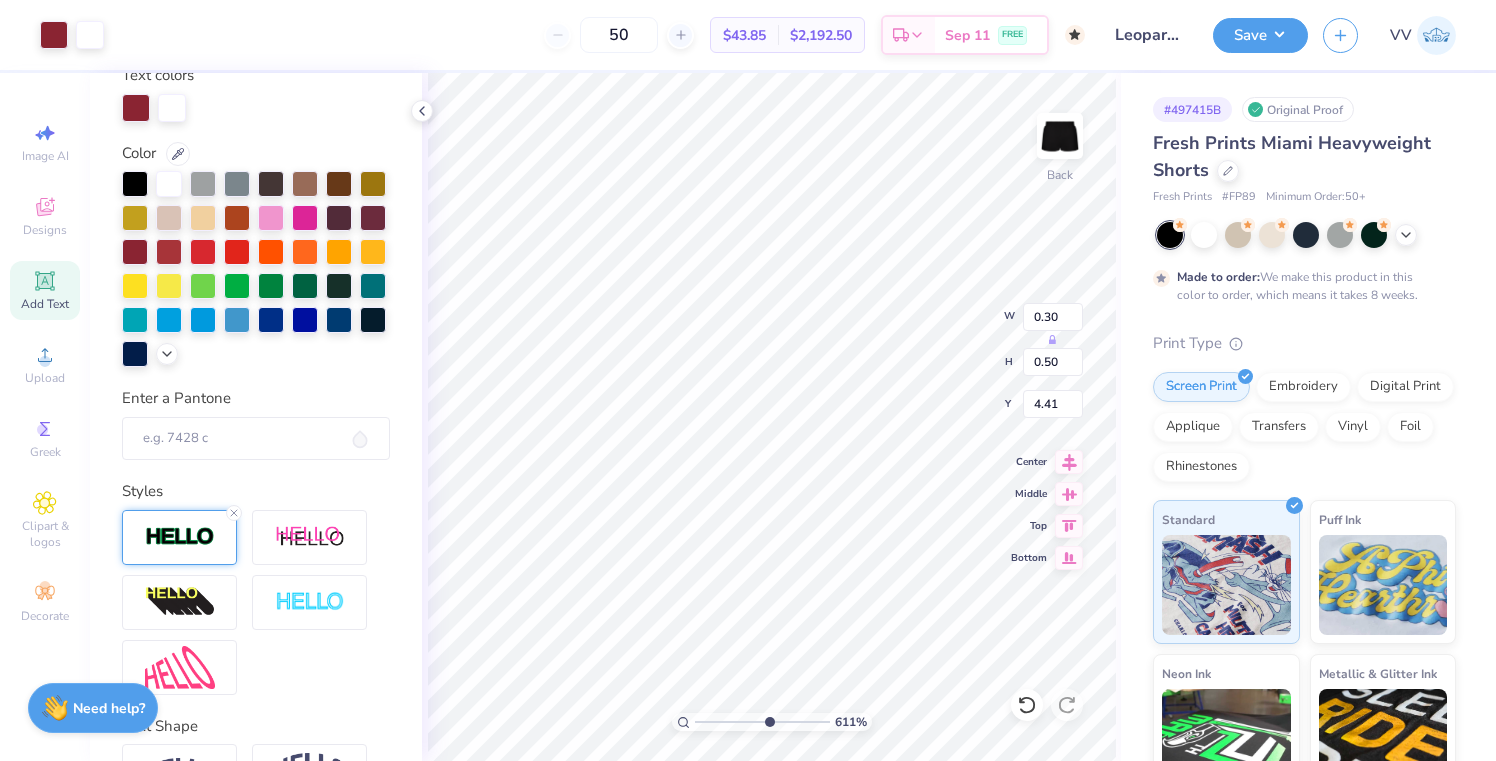 scroll, scrollTop: 431, scrollLeft: 0, axis: vertical 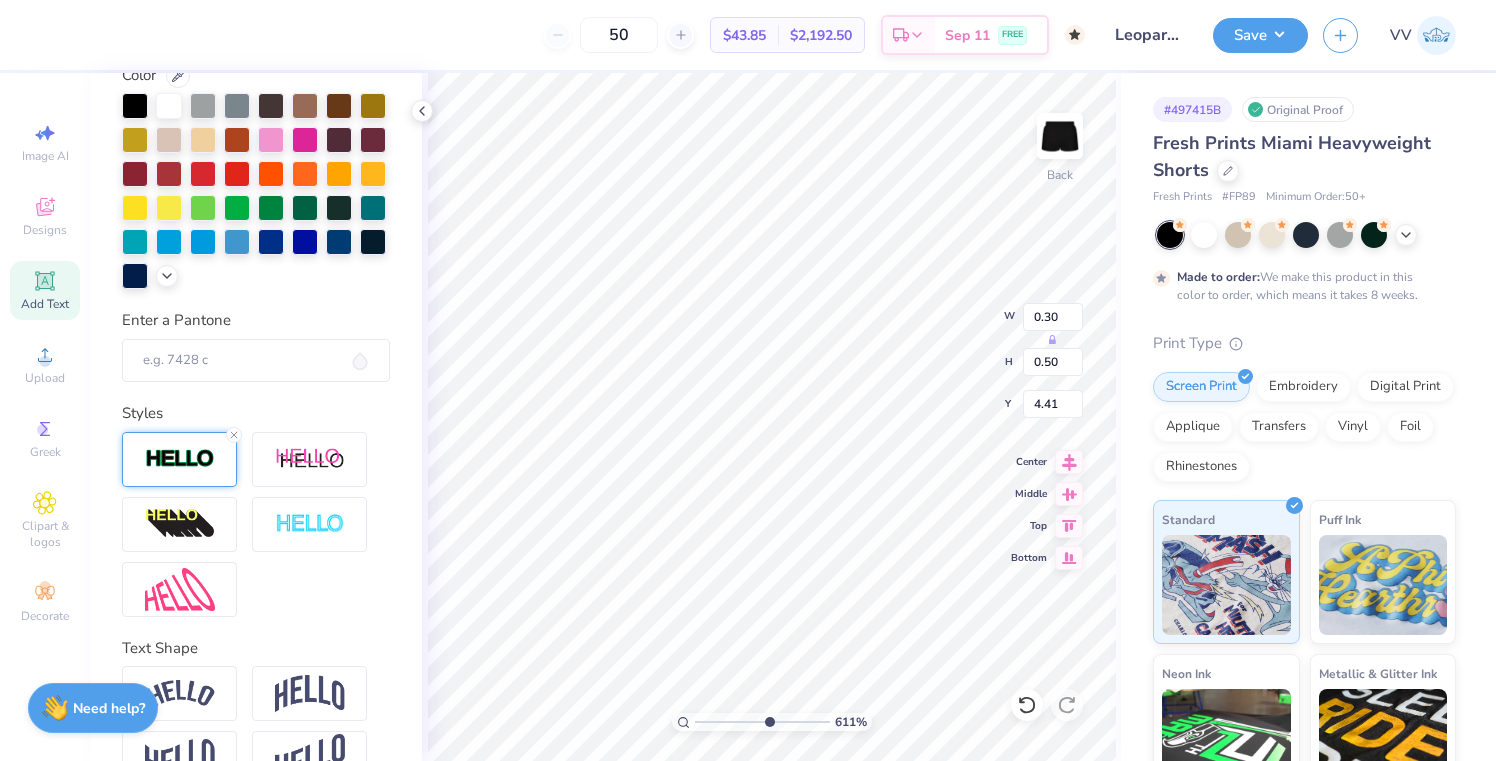 type on "0.37" 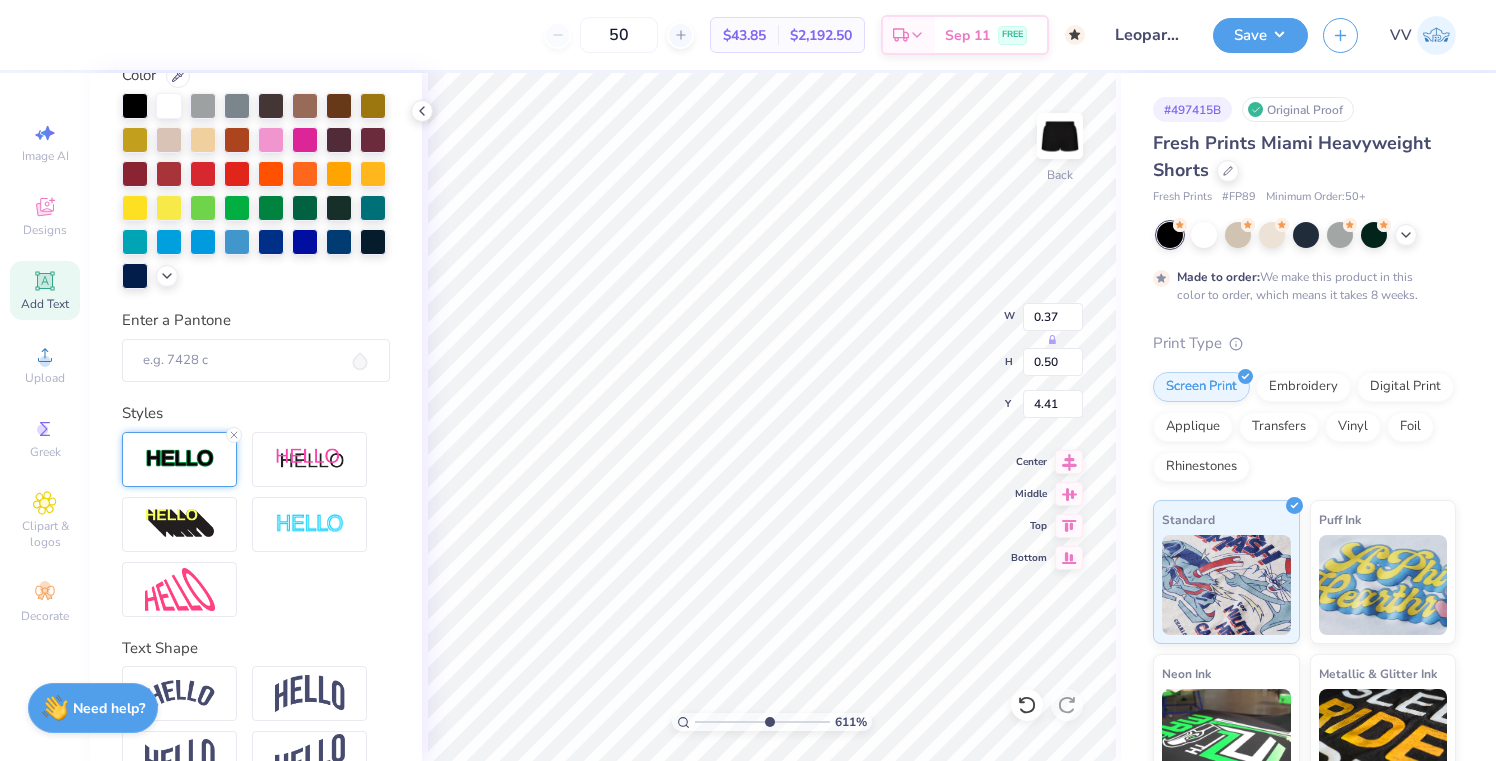type on "0.51" 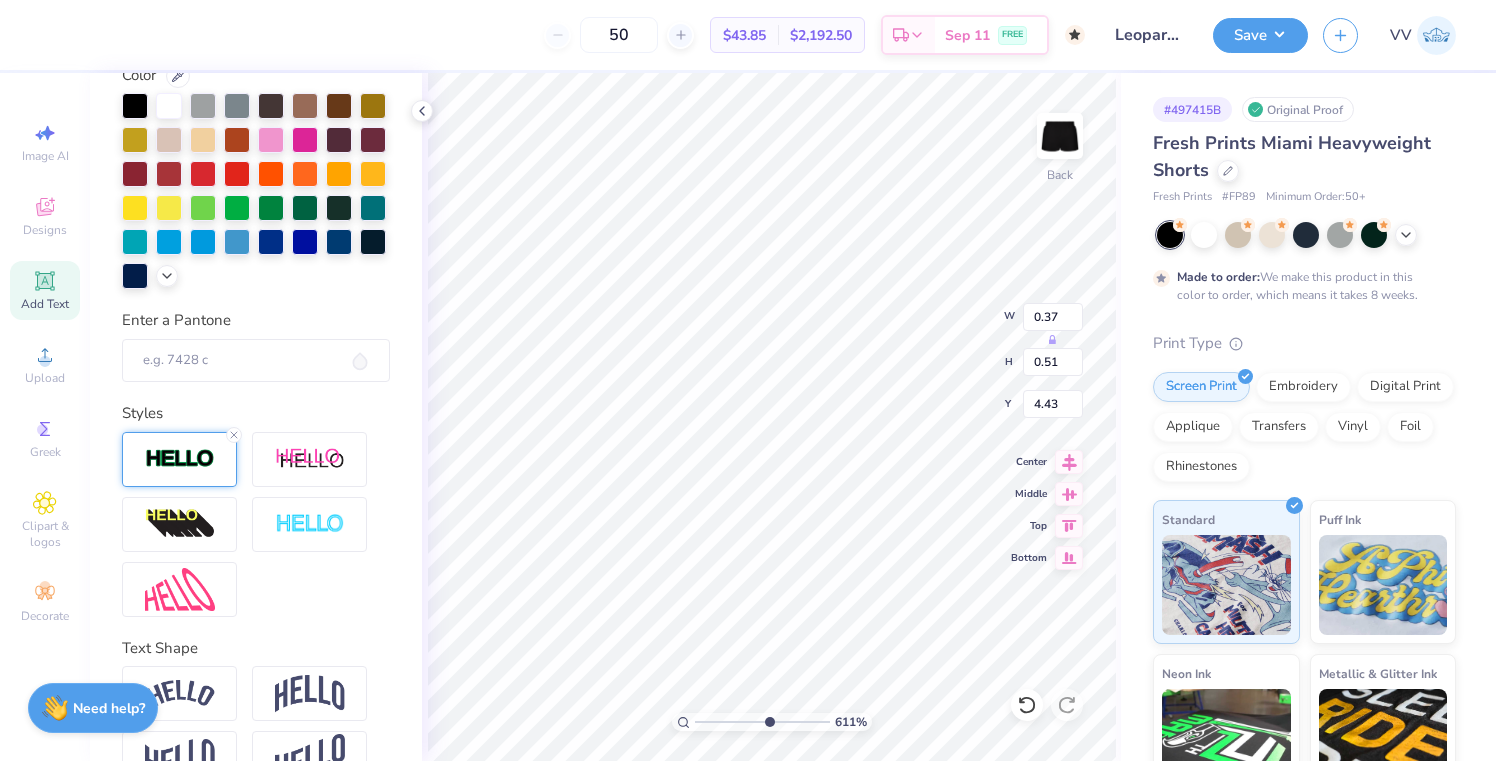 scroll, scrollTop: 353, scrollLeft: 0, axis: vertical 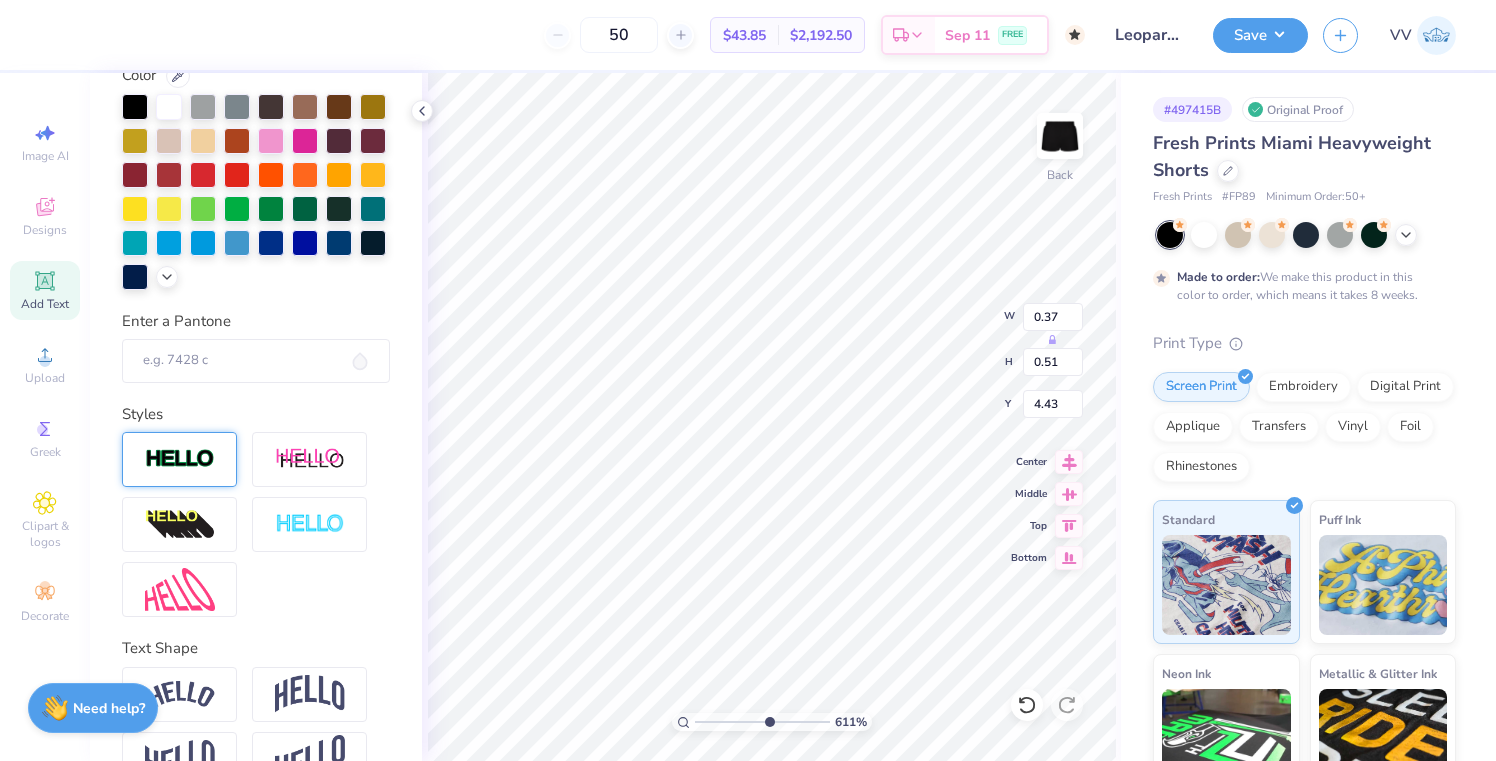 click at bounding box center [180, 459] 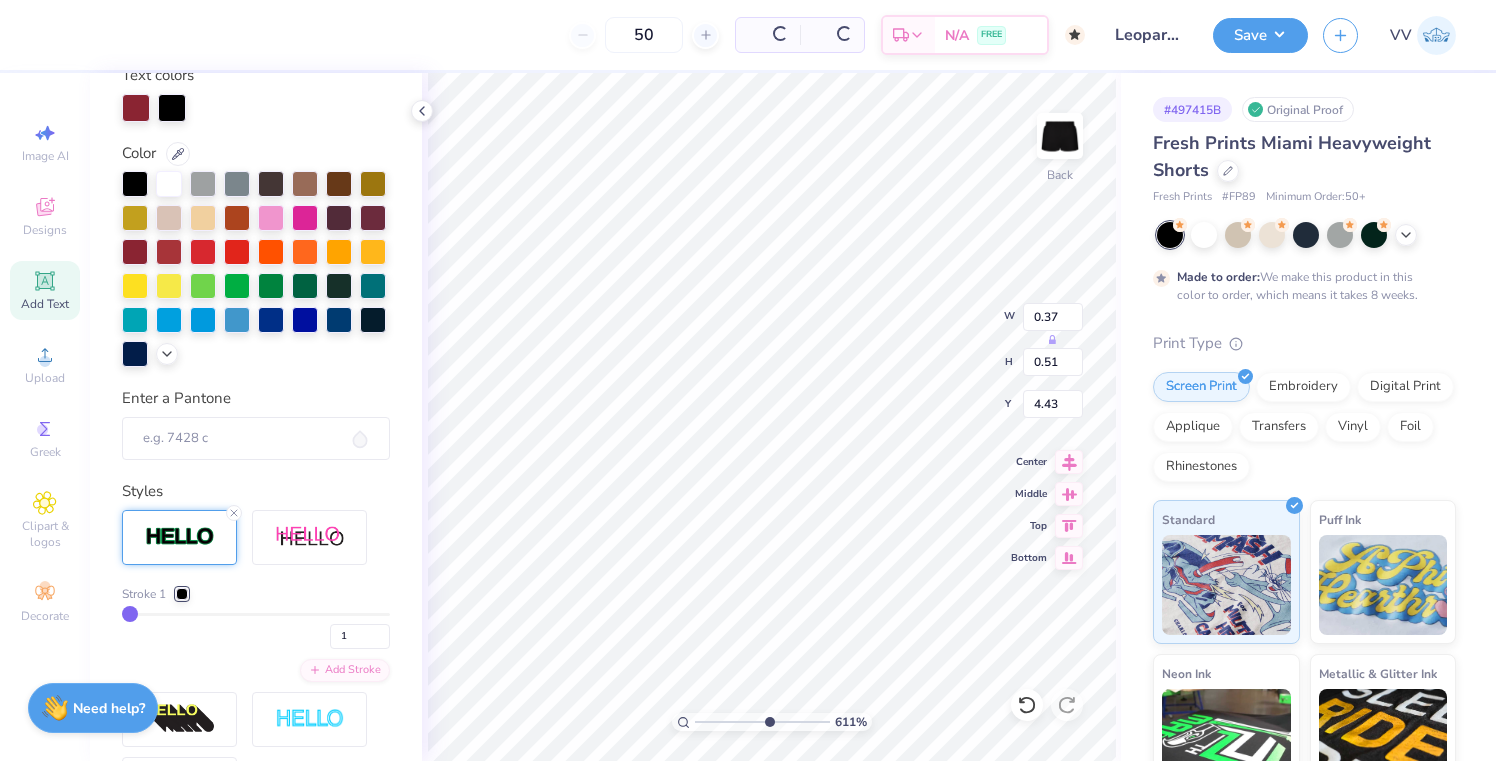 type on "0.39" 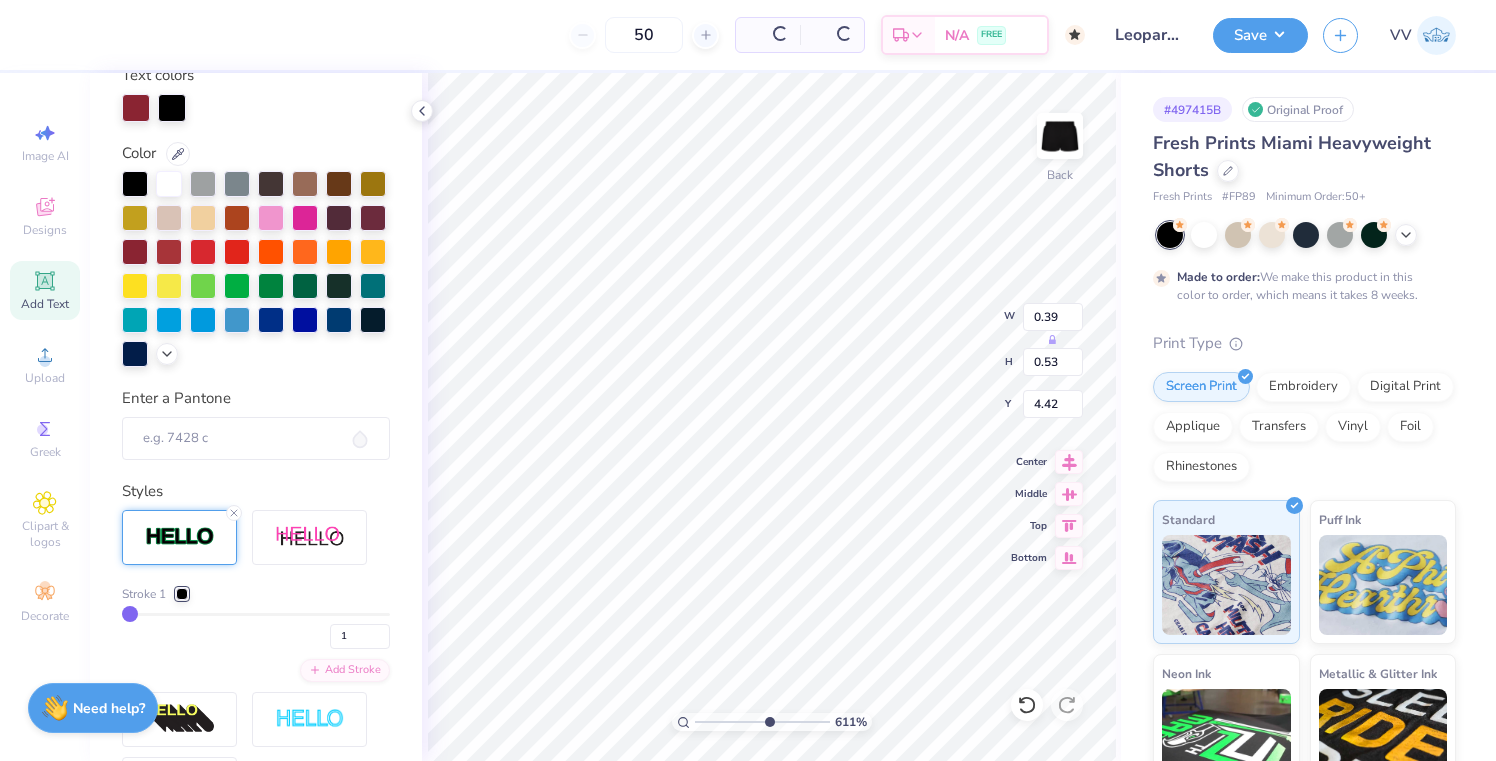 scroll, scrollTop: 431, scrollLeft: 0, axis: vertical 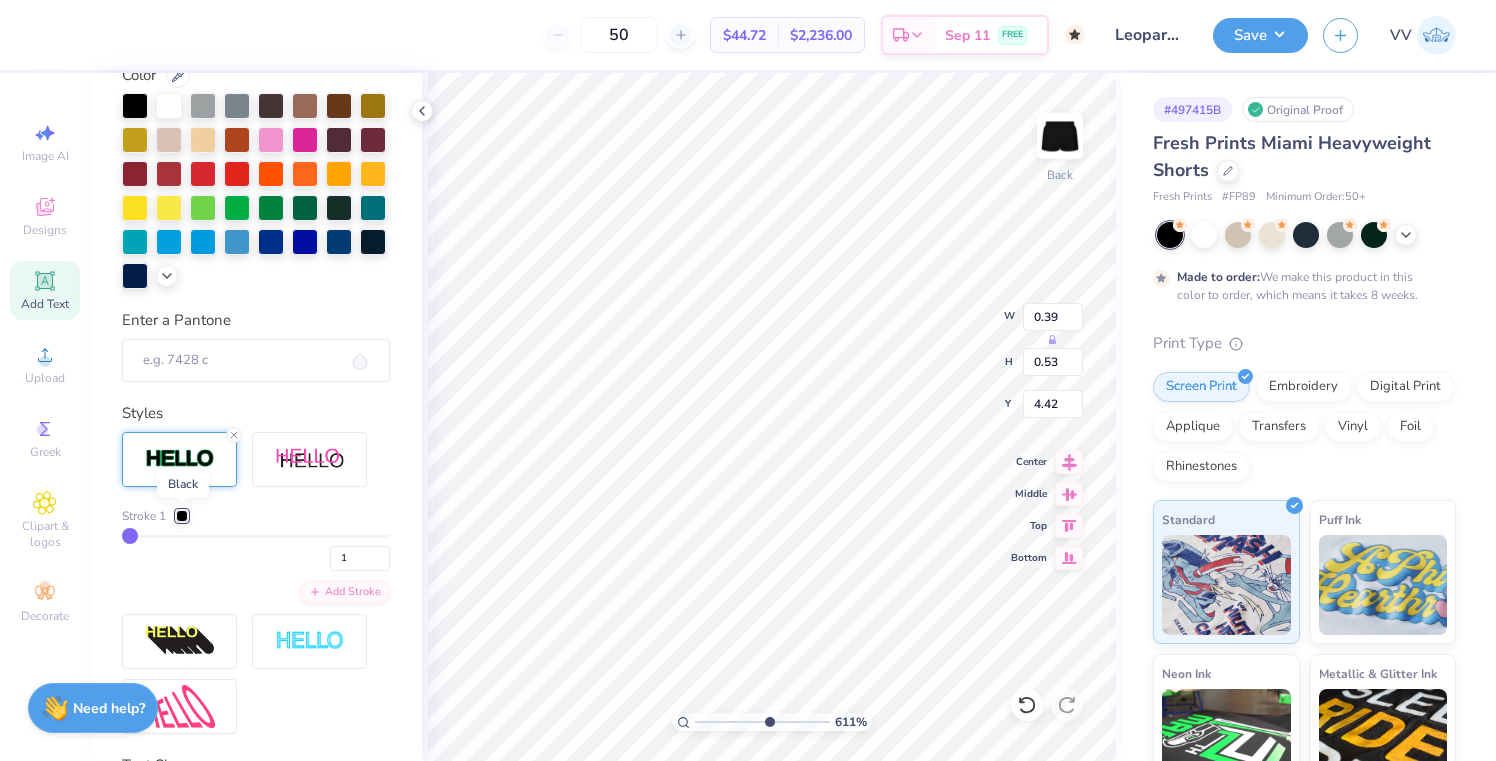 click at bounding box center (182, 516) 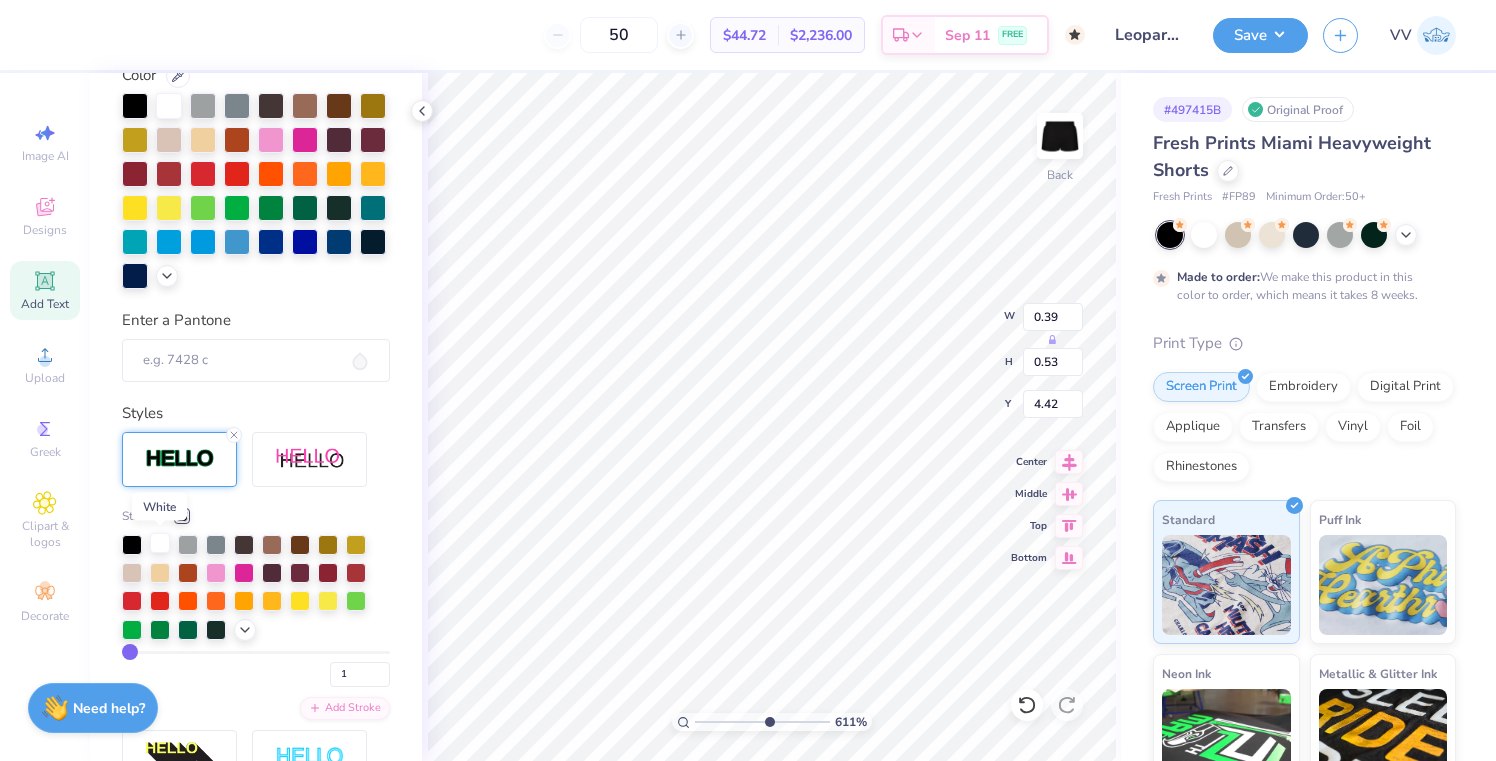 click at bounding box center [160, 543] 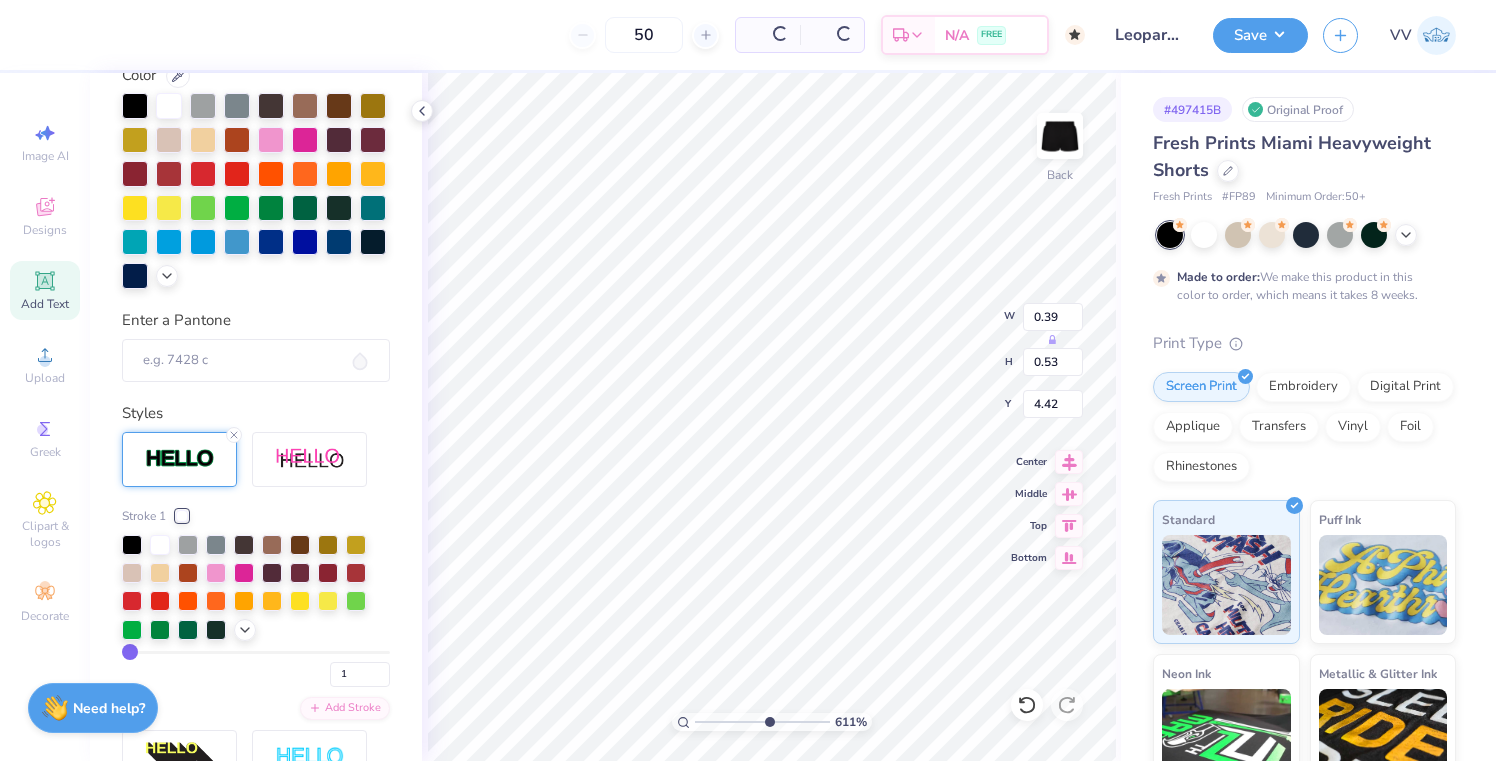 click at bounding box center [160, 545] 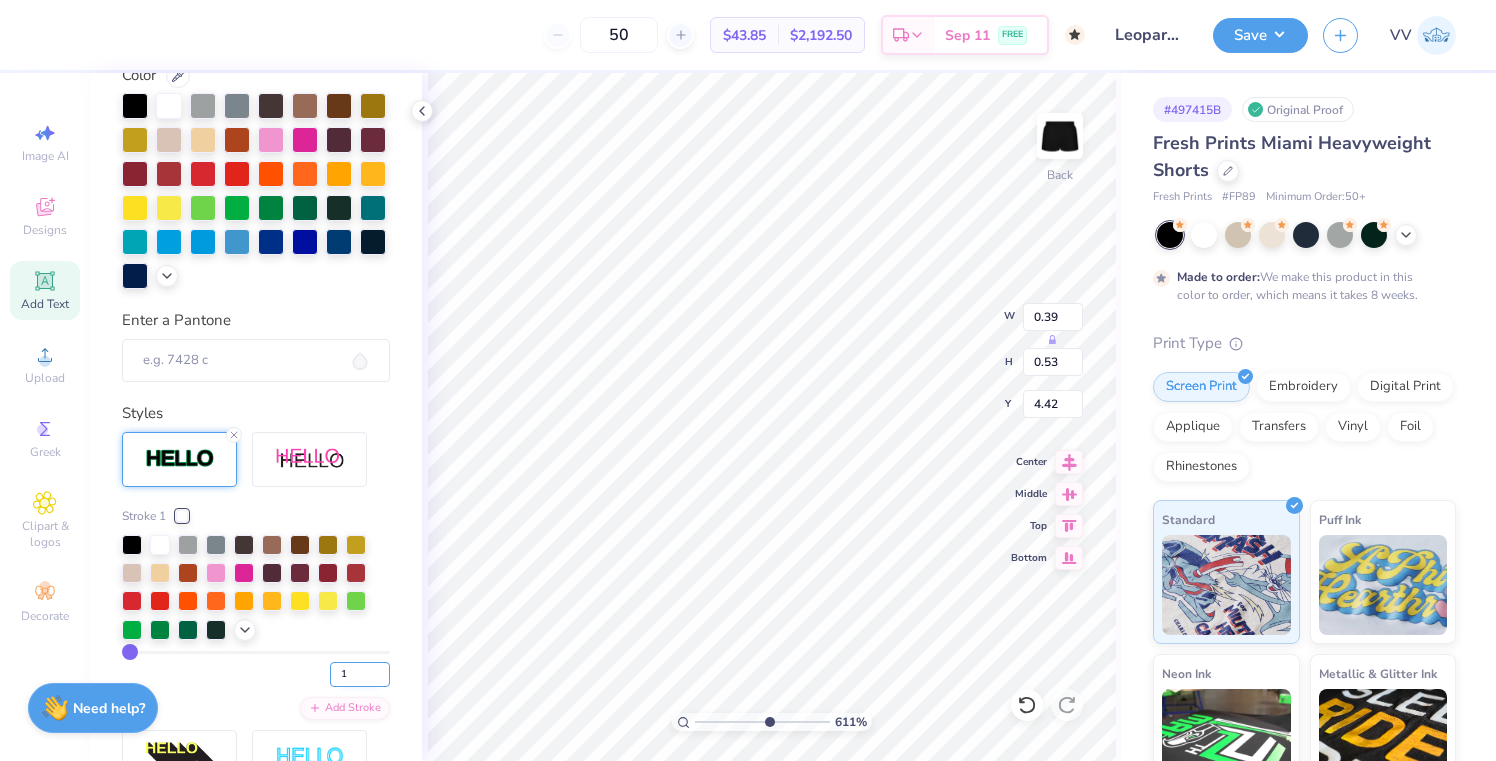 type on "2" 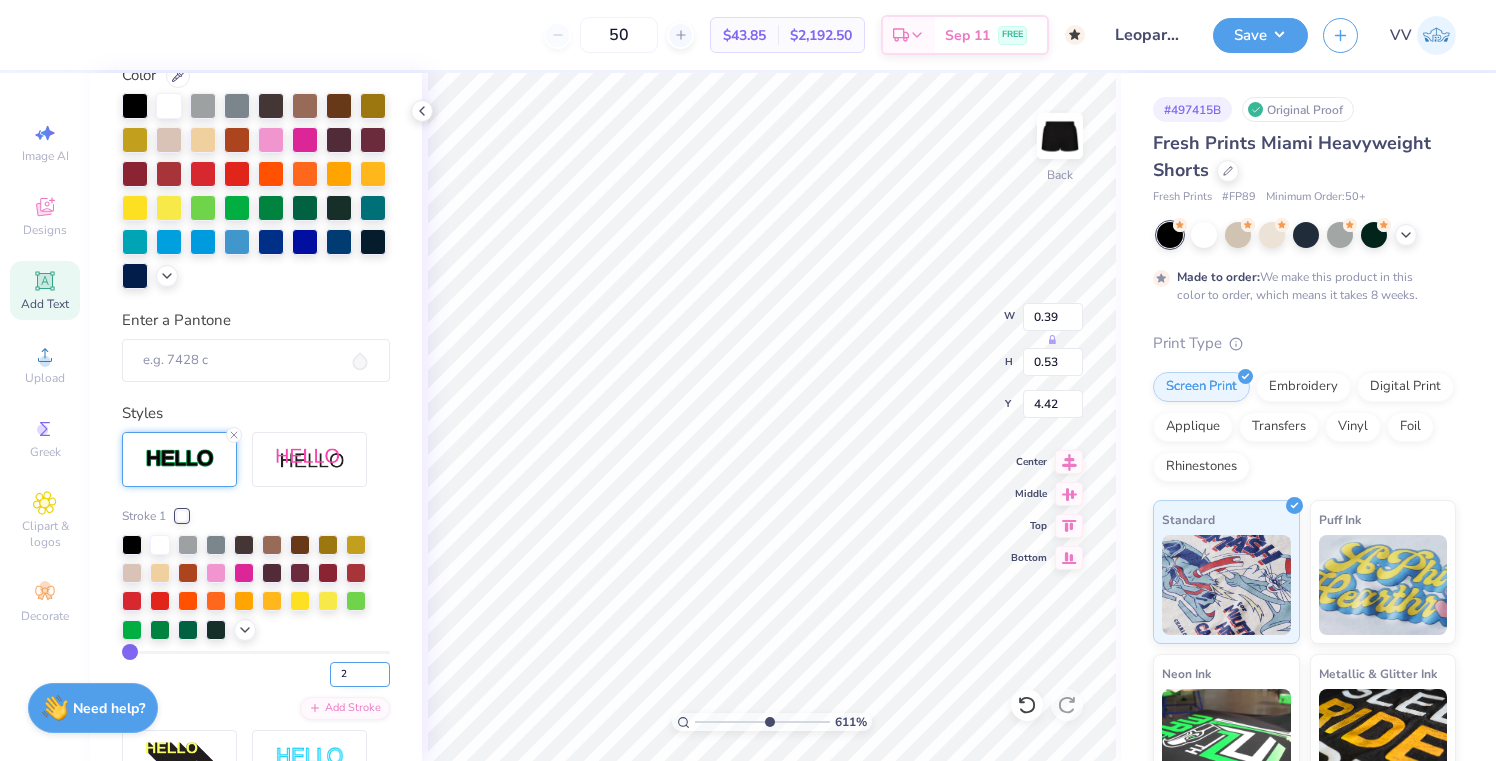 click on "2" at bounding box center [360, 674] 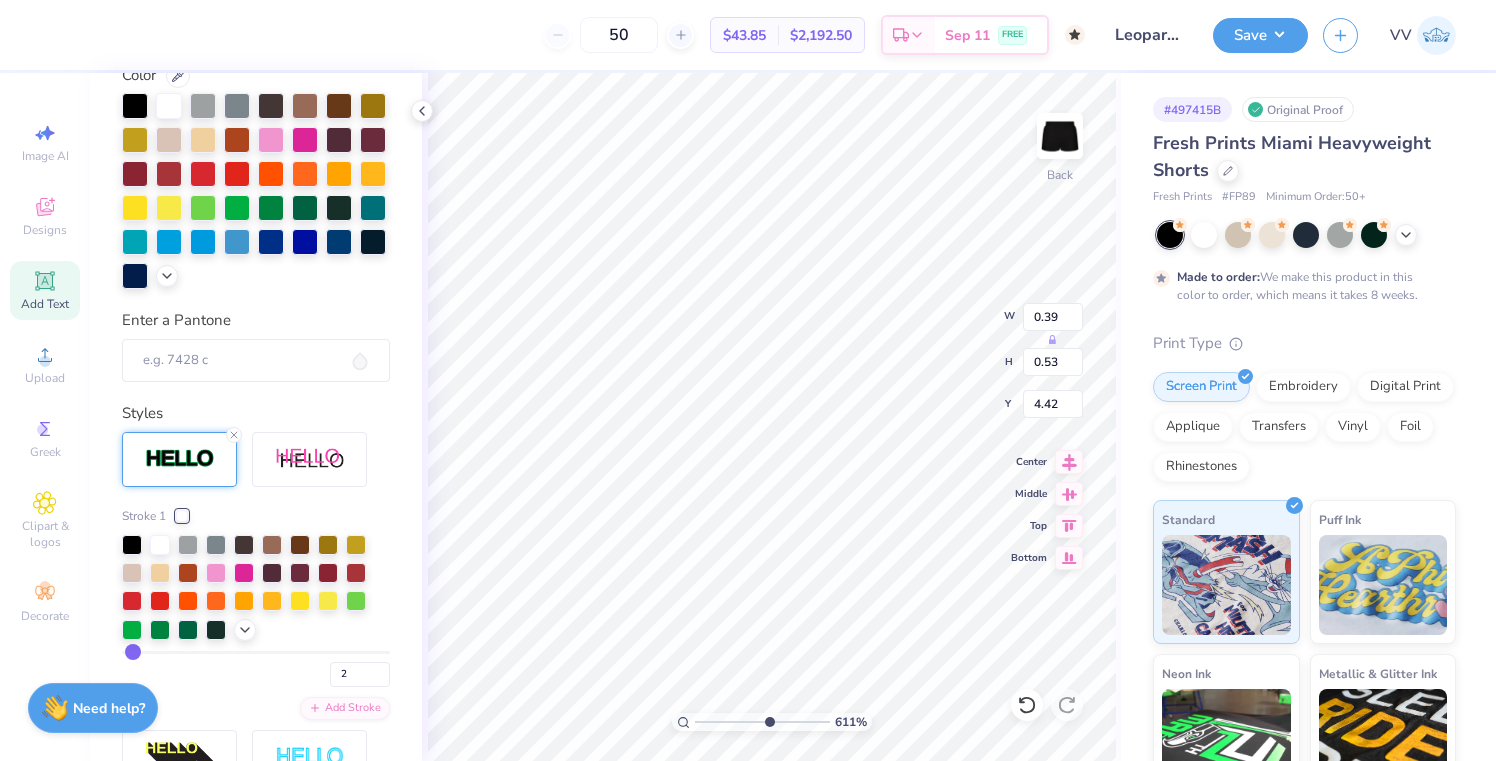 type on "0.40" 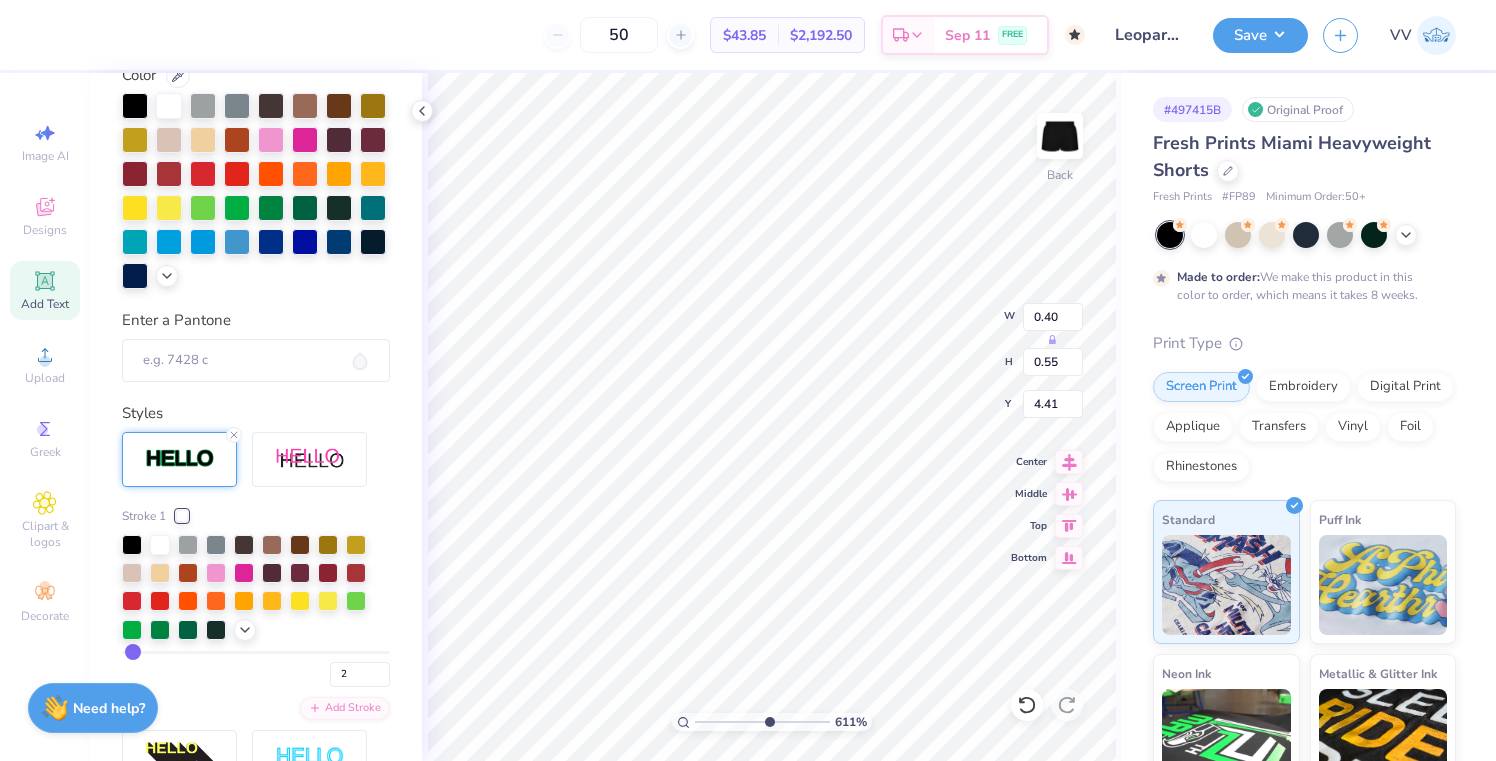 type on "0.33" 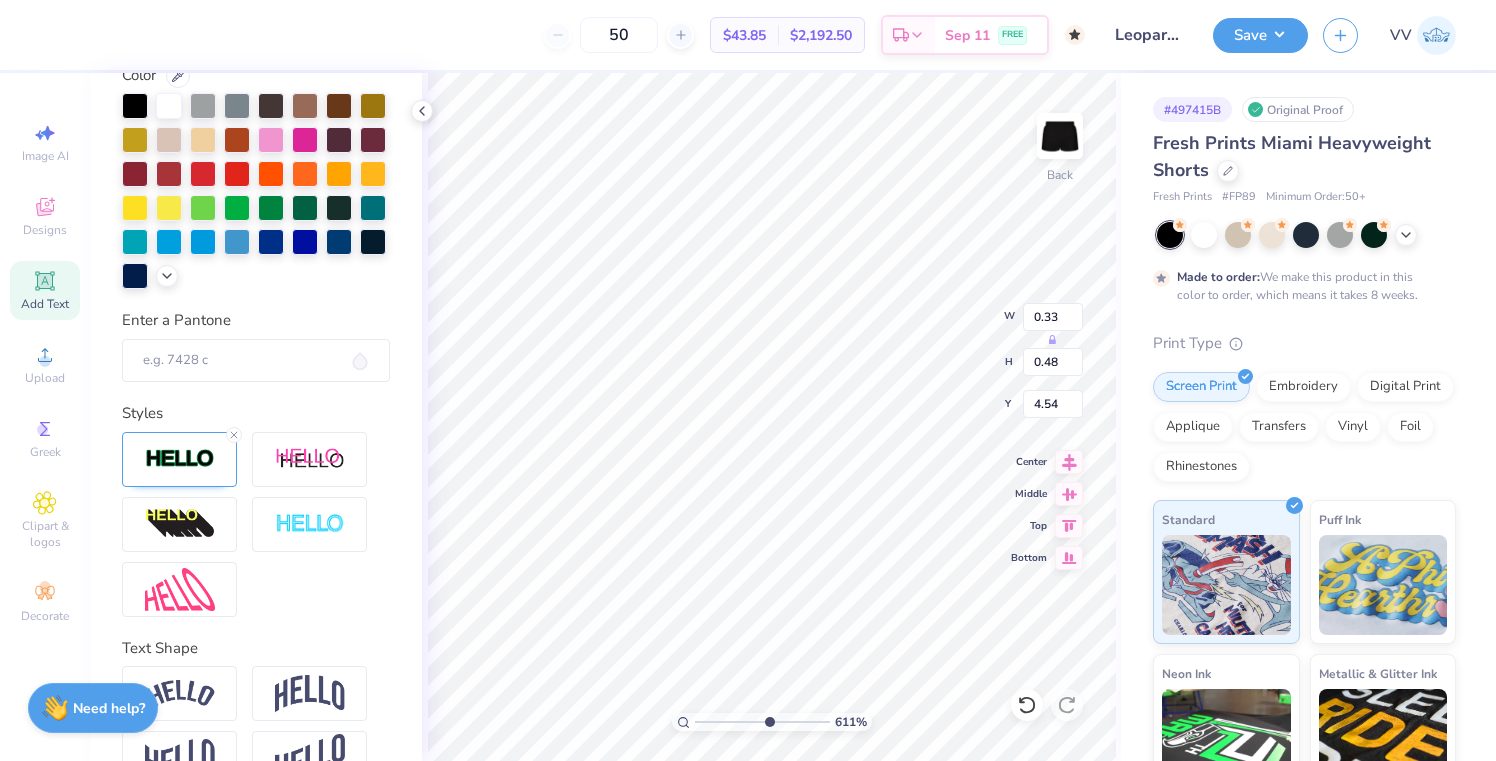 type on "0.35" 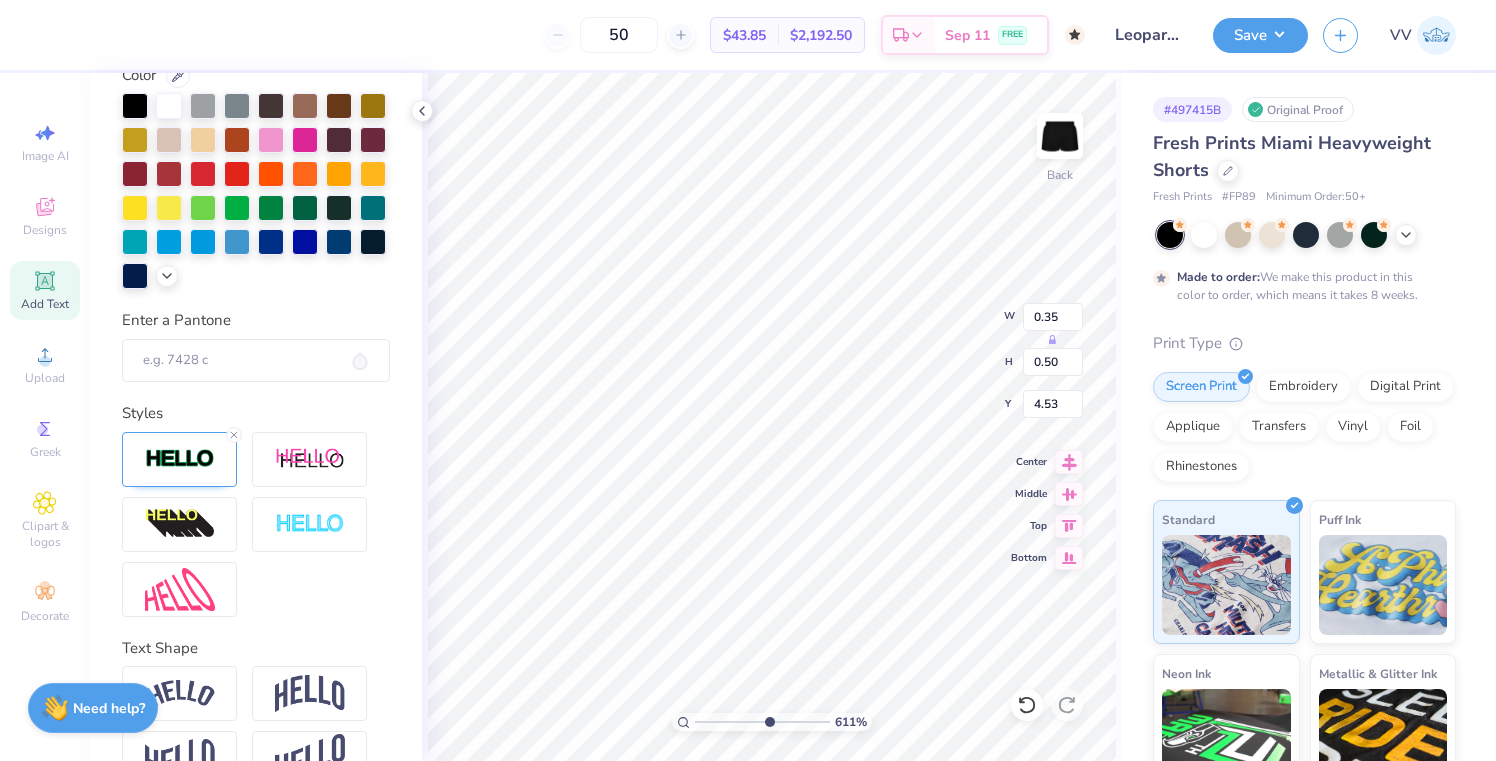 scroll, scrollTop: 431, scrollLeft: 0, axis: vertical 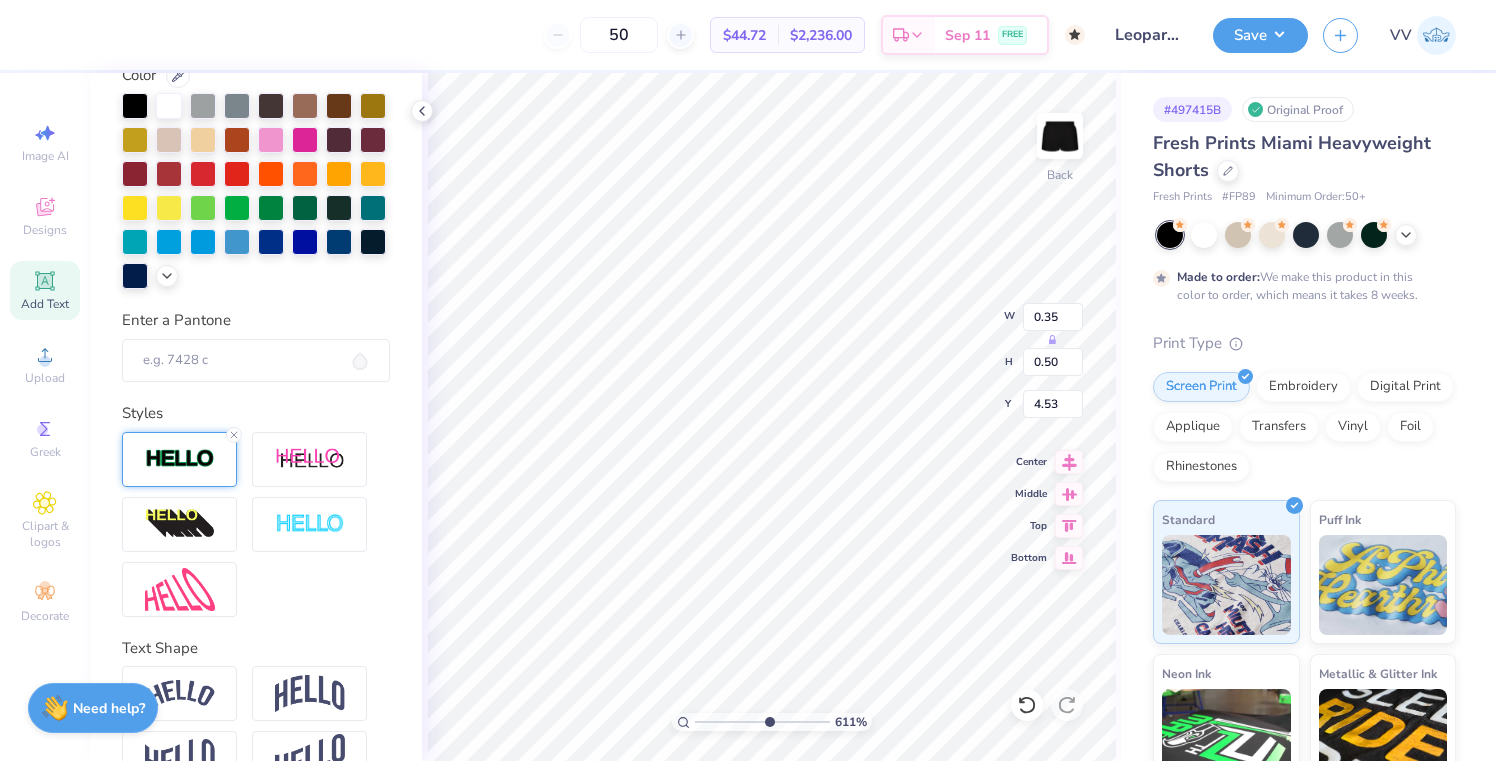 click at bounding box center [180, 459] 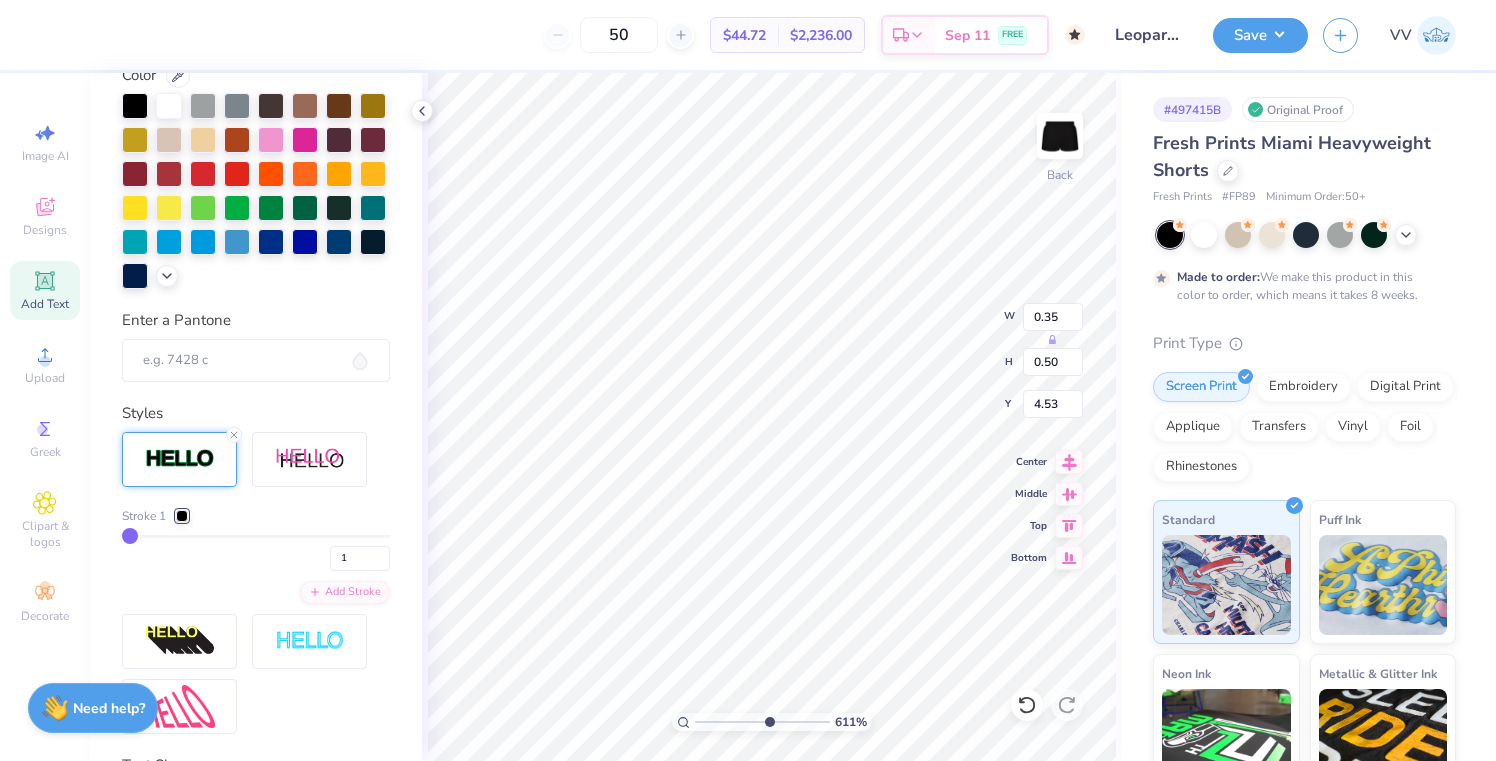 click on "Stroke 1" at bounding box center [155, 516] 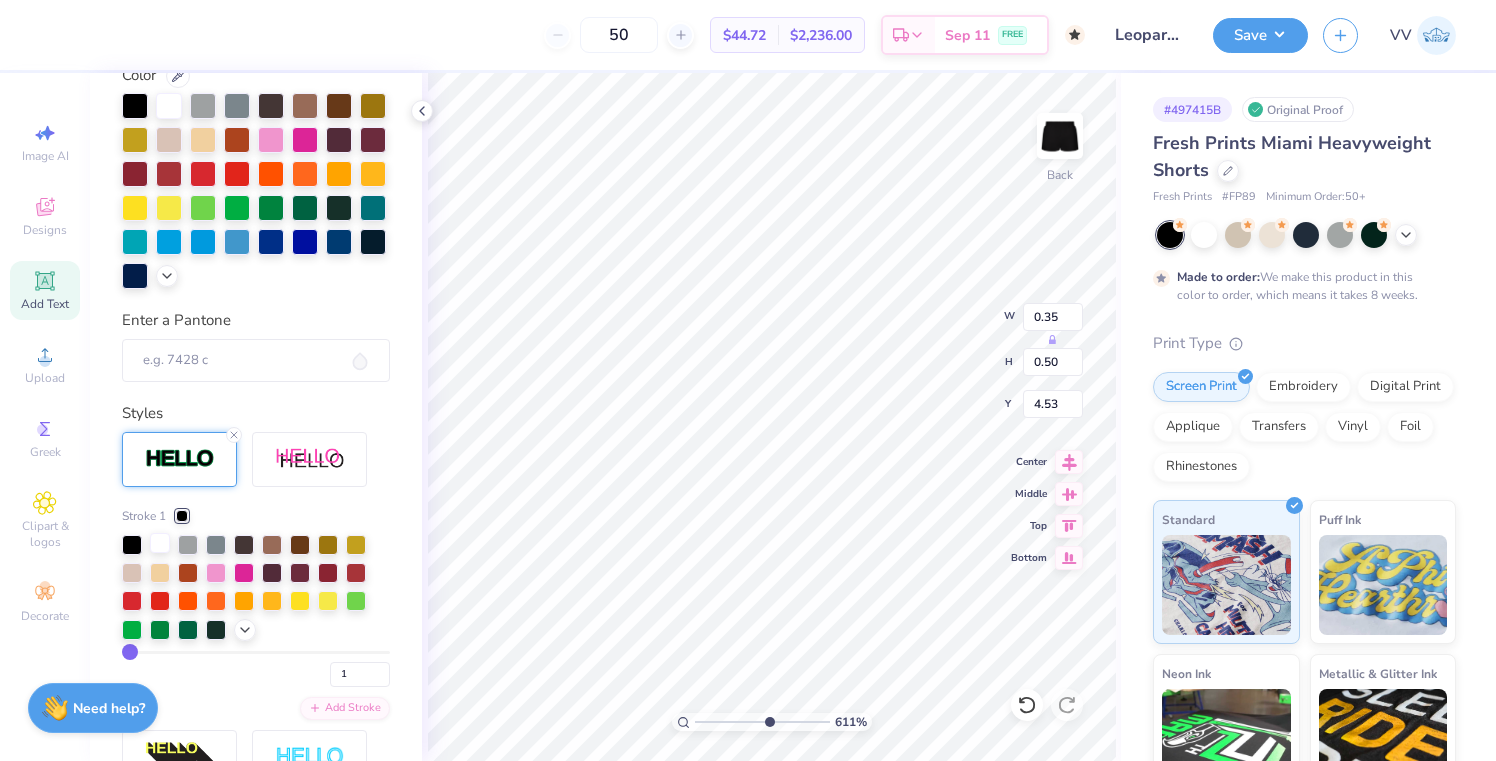 click at bounding box center (160, 543) 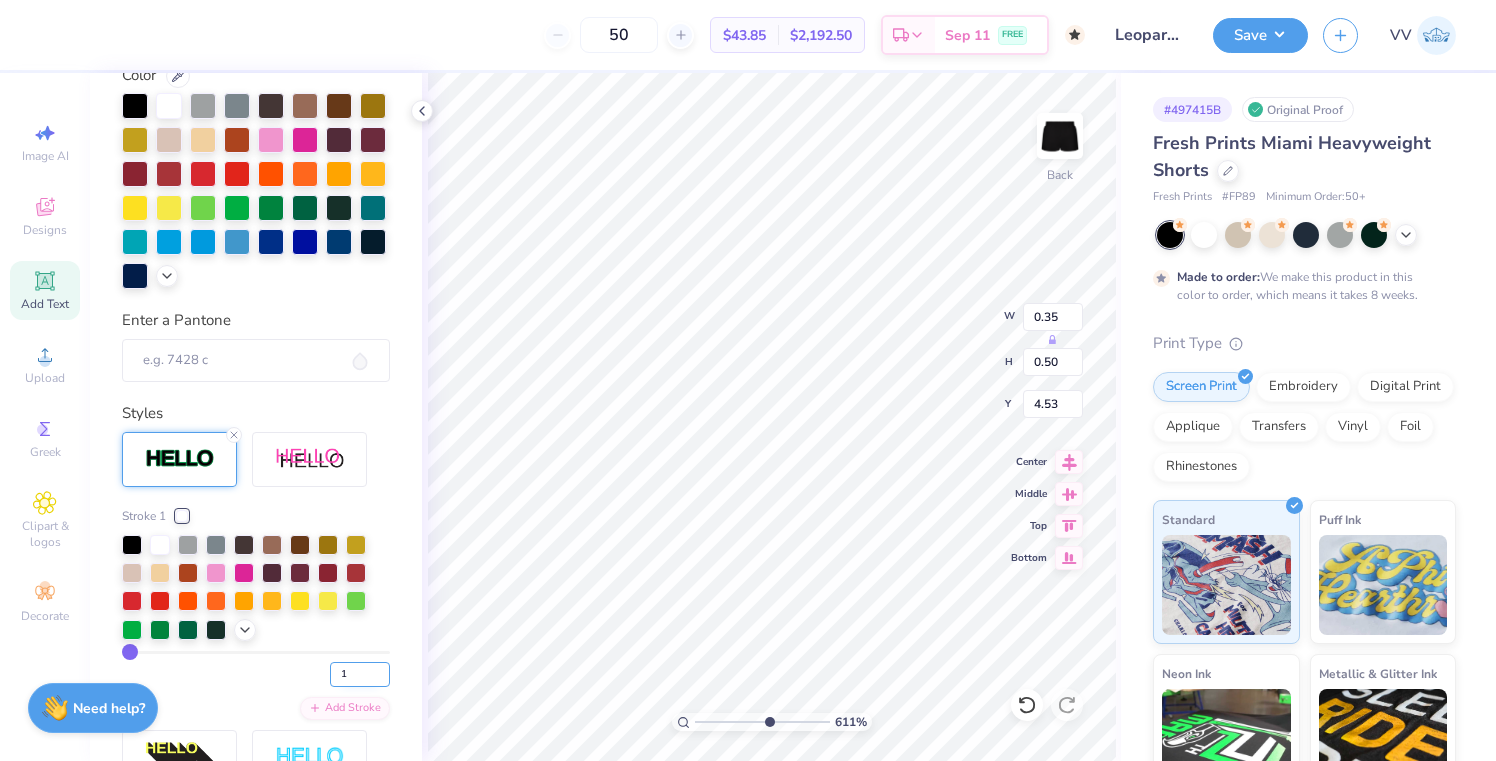 type on "2" 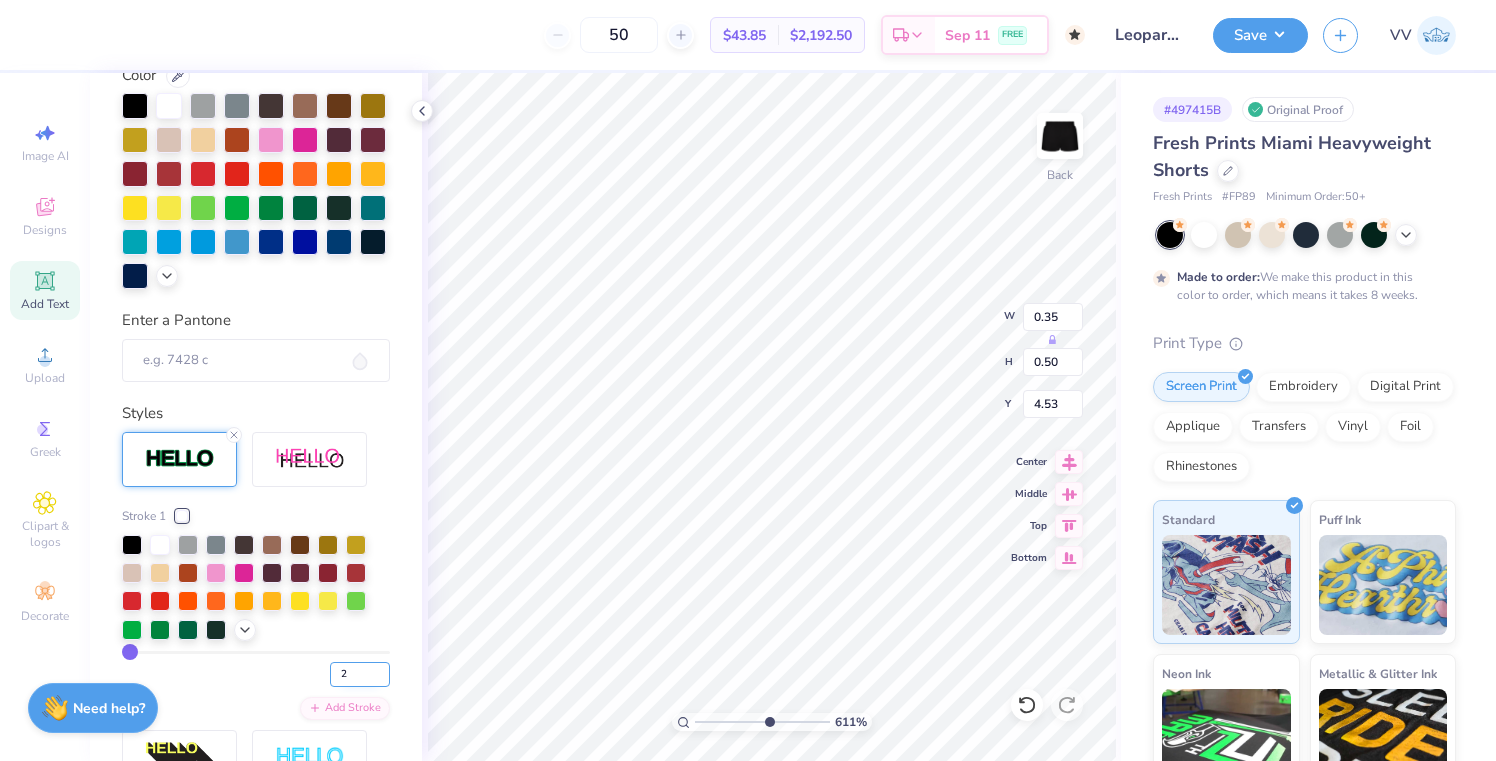 type on "2" 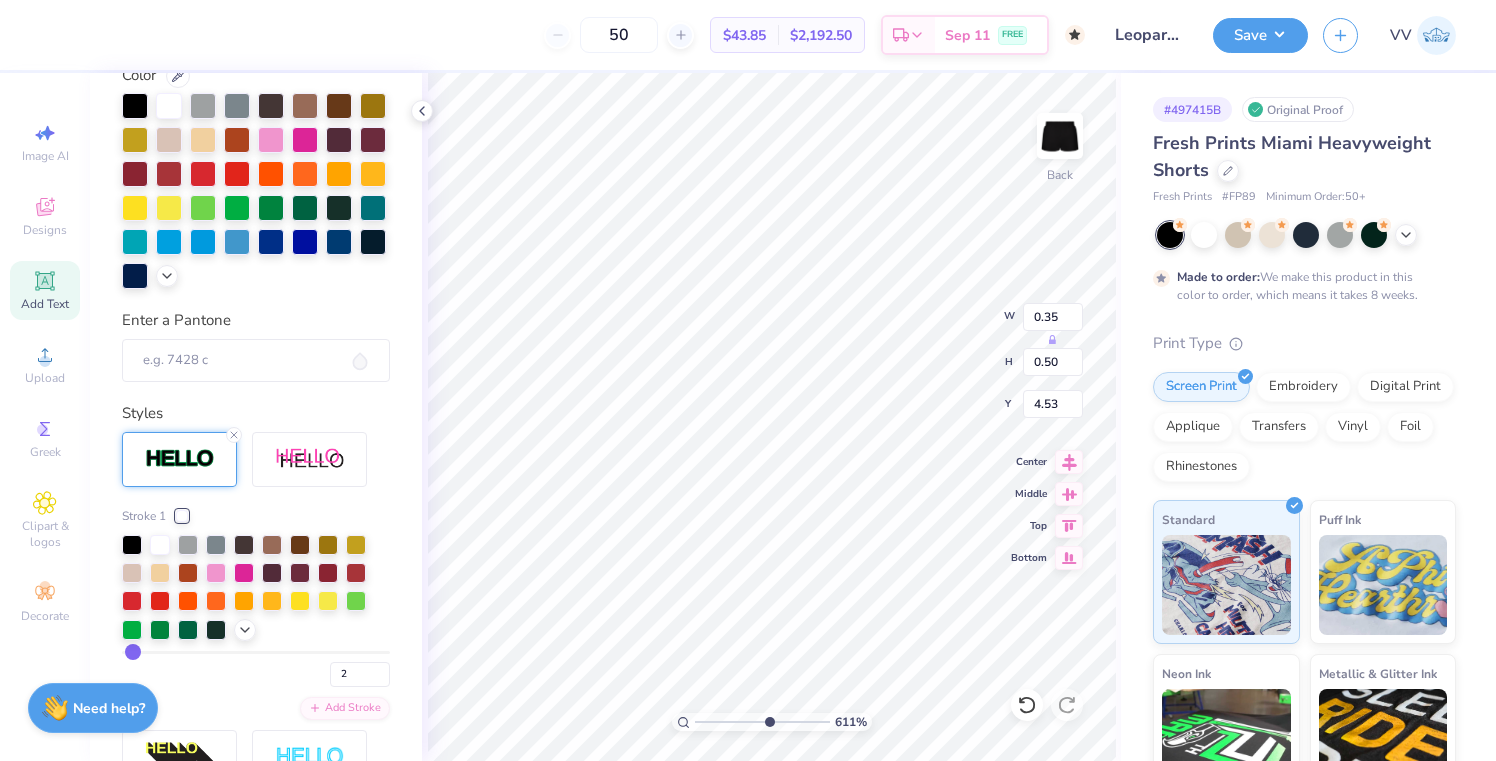type on "0.36" 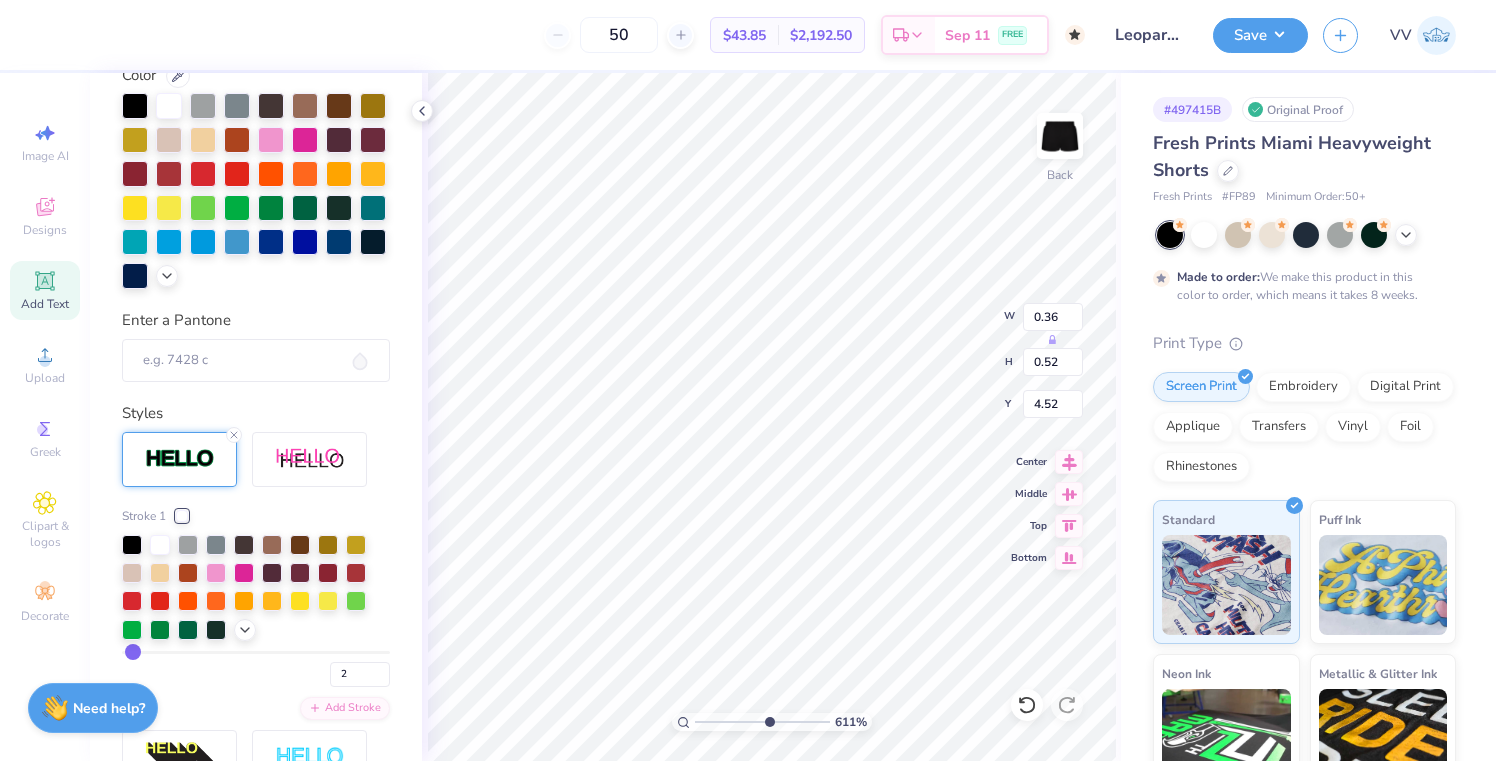type on "0.40" 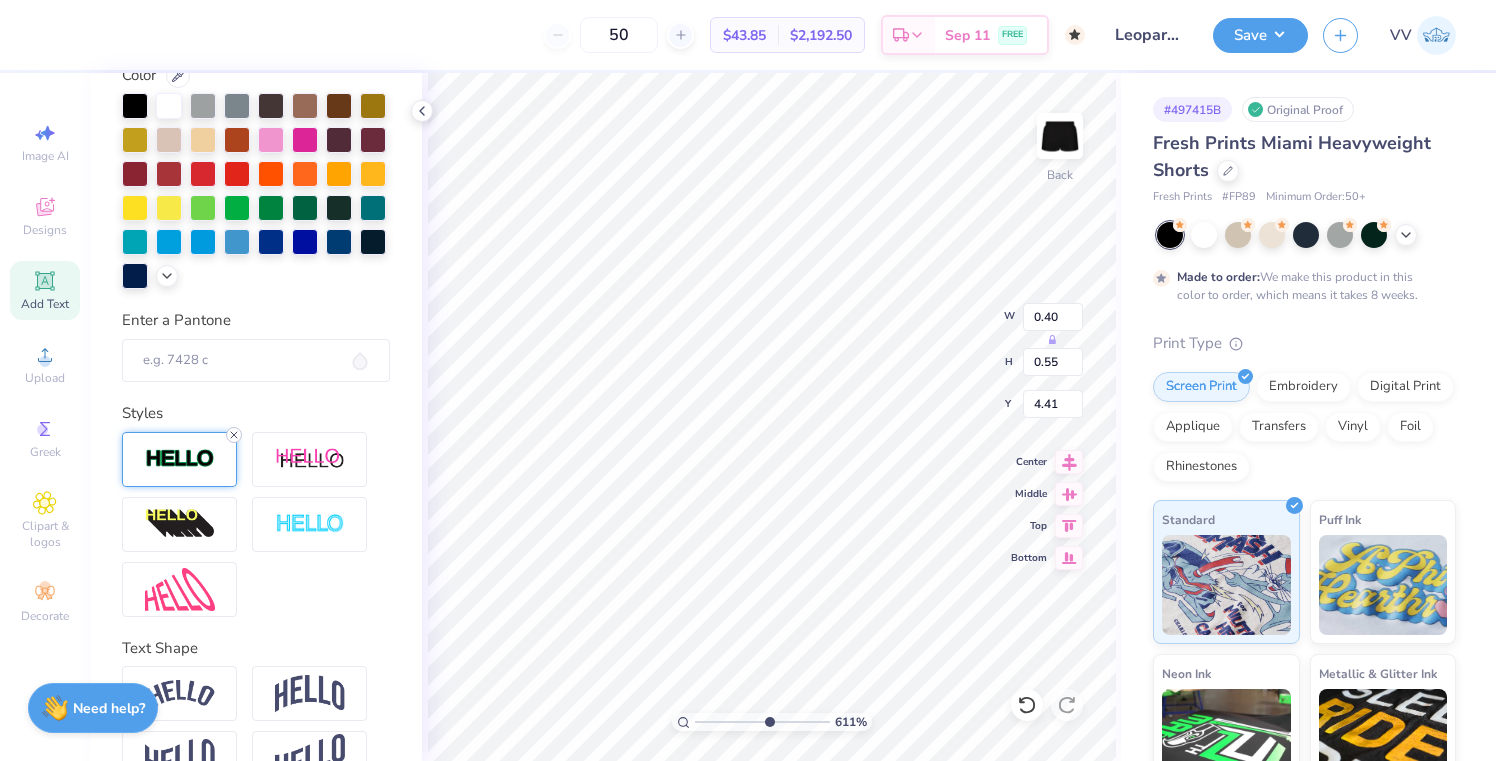 click 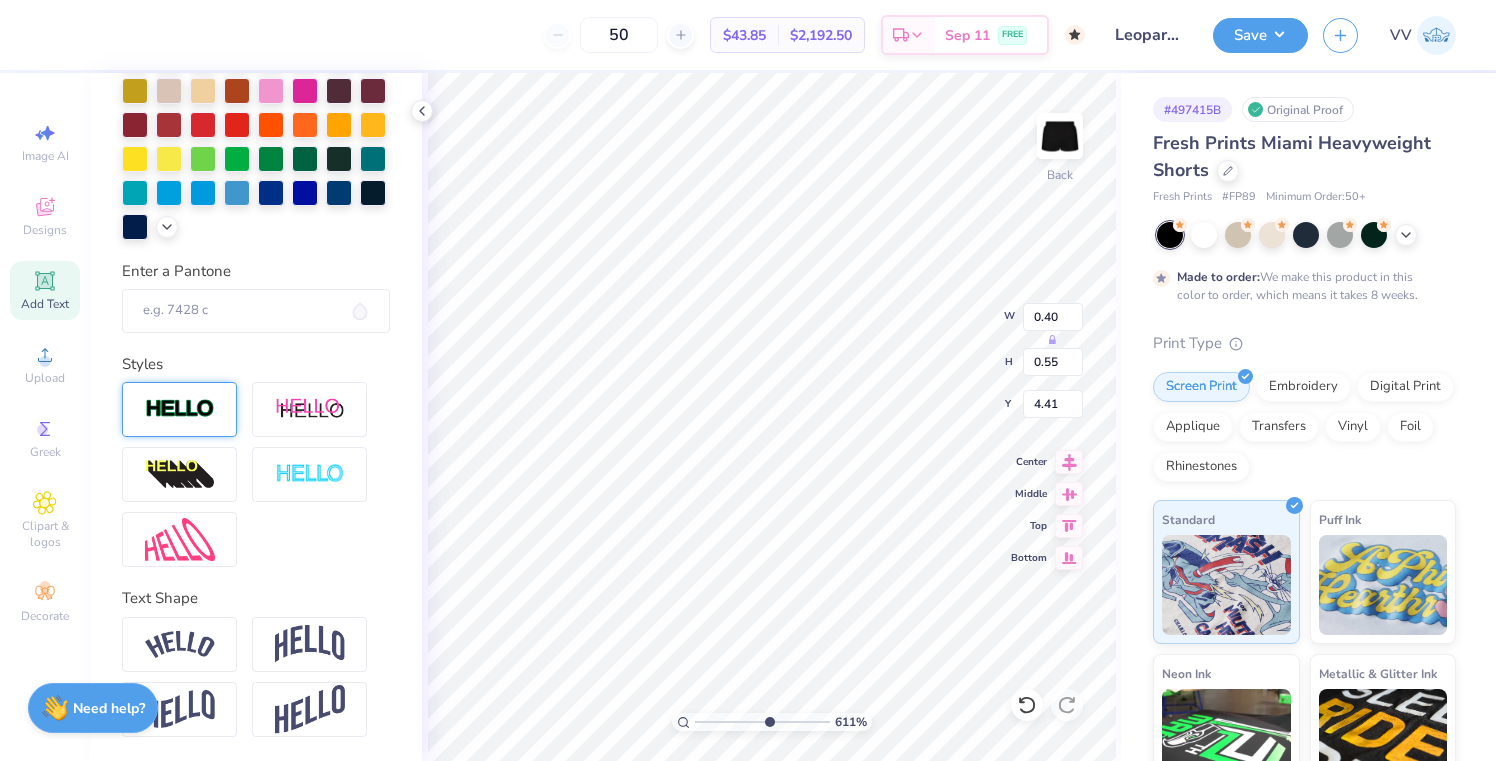 type on "0.37" 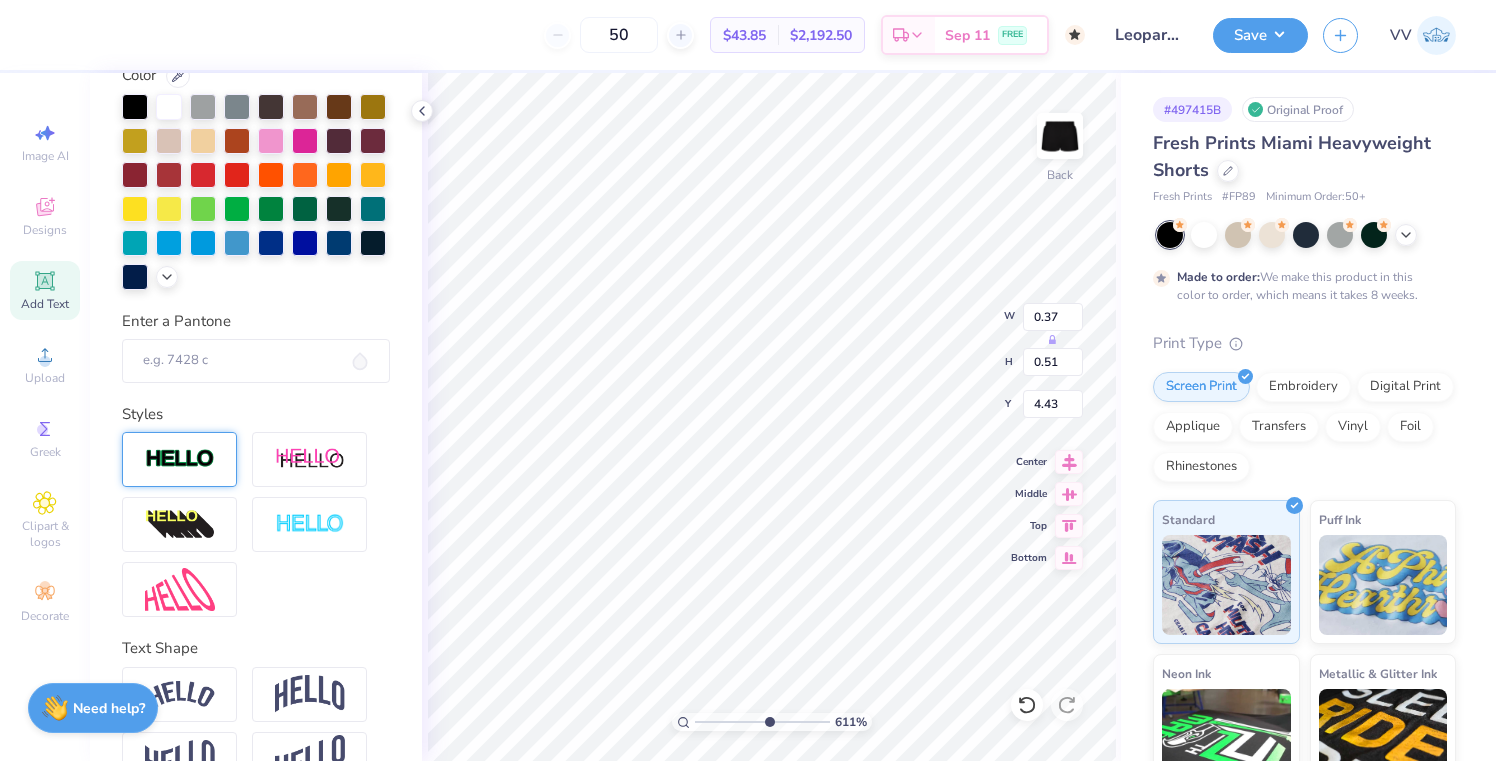type on "0.36" 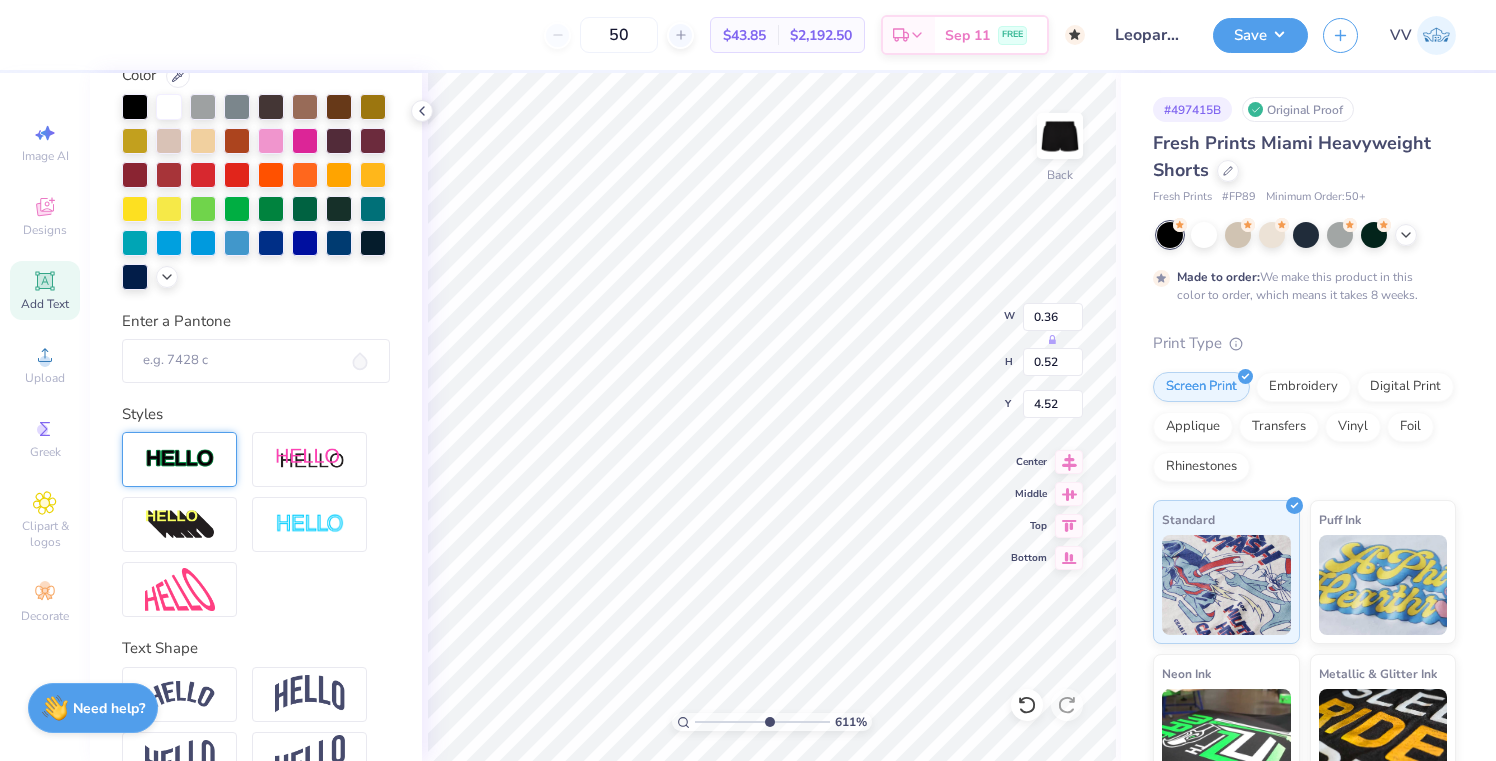 scroll, scrollTop: 431, scrollLeft: 0, axis: vertical 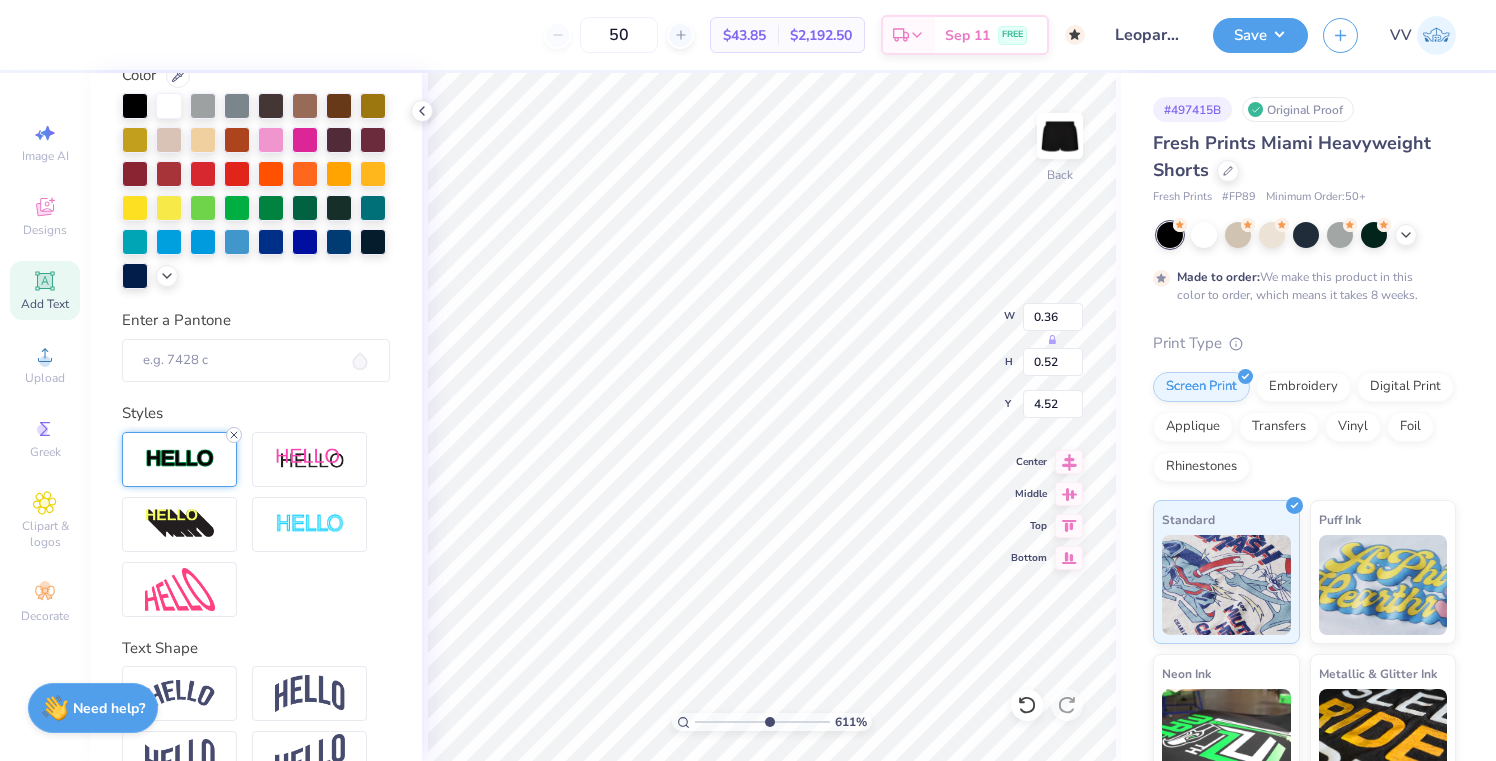 click 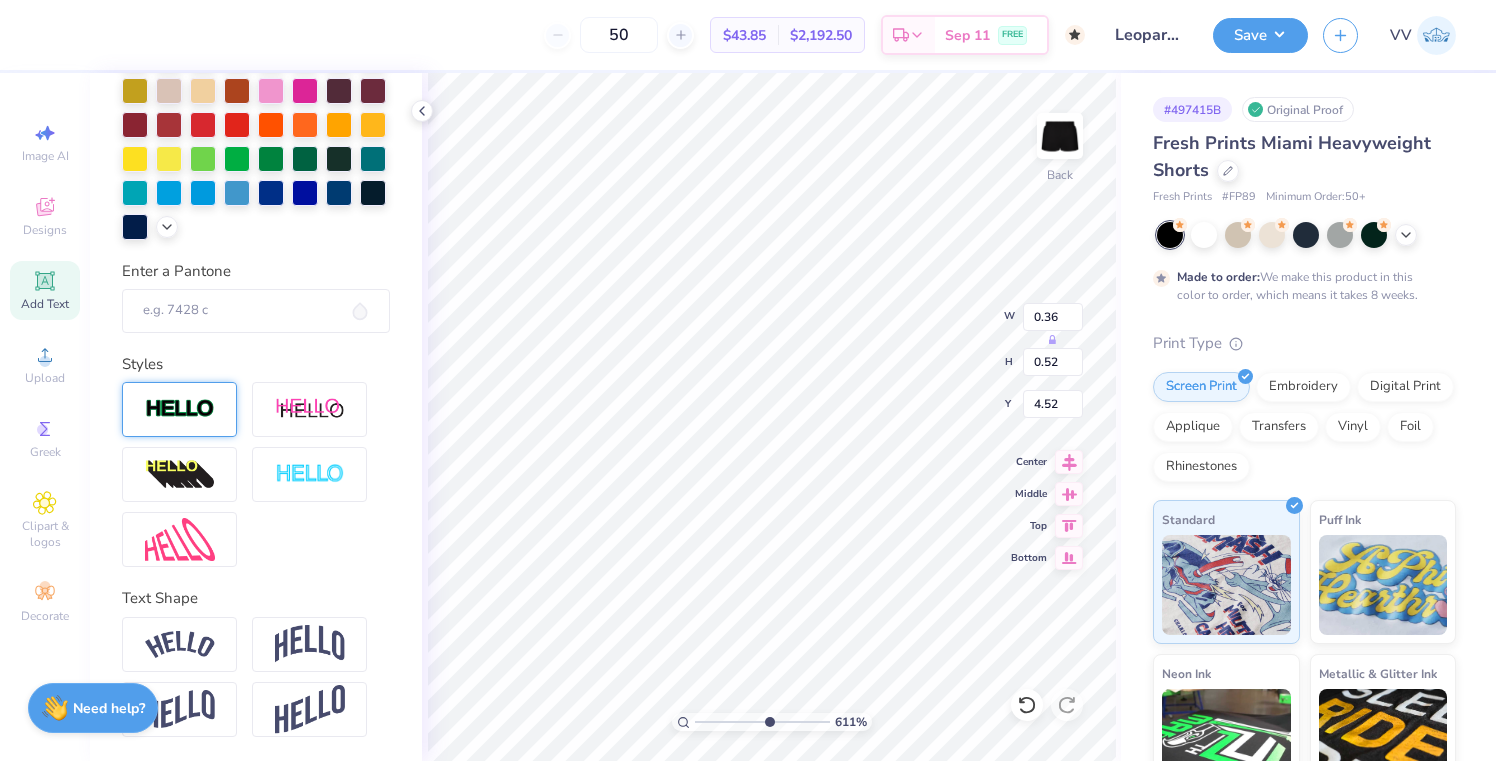 type on "0.33" 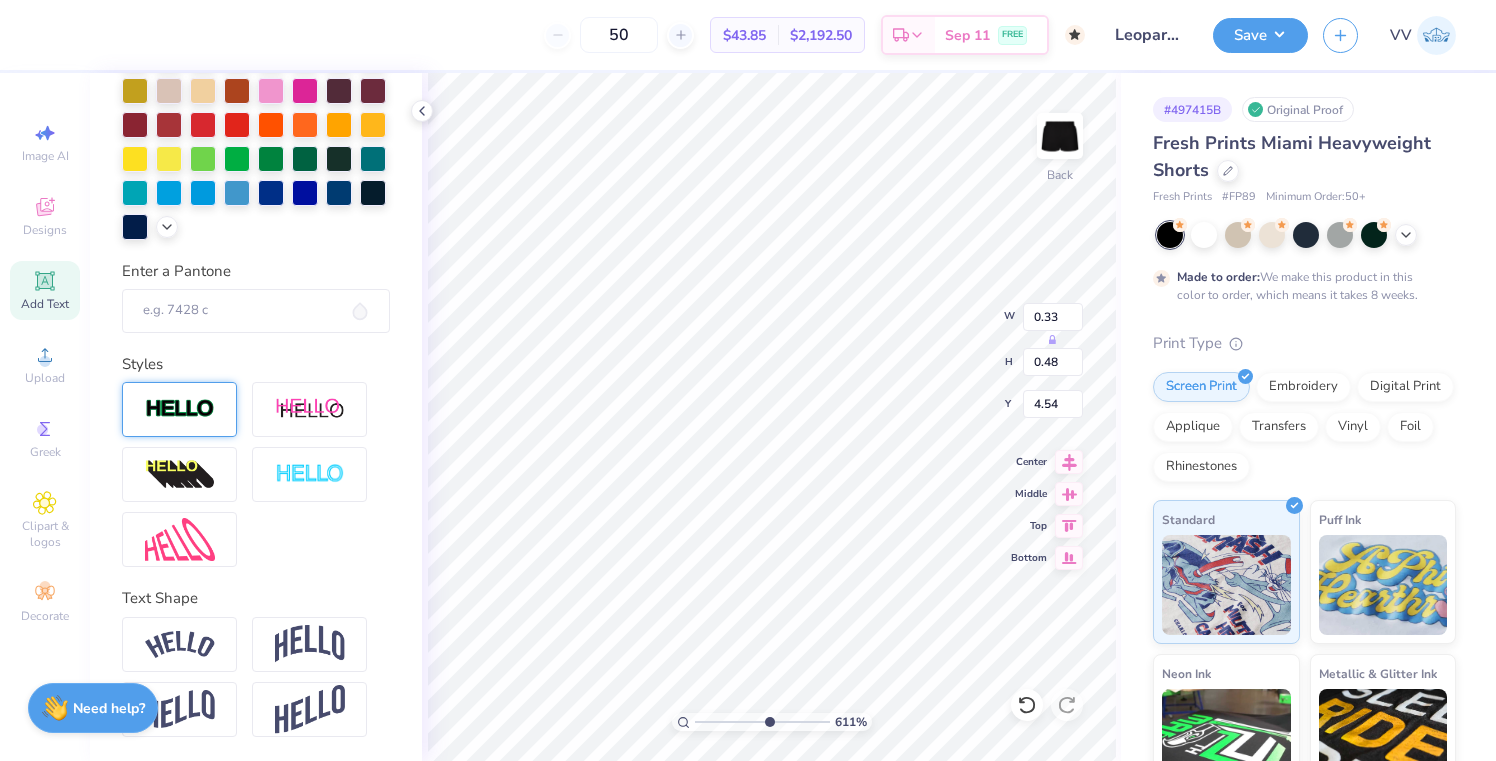 scroll, scrollTop: 353, scrollLeft: 0, axis: vertical 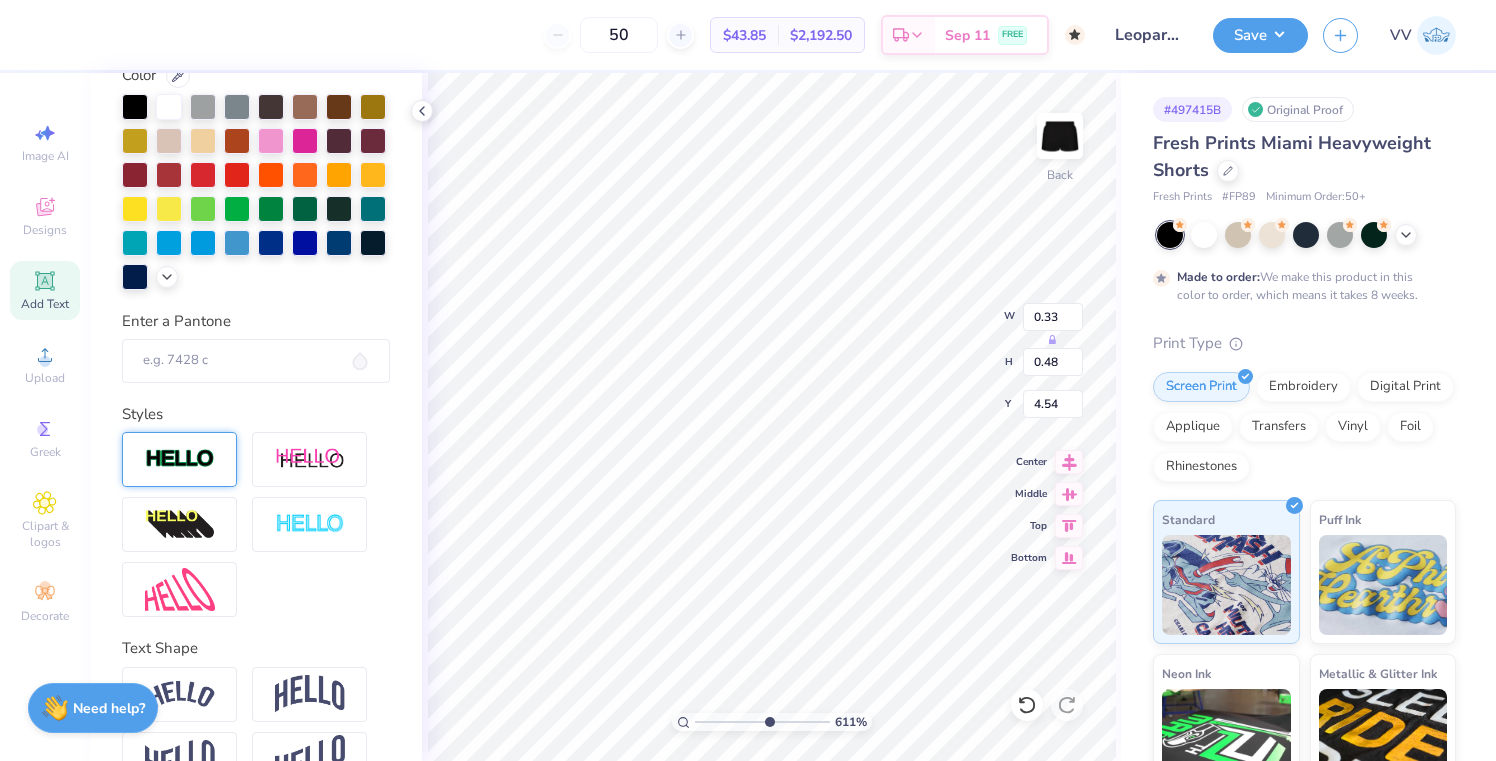 type on "0.42" 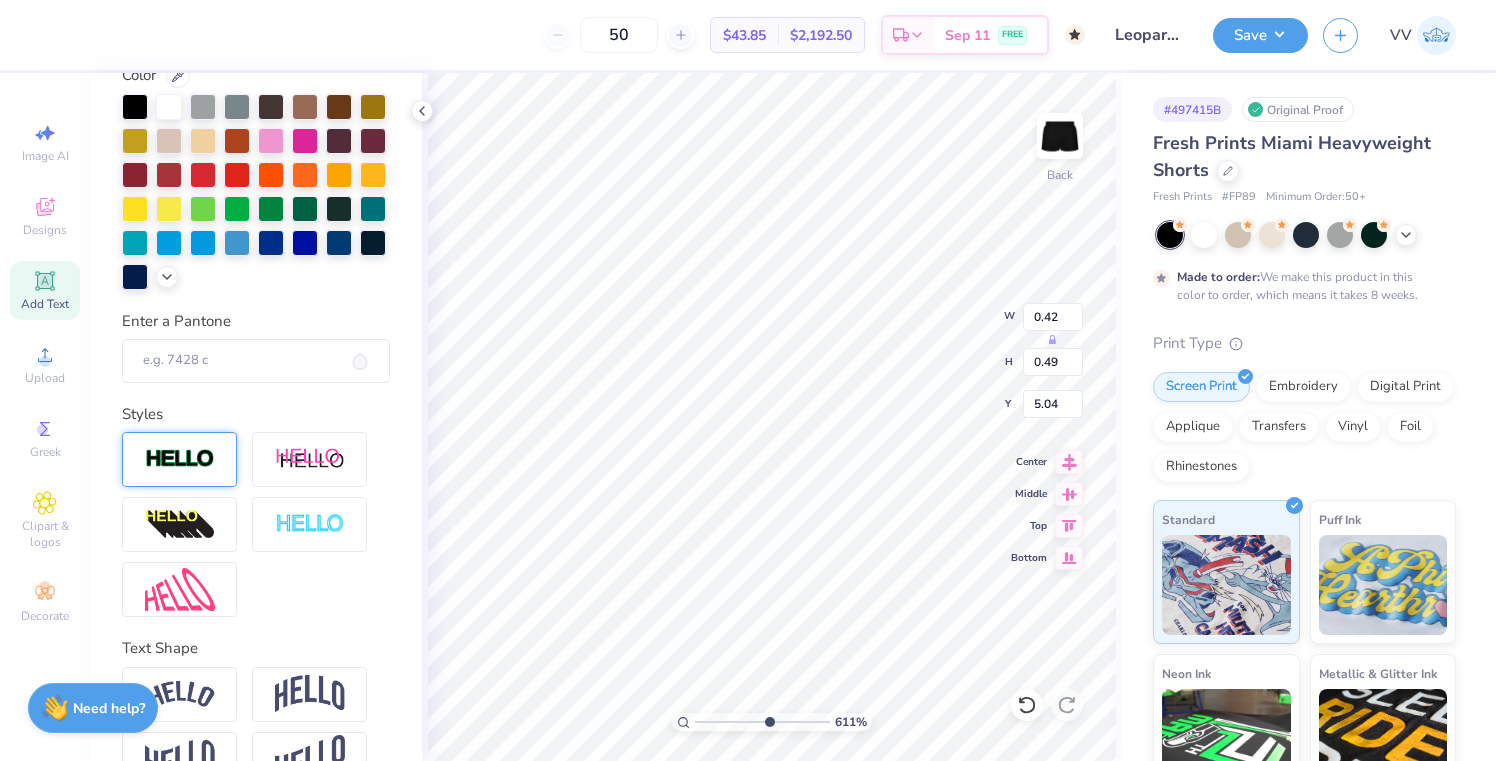 click at bounding box center (180, 459) 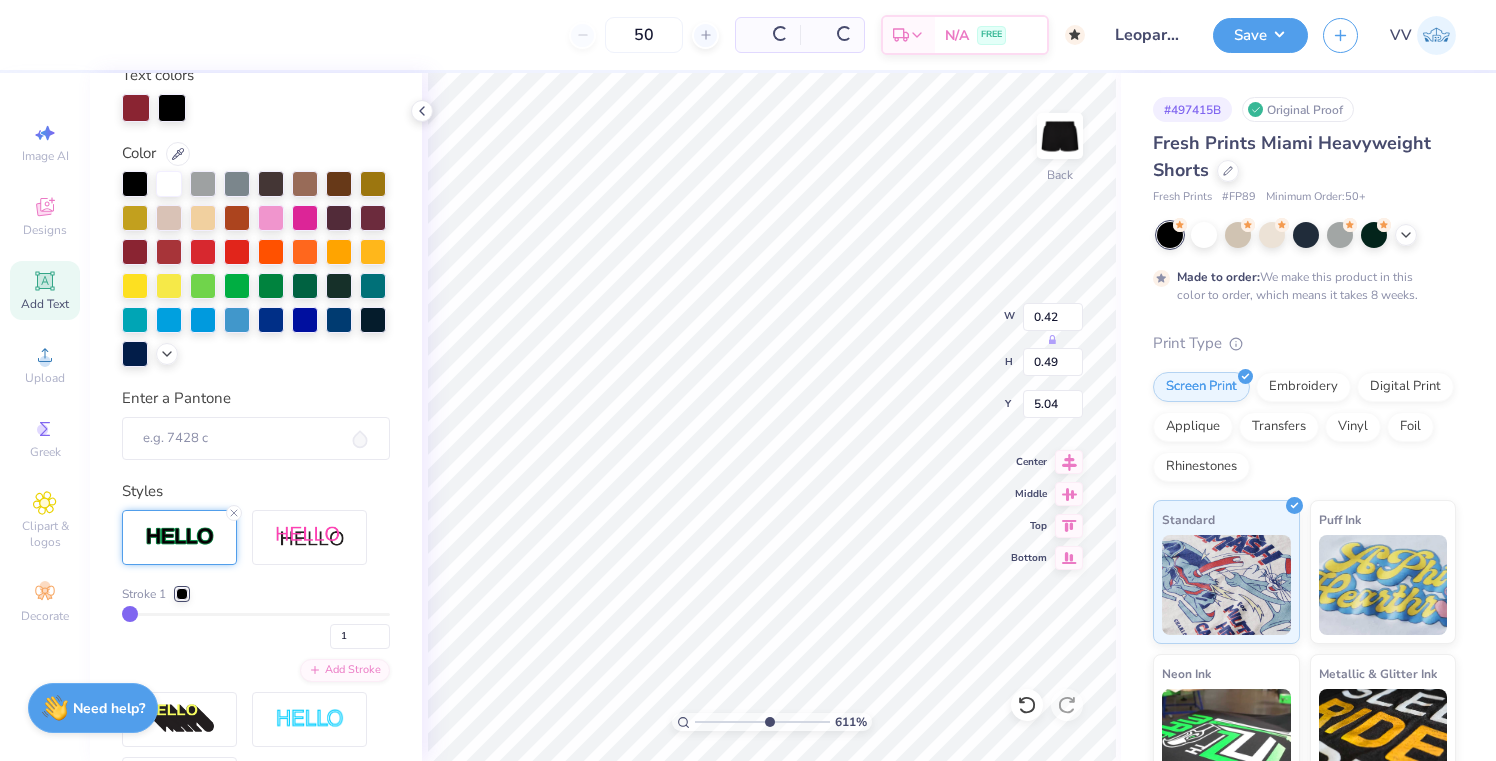 type on "0.43" 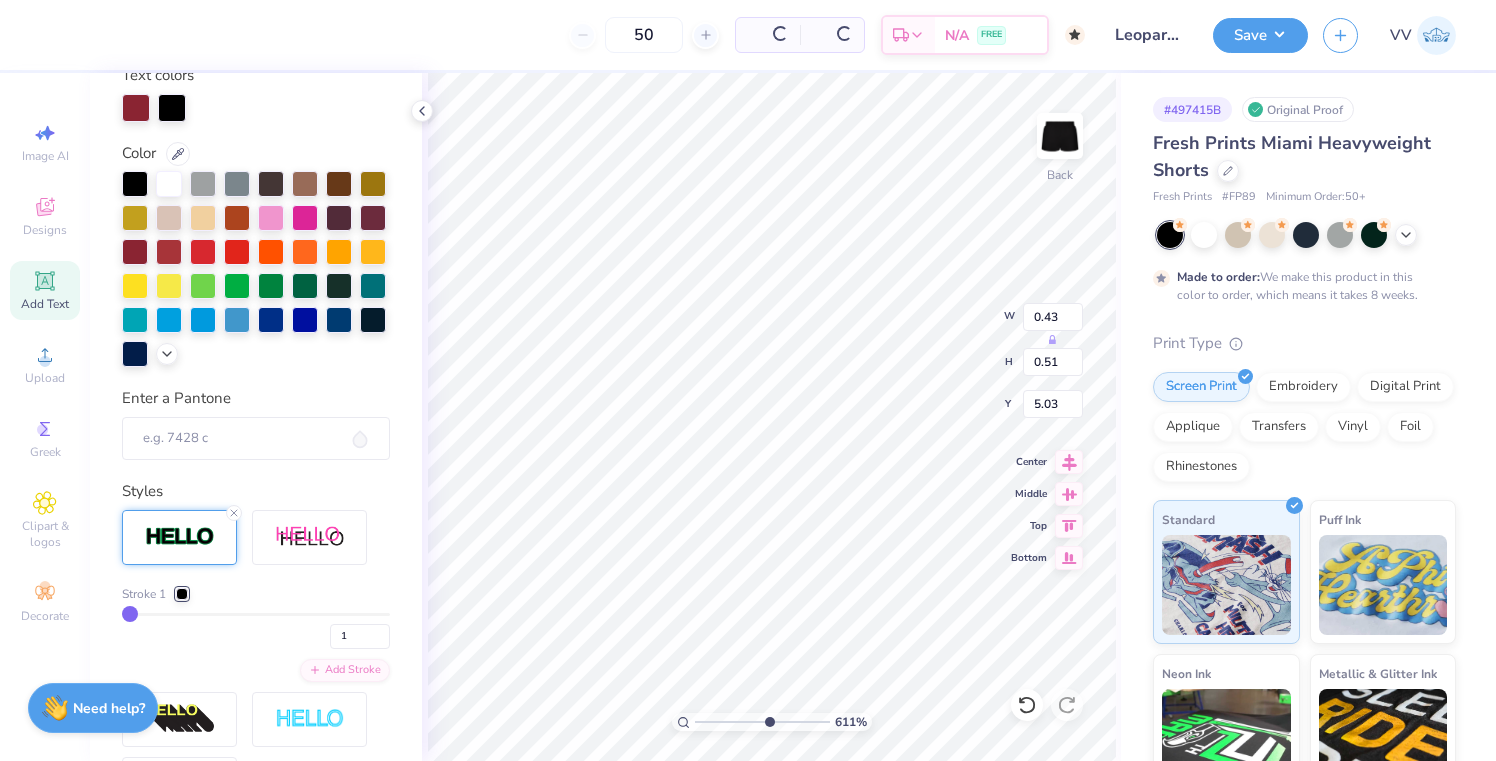 scroll, scrollTop: 431, scrollLeft: 0, axis: vertical 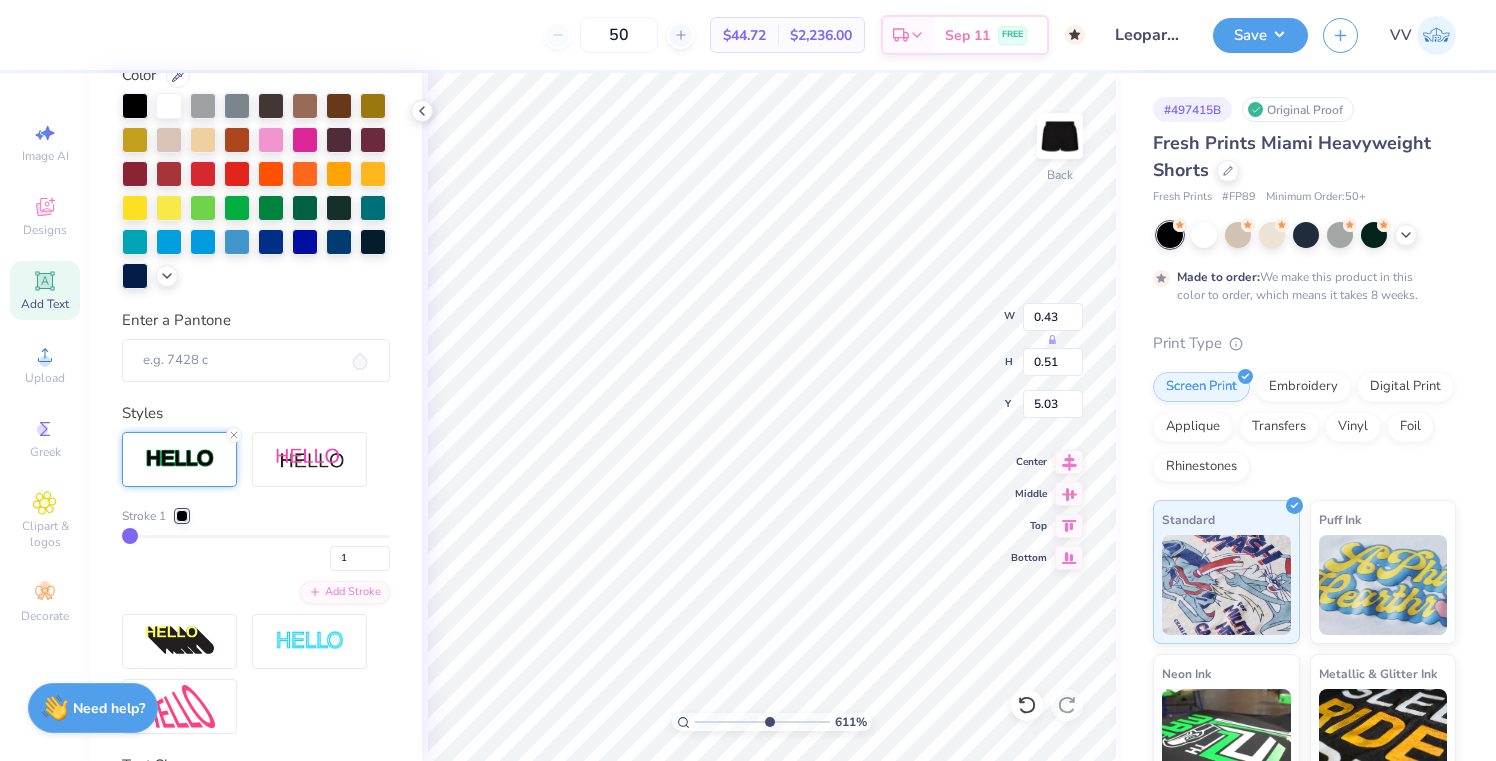 click on "Stroke 1" at bounding box center [155, 516] 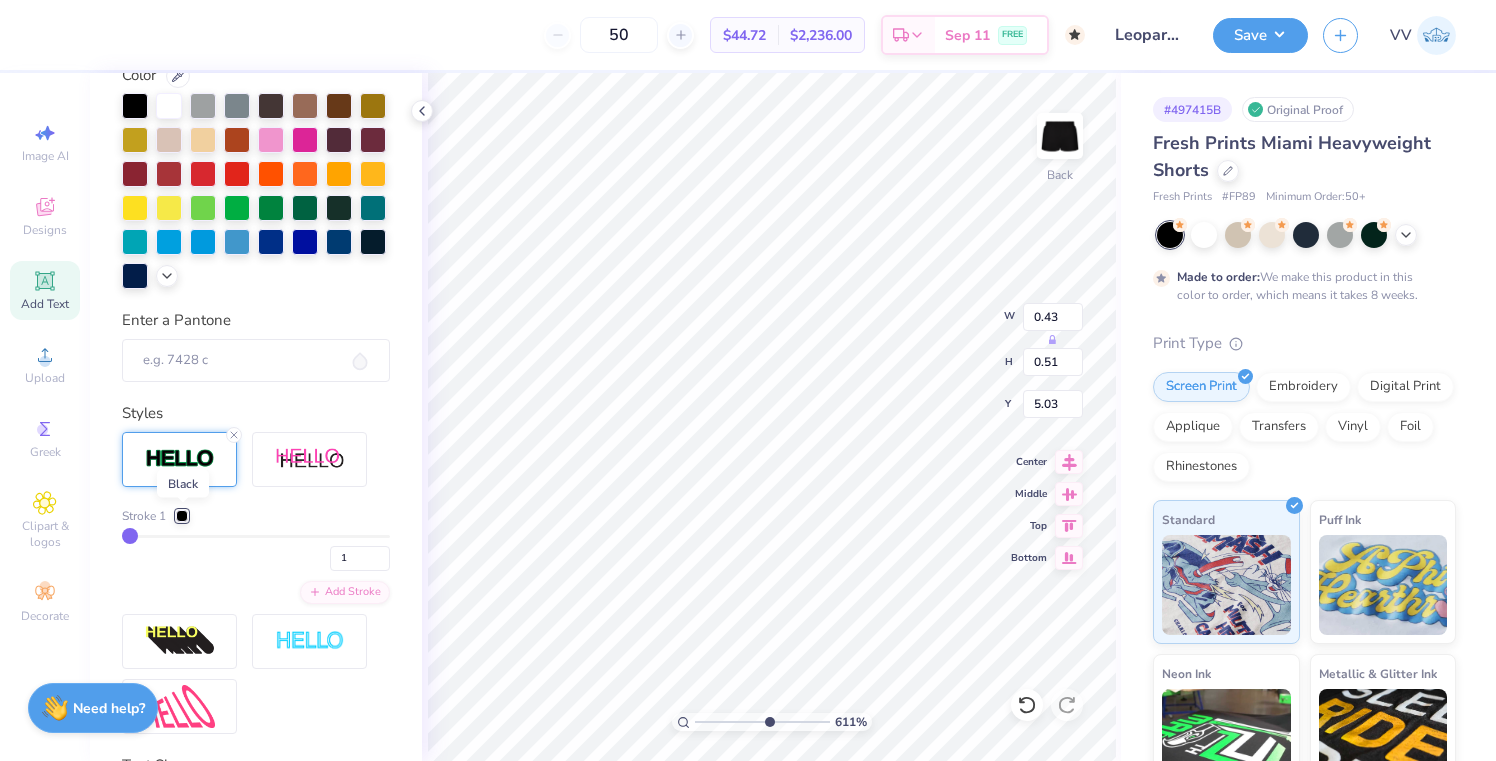 click at bounding box center (182, 516) 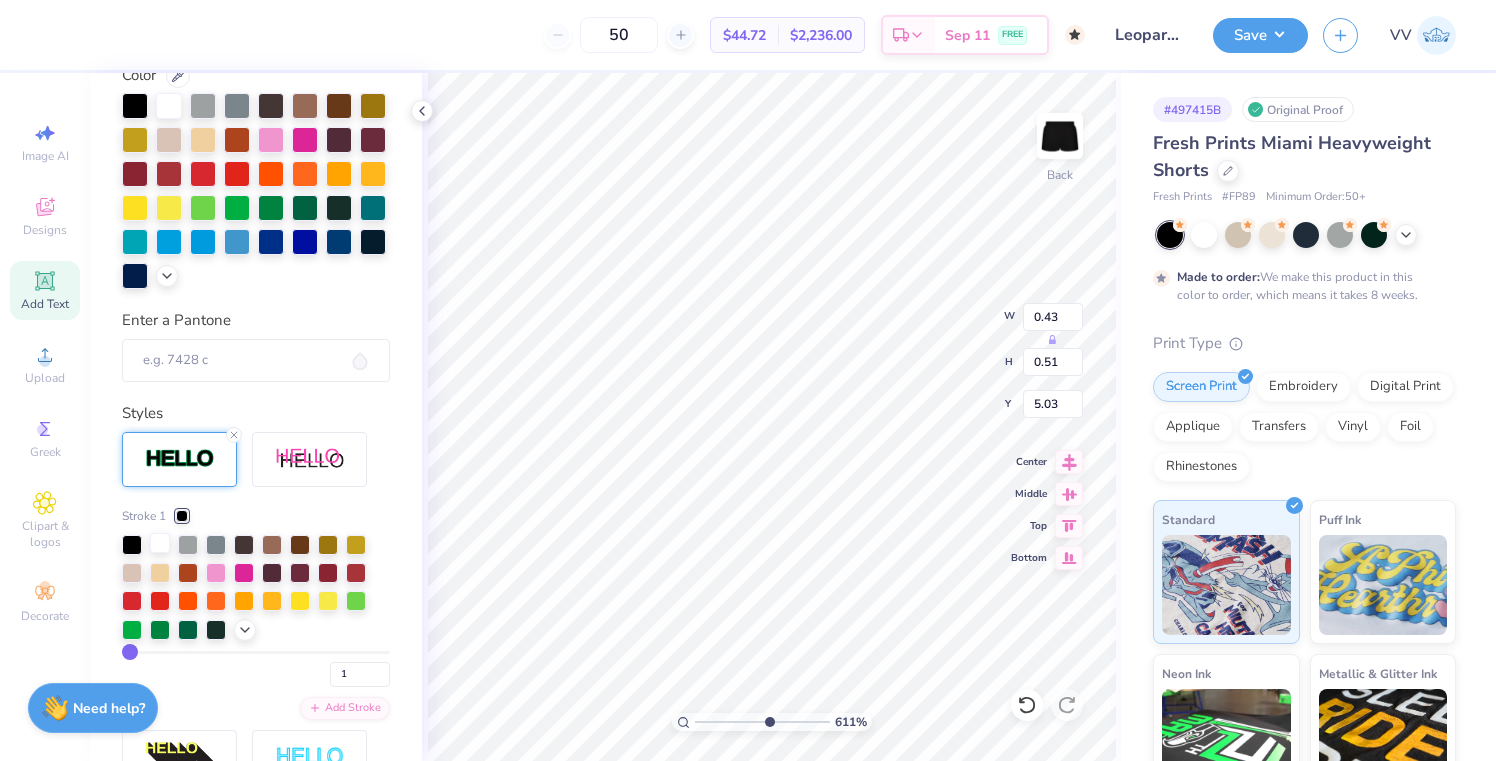 click at bounding box center (160, 543) 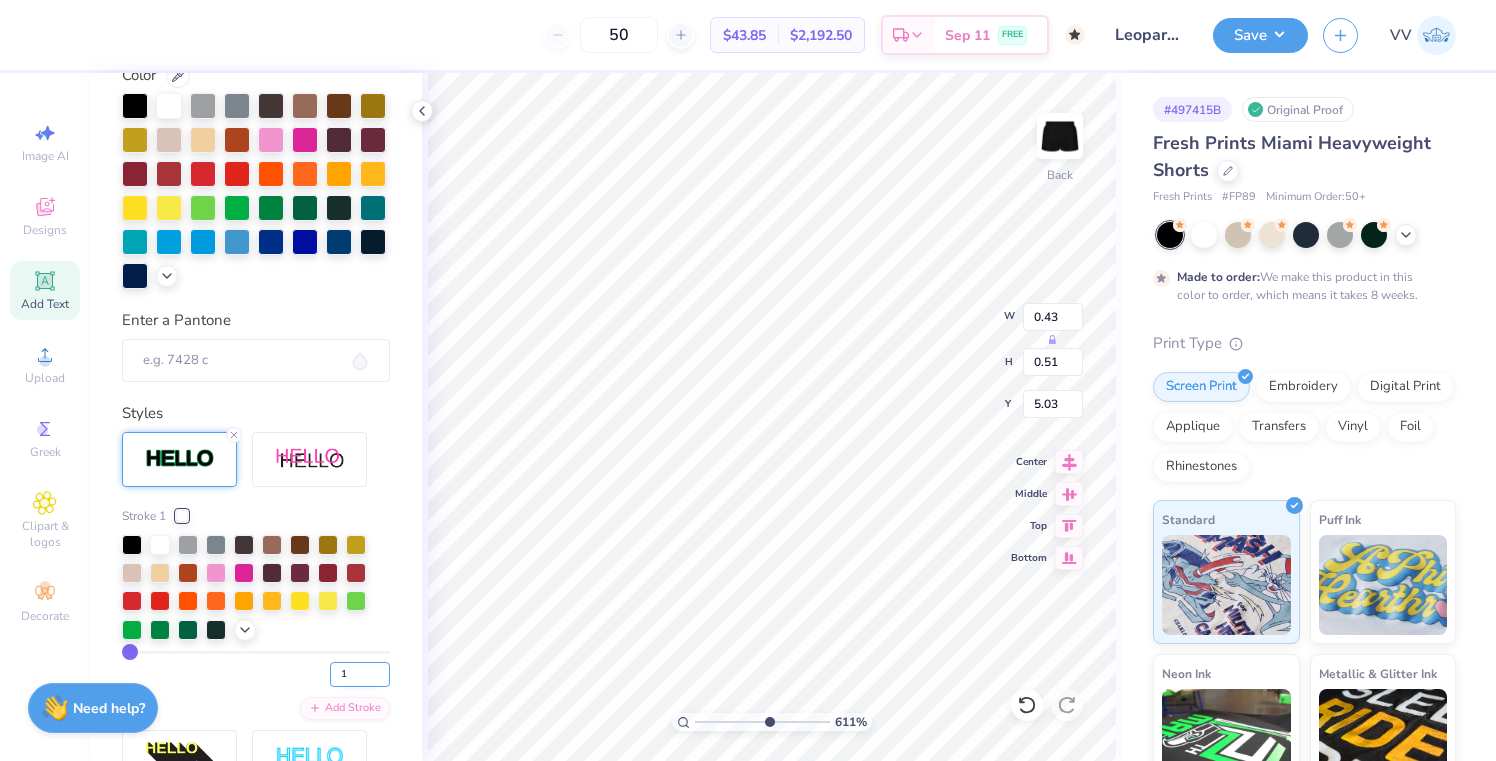 type on "2" 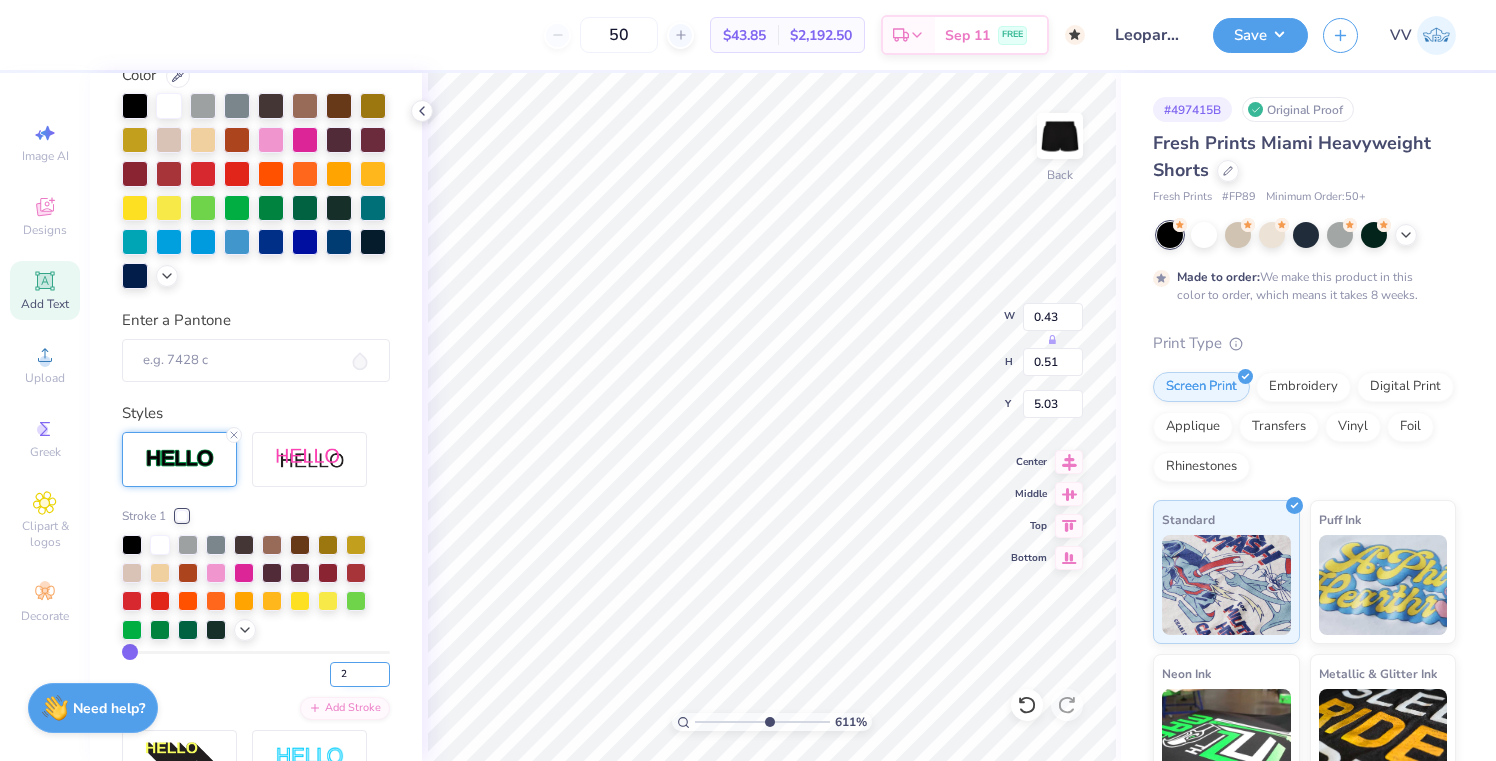 click on "2" at bounding box center [360, 674] 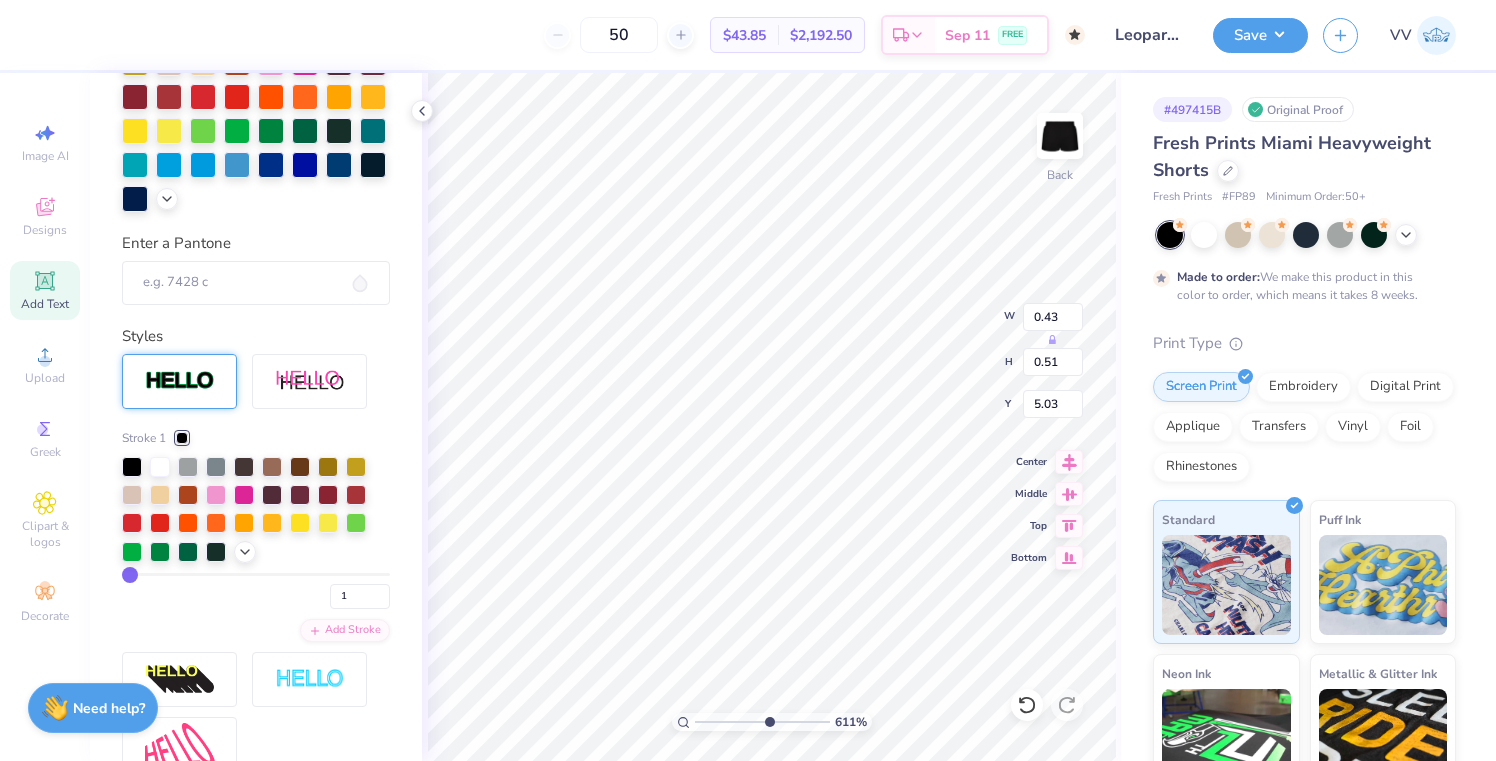 type on "0.28" 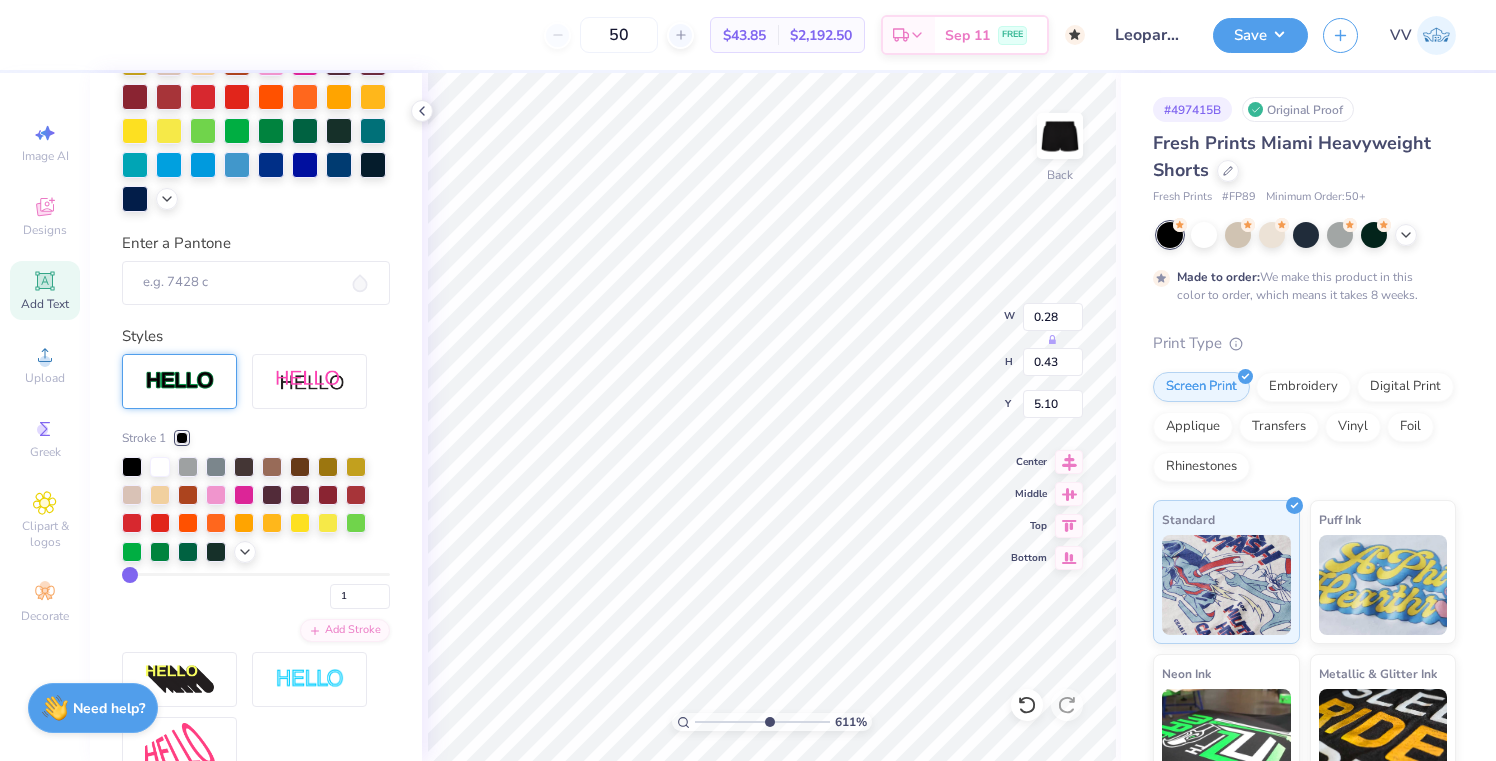 scroll, scrollTop: 431, scrollLeft: 0, axis: vertical 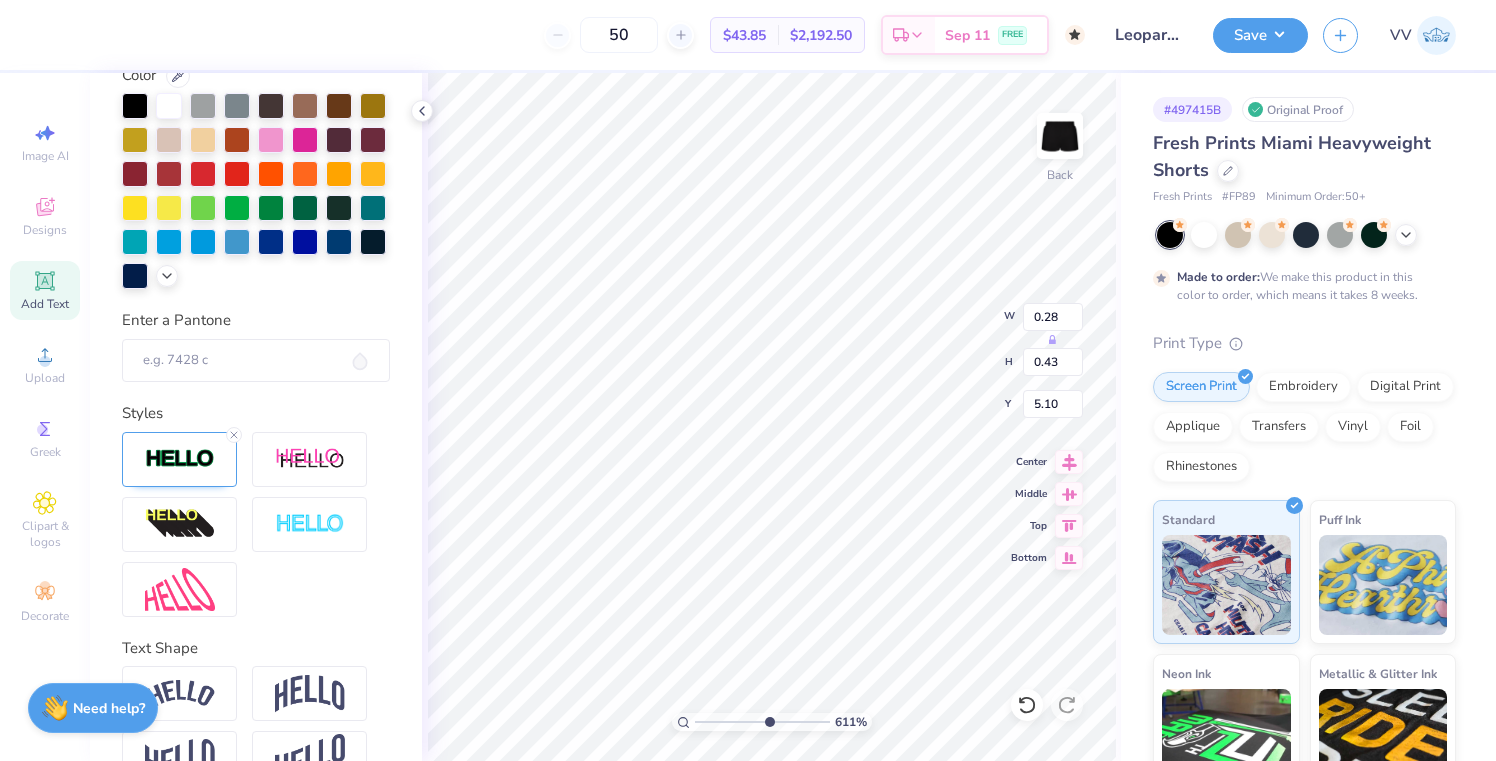 type on "0.30" 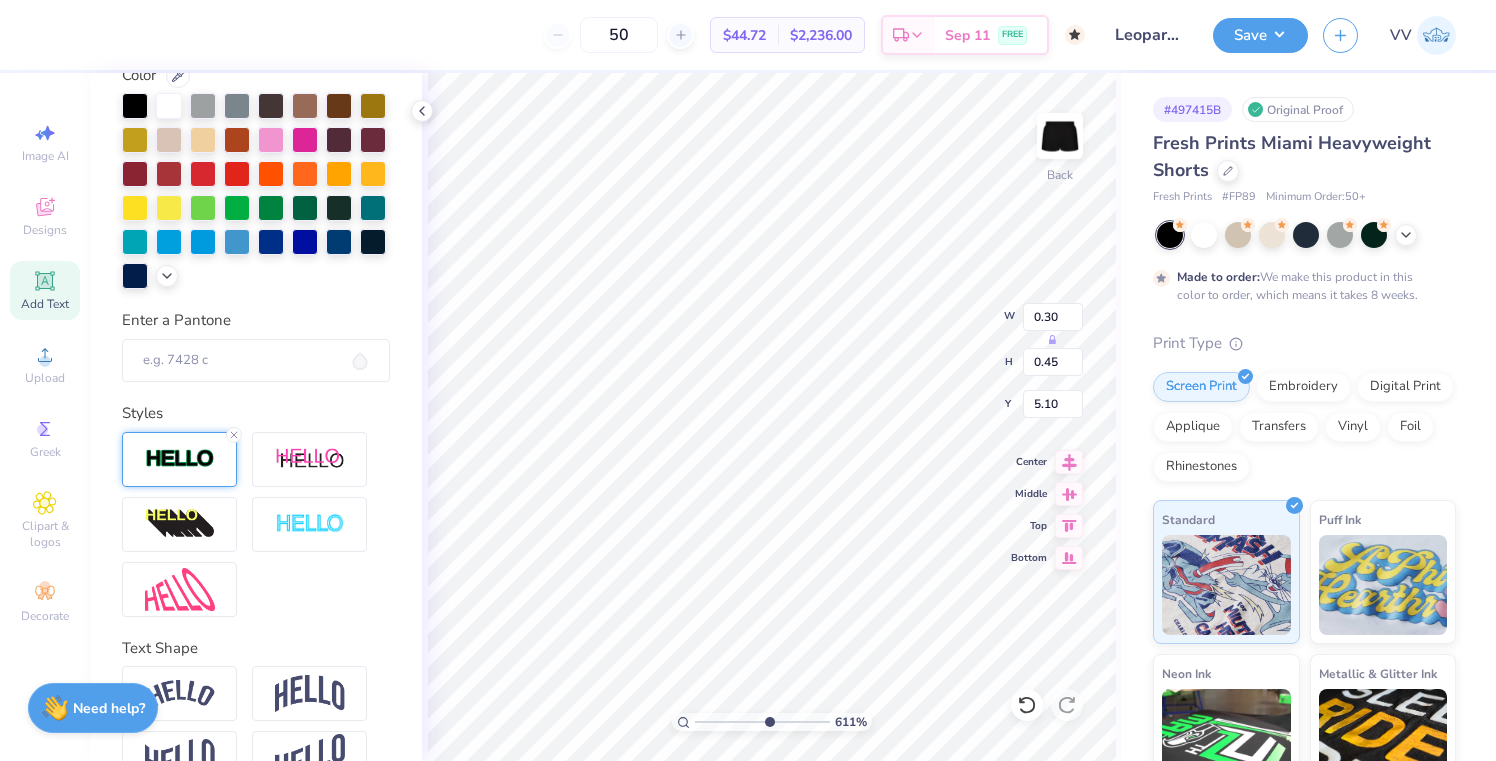 click at bounding box center [180, 459] 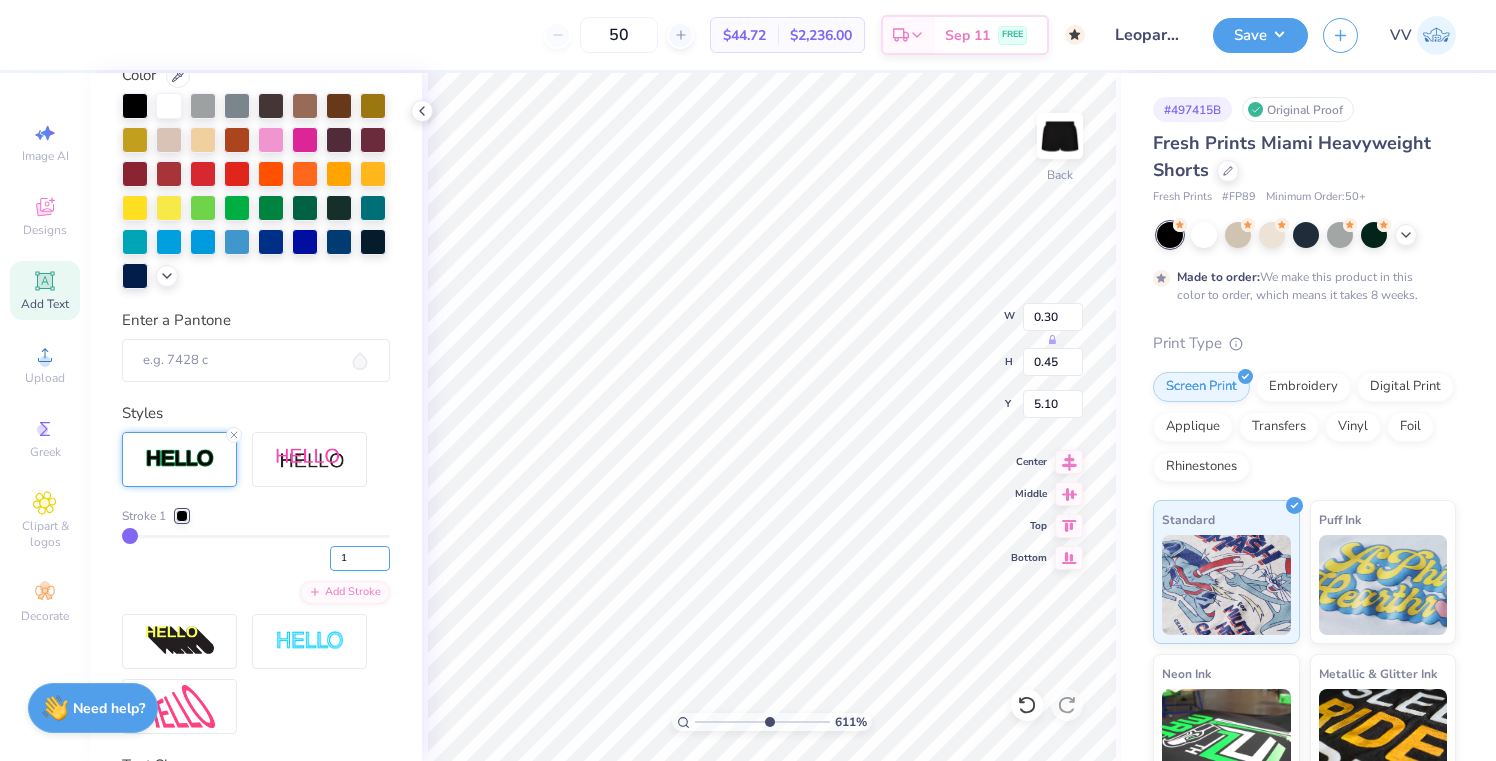 click on "1" at bounding box center [360, 558] 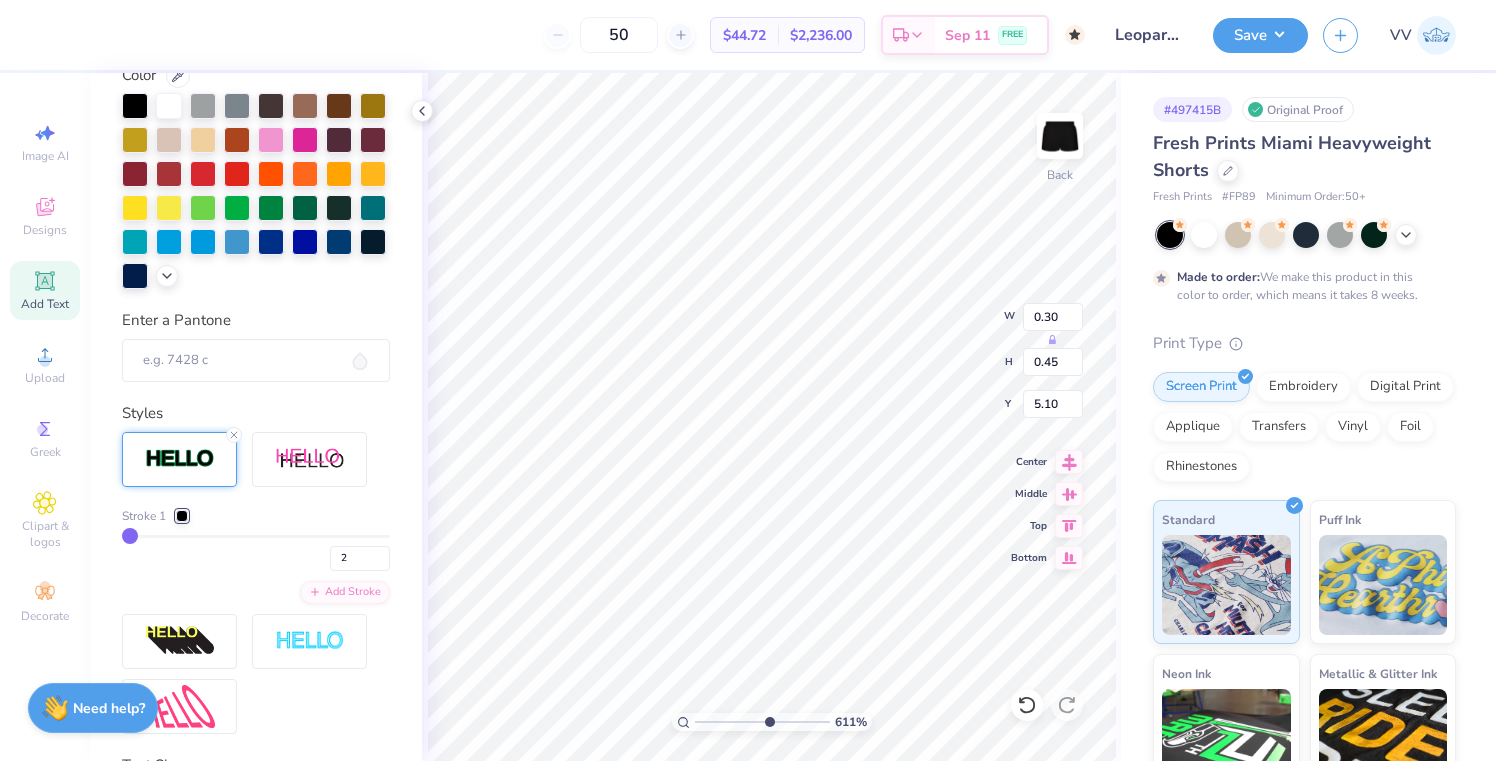 click at bounding box center (182, 516) 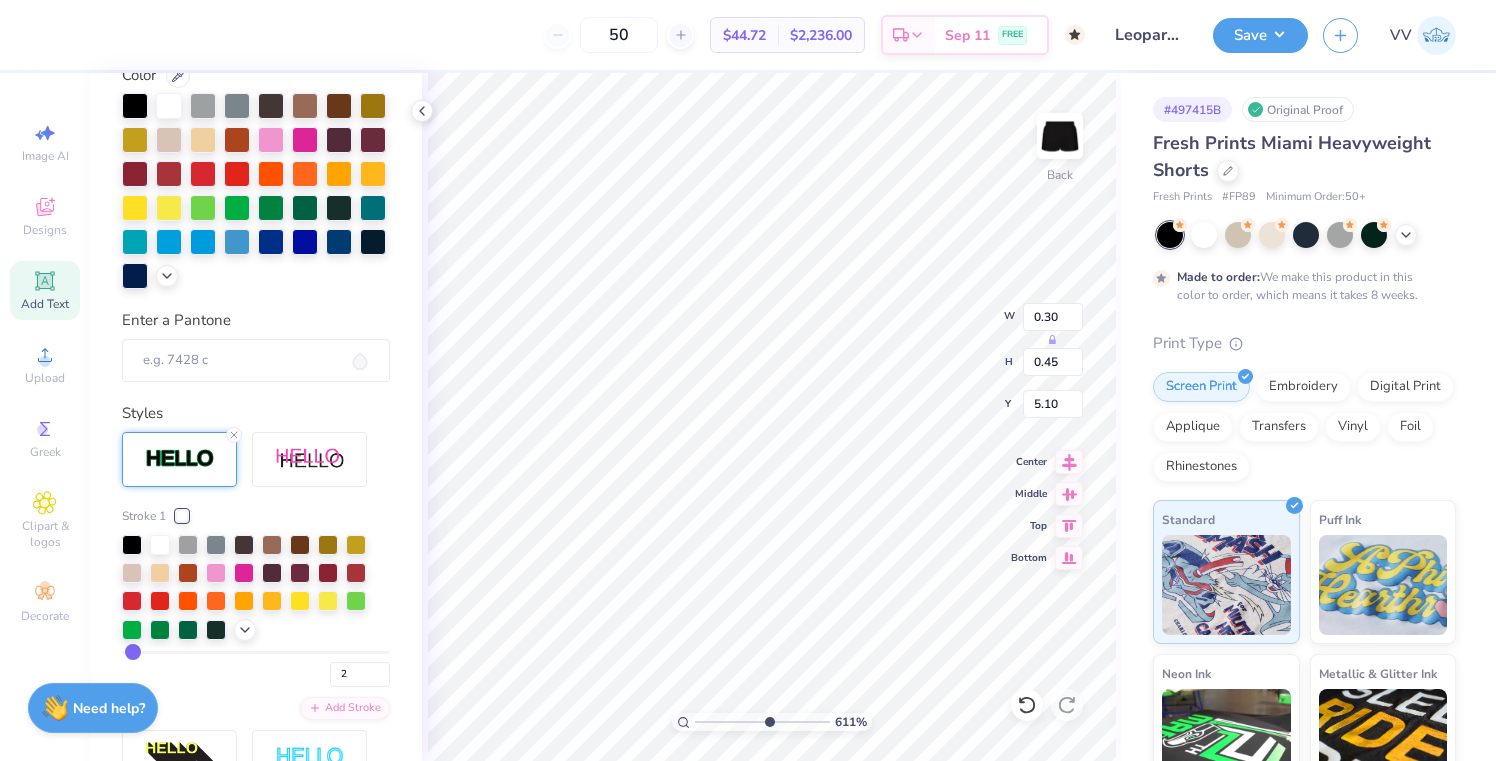 type 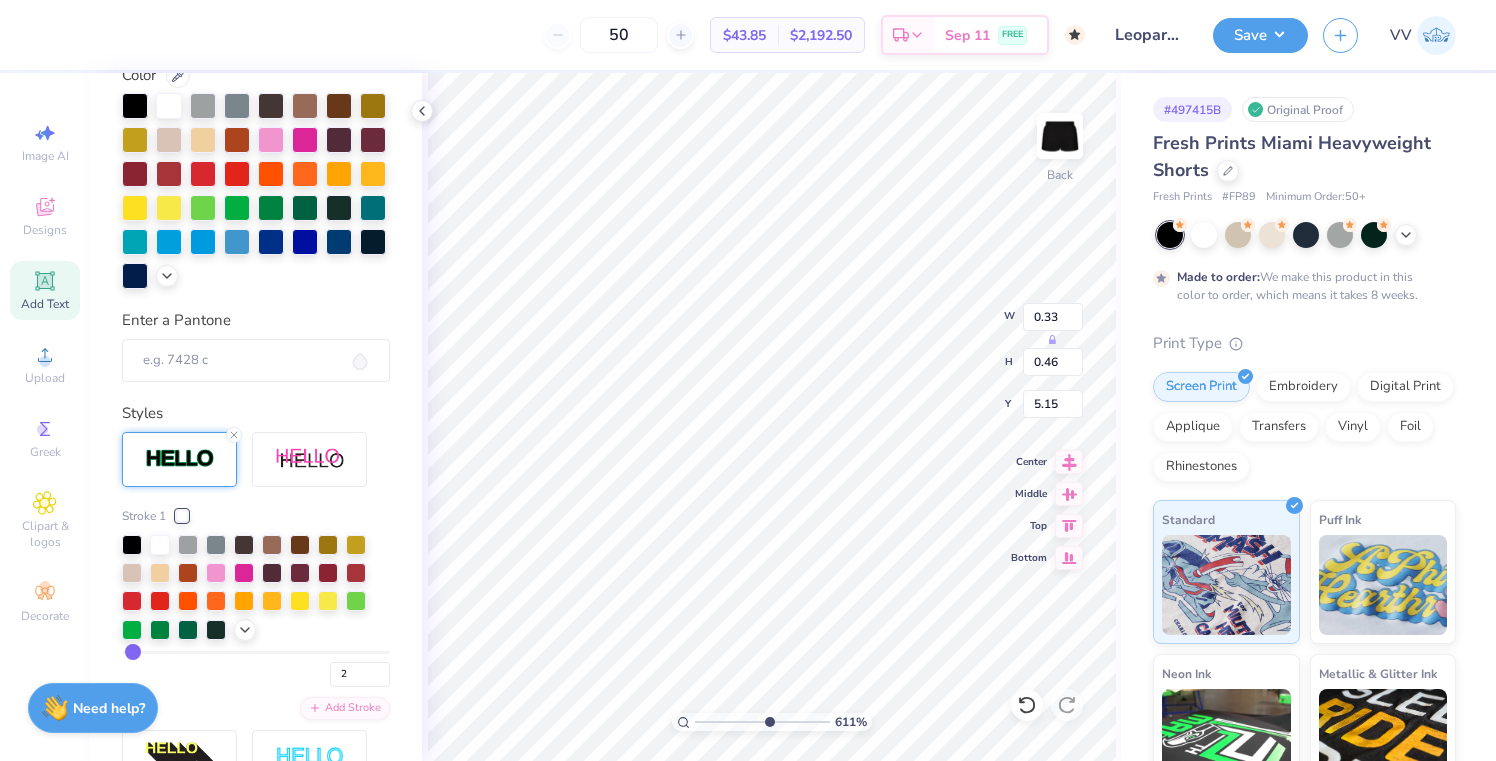 scroll, scrollTop: 431, scrollLeft: 0, axis: vertical 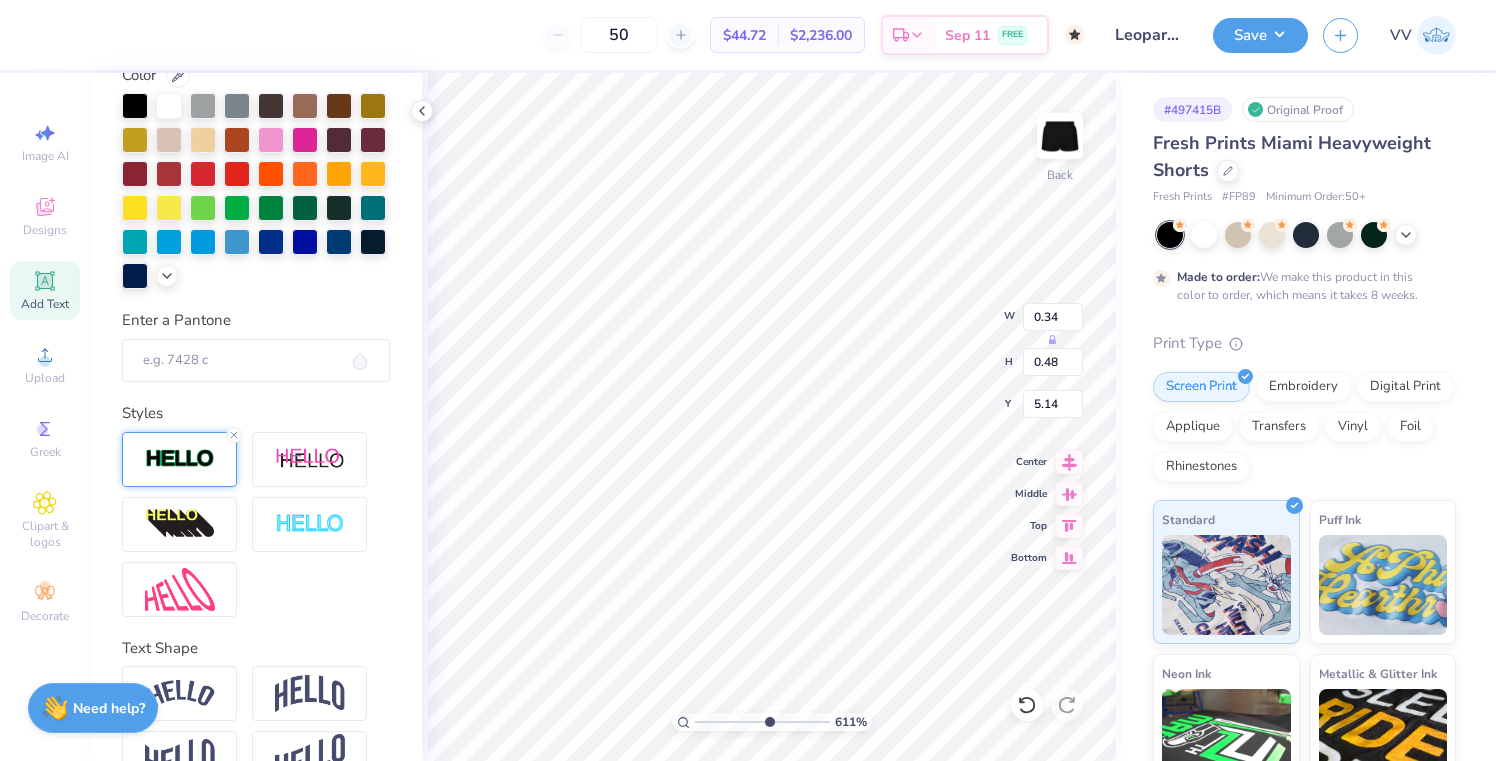 click at bounding box center (179, 459) 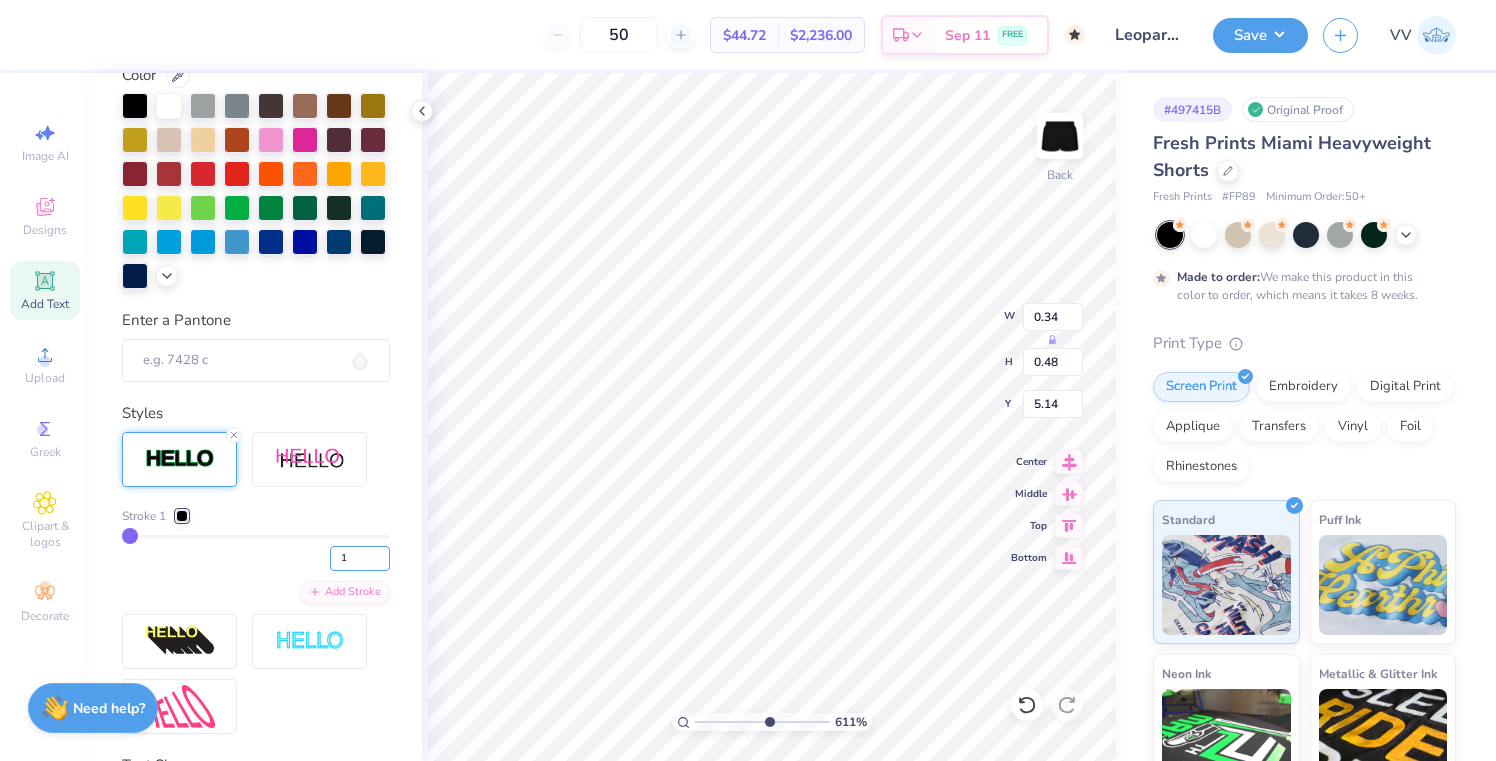 click on "2" at bounding box center (360, 558) 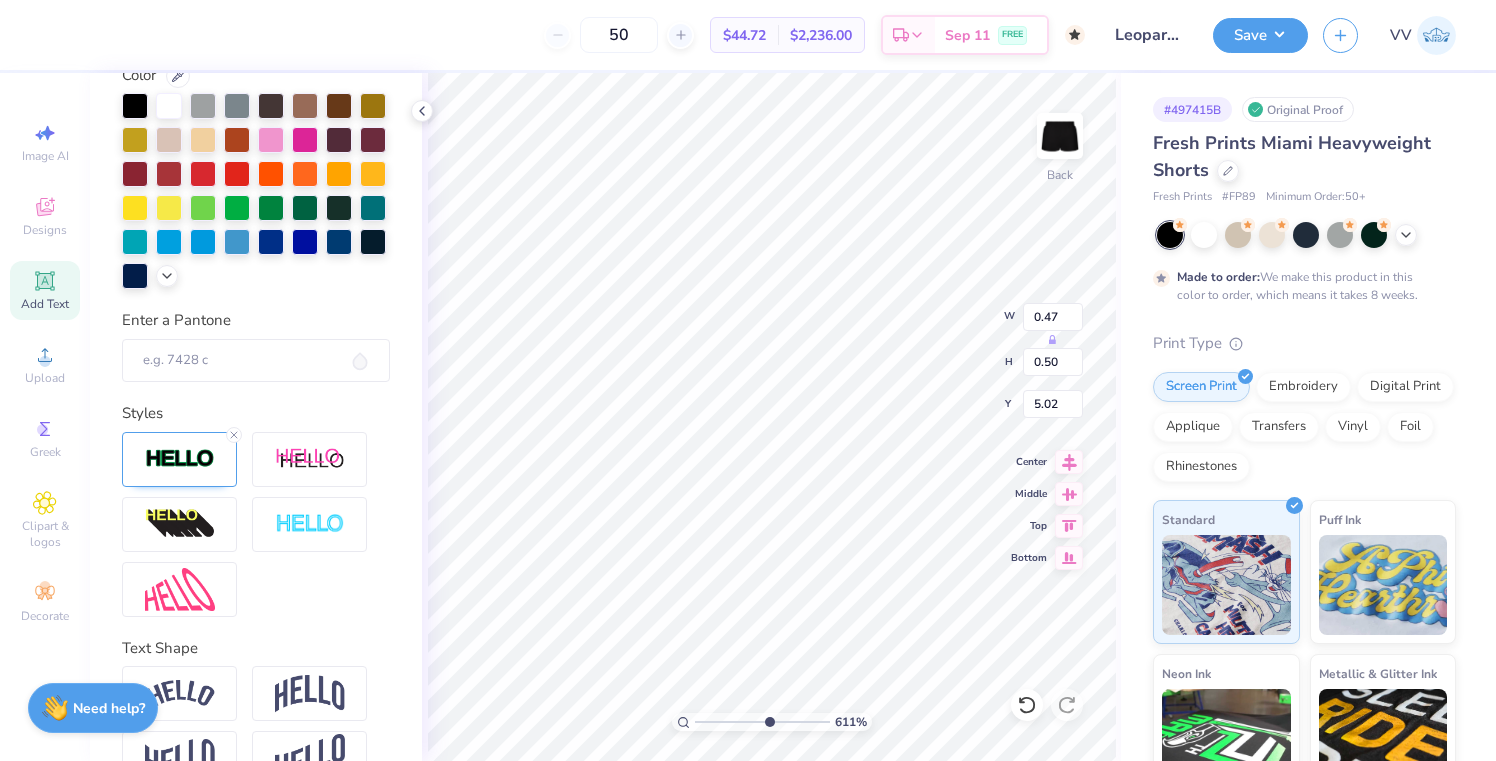 scroll, scrollTop: 431, scrollLeft: 0, axis: vertical 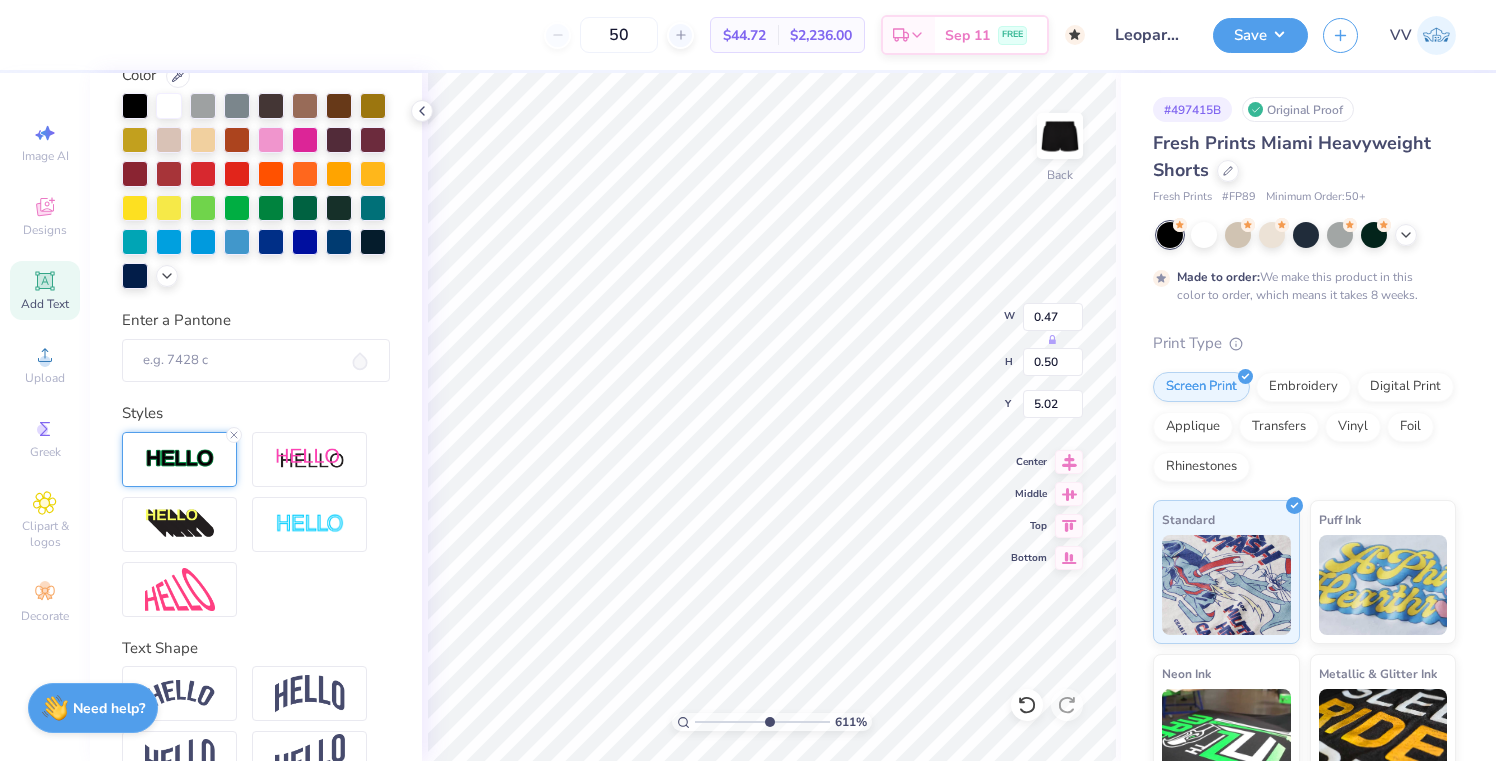 click at bounding box center (180, 459) 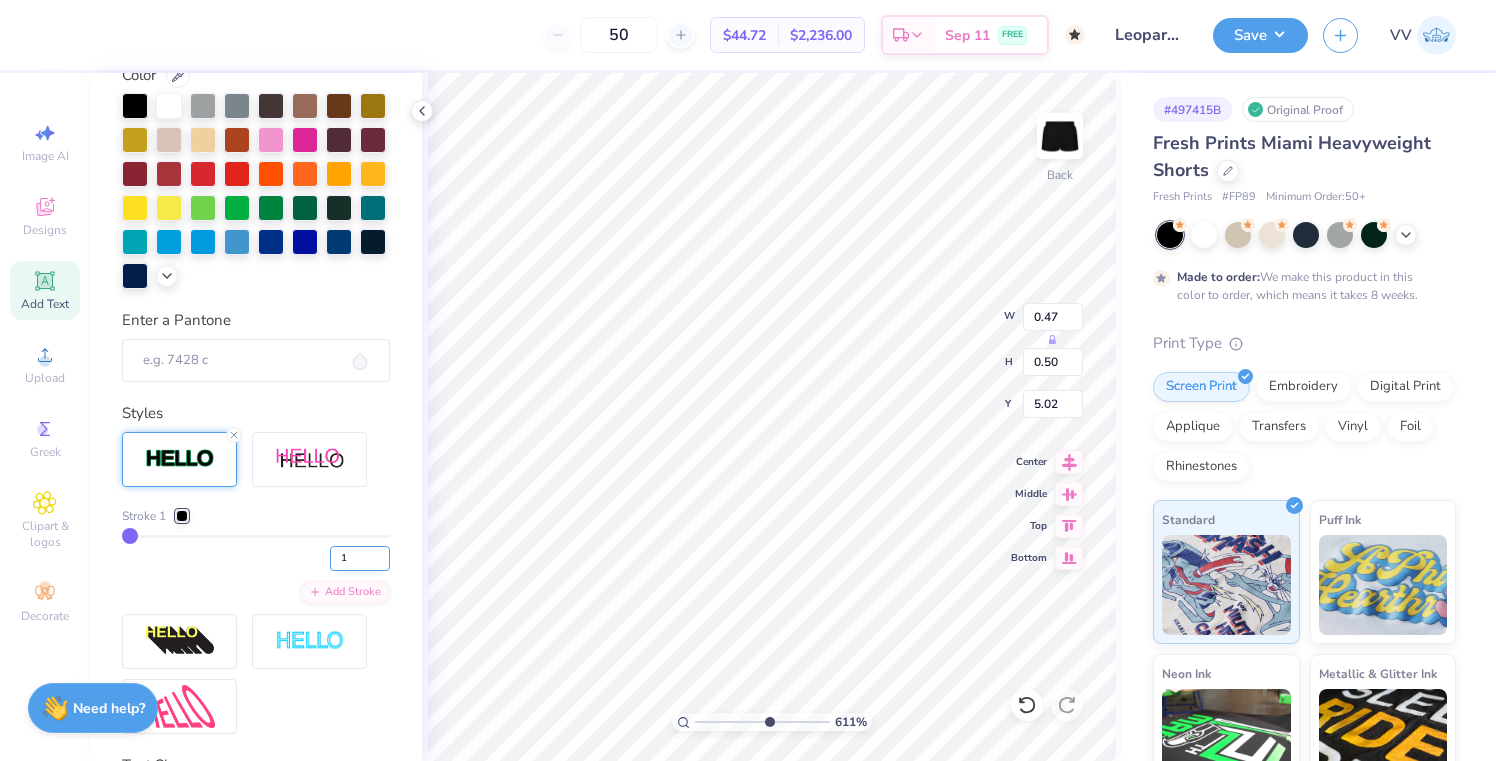 click on "2" at bounding box center [360, 558] 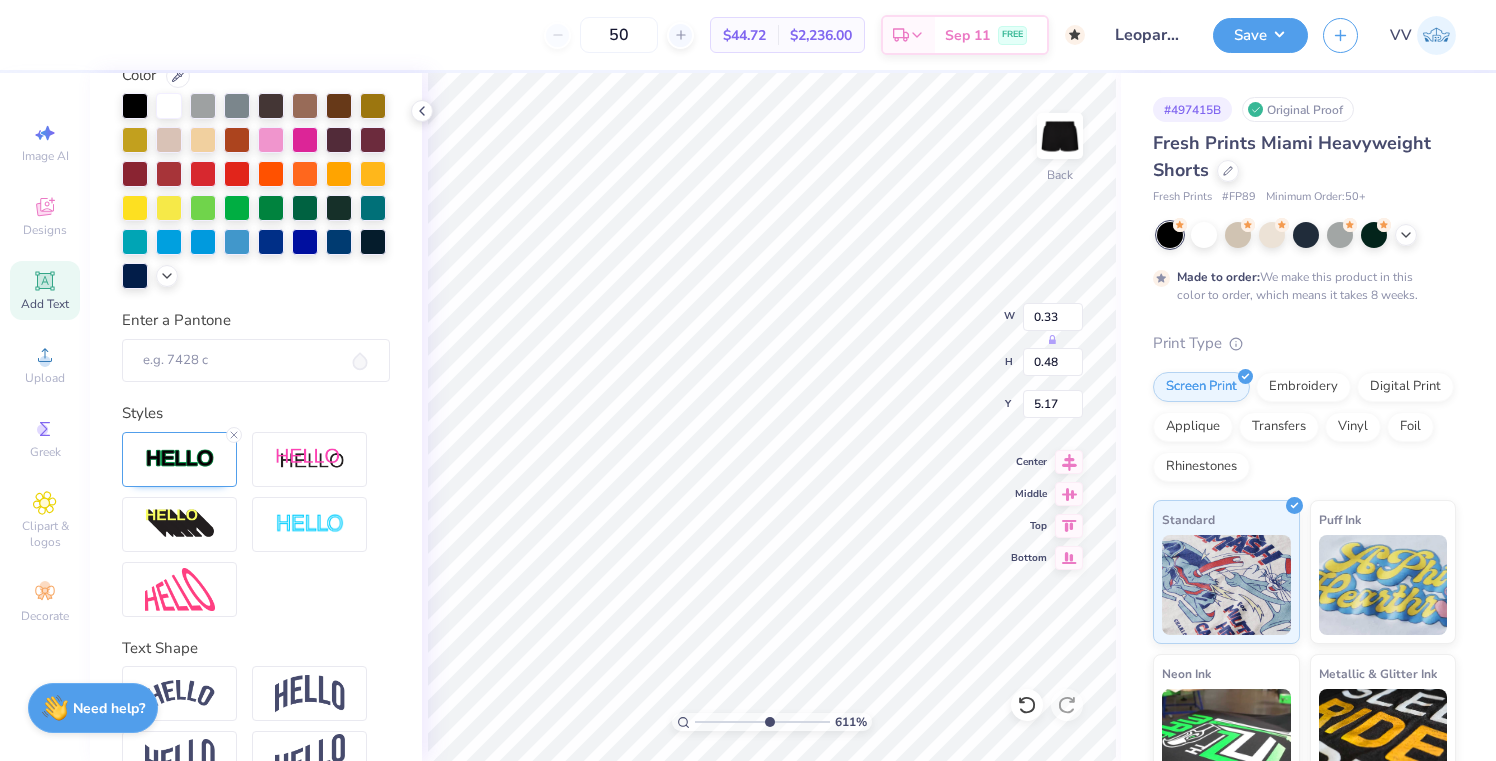 scroll, scrollTop: 431, scrollLeft: 0, axis: vertical 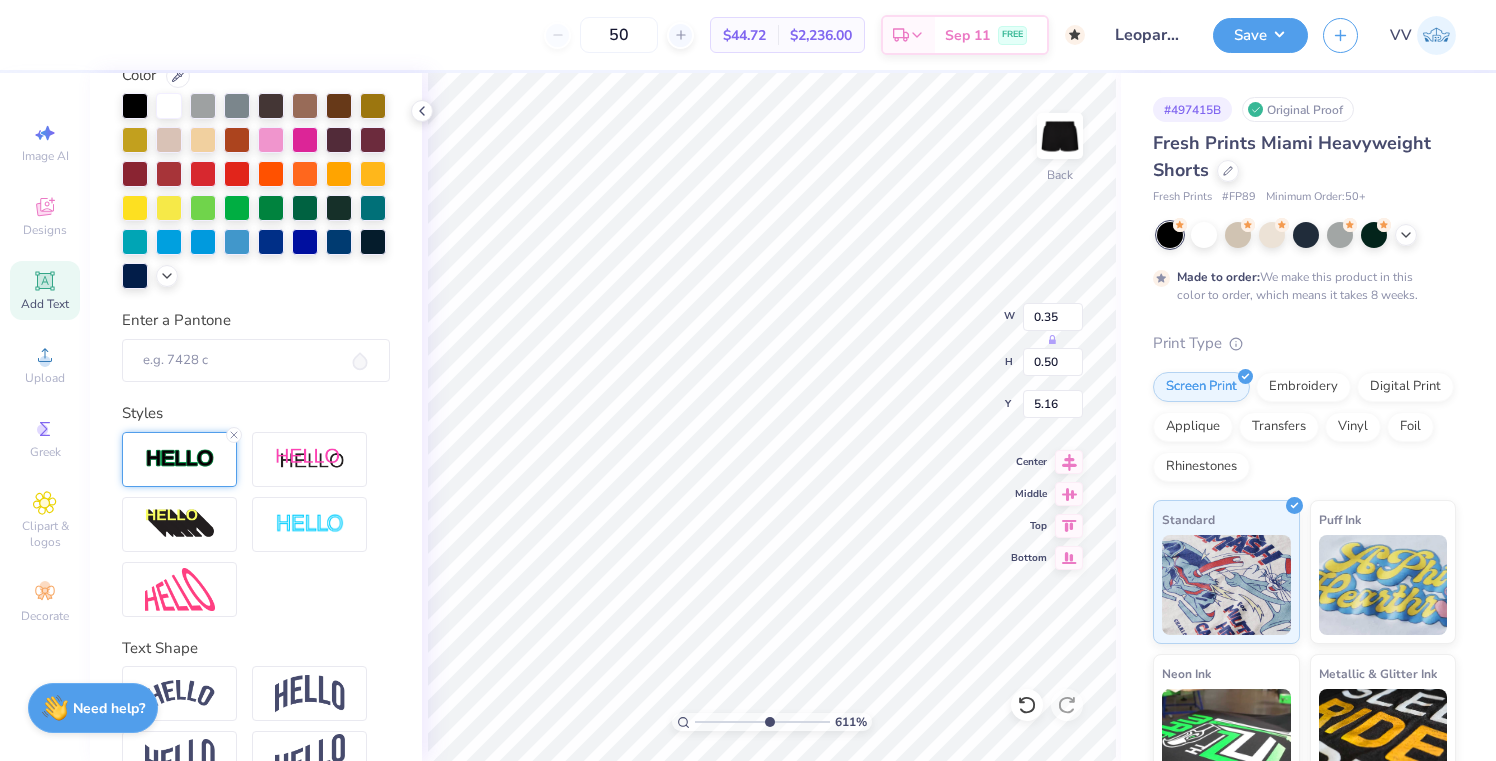 click at bounding box center (179, 459) 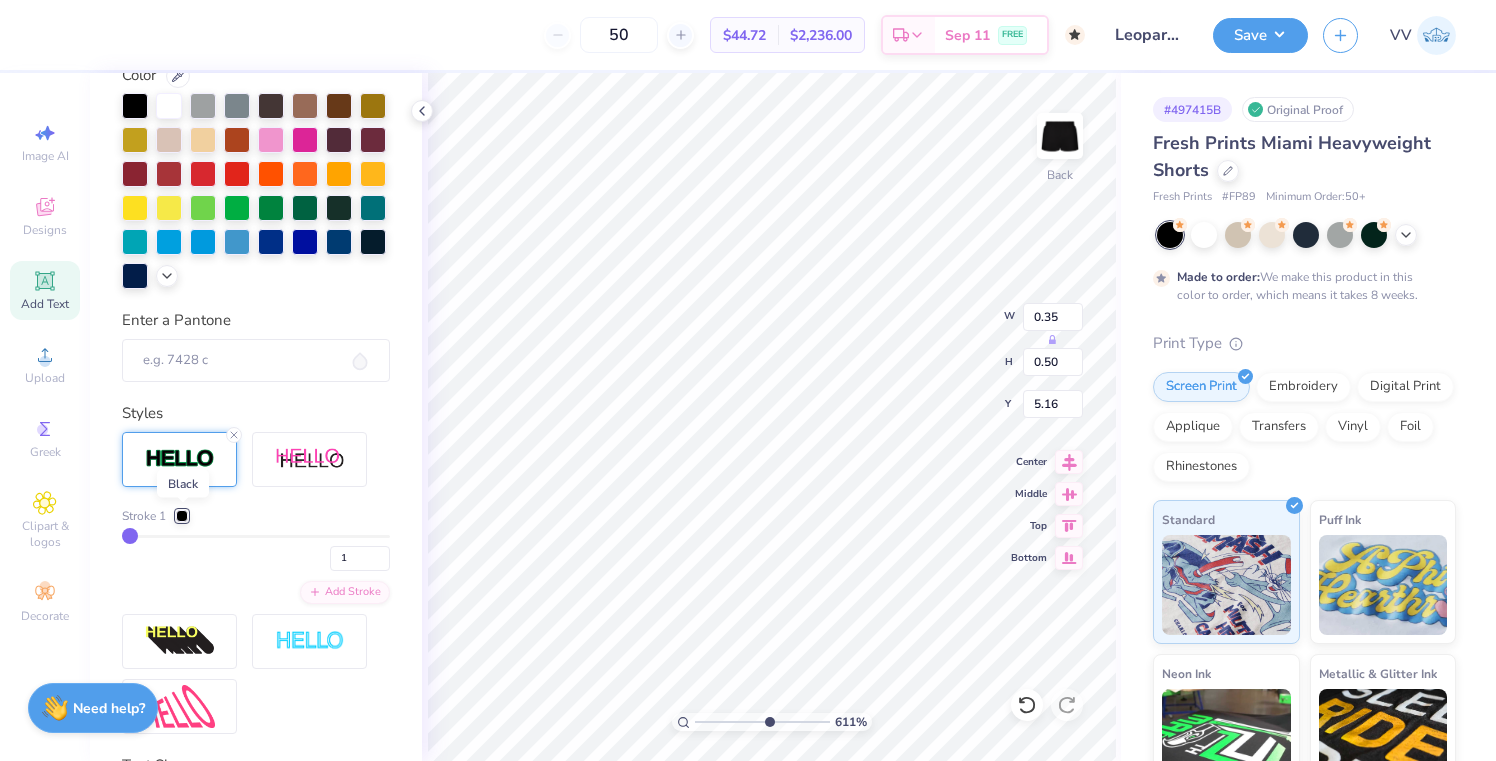 click at bounding box center (182, 516) 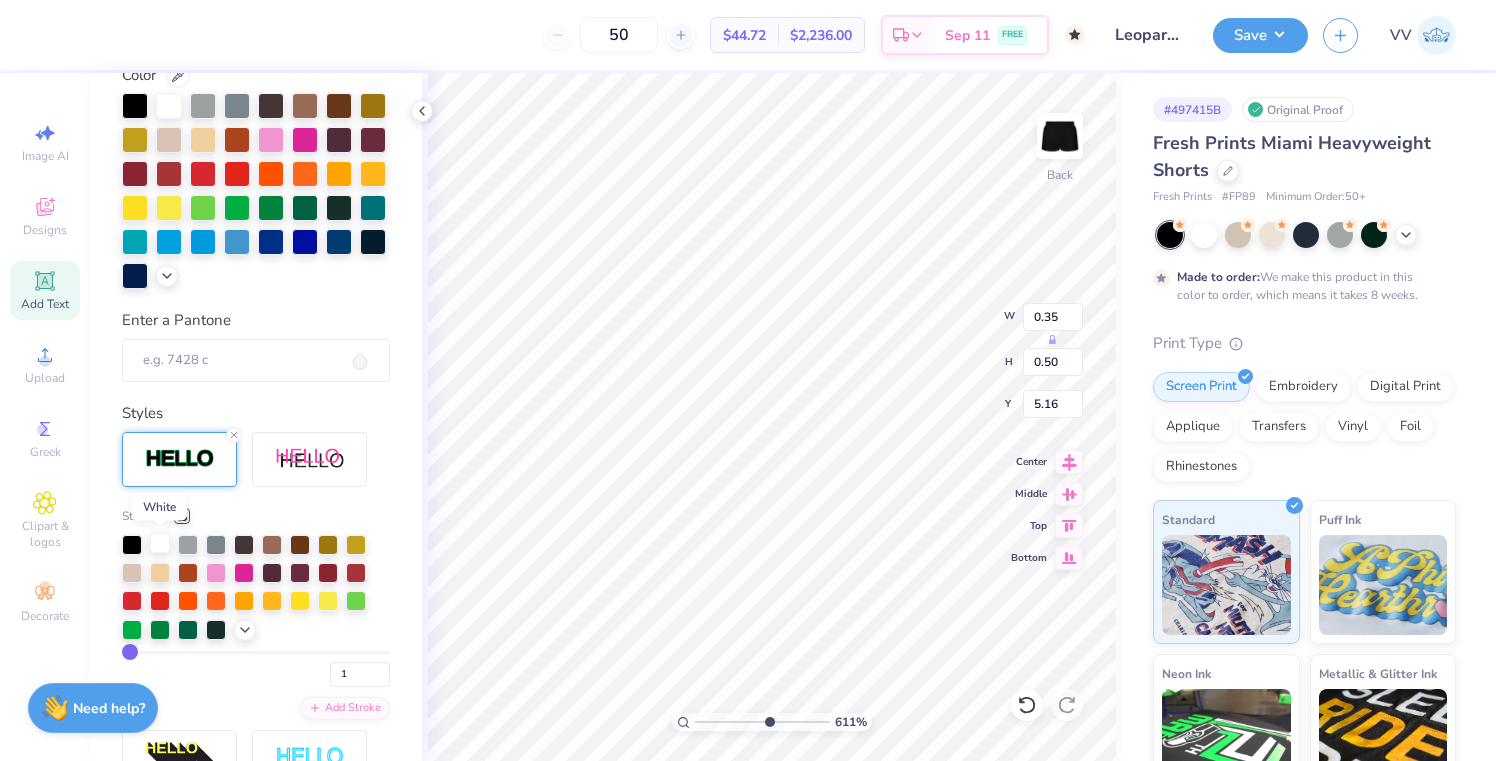 click at bounding box center (160, 543) 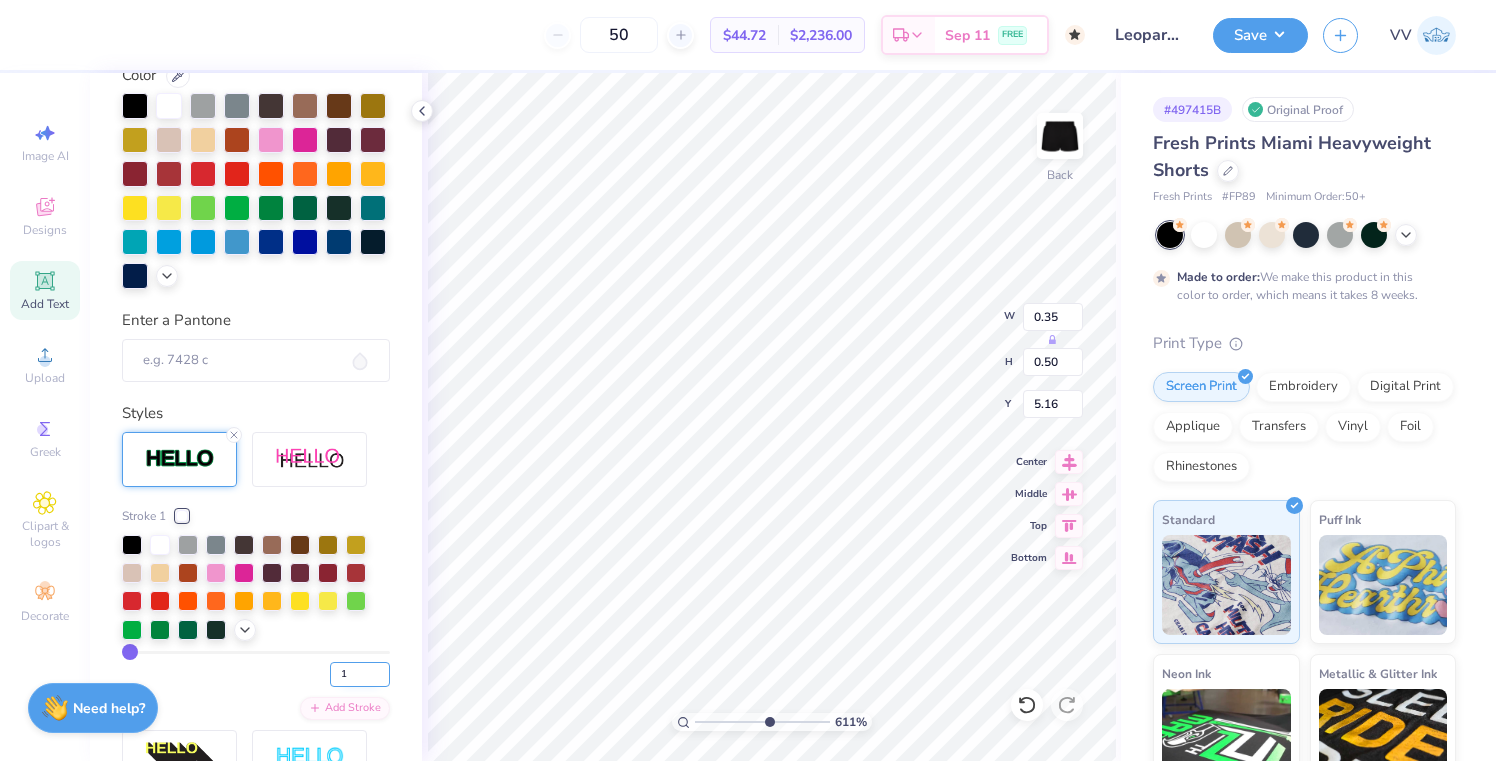 click on "2" at bounding box center [360, 674] 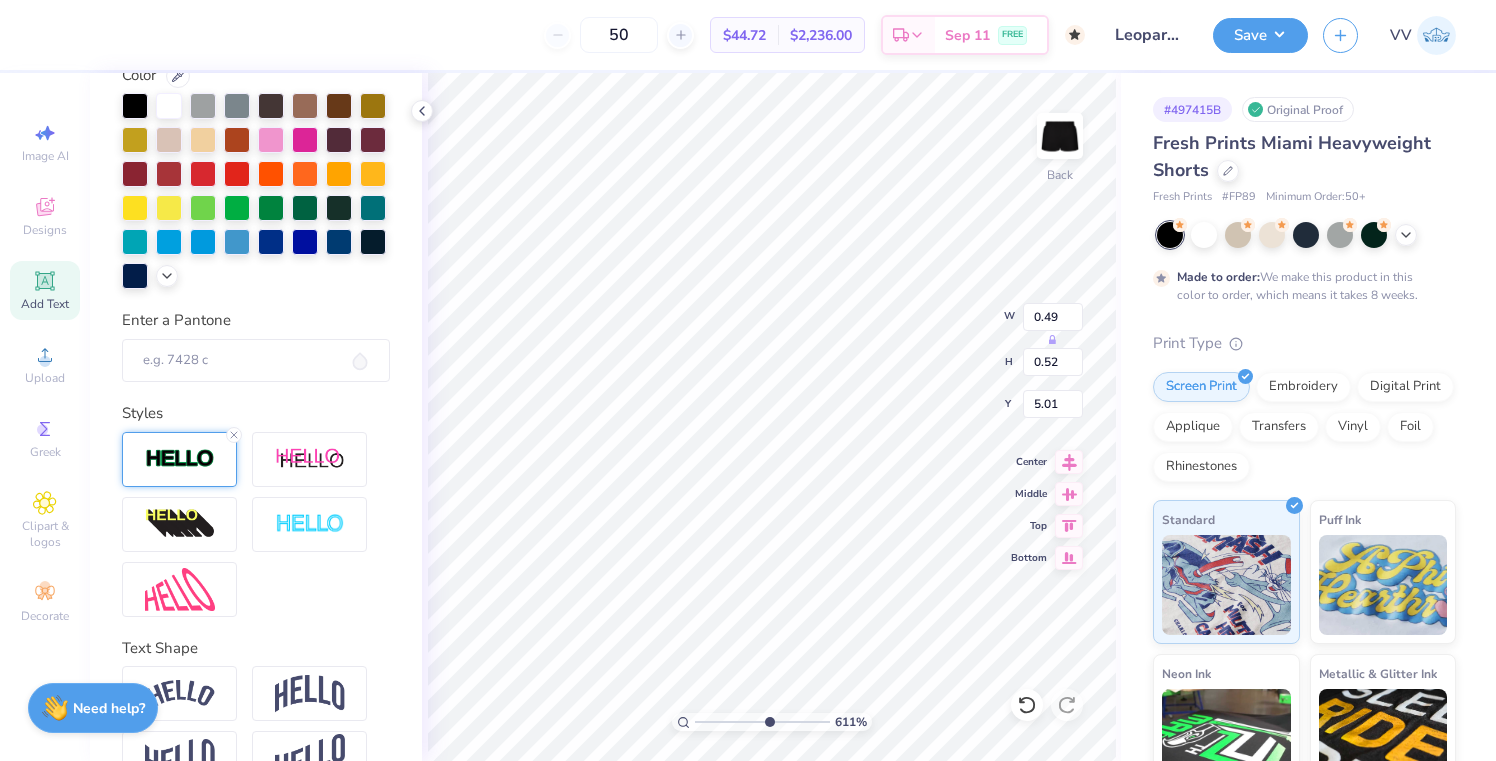 click at bounding box center (179, 459) 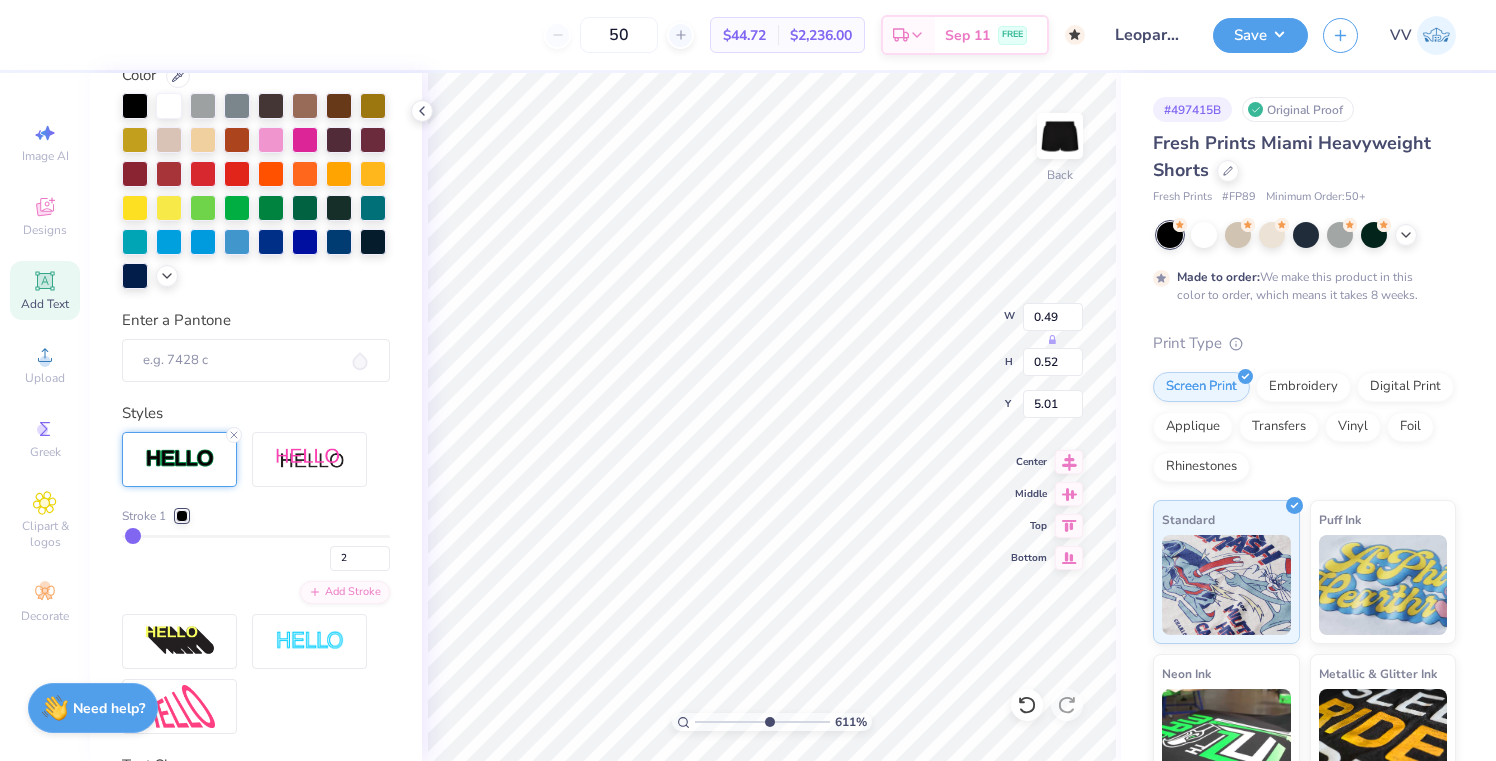 click at bounding box center (182, 516) 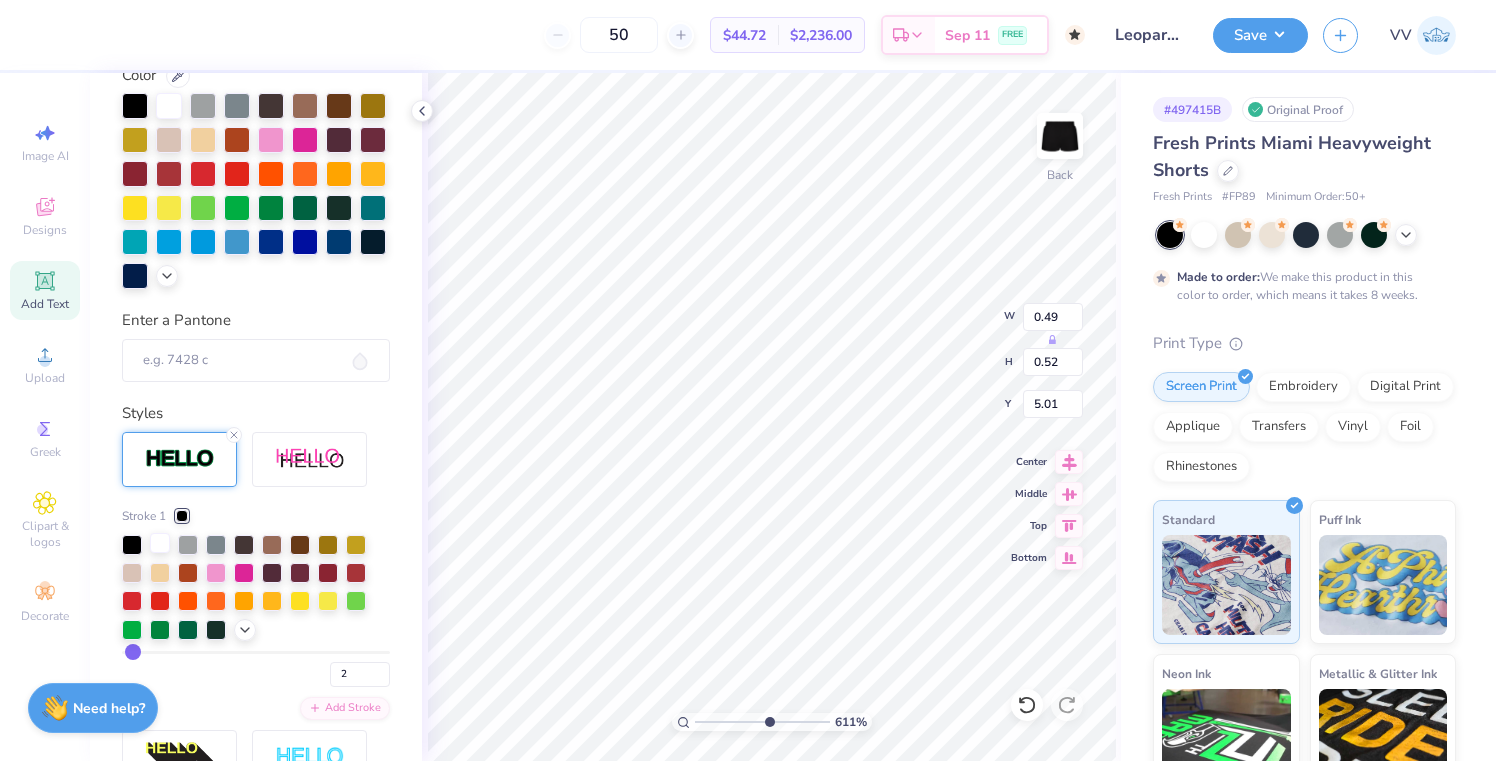 click at bounding box center [160, 543] 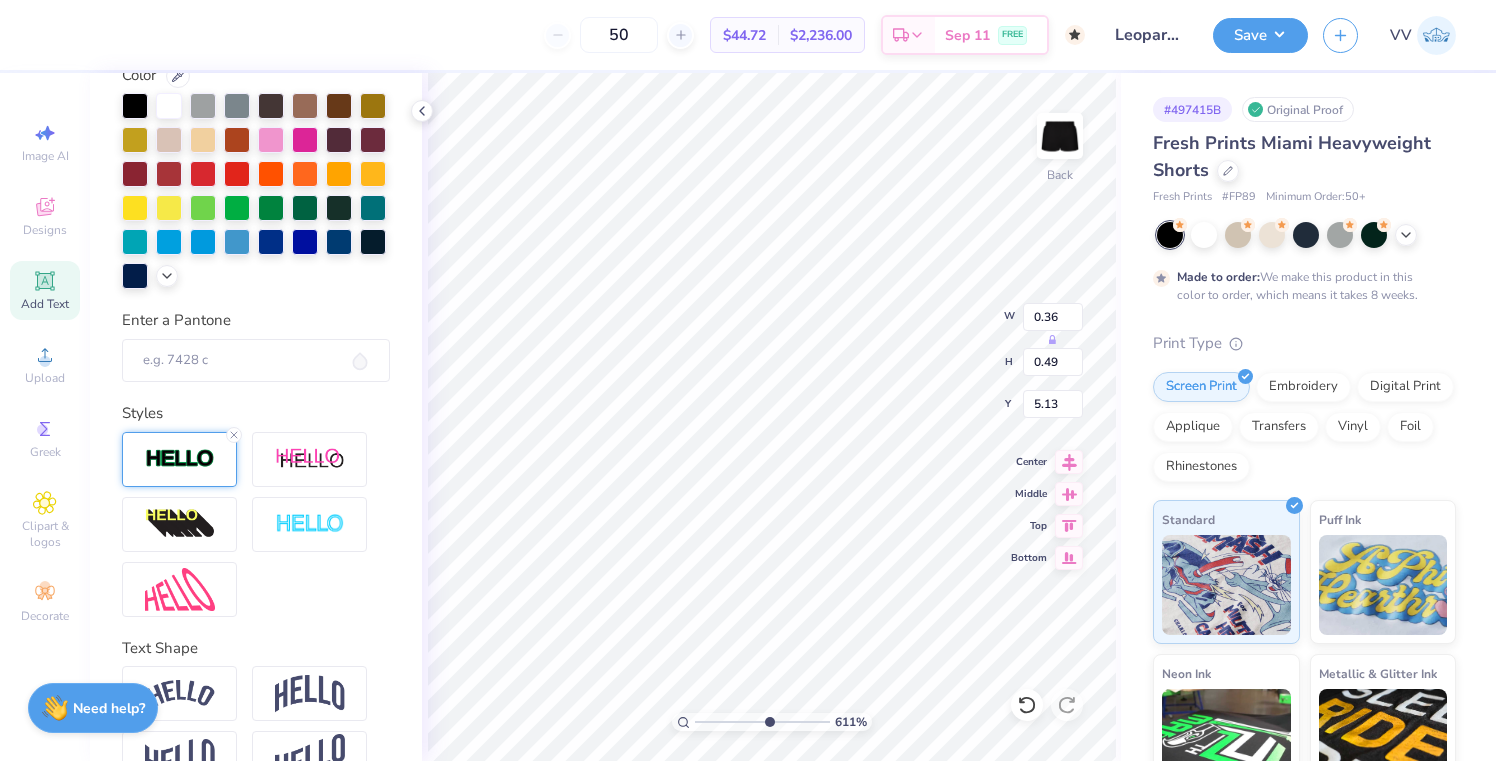 click at bounding box center (180, 459) 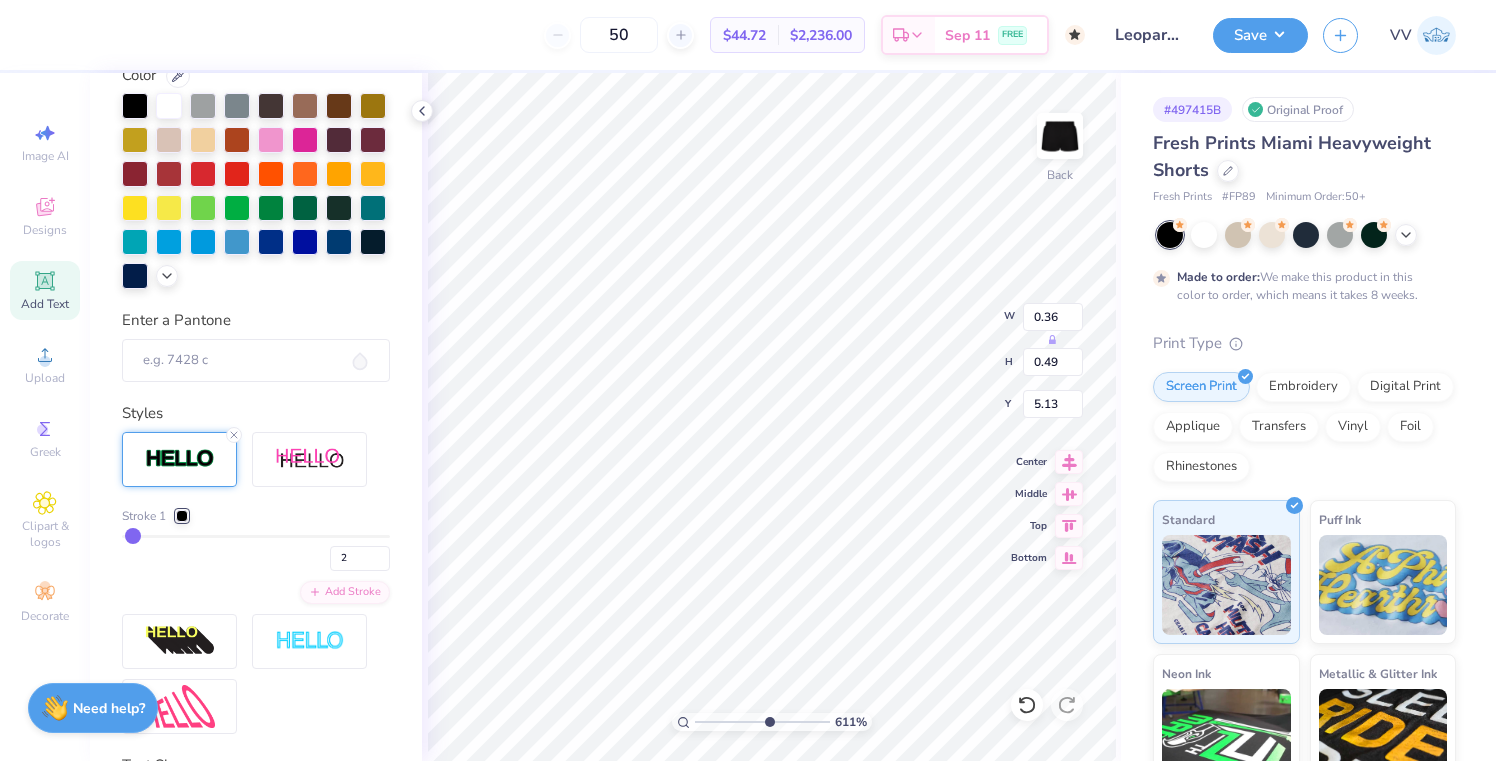 click at bounding box center (182, 516) 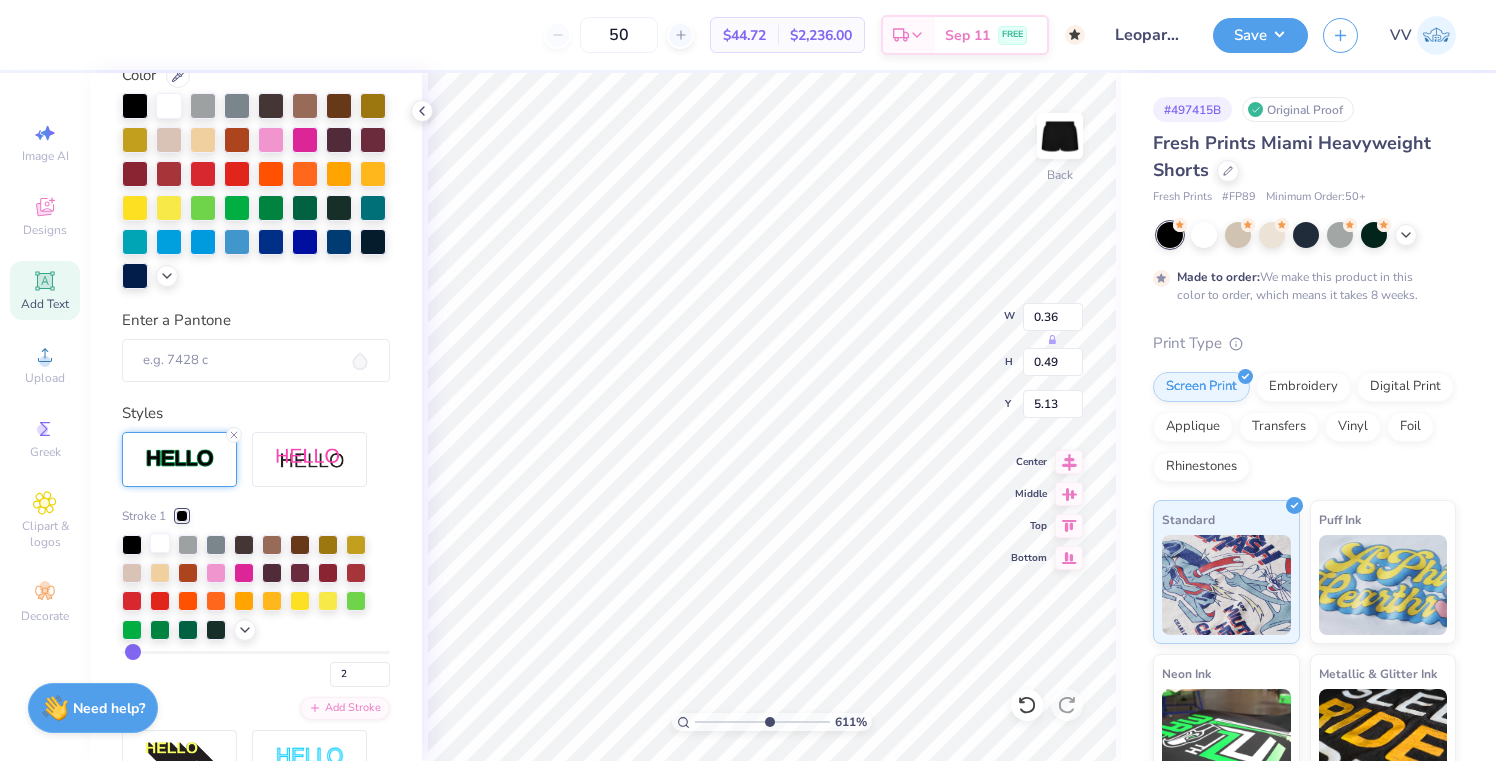 click at bounding box center [160, 543] 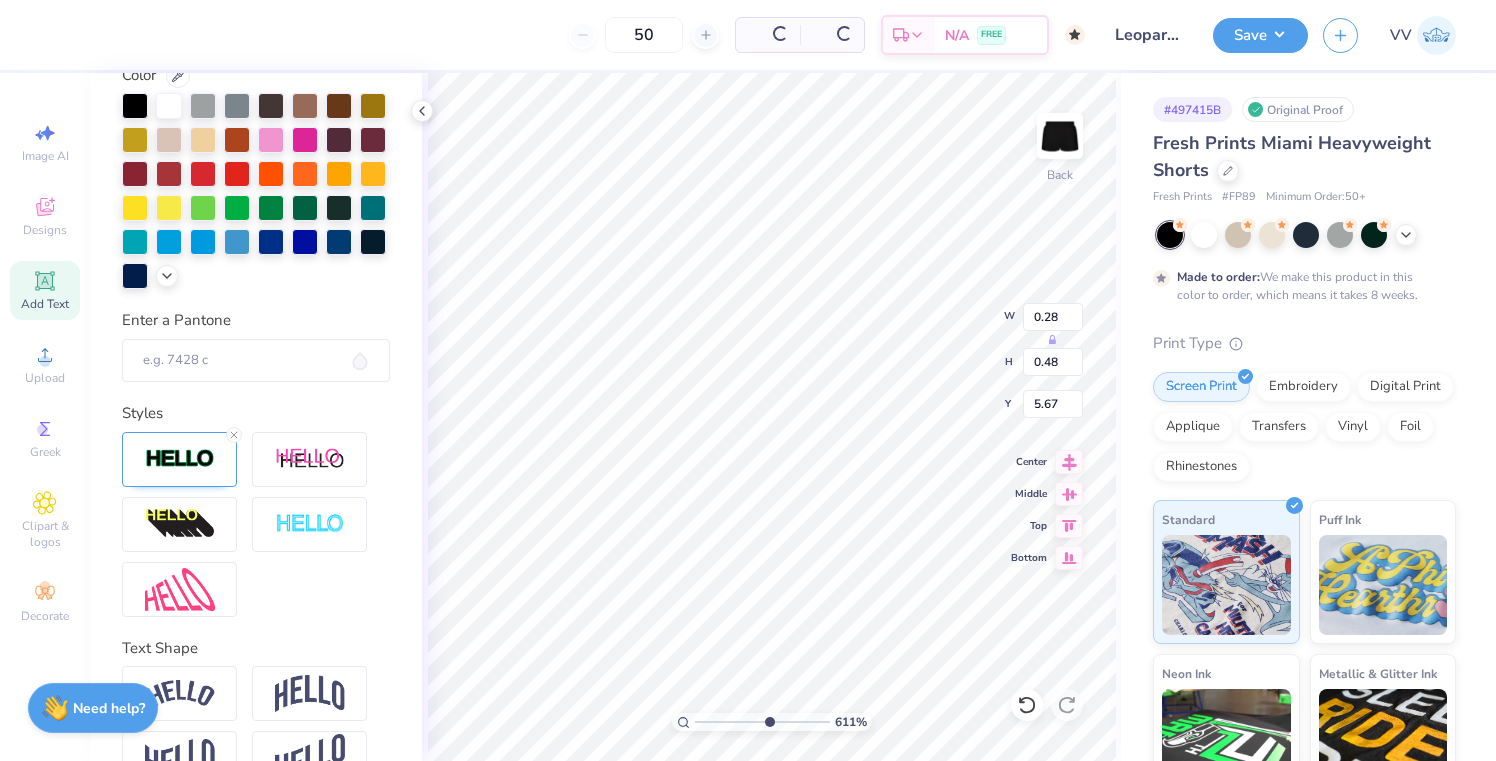scroll, scrollTop: 431, scrollLeft: 0, axis: vertical 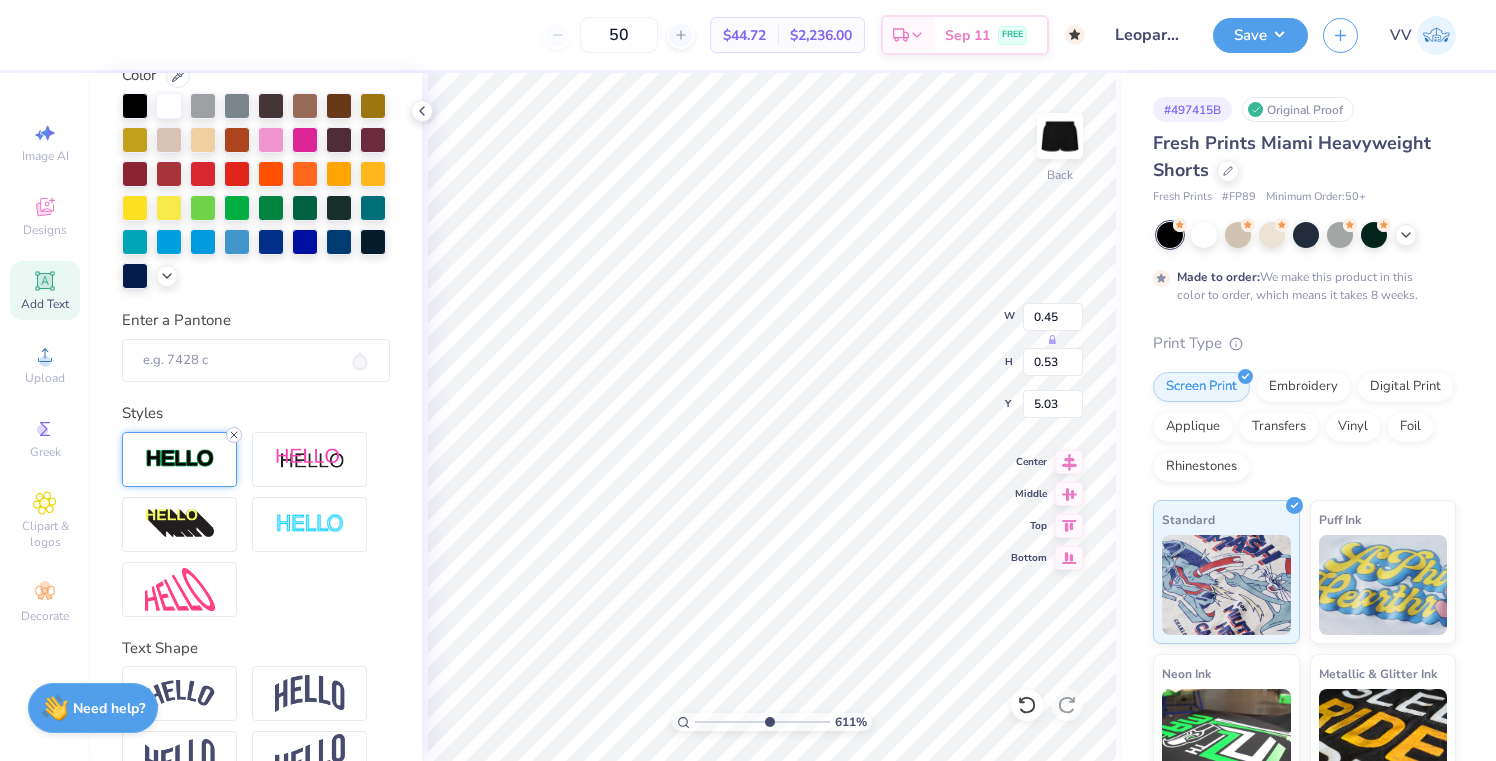 click 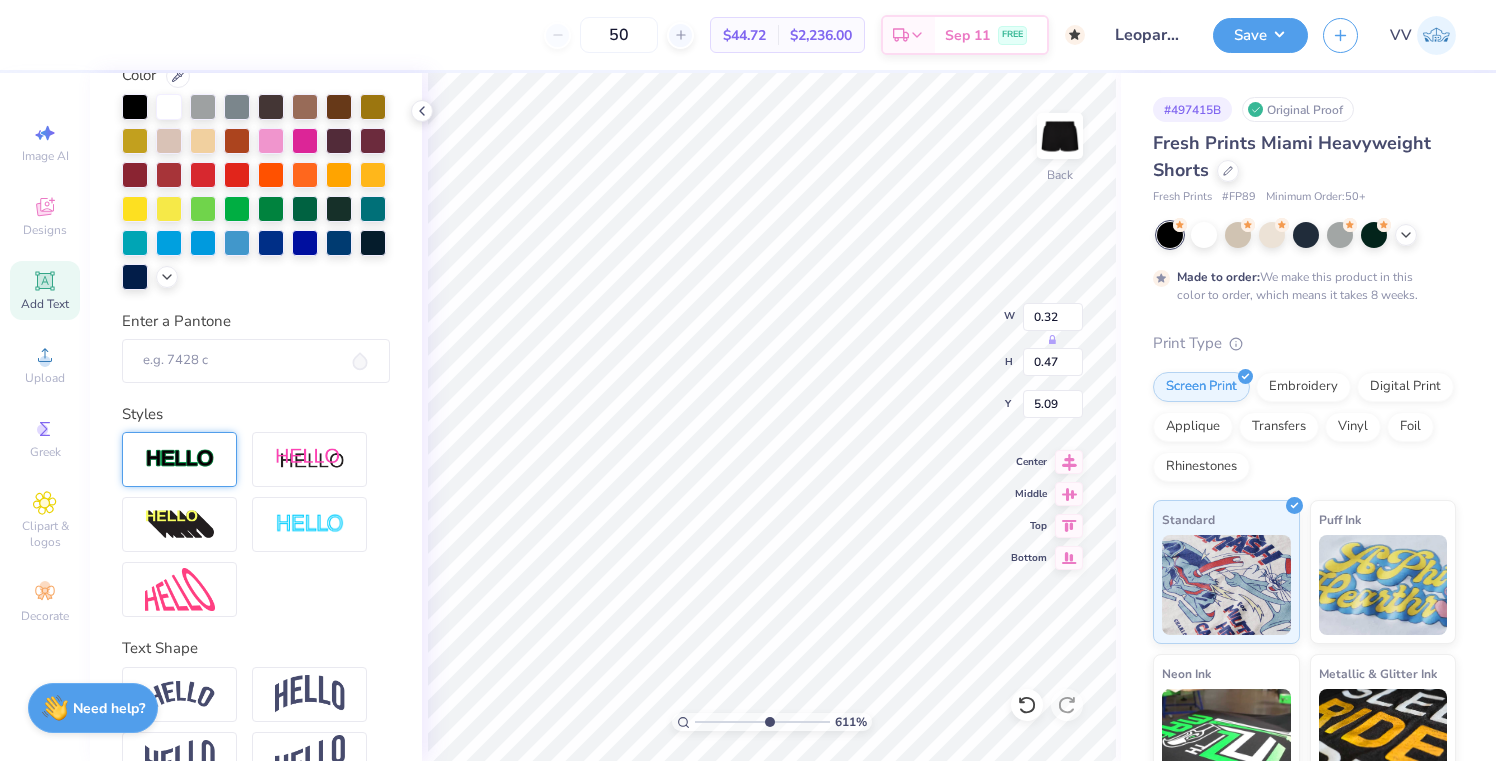 scroll, scrollTop: 431, scrollLeft: 0, axis: vertical 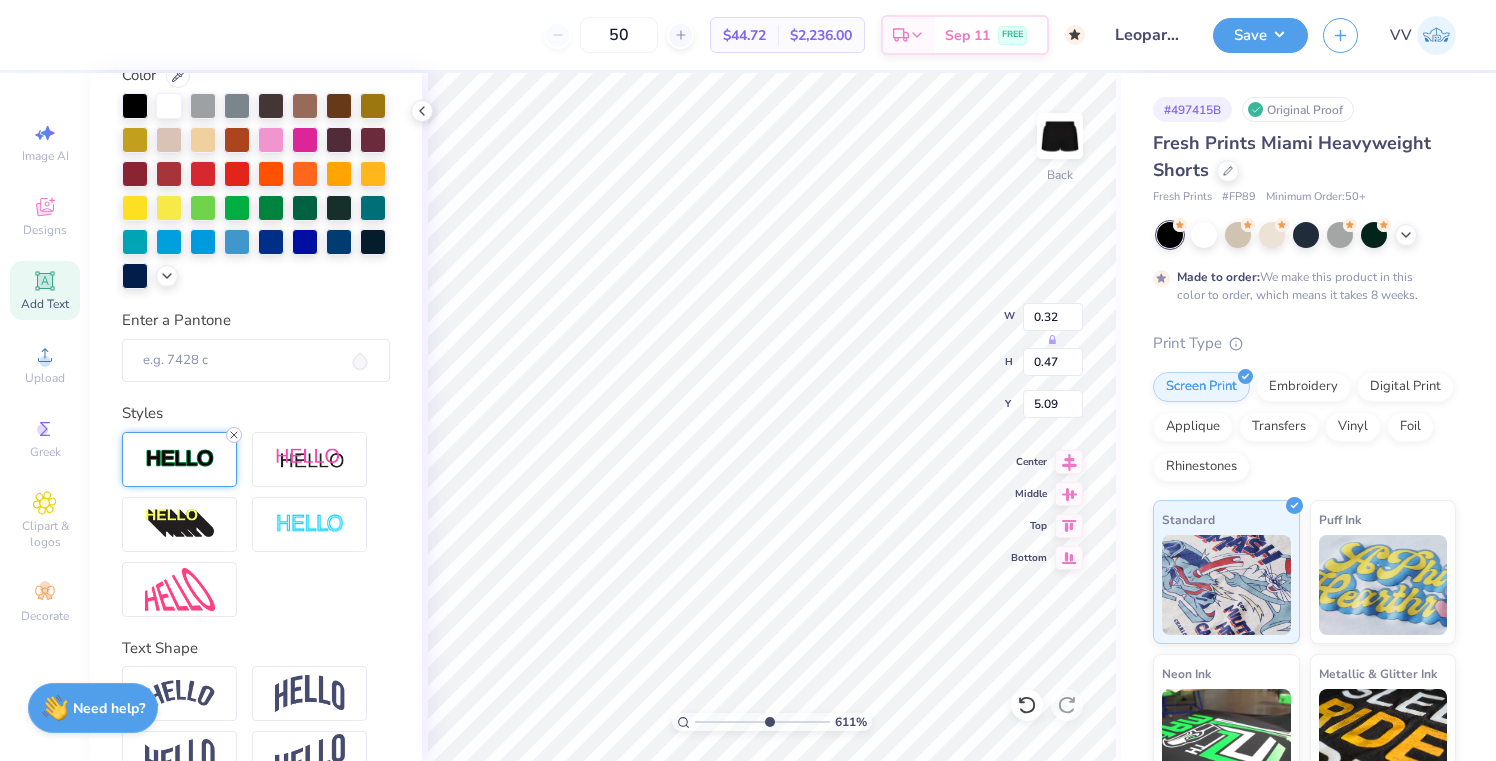 click 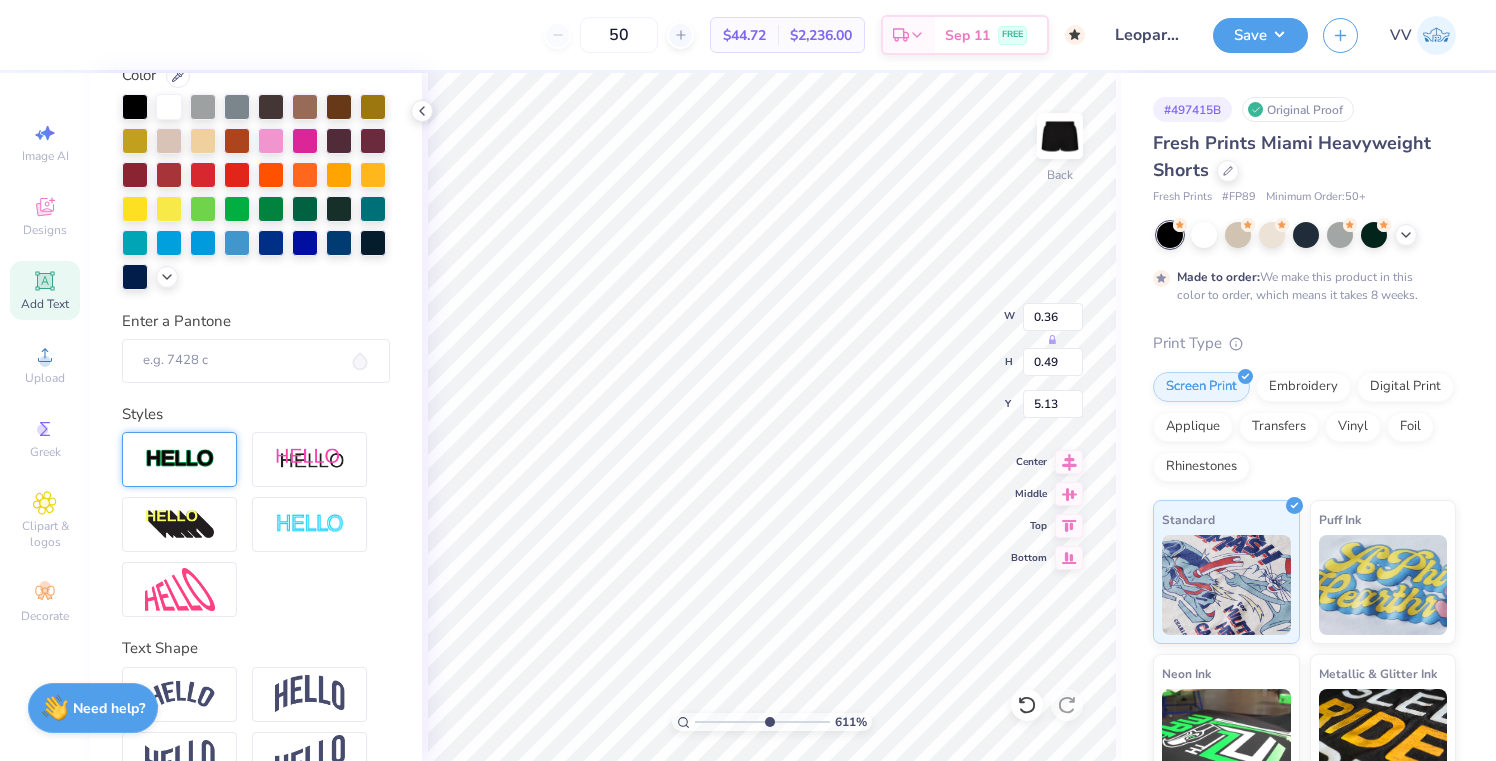 scroll, scrollTop: 431, scrollLeft: 0, axis: vertical 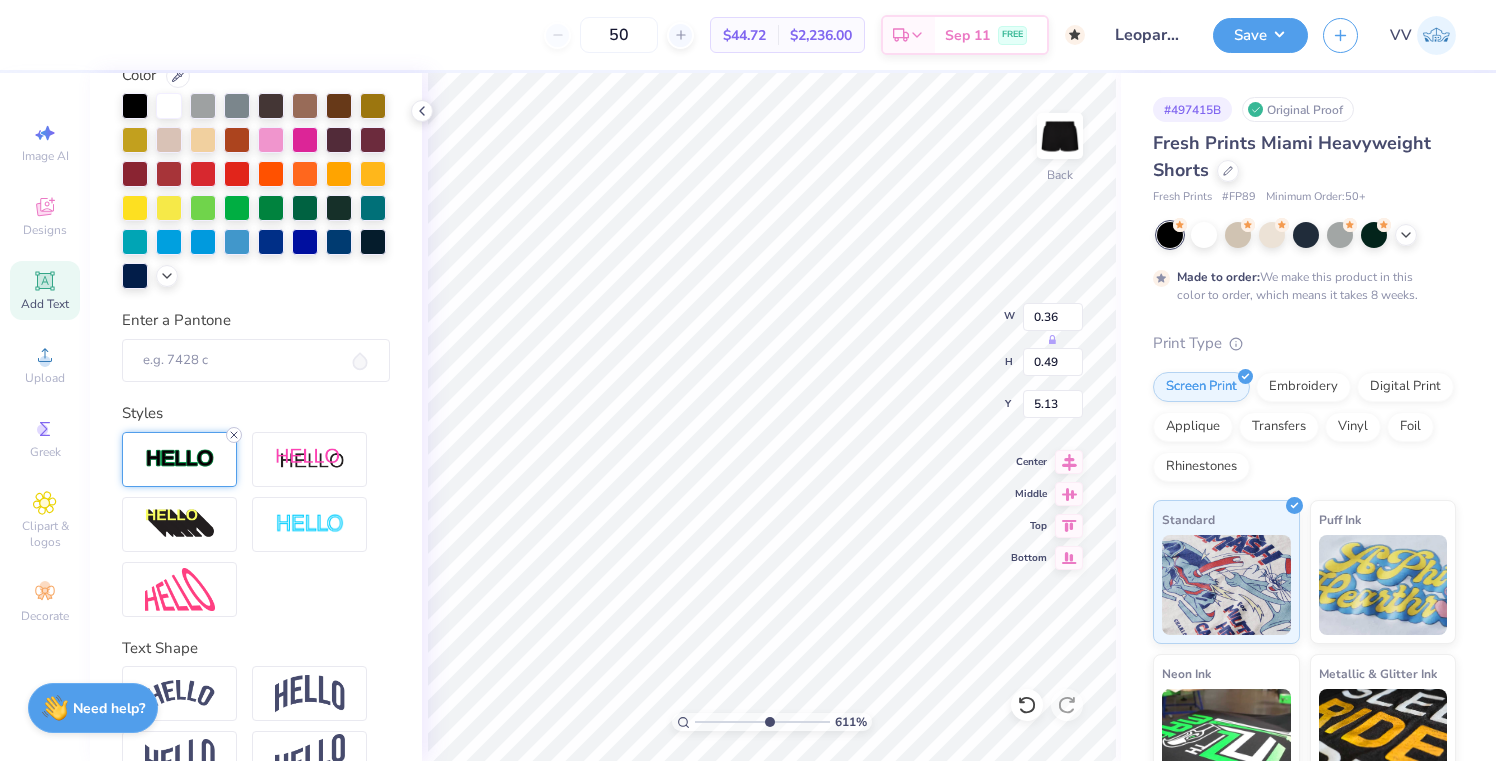 click 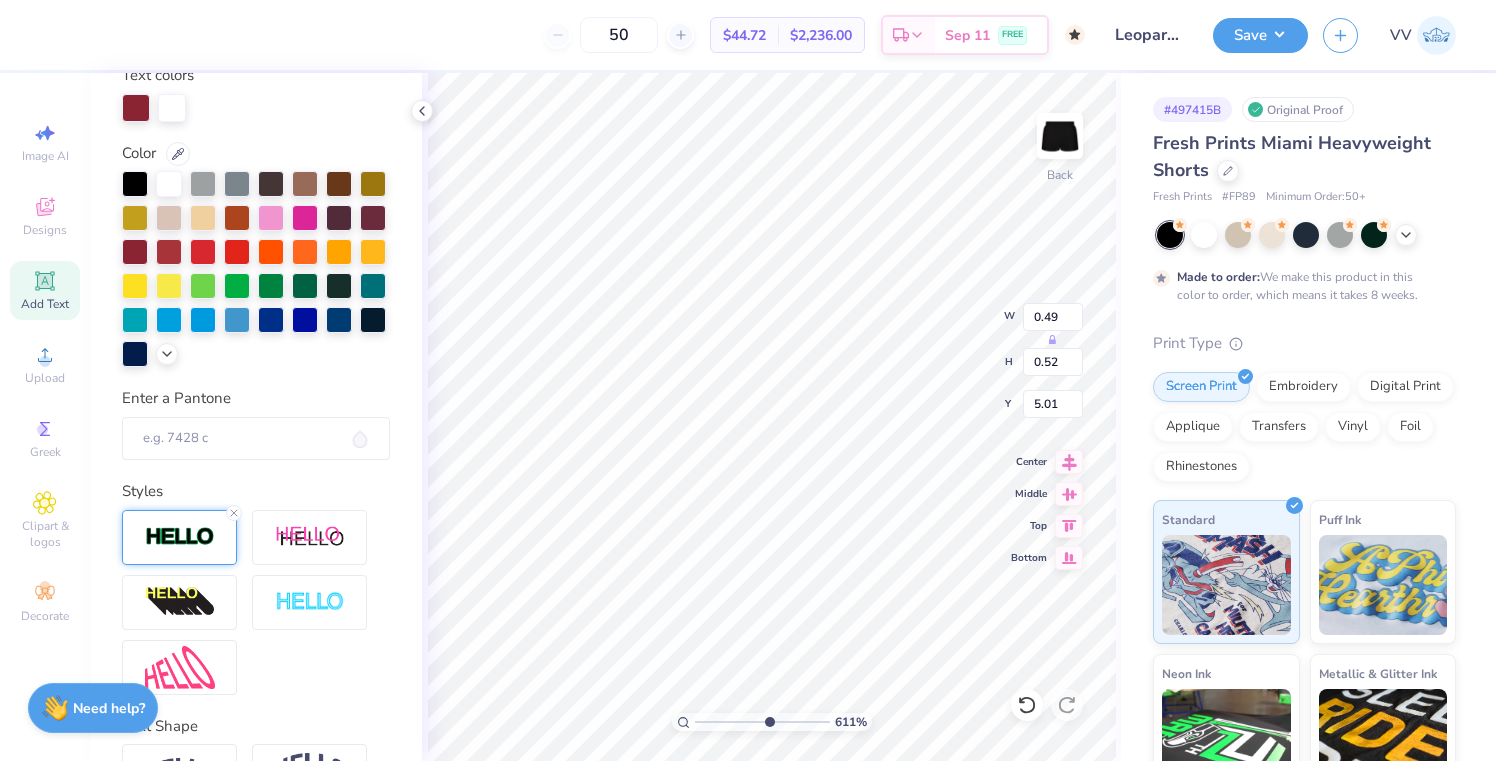scroll, scrollTop: 431, scrollLeft: 0, axis: vertical 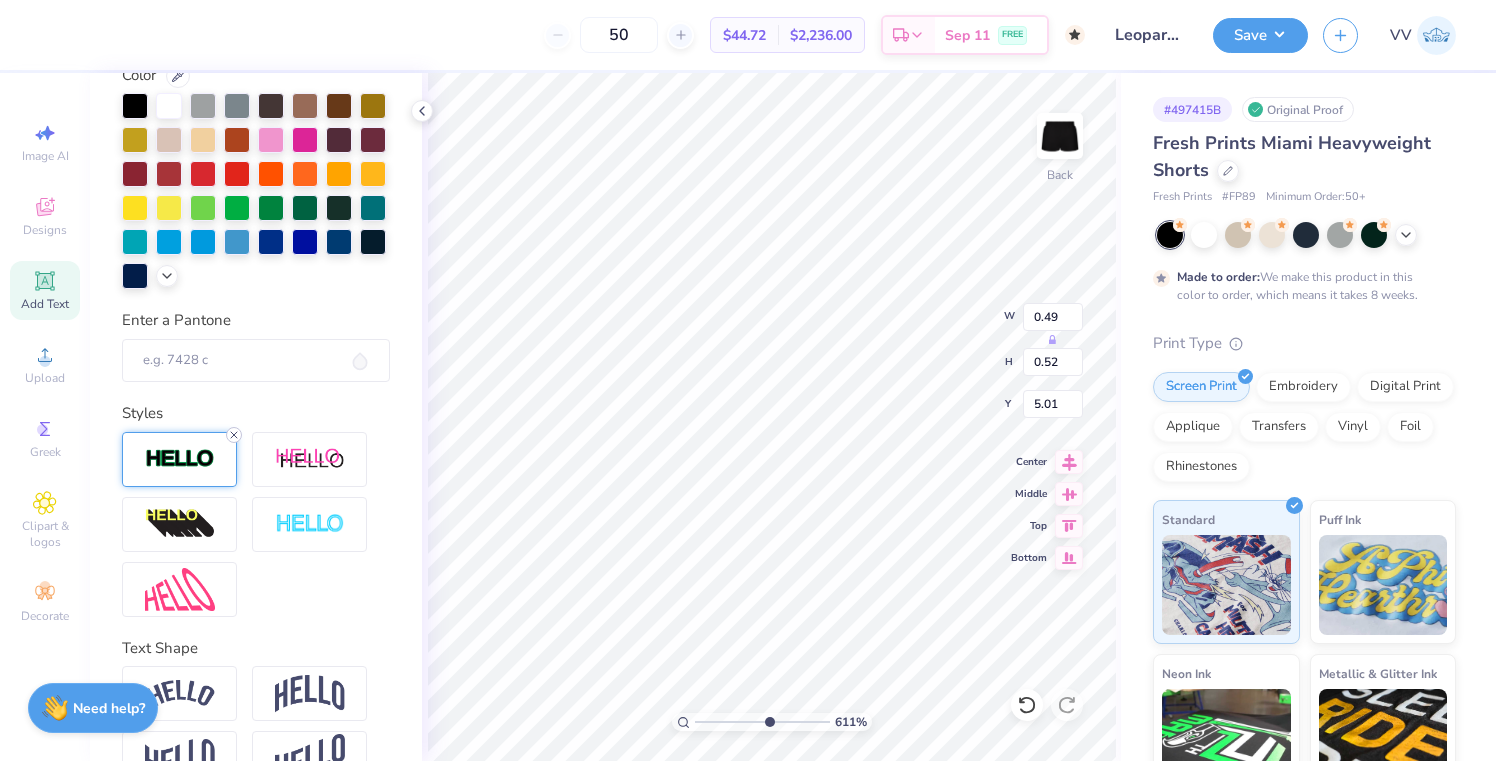 click 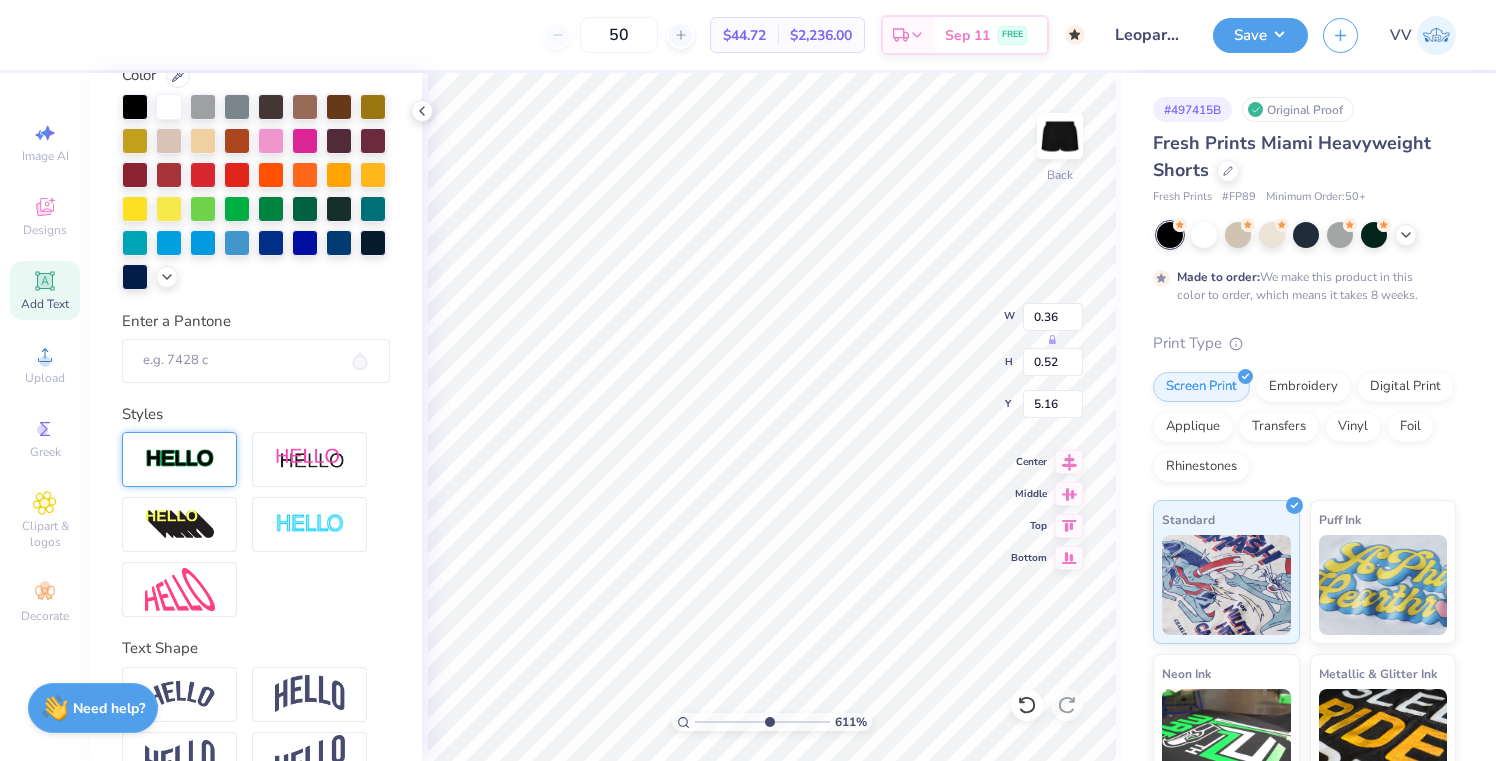 scroll, scrollTop: 431, scrollLeft: 0, axis: vertical 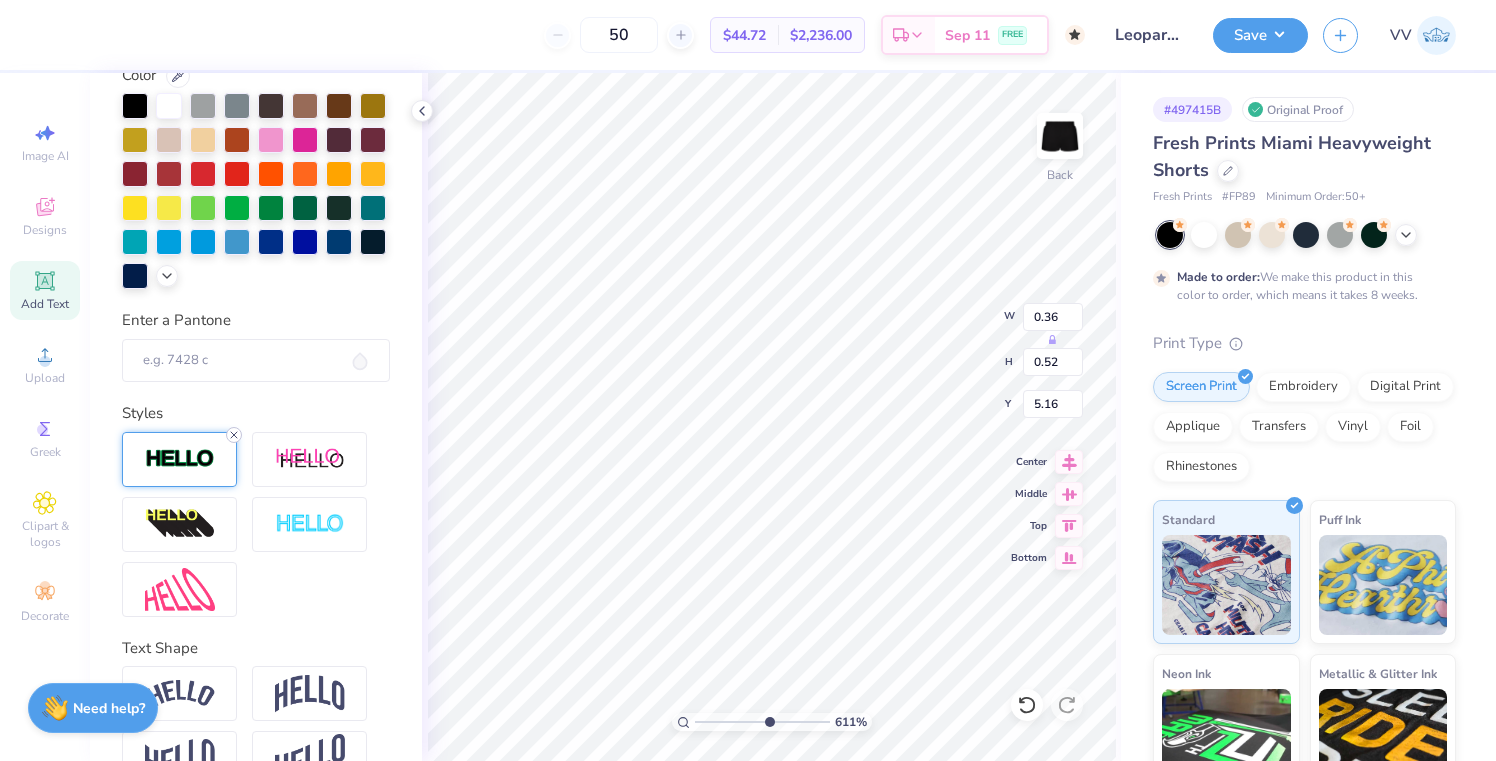 click 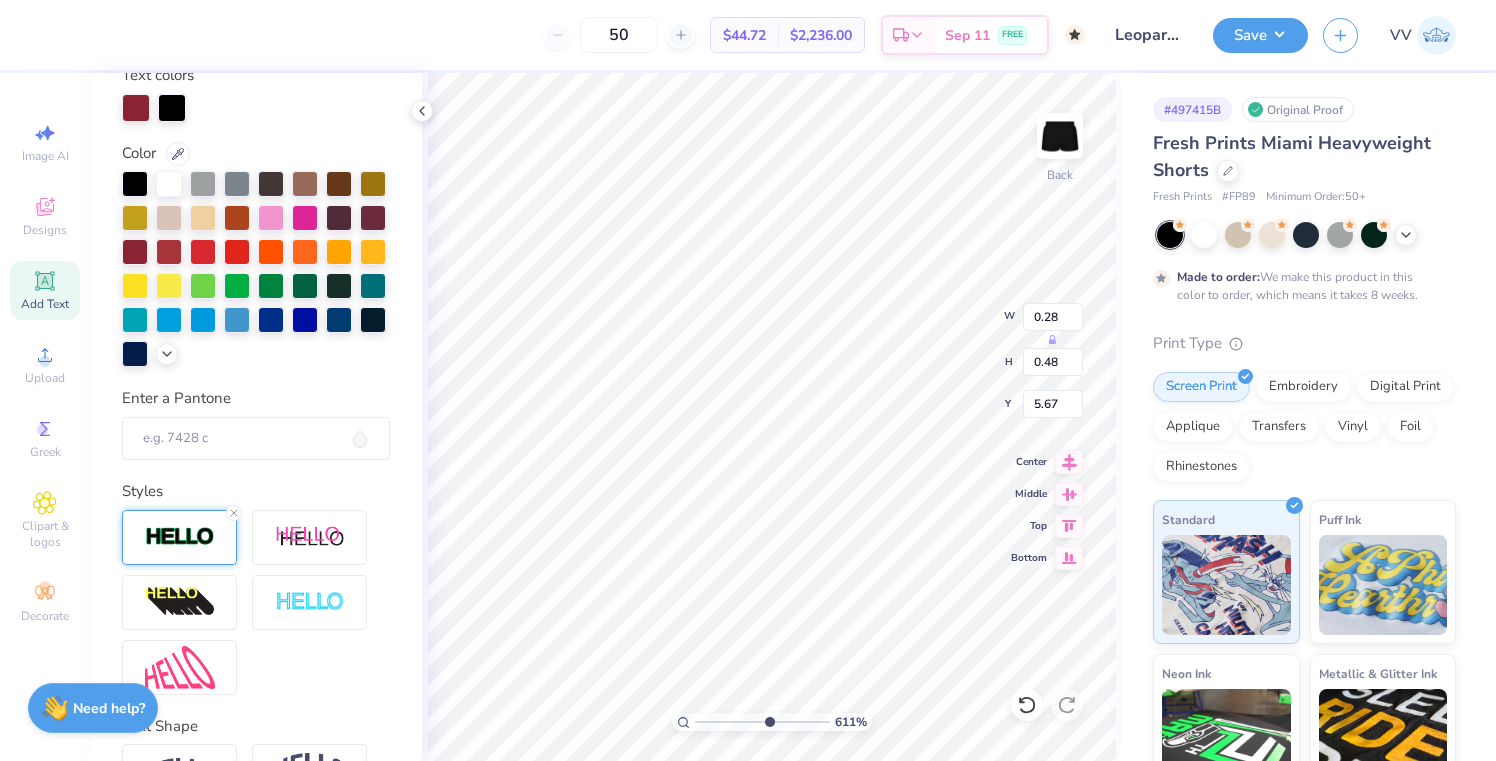 scroll, scrollTop: 431, scrollLeft: 0, axis: vertical 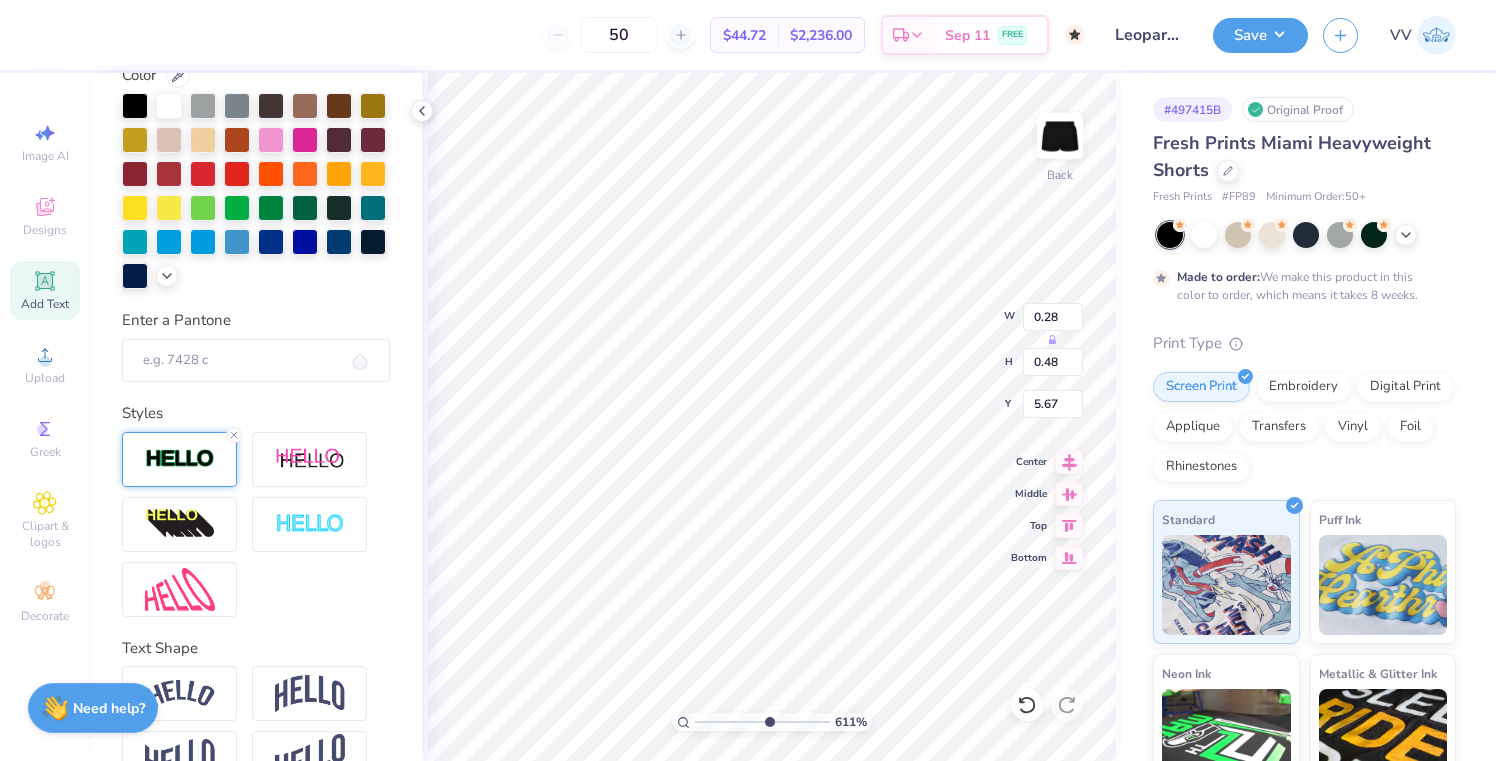click at bounding box center (179, 459) 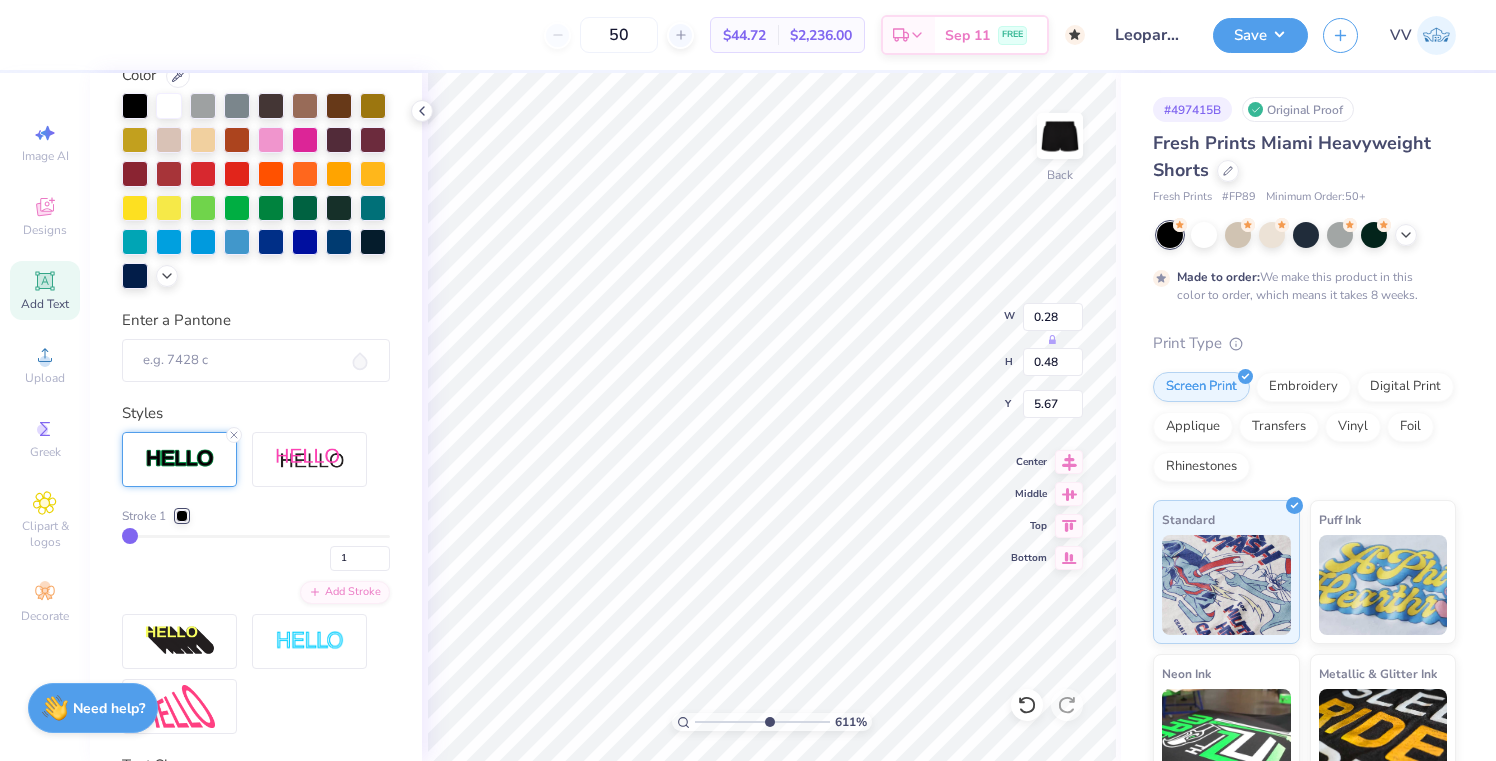 click at bounding box center [182, 516] 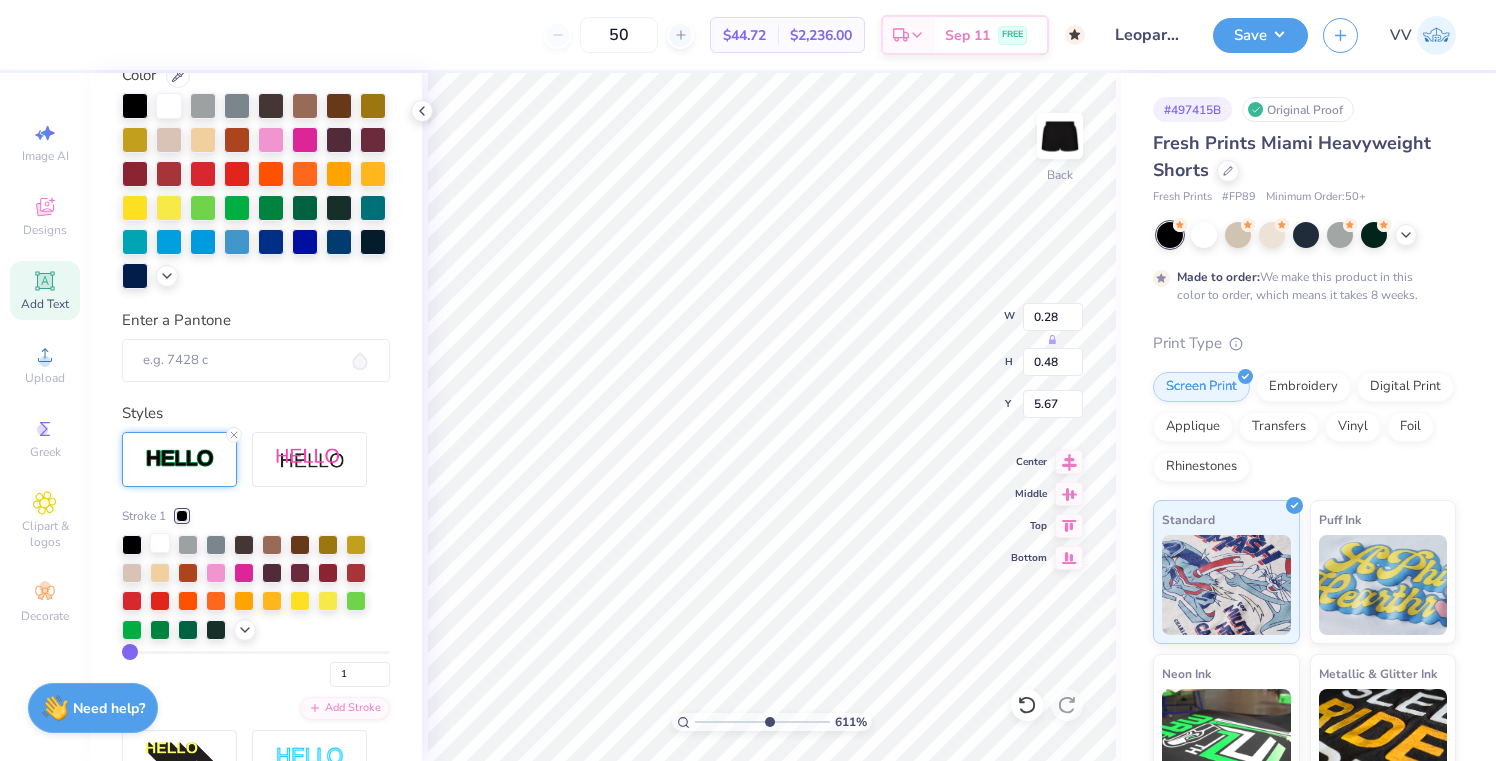 click at bounding box center [160, 543] 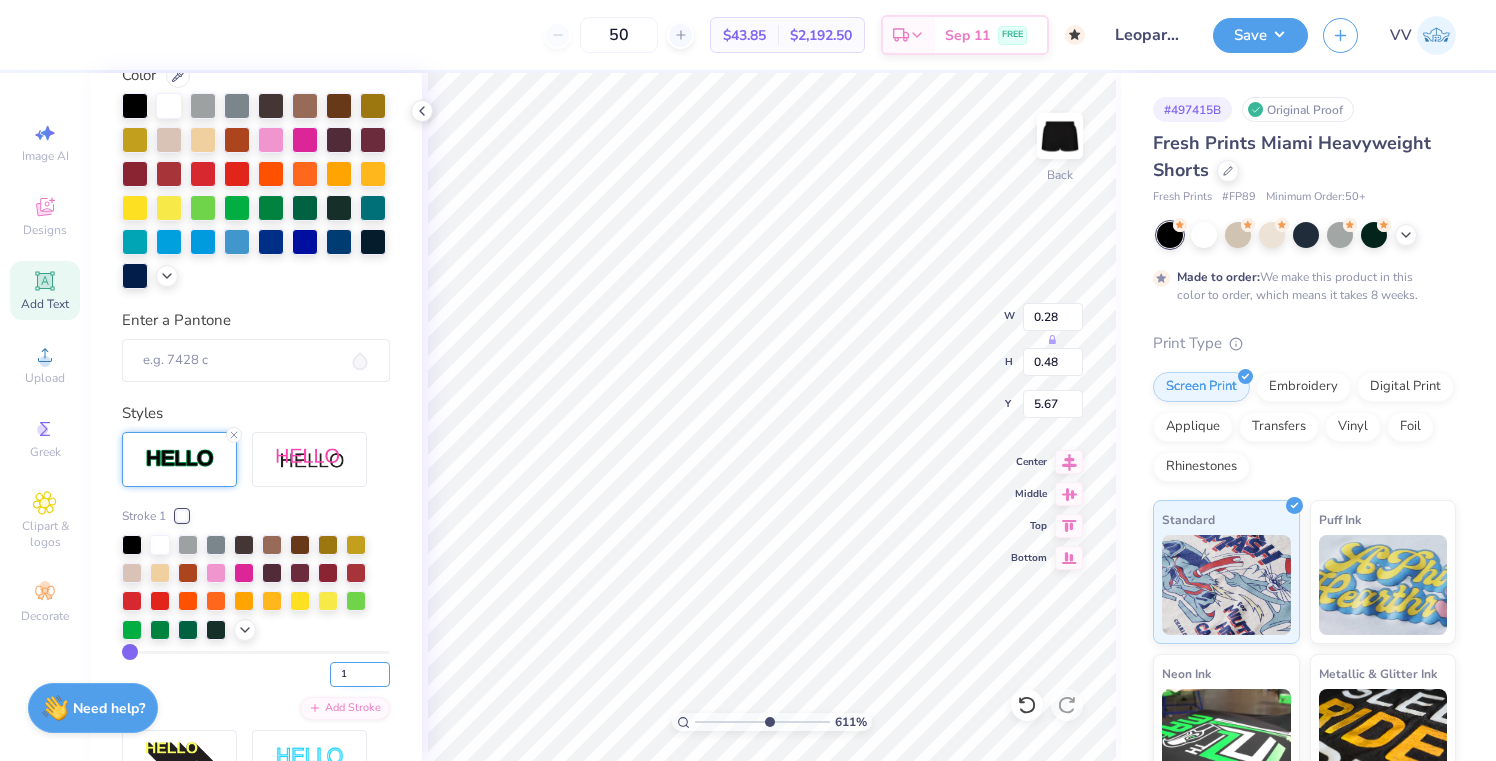 click on "2" at bounding box center (360, 674) 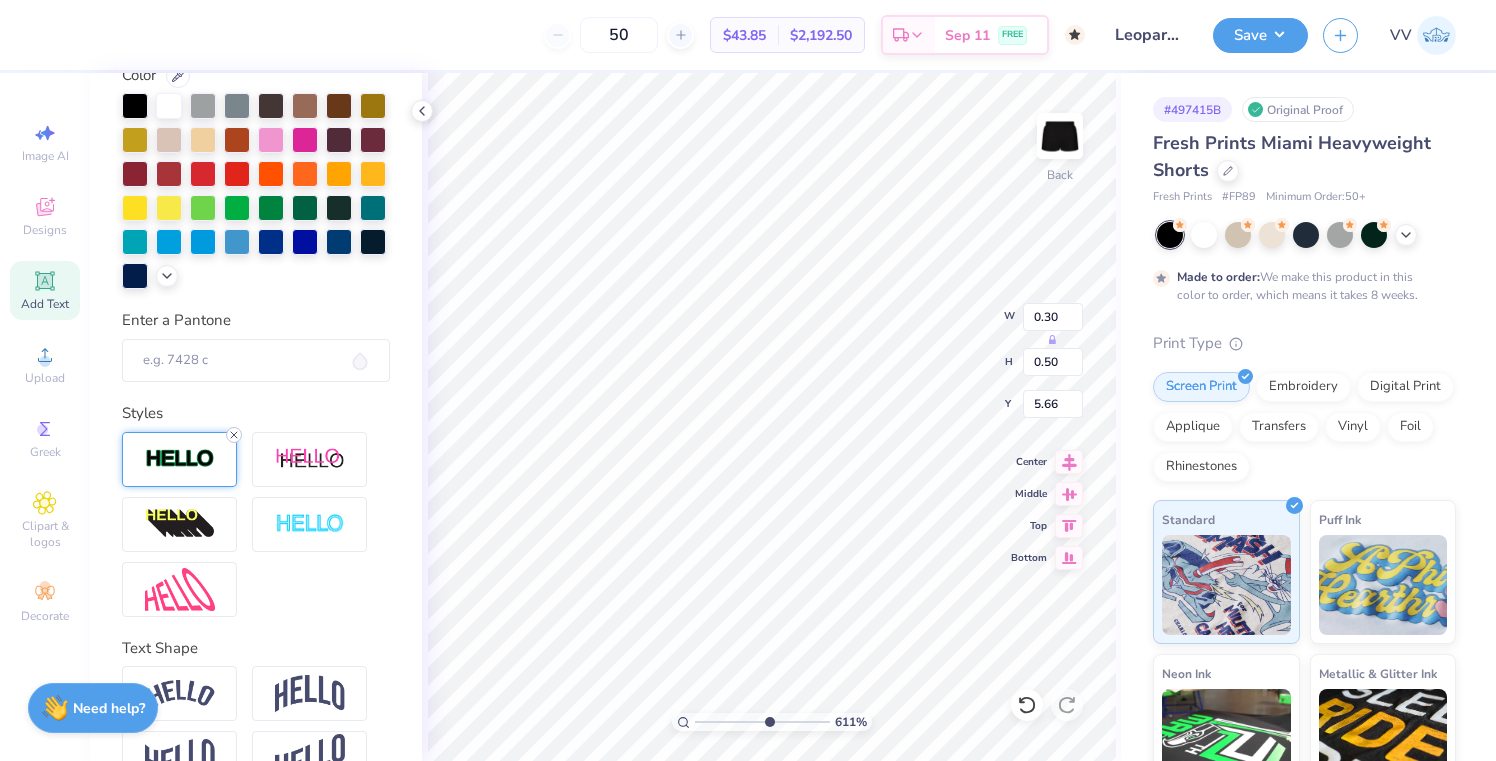click 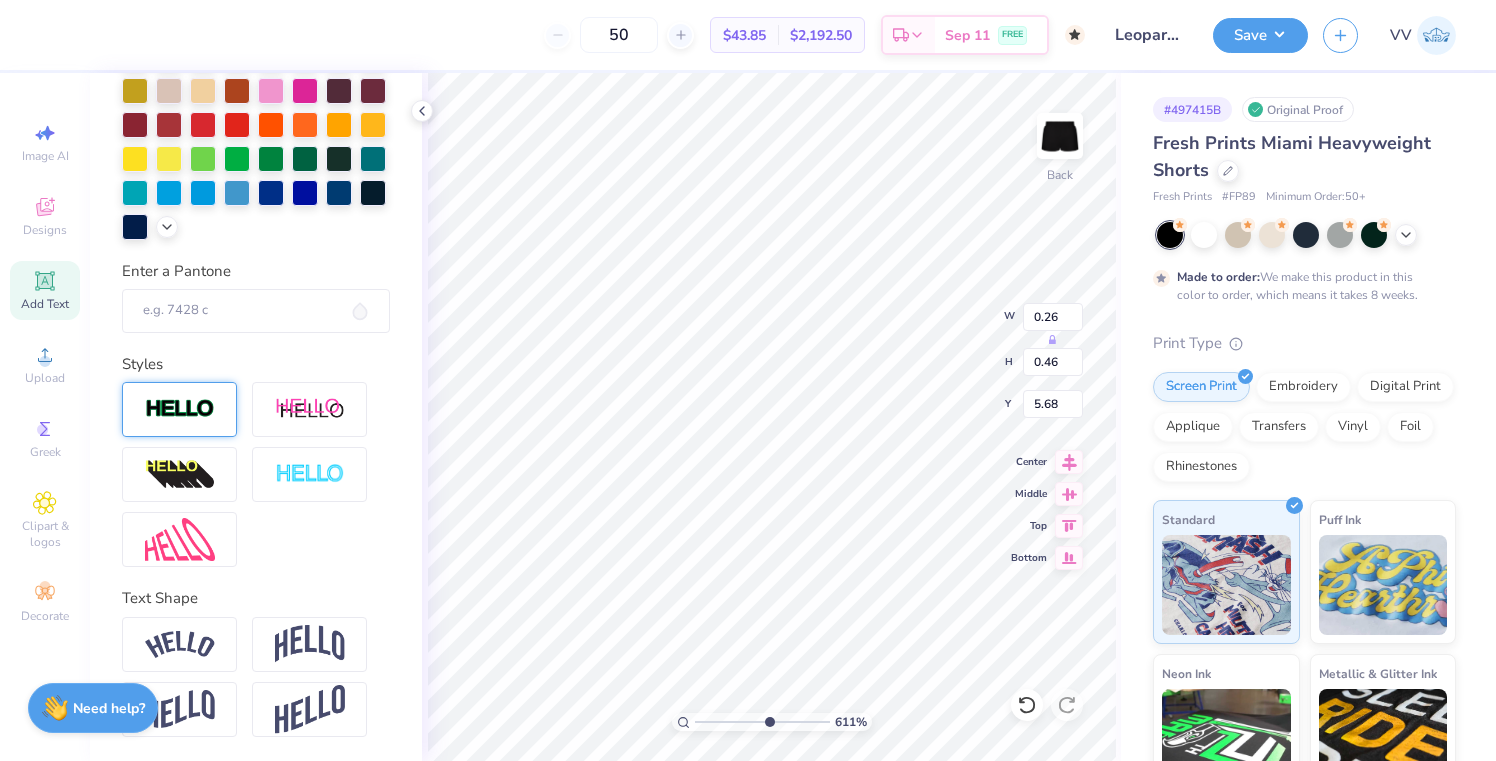 scroll, scrollTop: 353, scrollLeft: 0, axis: vertical 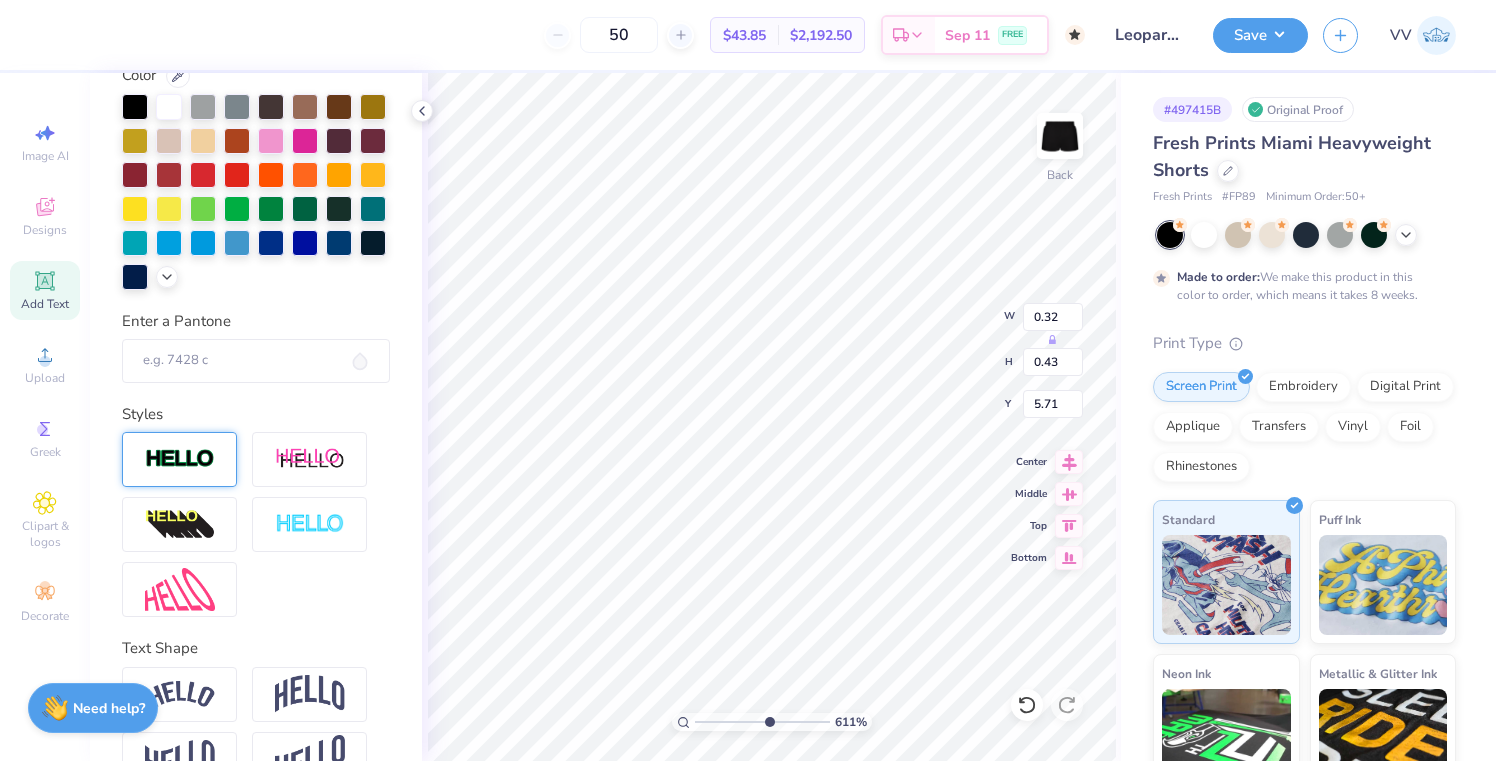 click at bounding box center (180, 459) 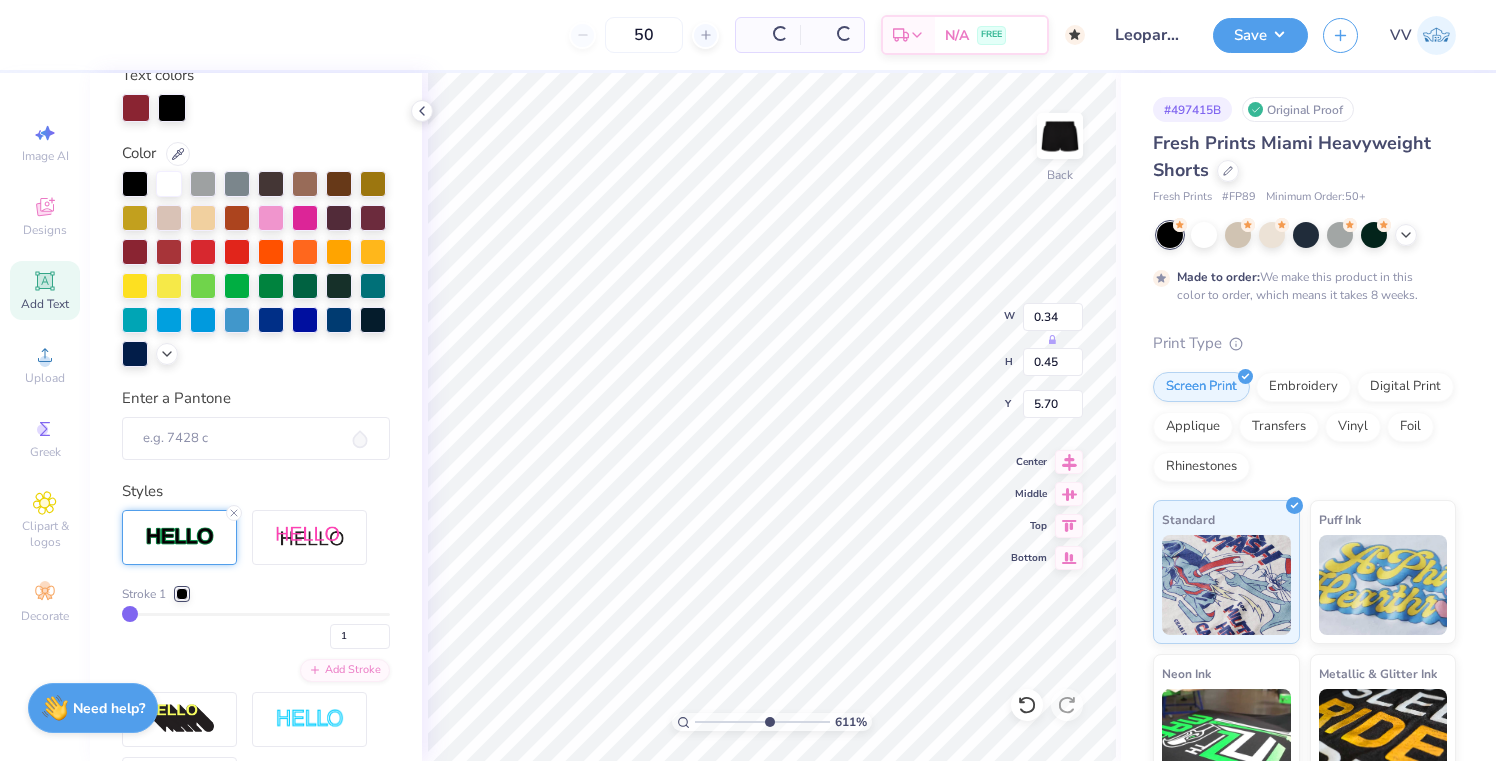 scroll, scrollTop: 431, scrollLeft: 0, axis: vertical 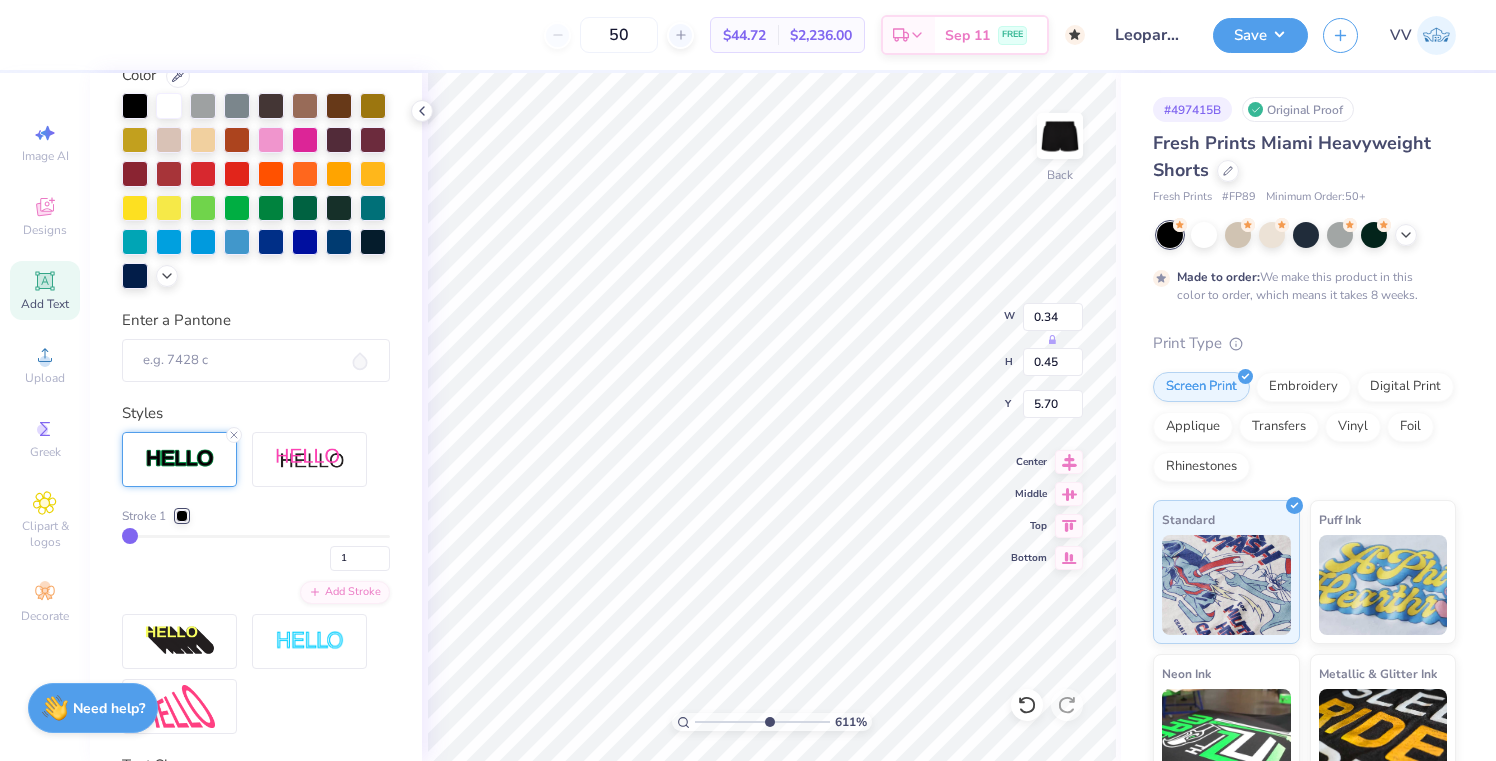 click at bounding box center (182, 516) 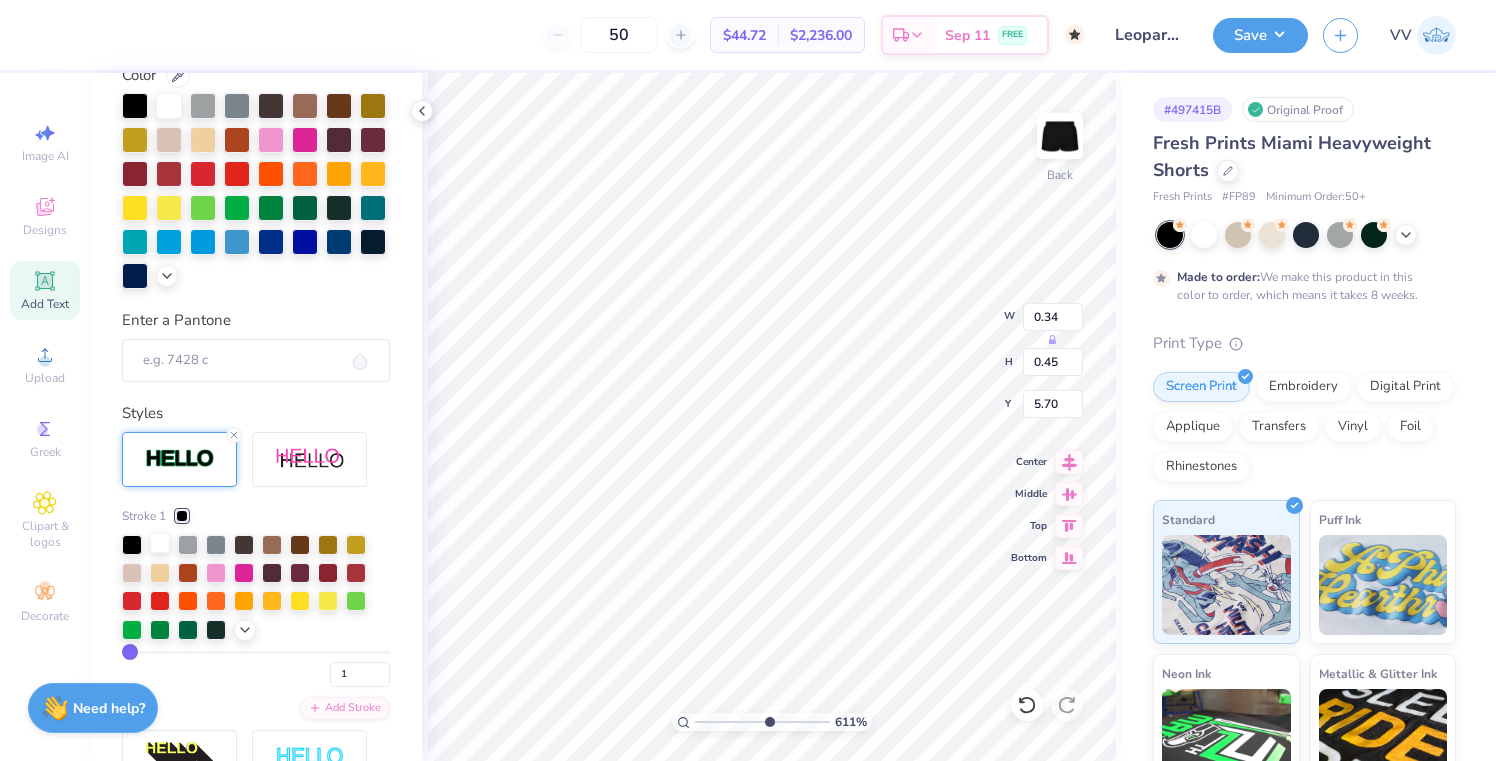 click at bounding box center [160, 543] 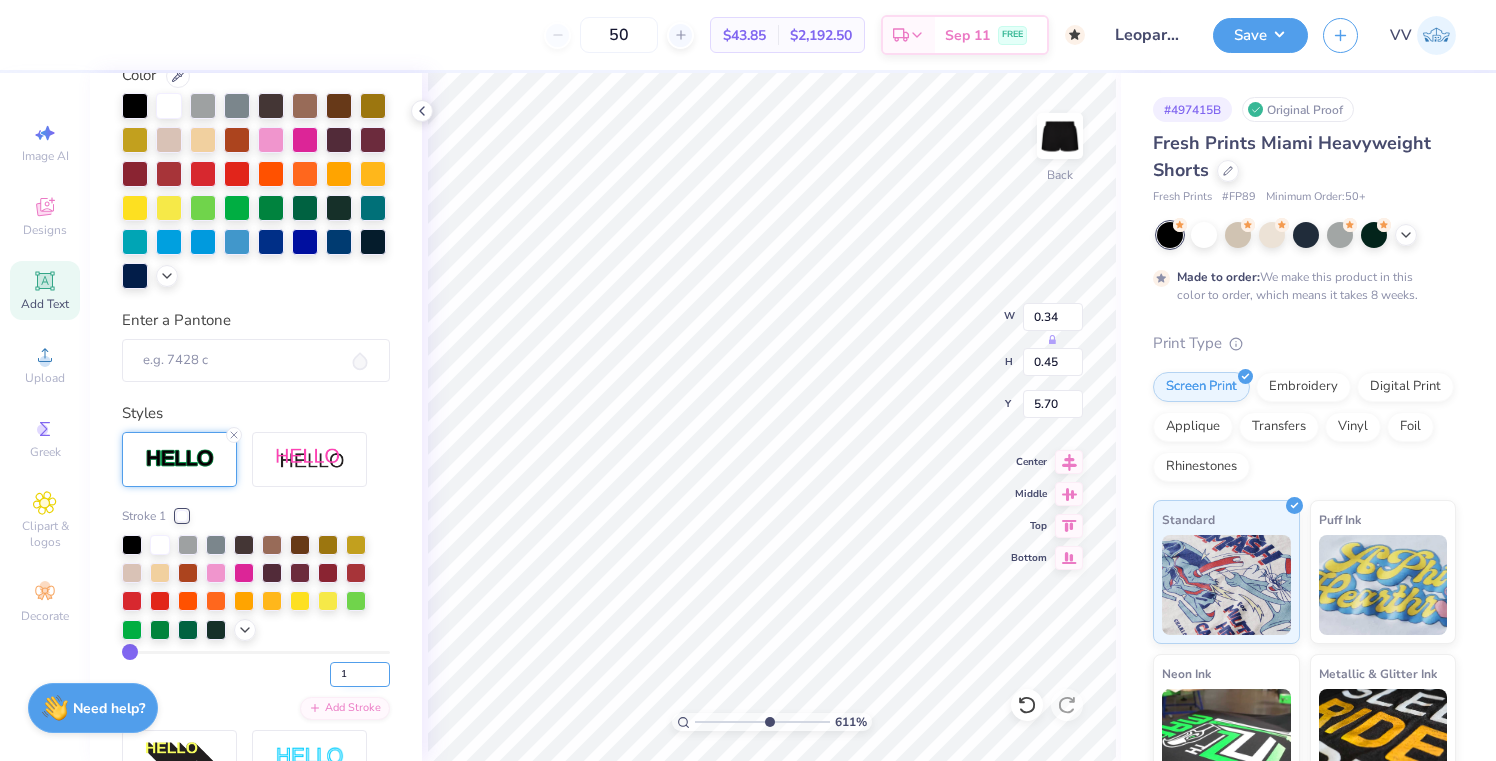 click on "2" at bounding box center (360, 674) 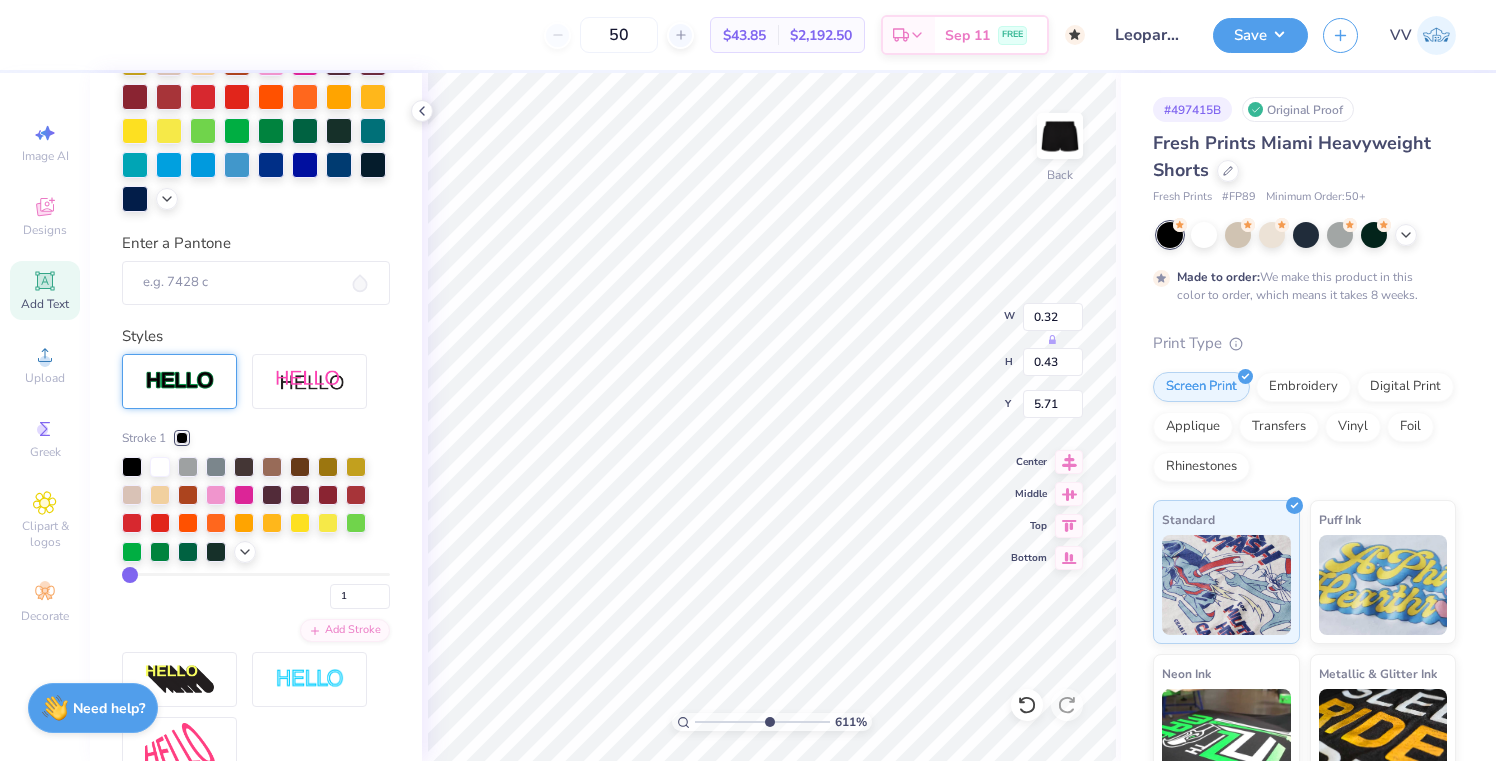 scroll, scrollTop: 431, scrollLeft: 0, axis: vertical 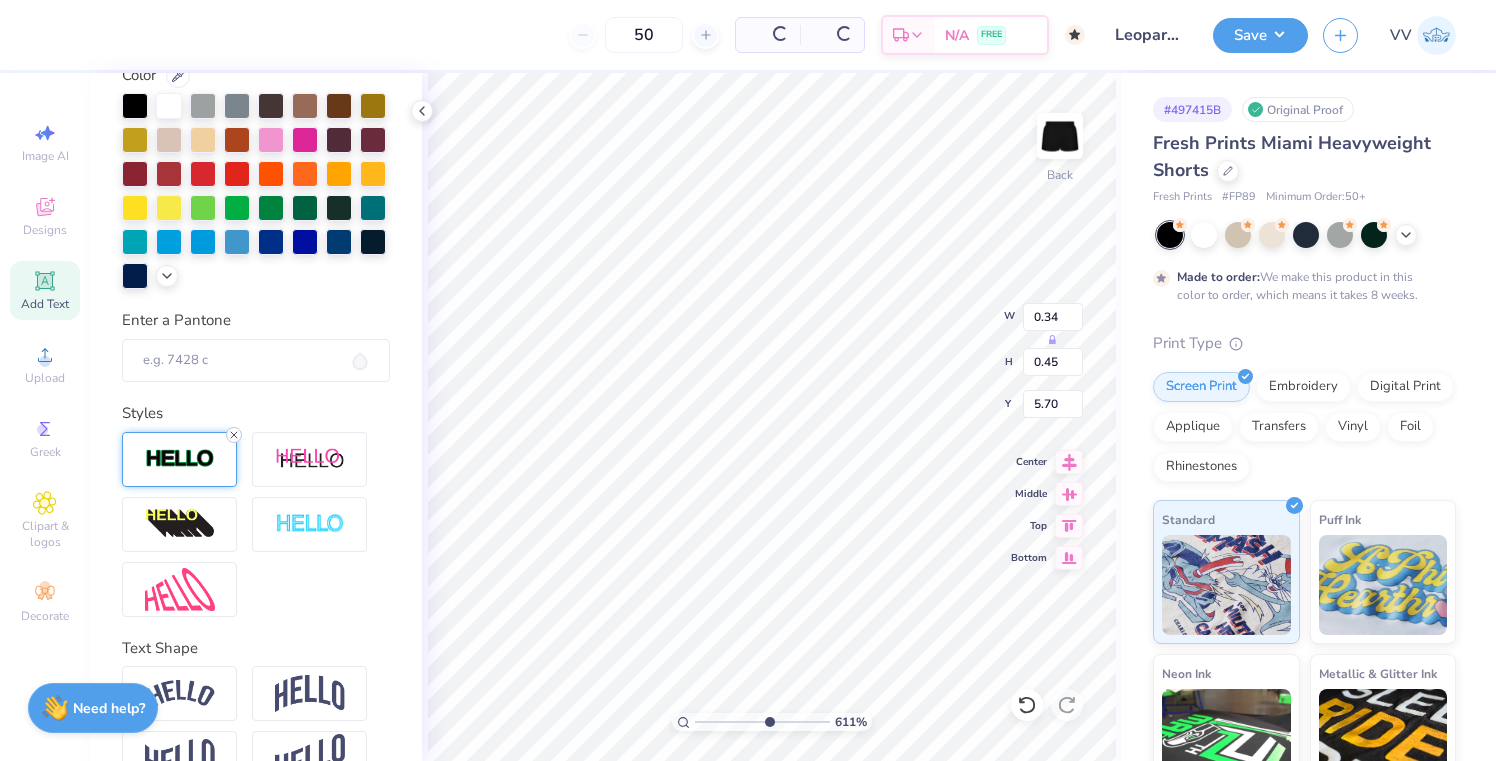 click 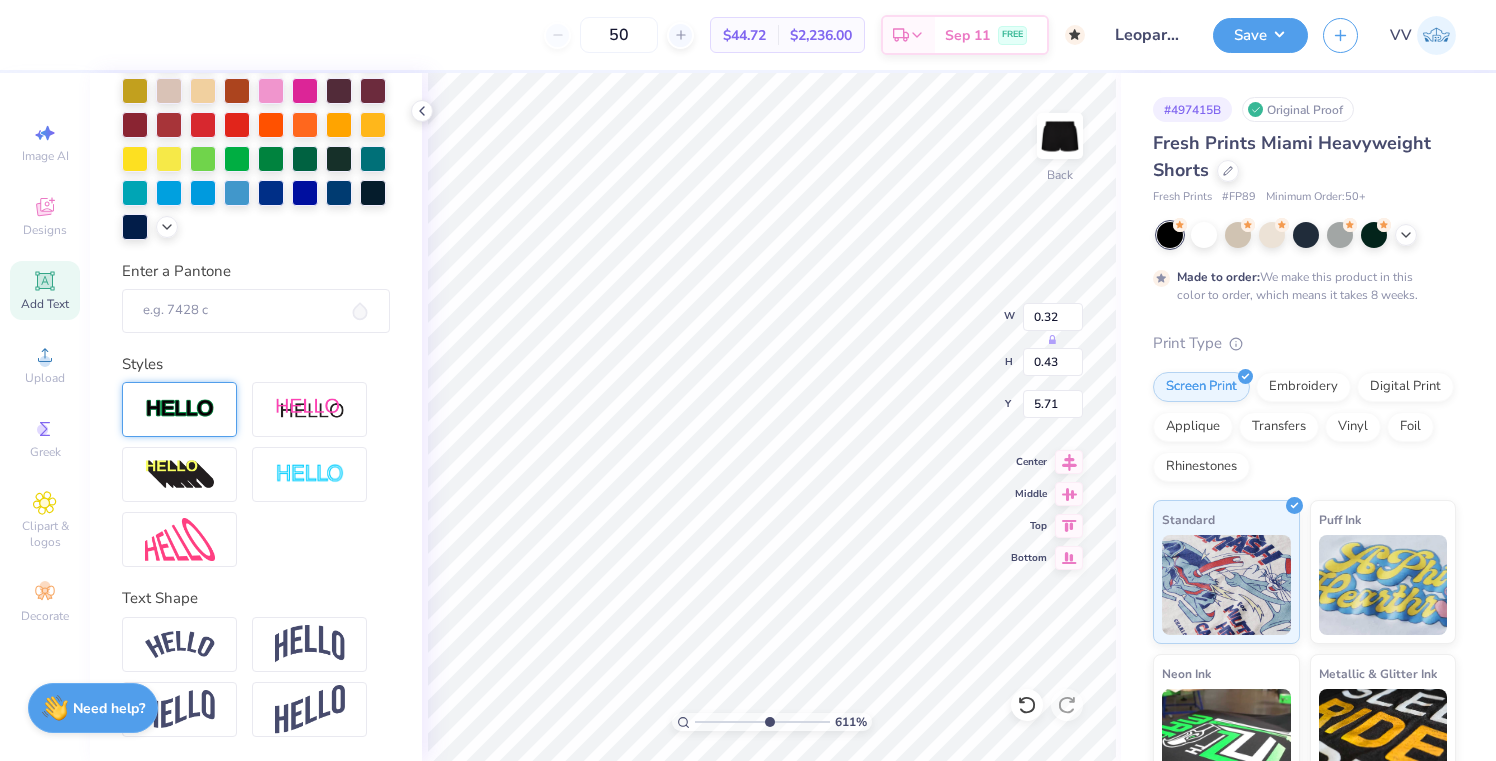 scroll, scrollTop: 353, scrollLeft: 0, axis: vertical 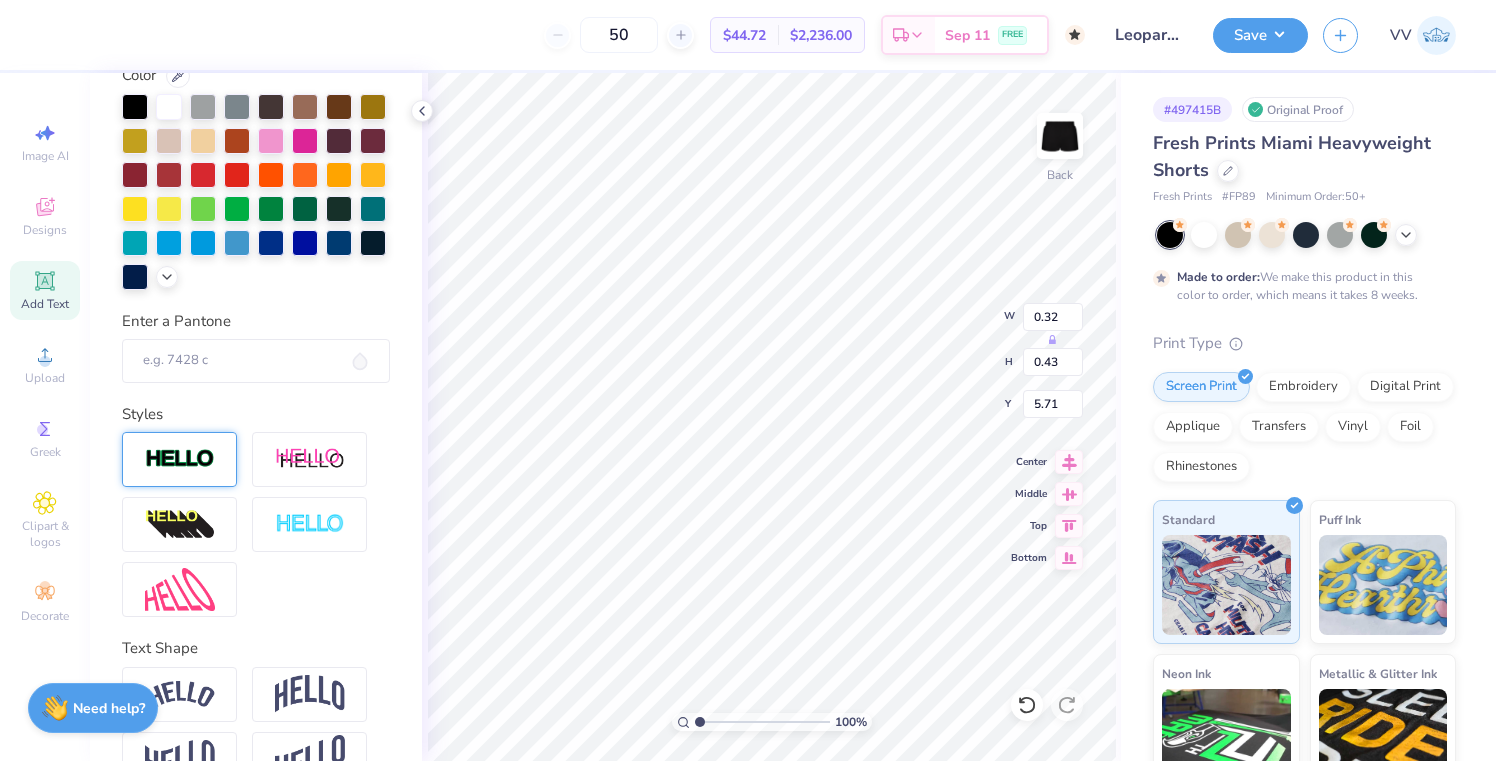 drag, startPoint x: 764, startPoint y: 720, endPoint x: 677, endPoint y: 714, distance: 87.20665 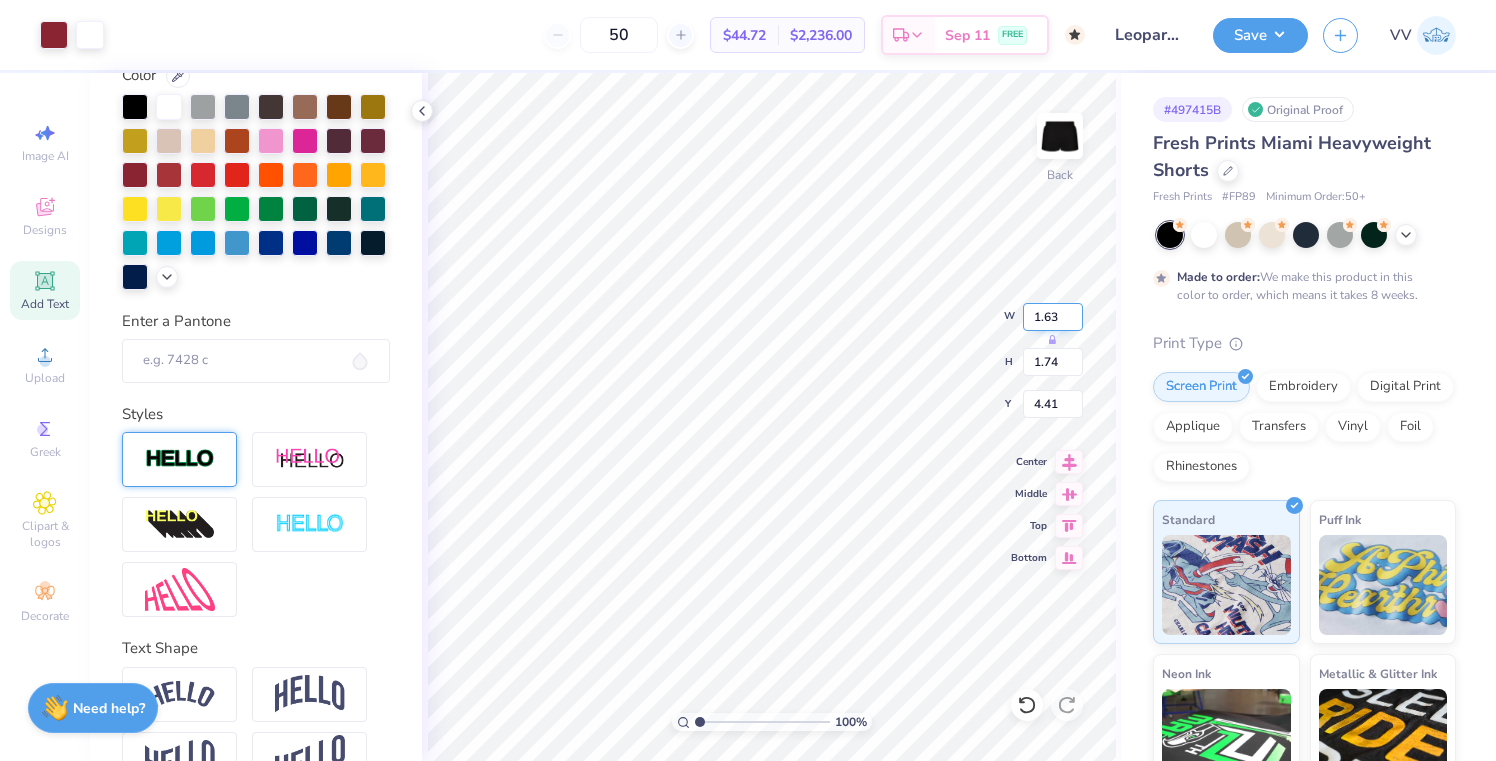 click on "1.63" at bounding box center (1053, 317) 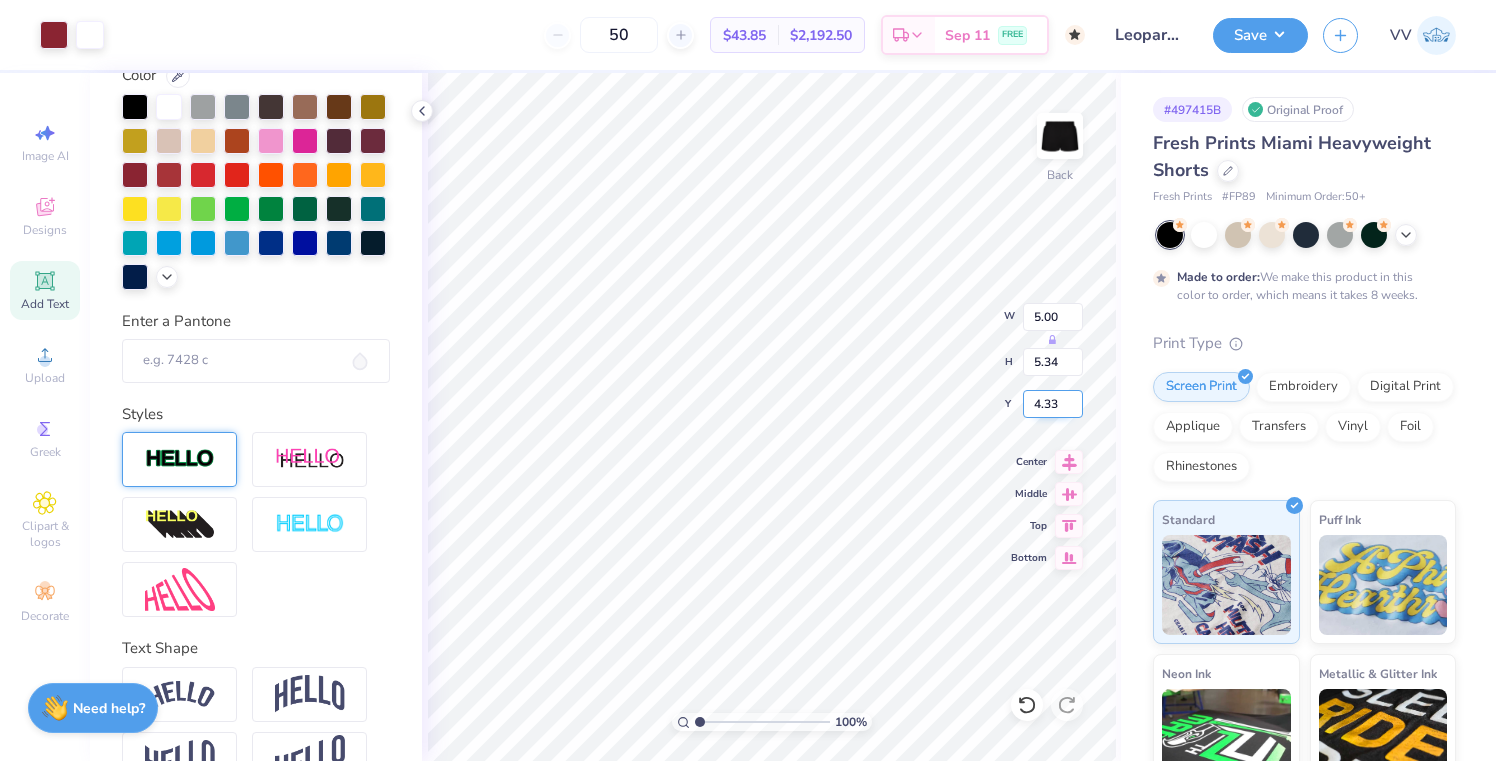 click on "4.33" at bounding box center (1053, 404) 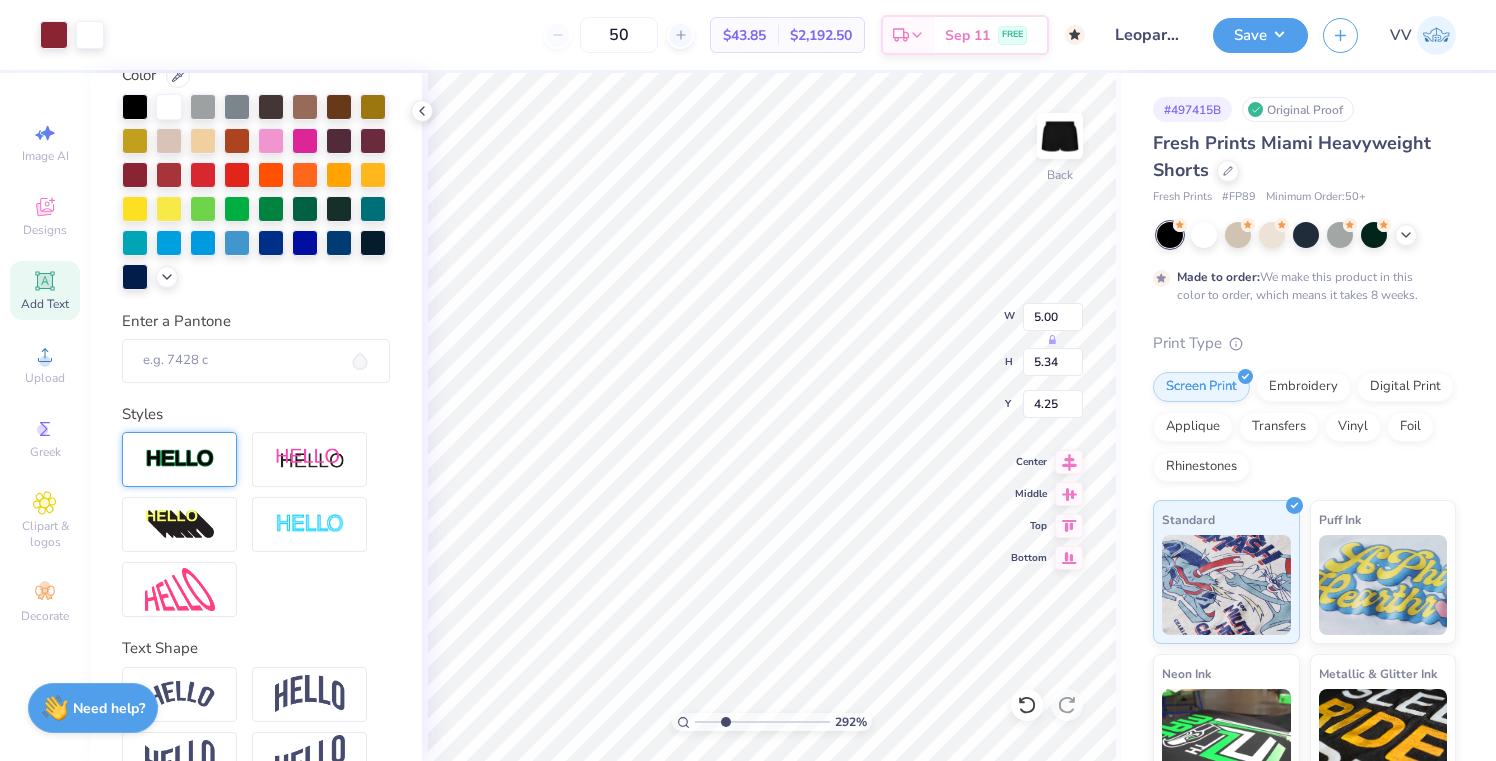 click at bounding box center (762, 722) 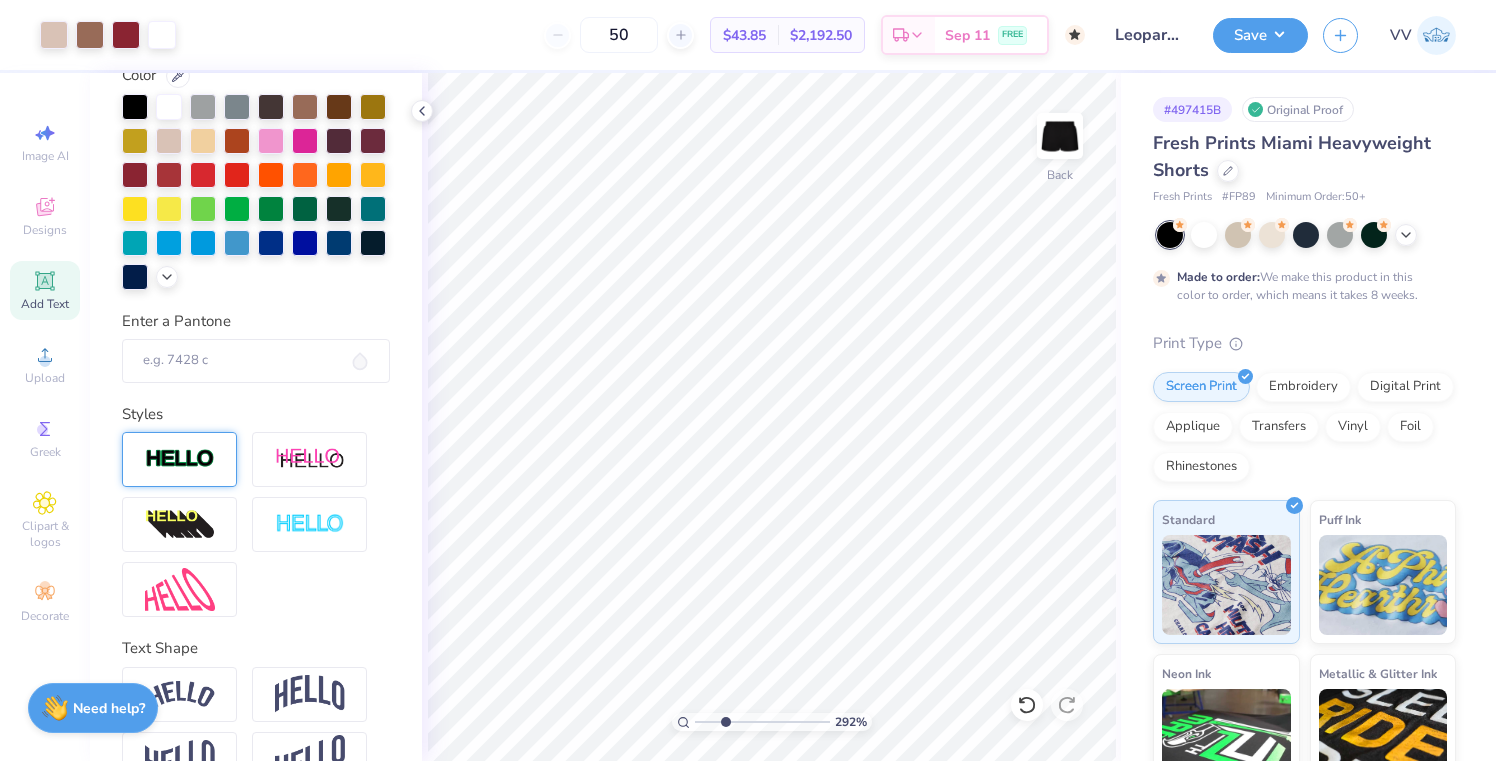 click on "292  % Back" at bounding box center [771, 417] 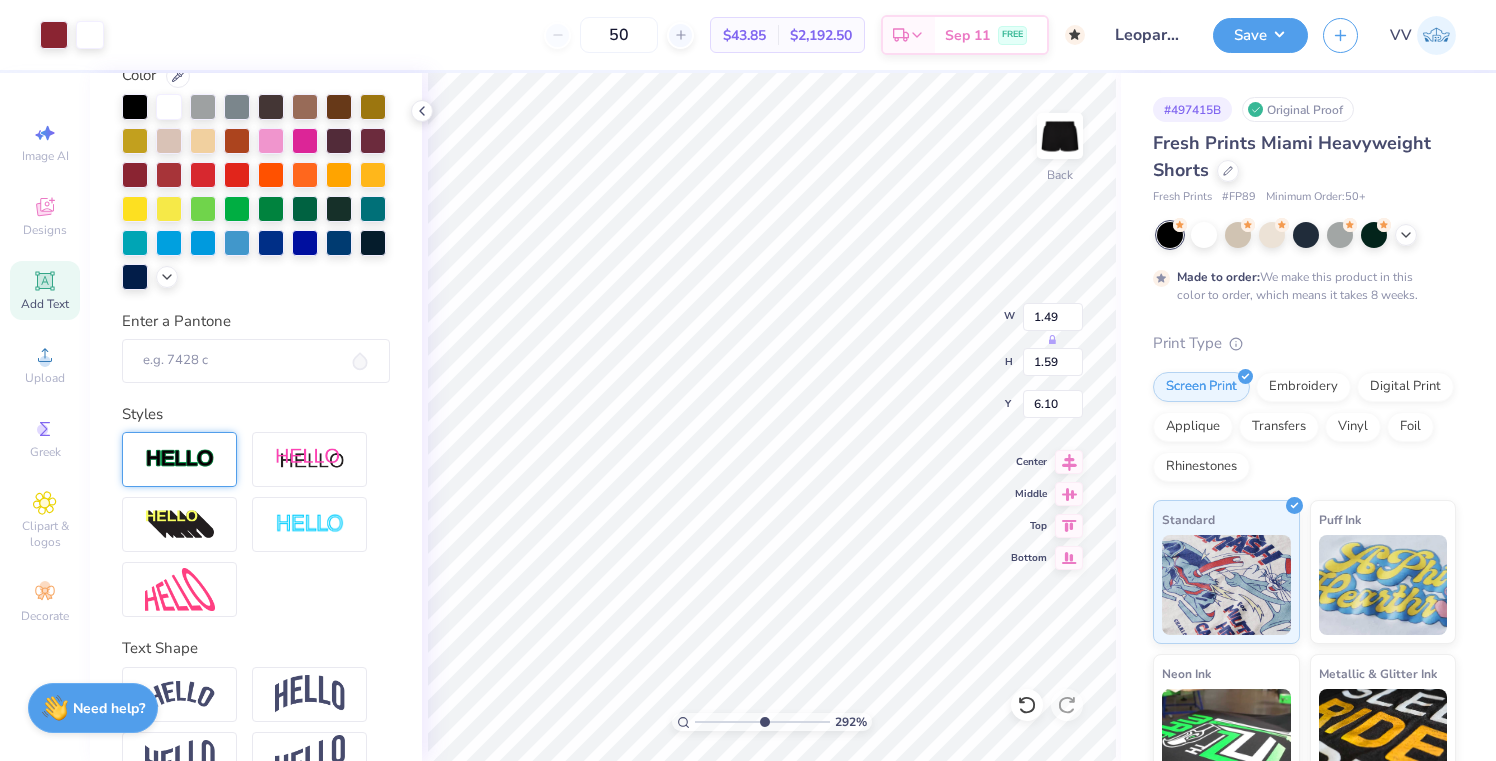 click at bounding box center (762, 722) 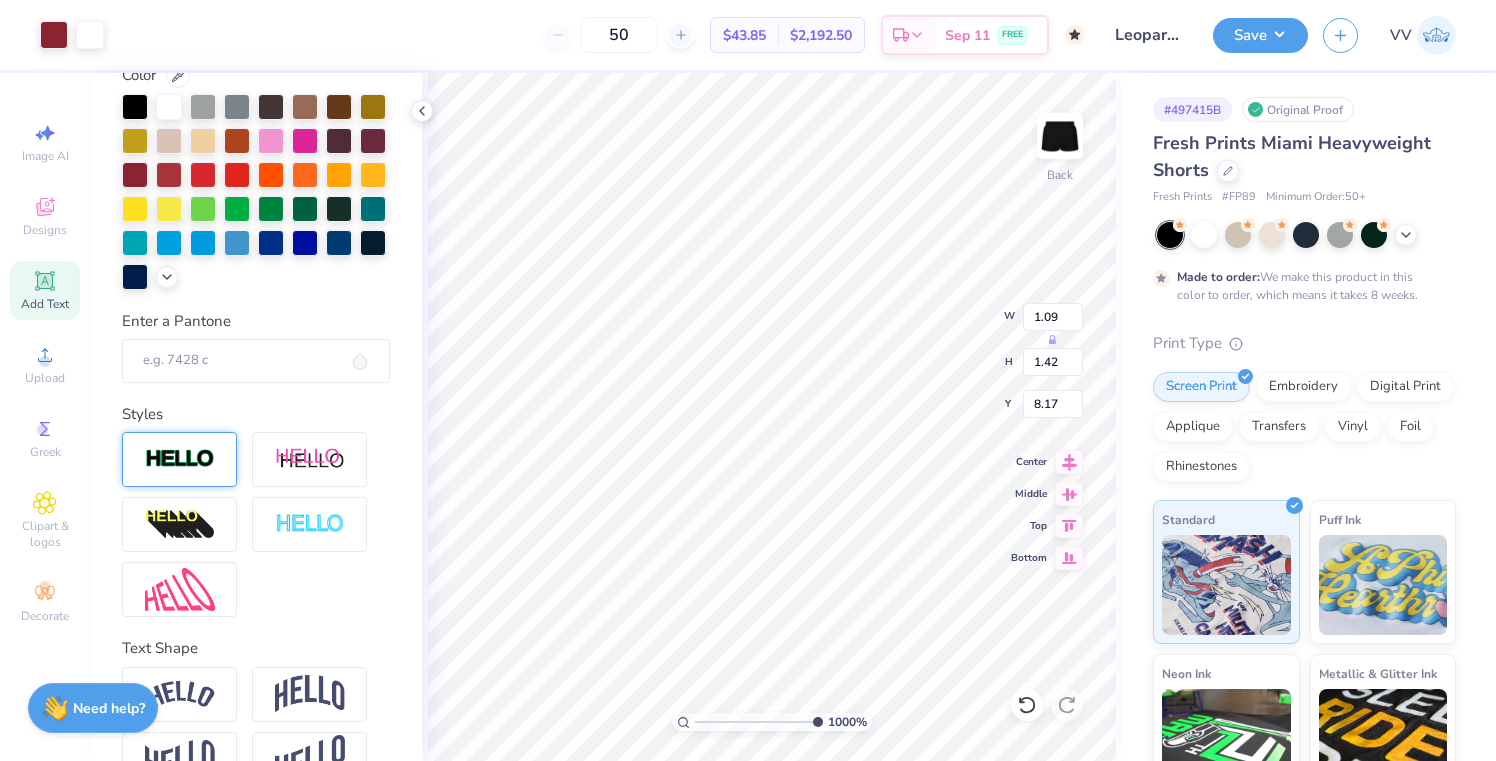 drag, startPoint x: 764, startPoint y: 724, endPoint x: 843, endPoint y: 719, distance: 79.15807 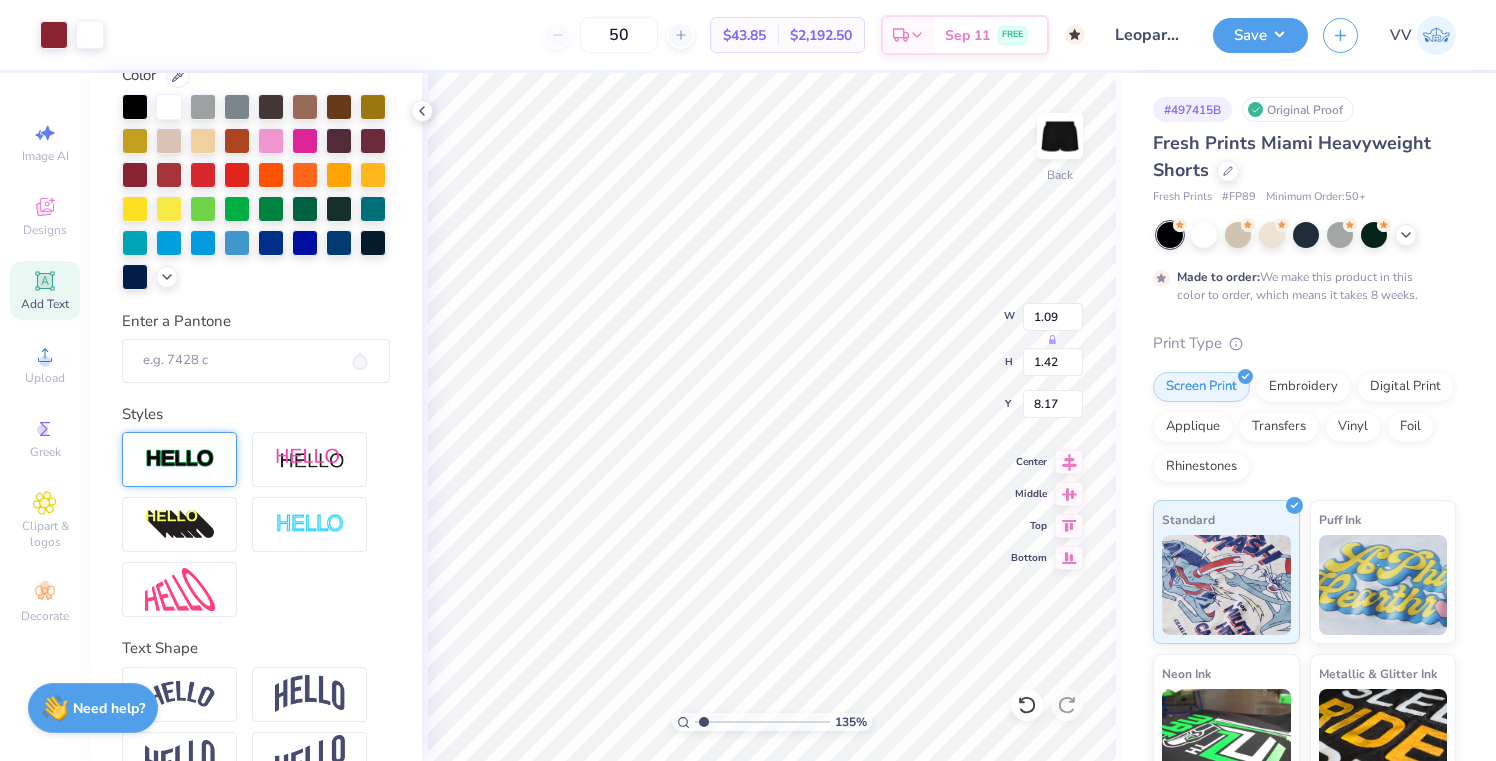 drag, startPoint x: 772, startPoint y: 722, endPoint x: 704, endPoint y: 724, distance: 68.0294 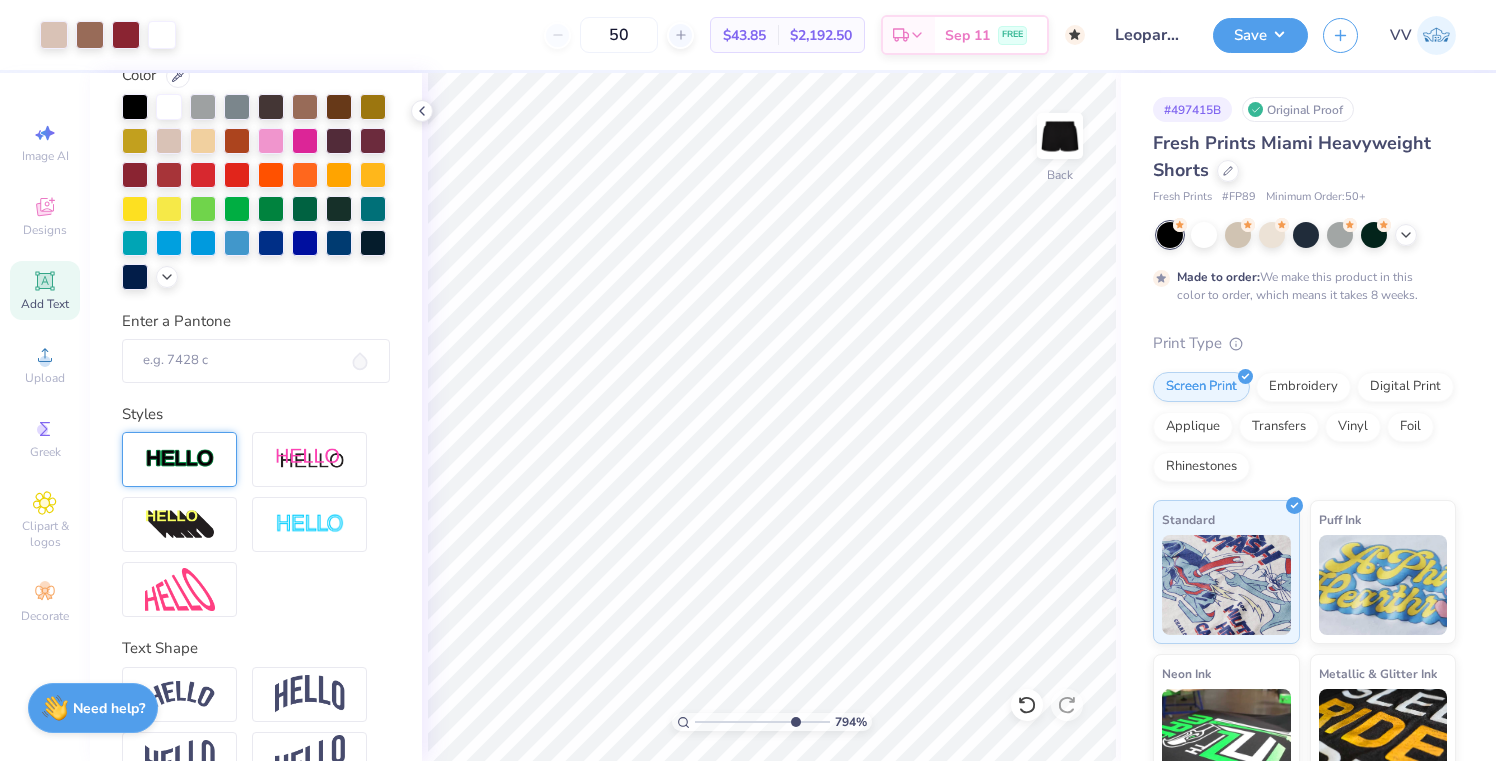 click at bounding box center (762, 722) 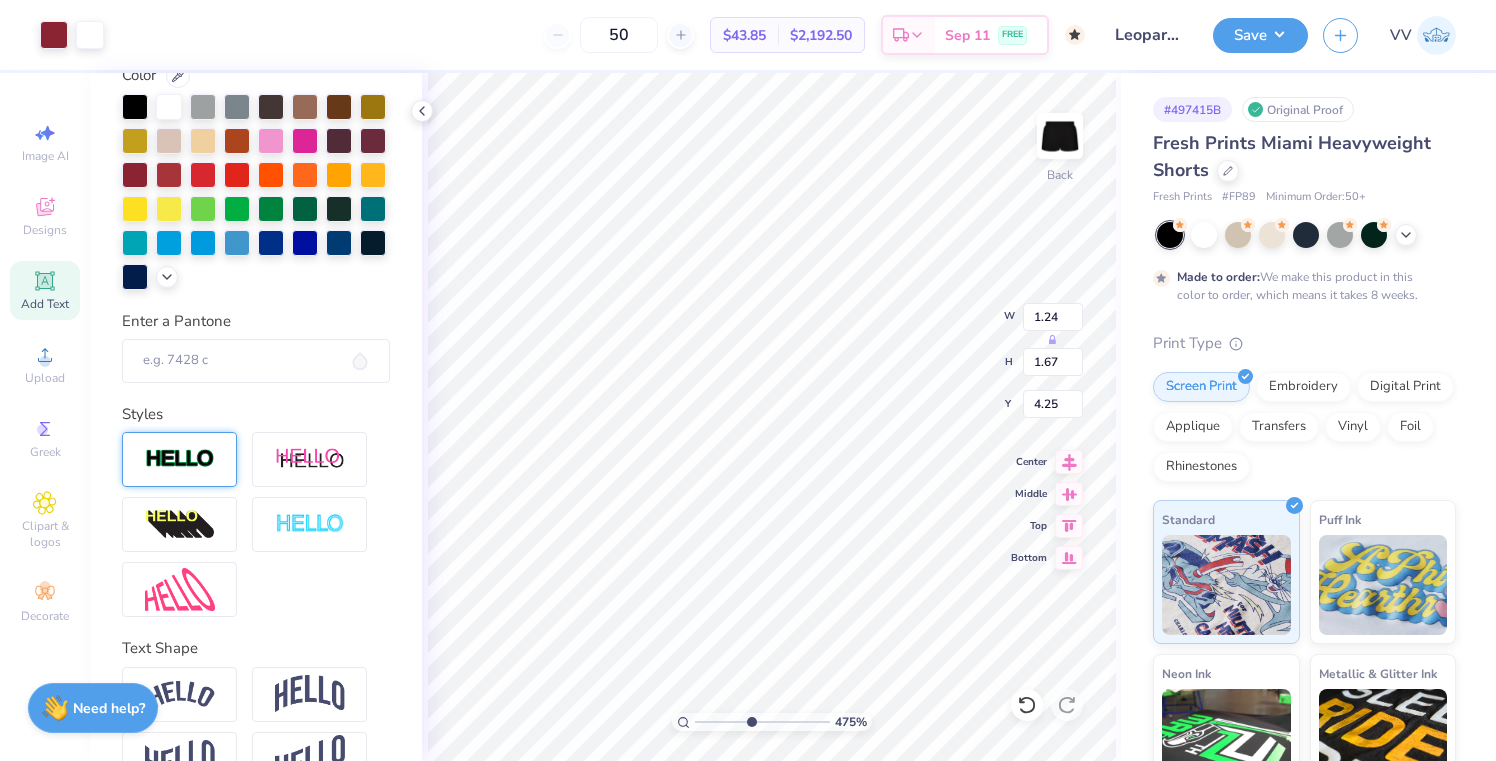 drag, startPoint x: 772, startPoint y: 724, endPoint x: 749, endPoint y: 726, distance: 23.086792 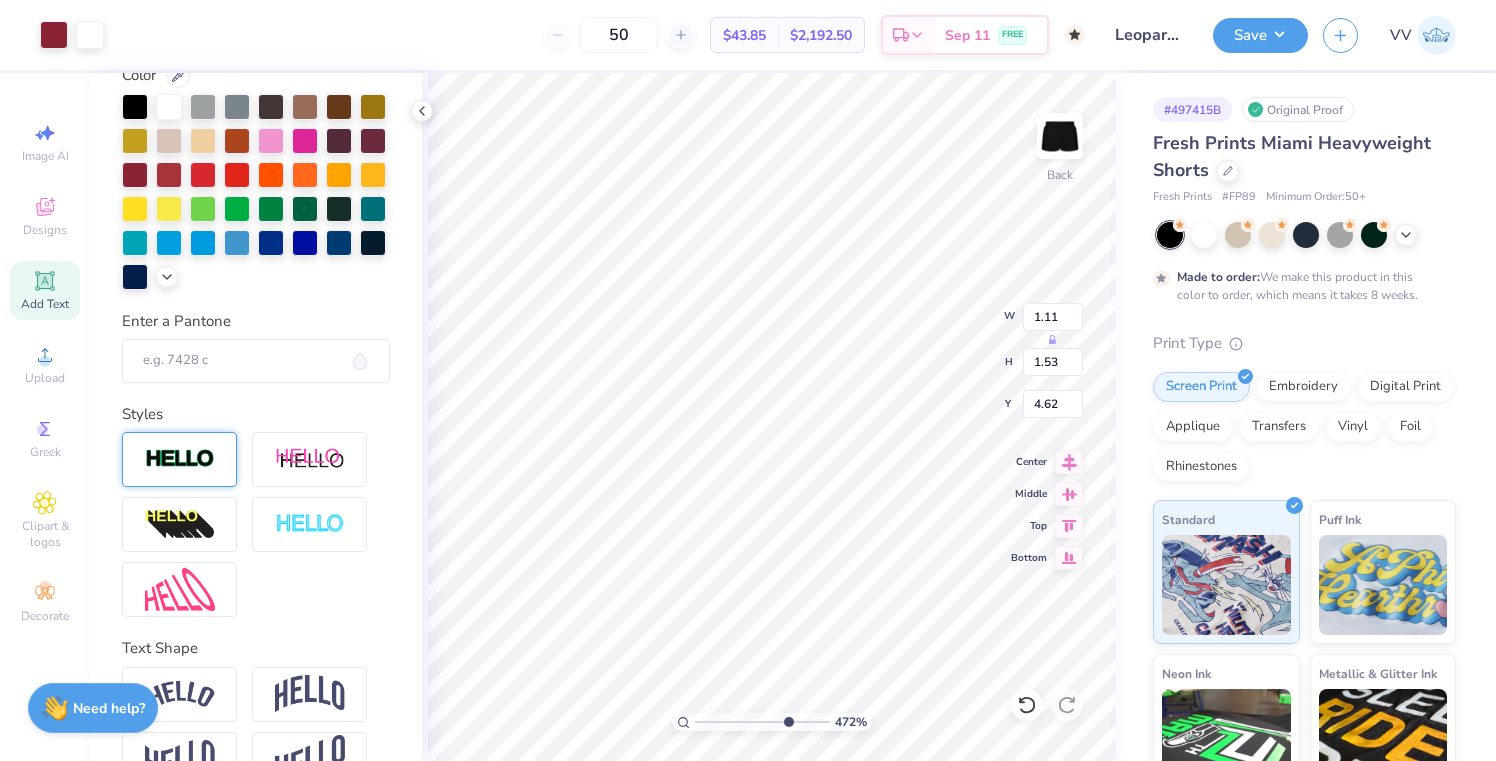 click at bounding box center [762, 722] 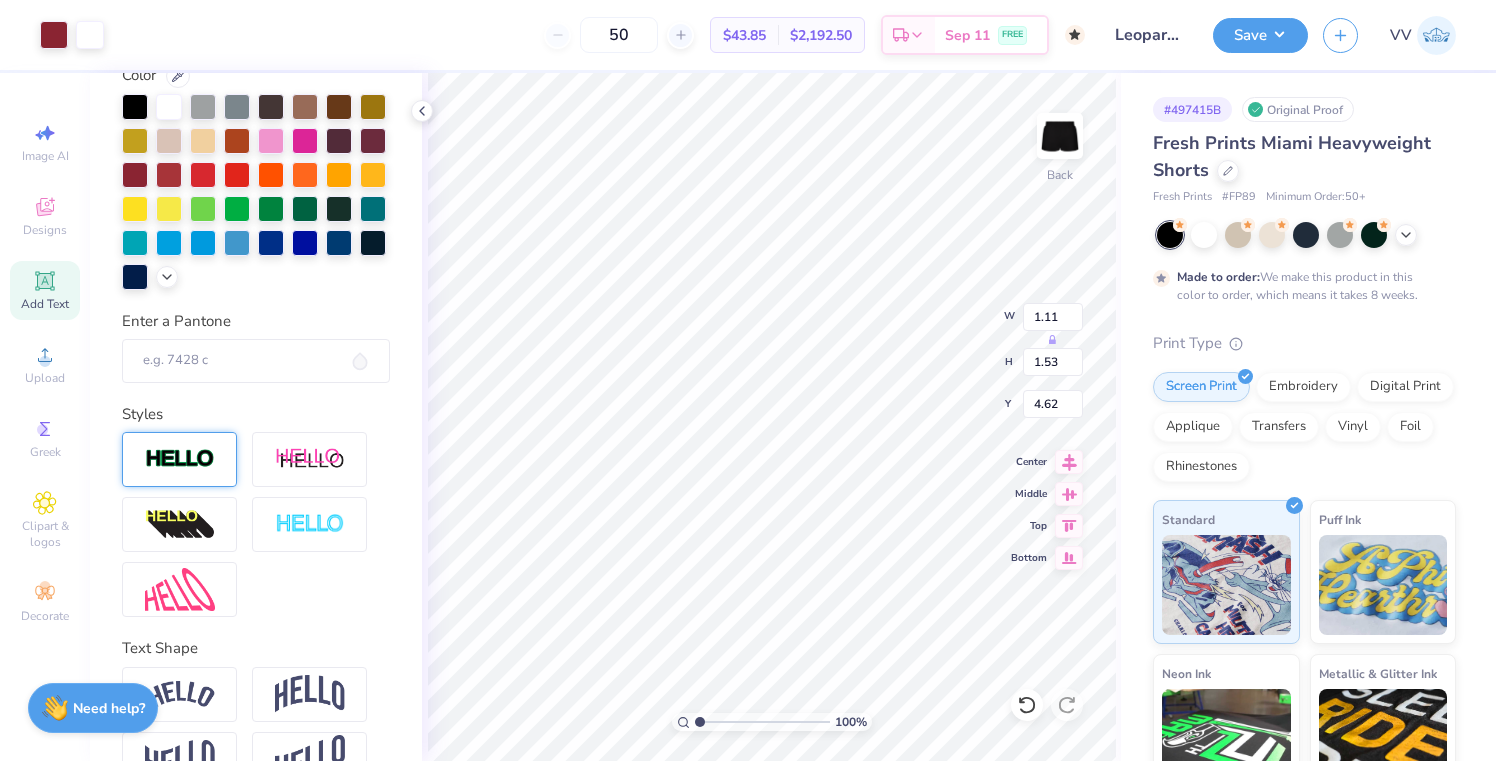 click at bounding box center [762, 722] 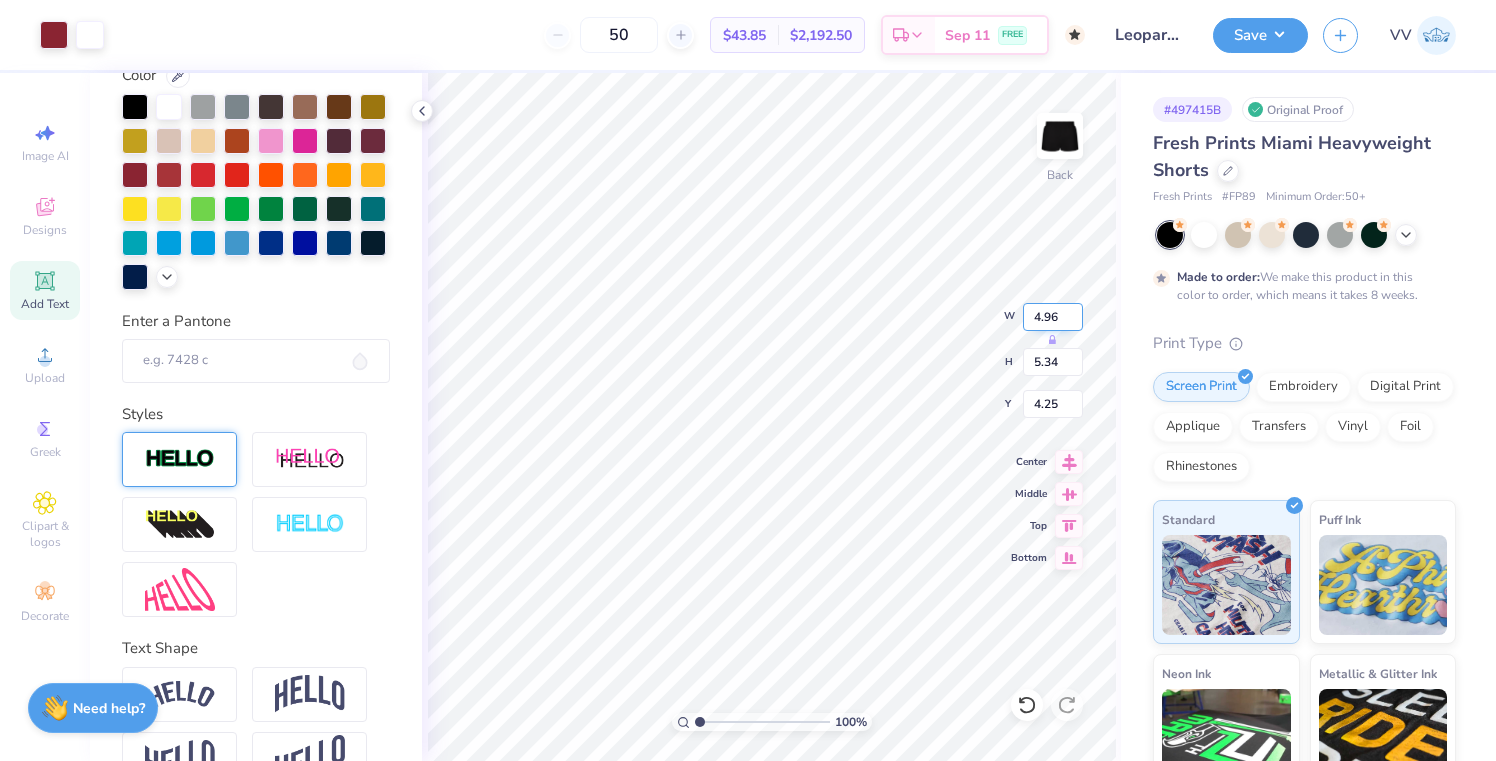 click on "4.96" at bounding box center (1053, 317) 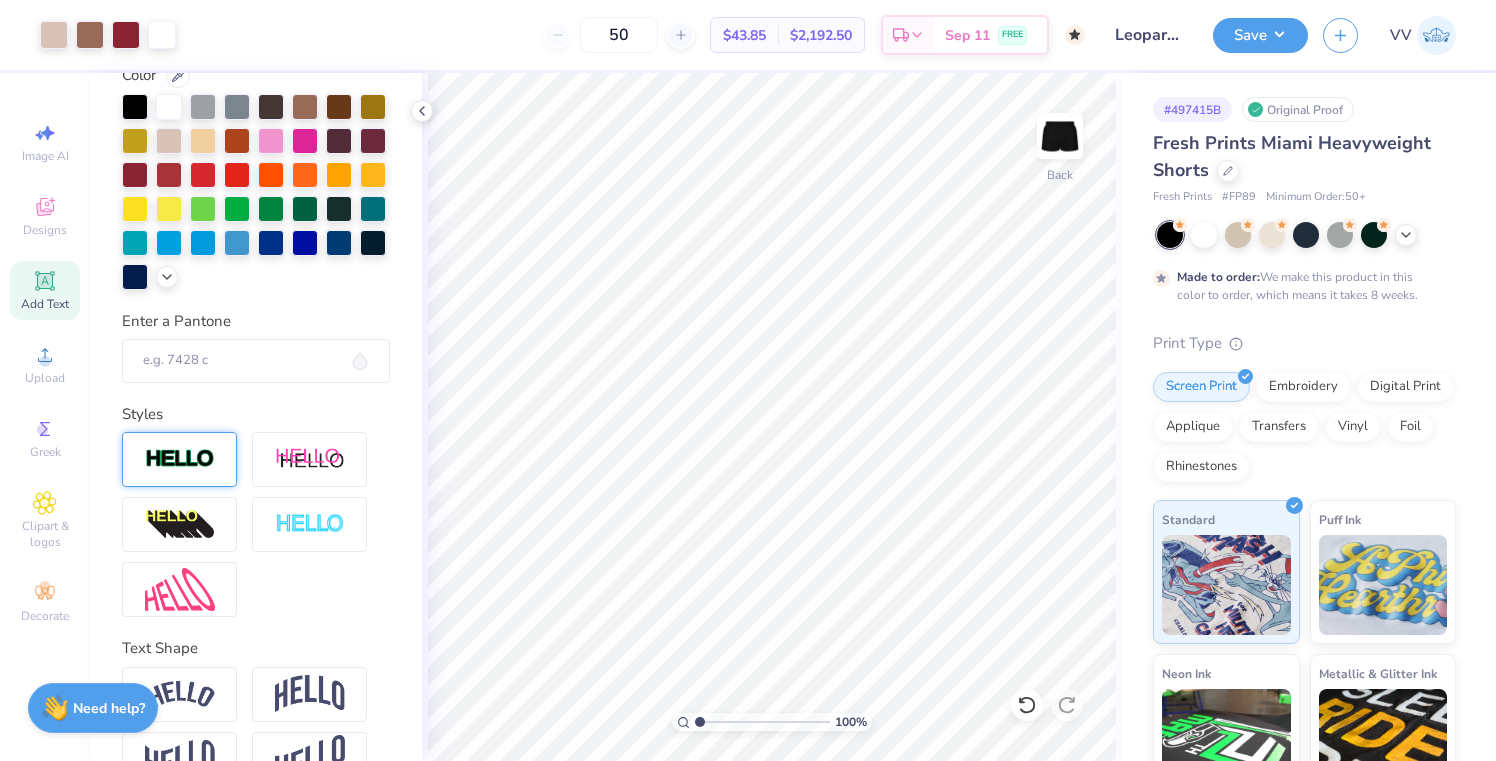 drag, startPoint x: 700, startPoint y: 722, endPoint x: 653, endPoint y: 728, distance: 47.38143 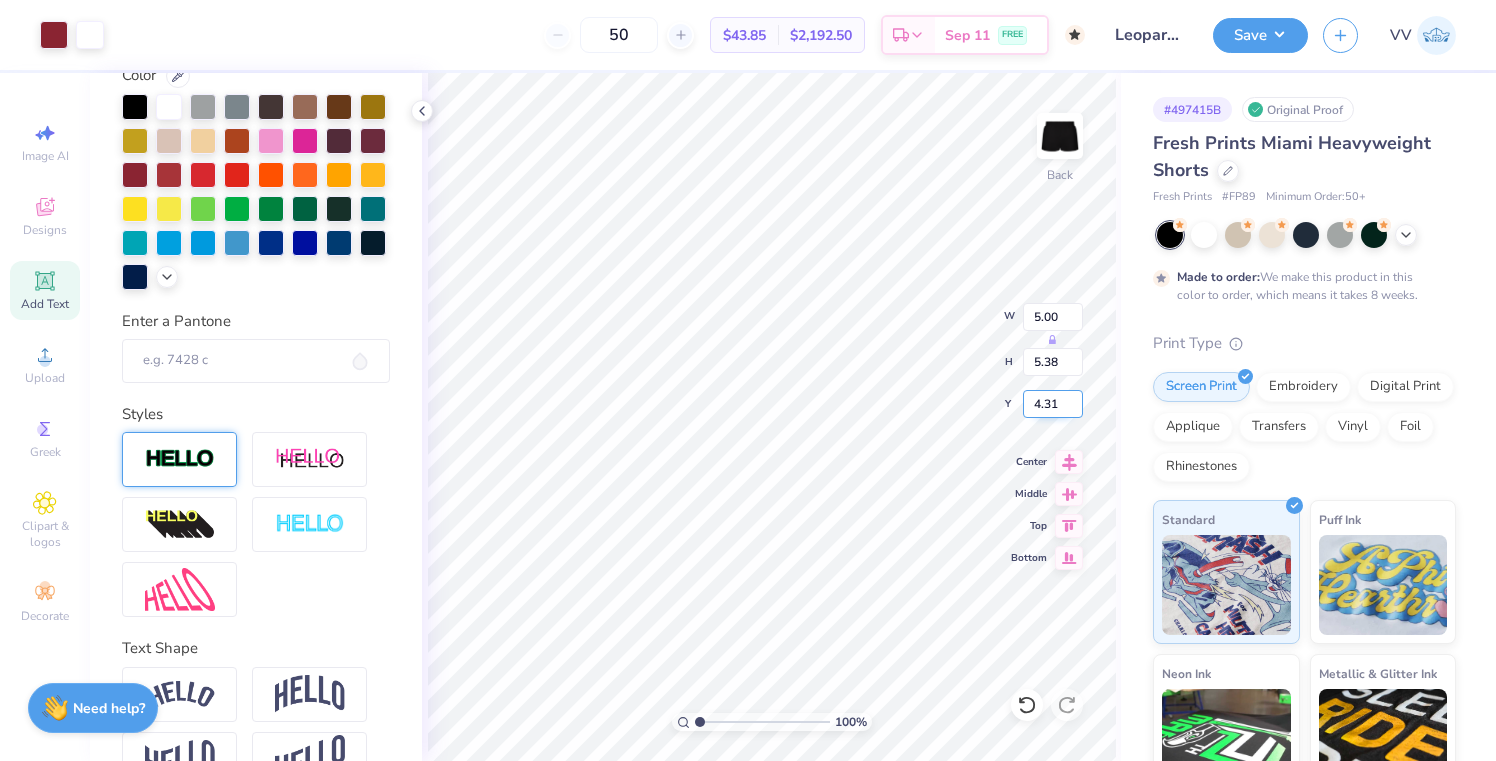 click on "4.31" at bounding box center (1053, 404) 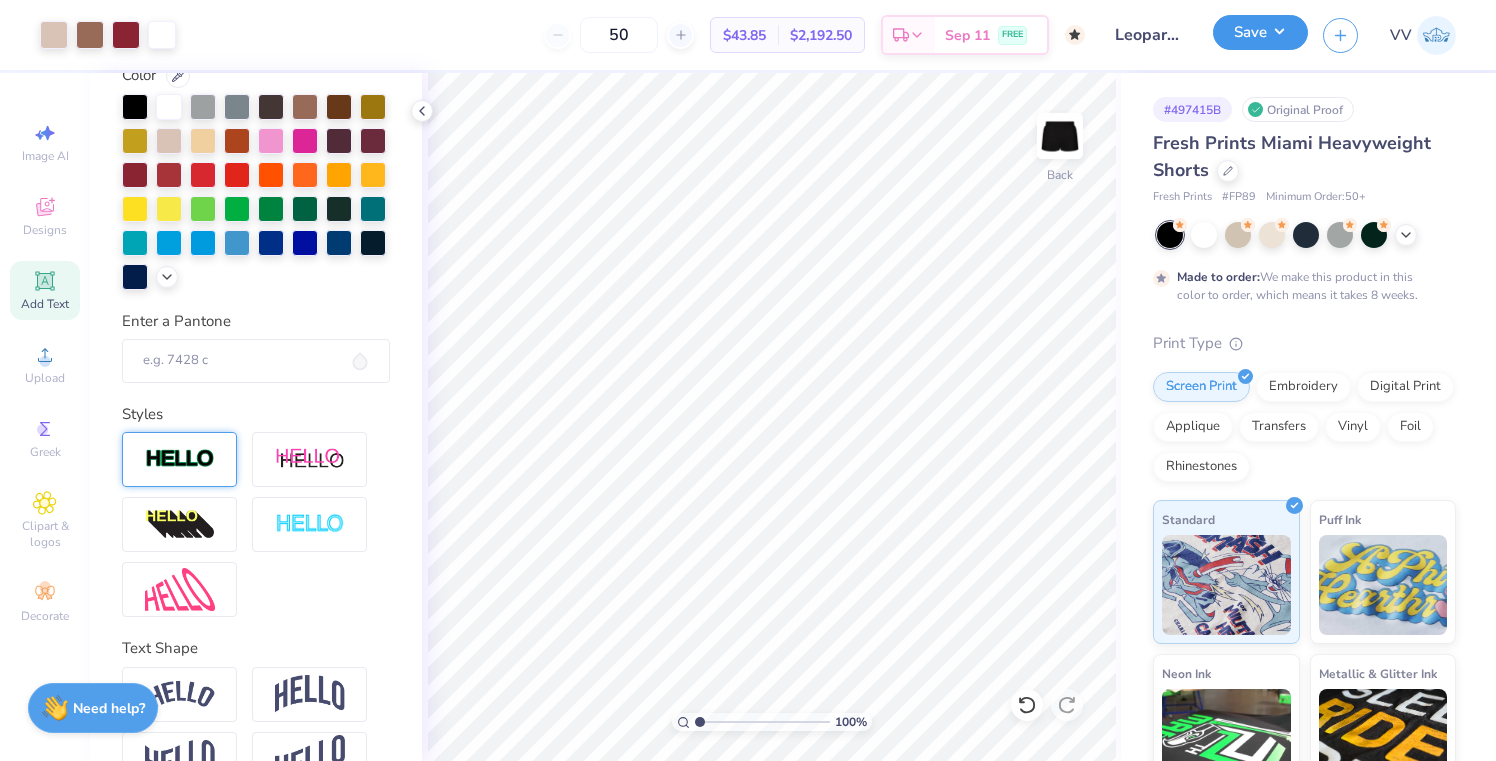 click on "Save" at bounding box center [1260, 32] 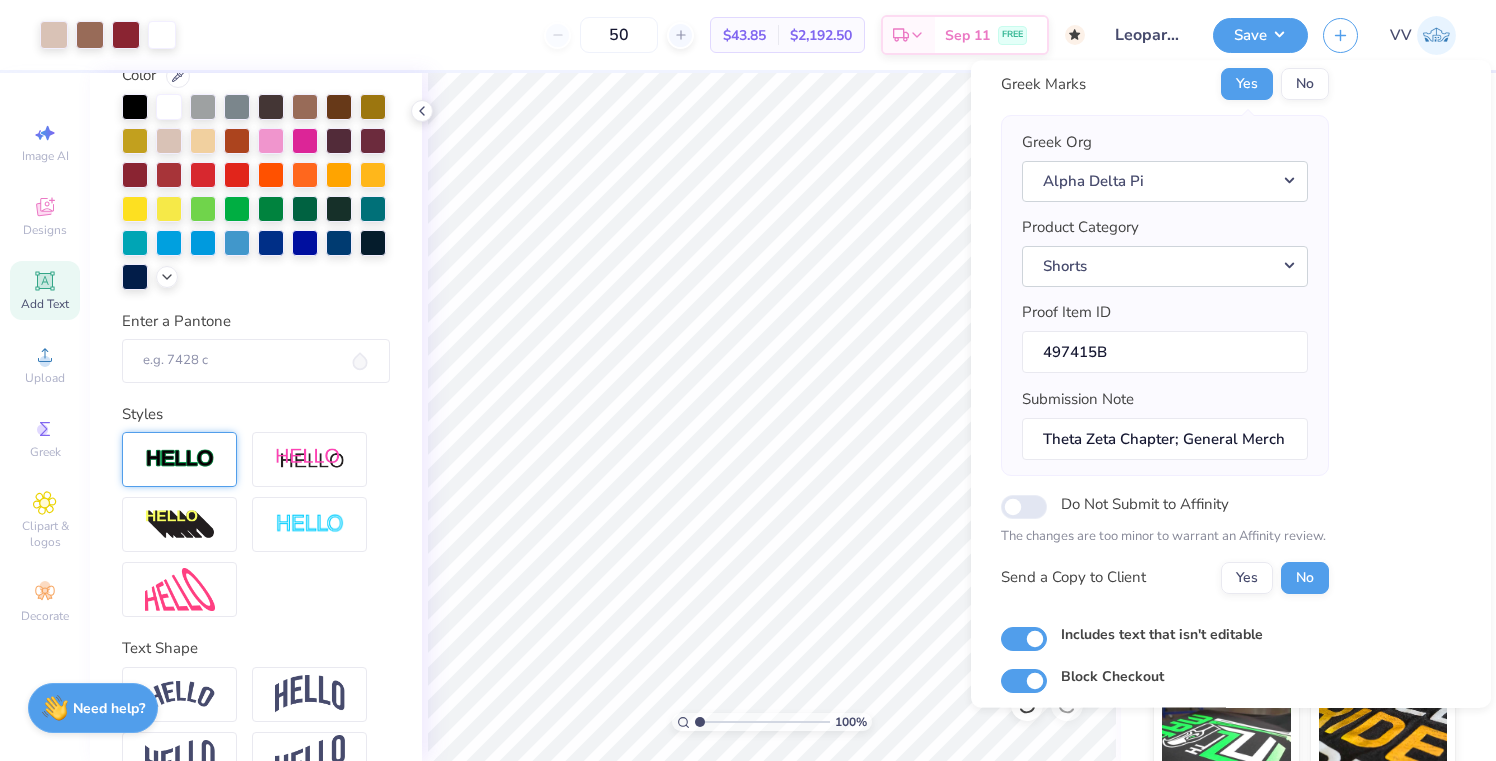 scroll, scrollTop: 172, scrollLeft: 0, axis: vertical 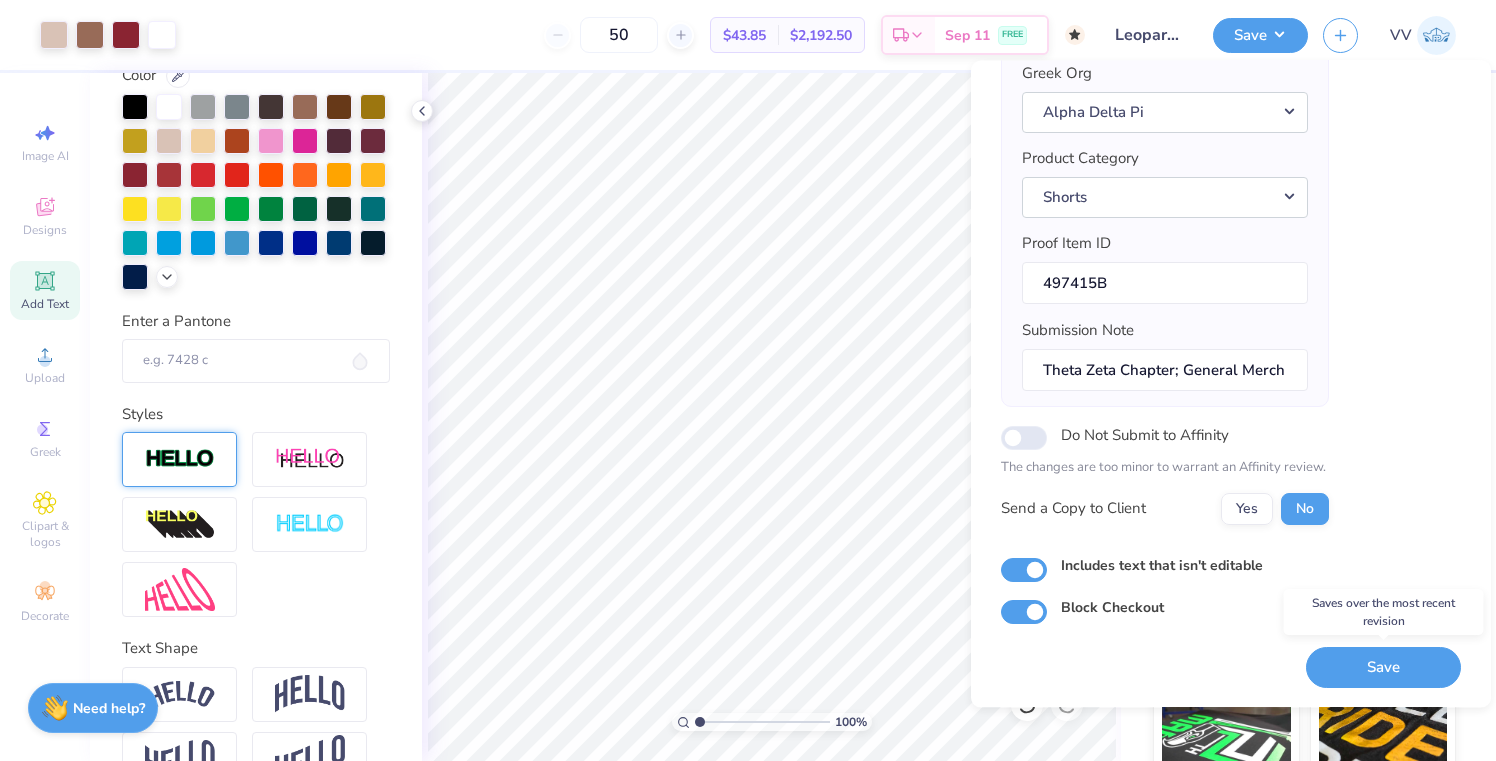 click on "Save" at bounding box center (1383, 667) 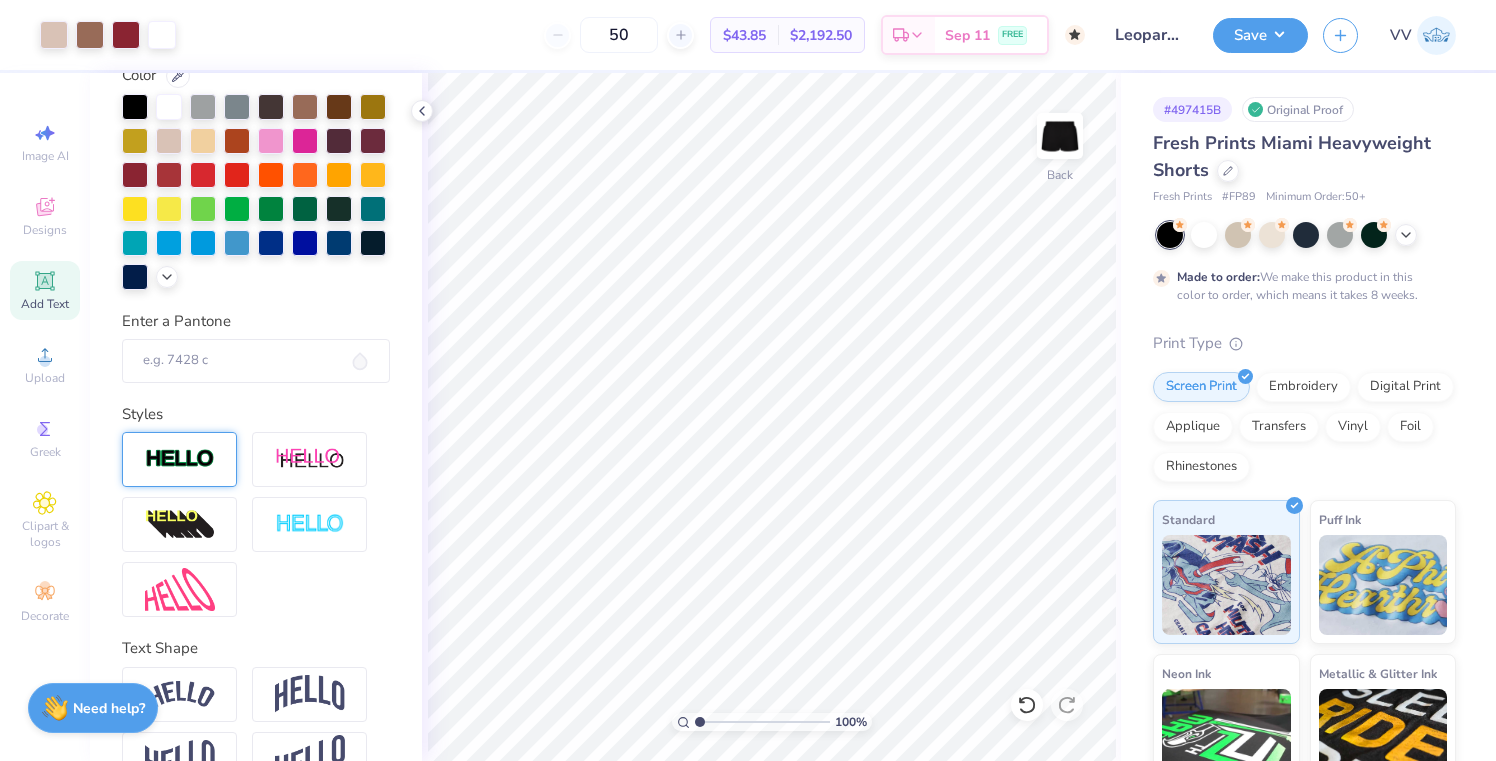 drag, startPoint x: 1273, startPoint y: 108, endPoint x: 1271, endPoint y: 118, distance: 10.198039 